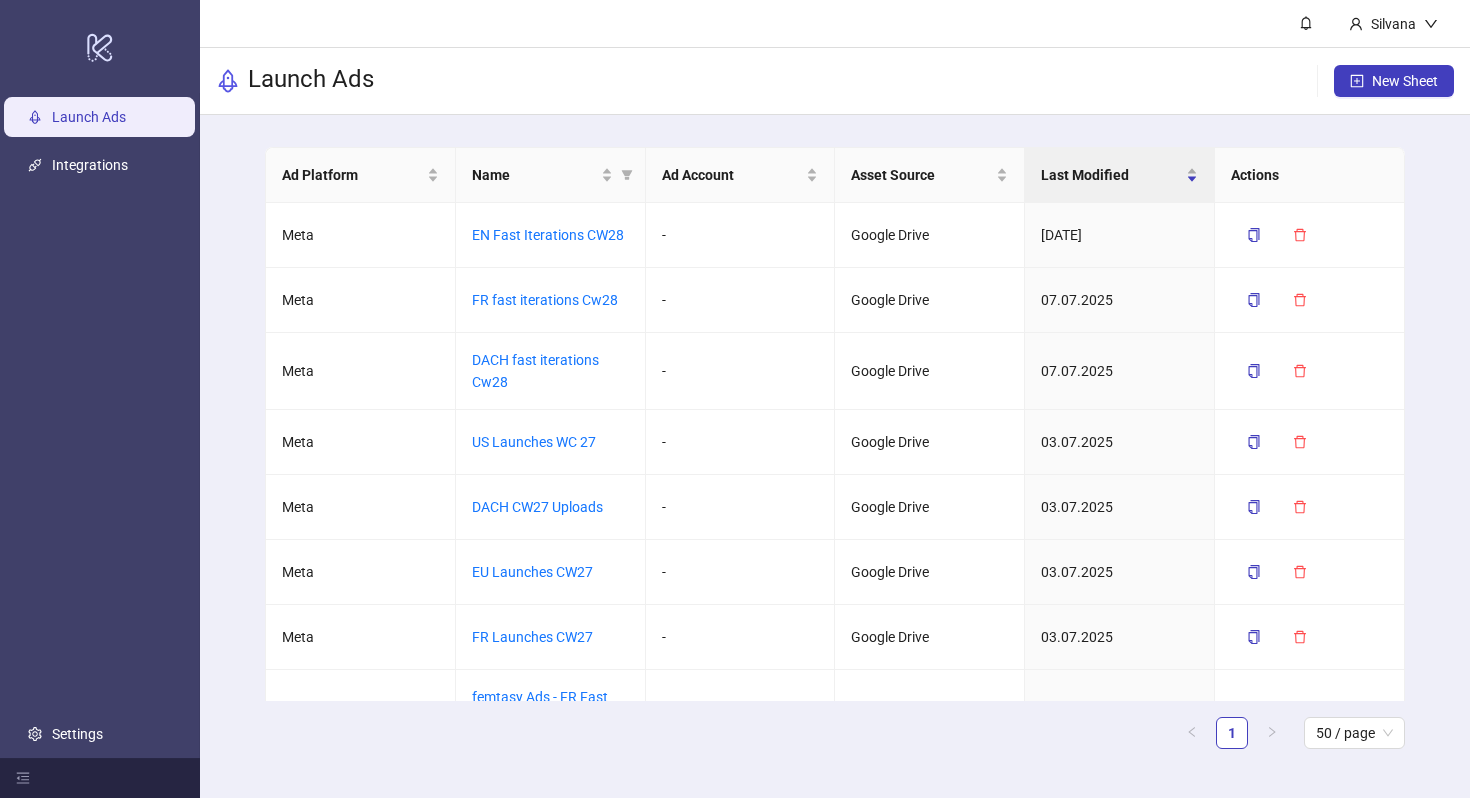 scroll, scrollTop: 0, scrollLeft: 0, axis: both 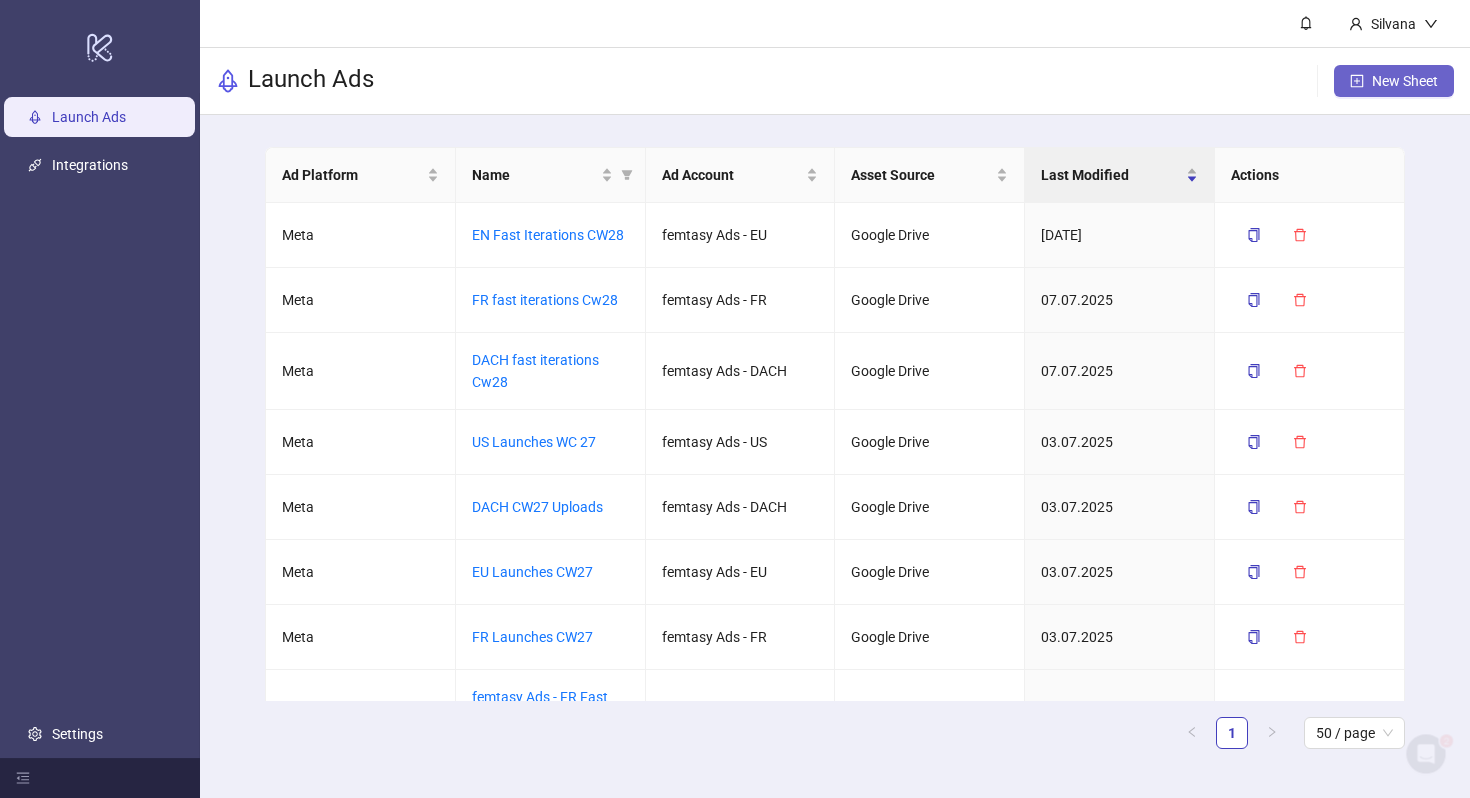 click on "New Sheet" at bounding box center (1405, 81) 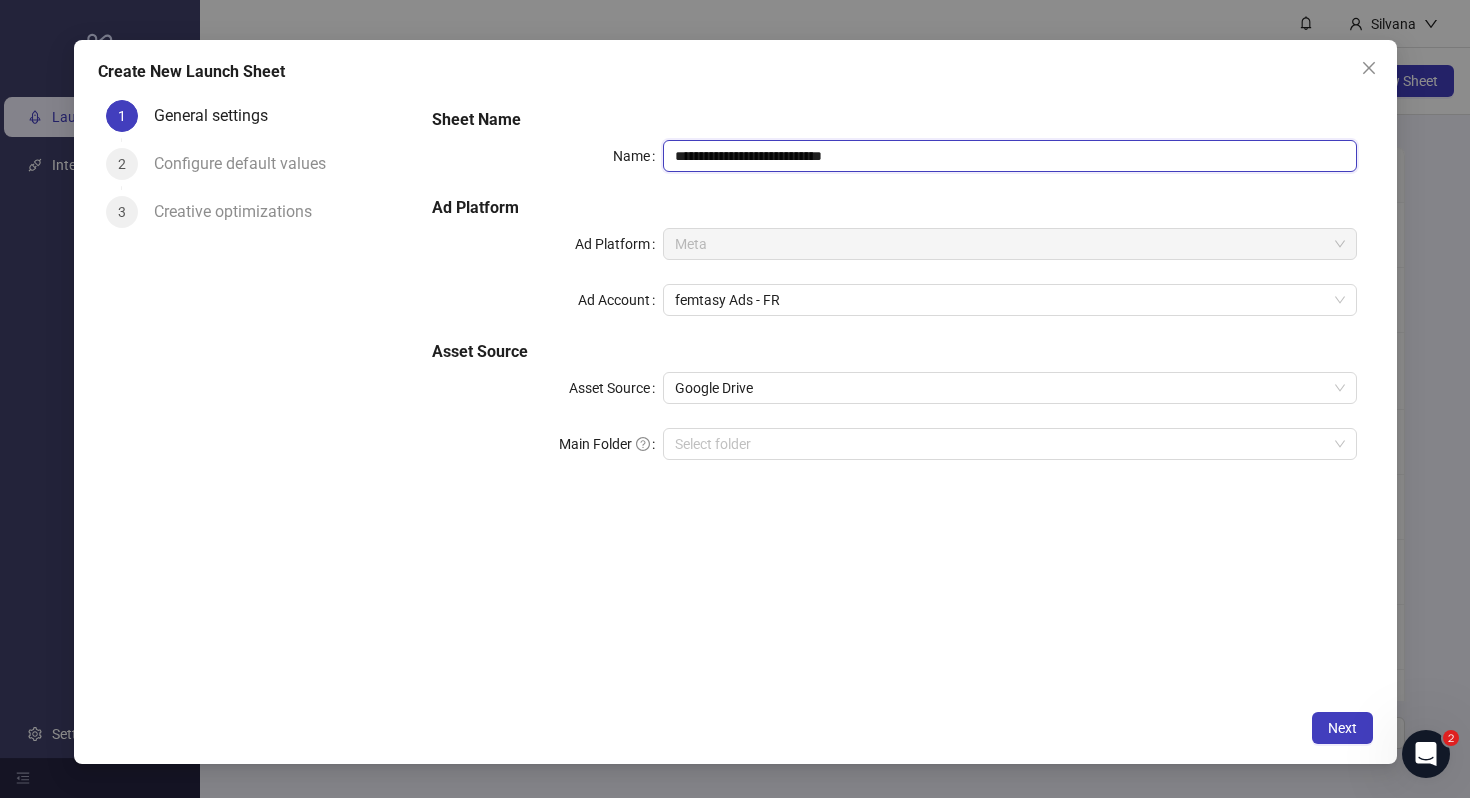 click on "**********" at bounding box center (1009, 156) 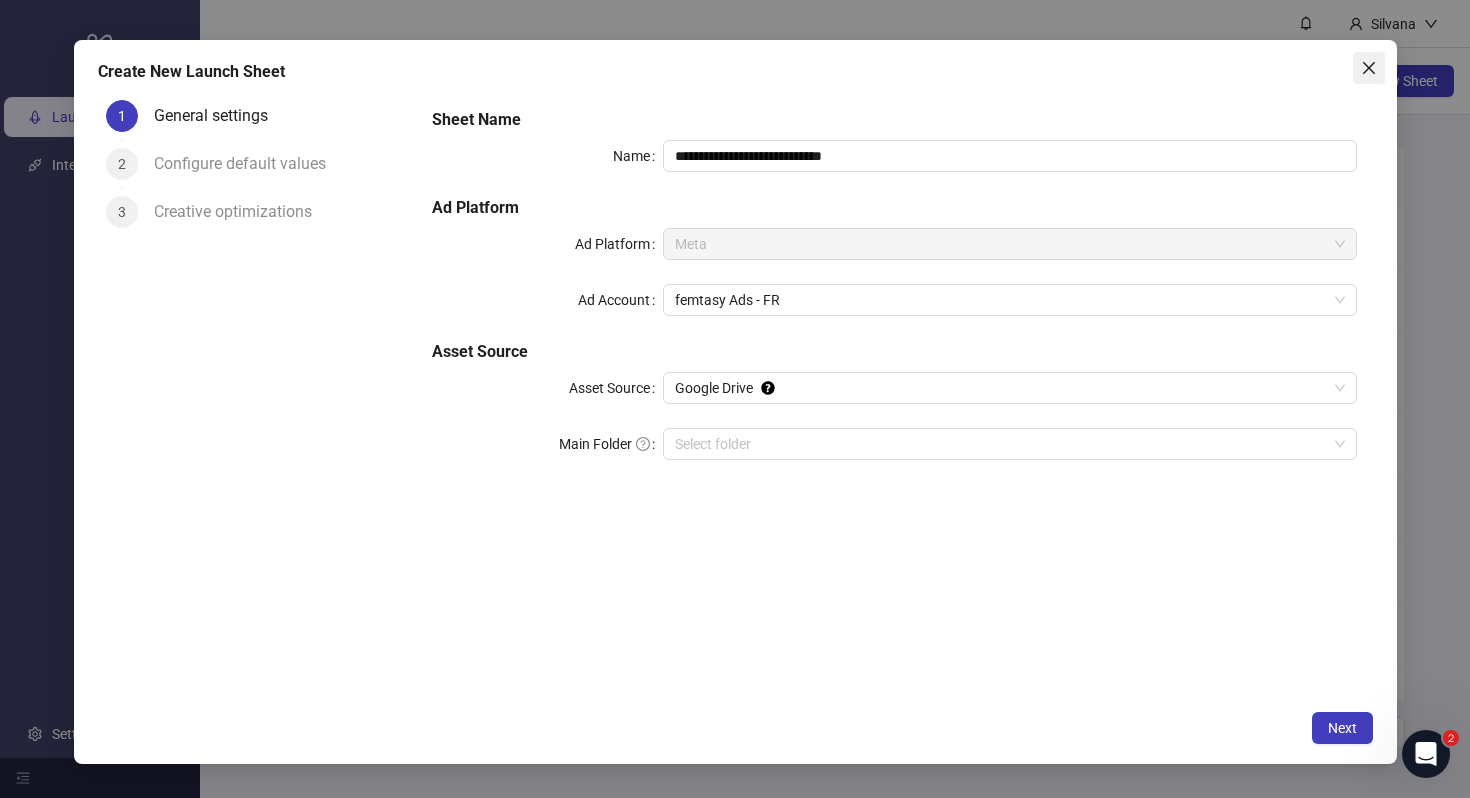 click at bounding box center (1368, 68) 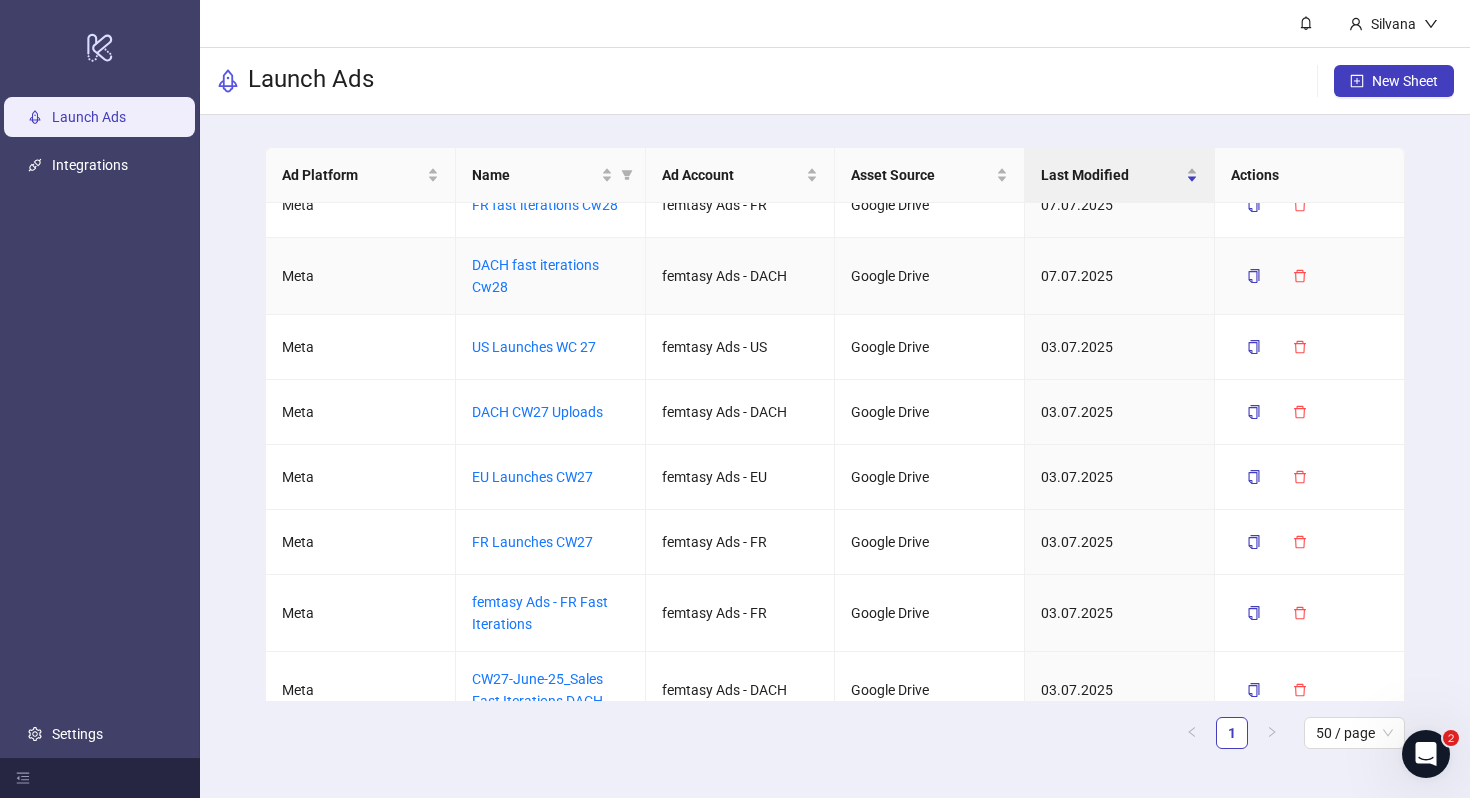 scroll, scrollTop: 96, scrollLeft: 0, axis: vertical 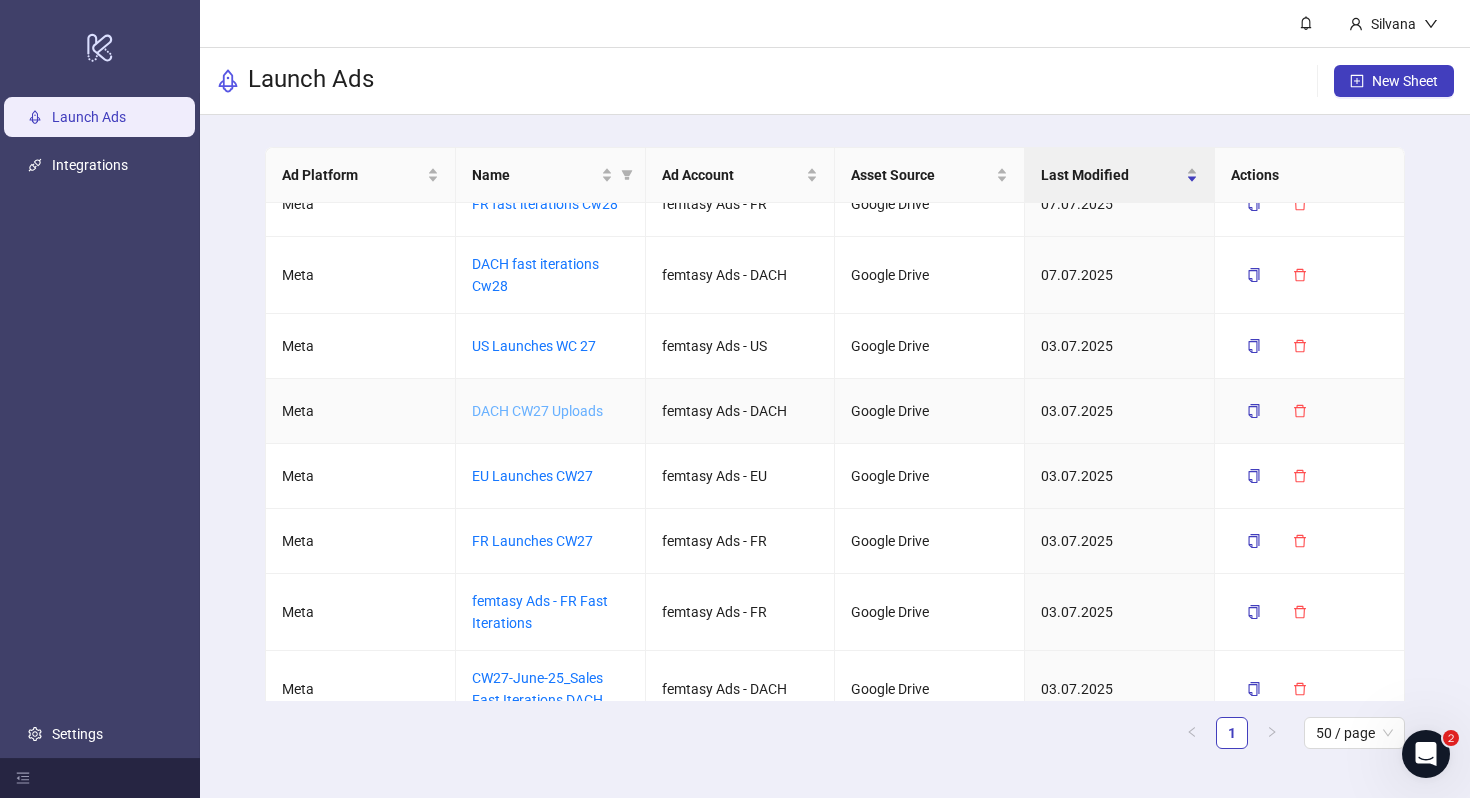 click on "DACH CW27 Uploads" at bounding box center (537, 411) 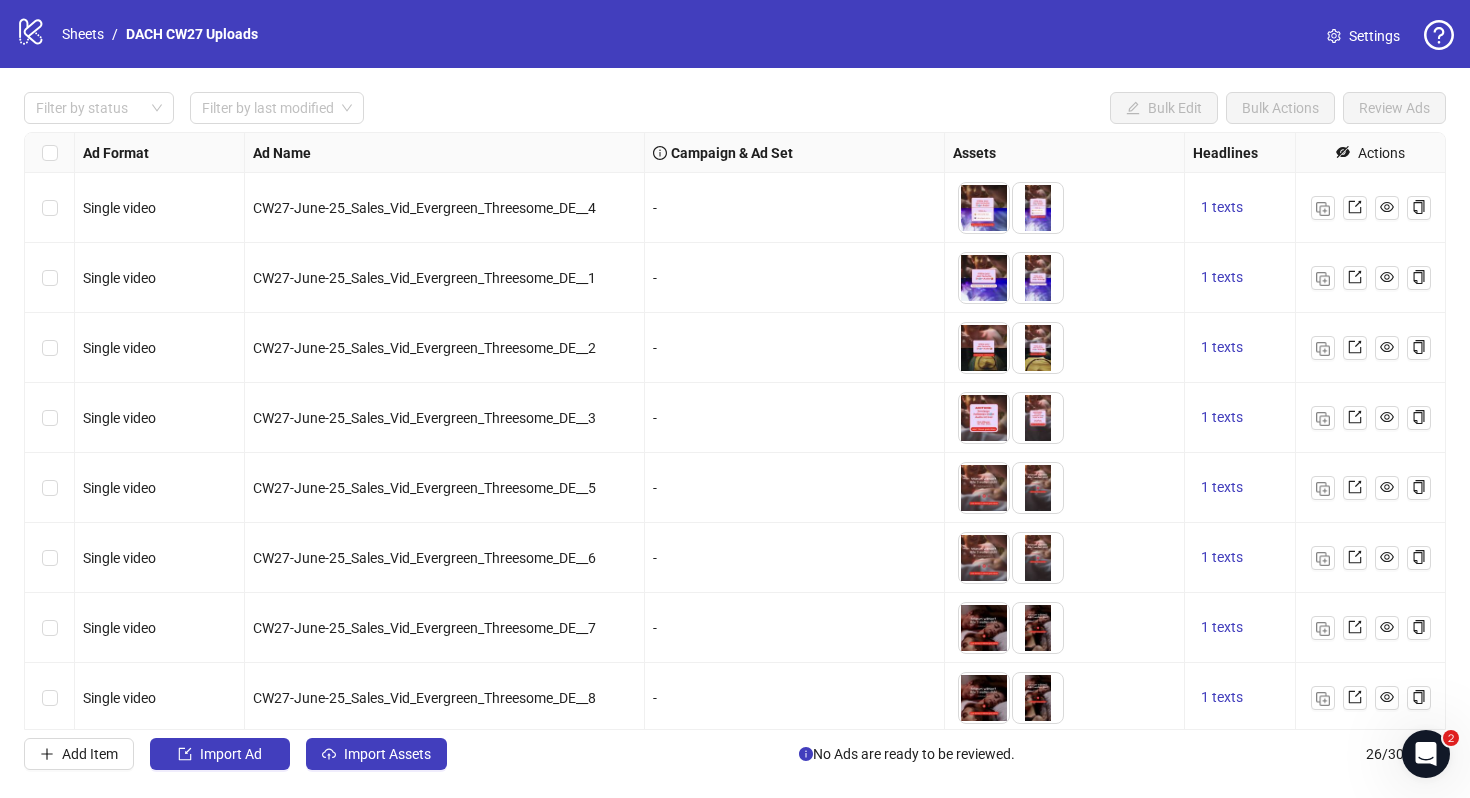 click on "Settings" at bounding box center (1363, 36) 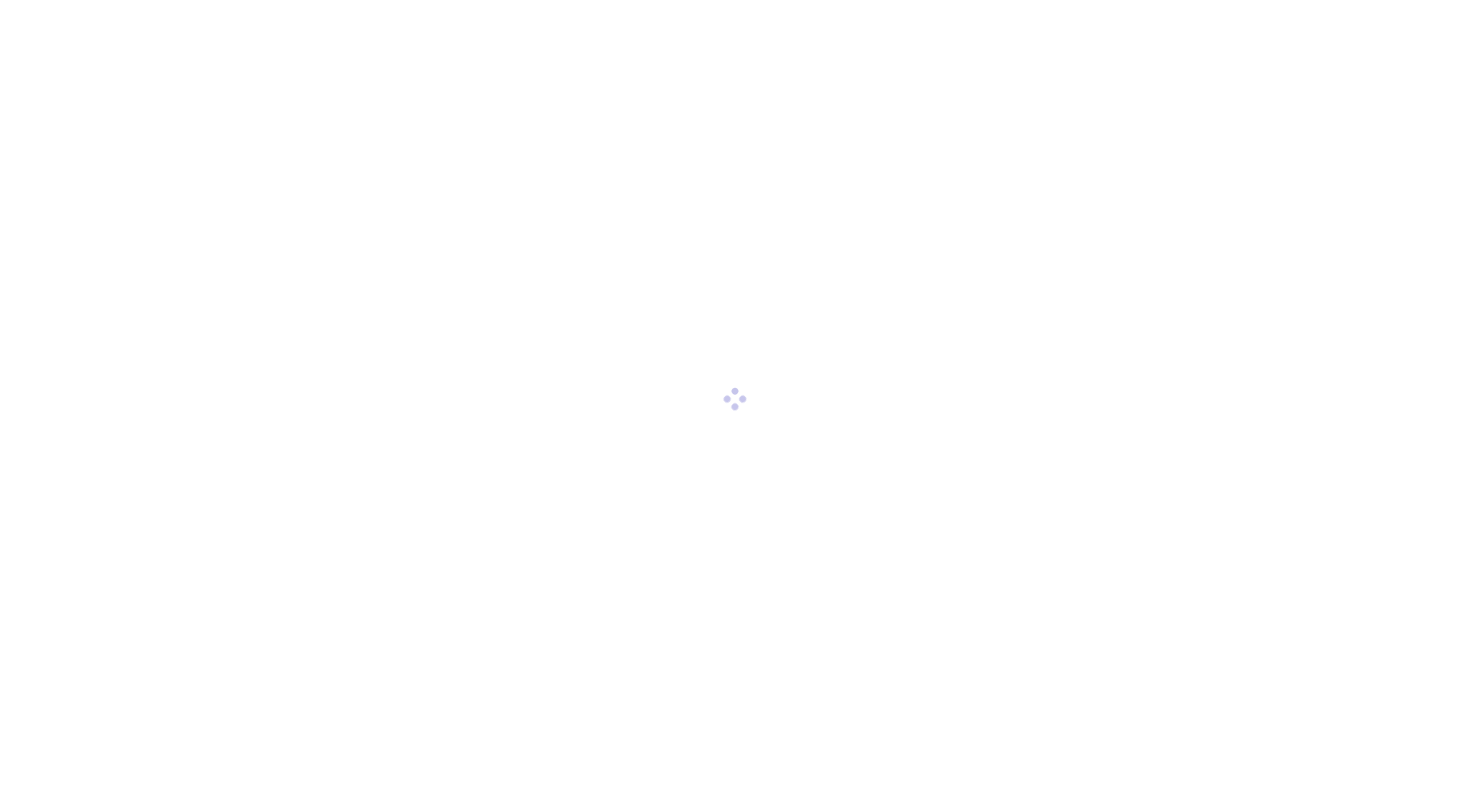scroll, scrollTop: 0, scrollLeft: 0, axis: both 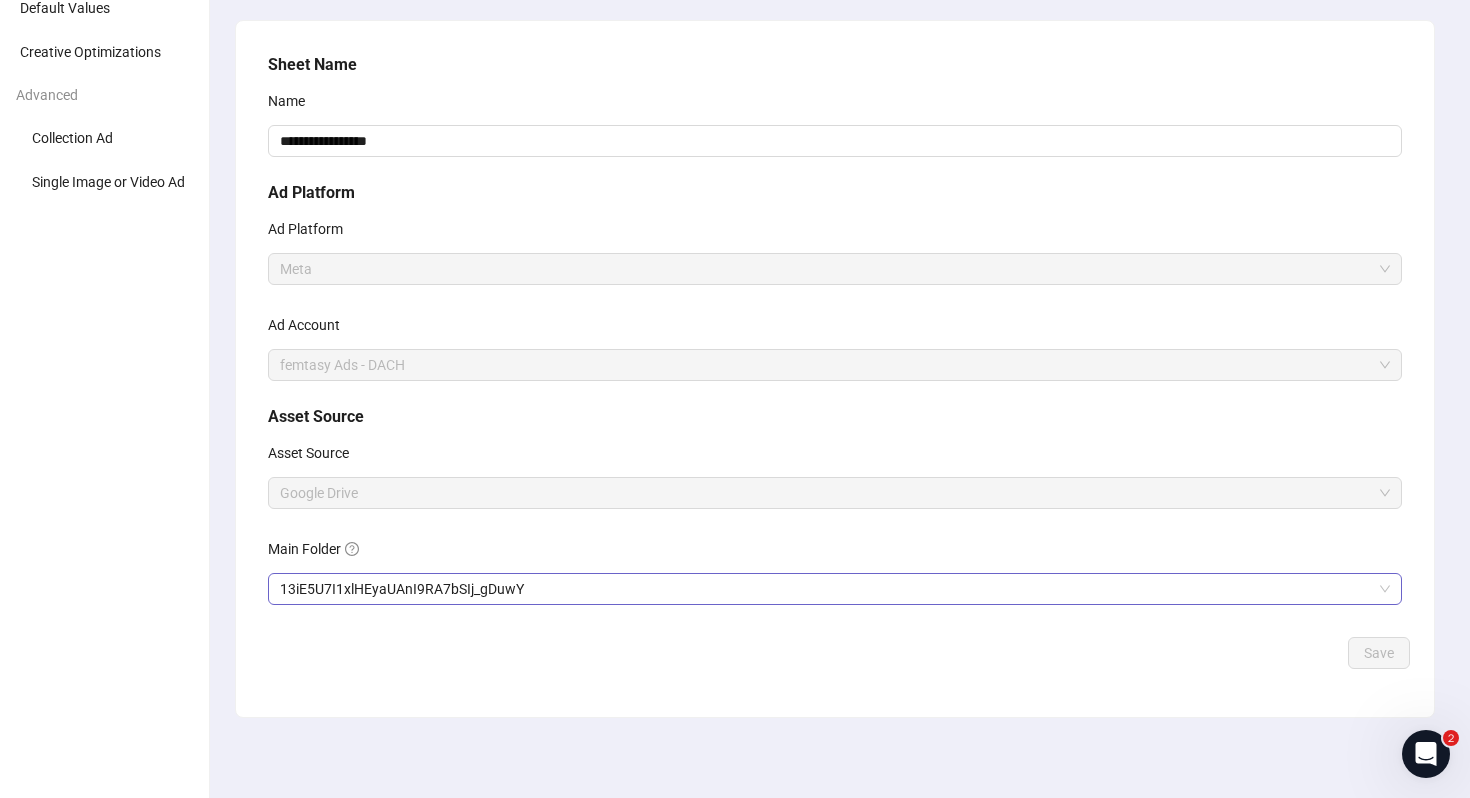 click on "13iE5U7I1xlHEyaUAnI9RA7bSIj_gDuwY" at bounding box center [835, 589] 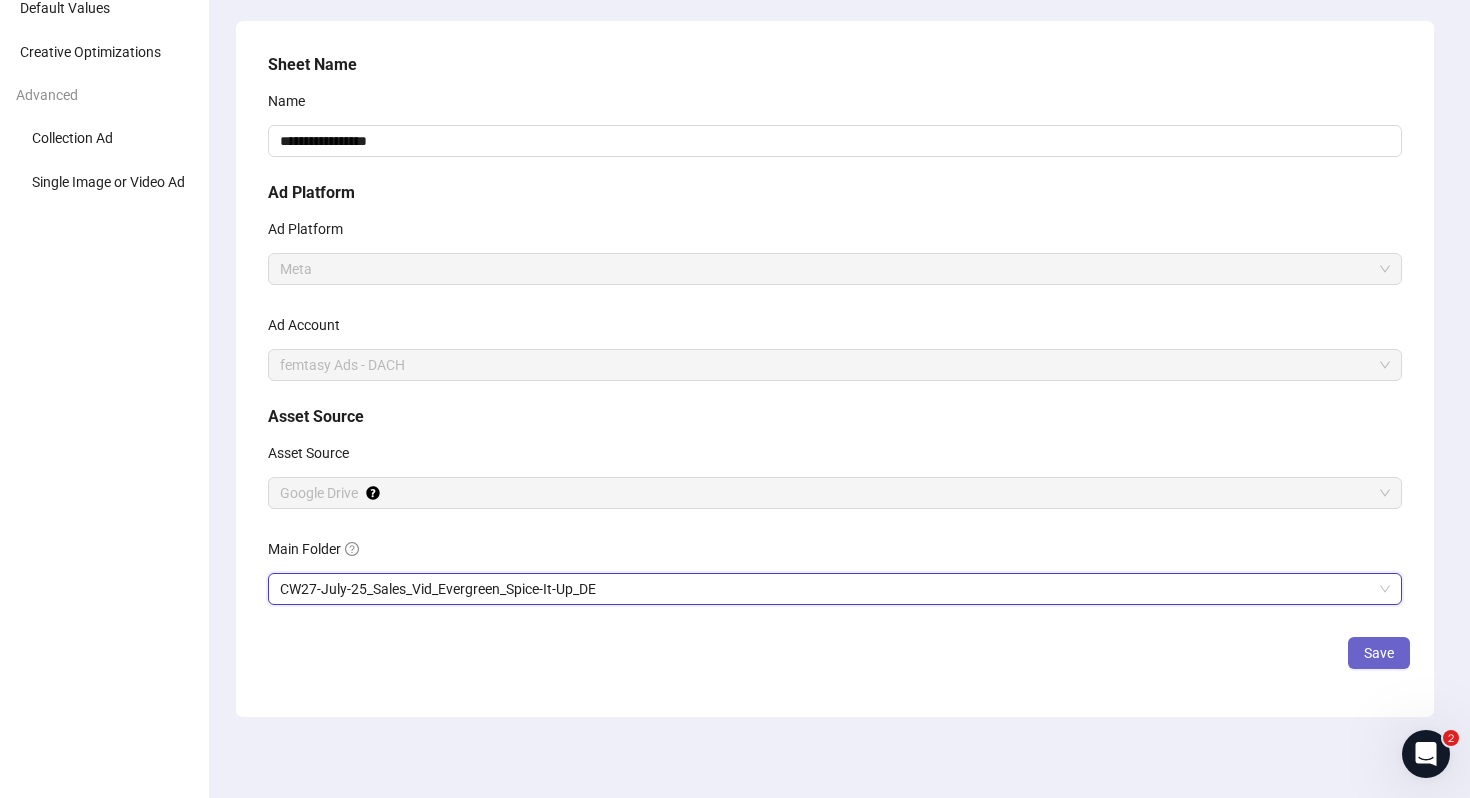 click on "Save" at bounding box center (1379, 653) 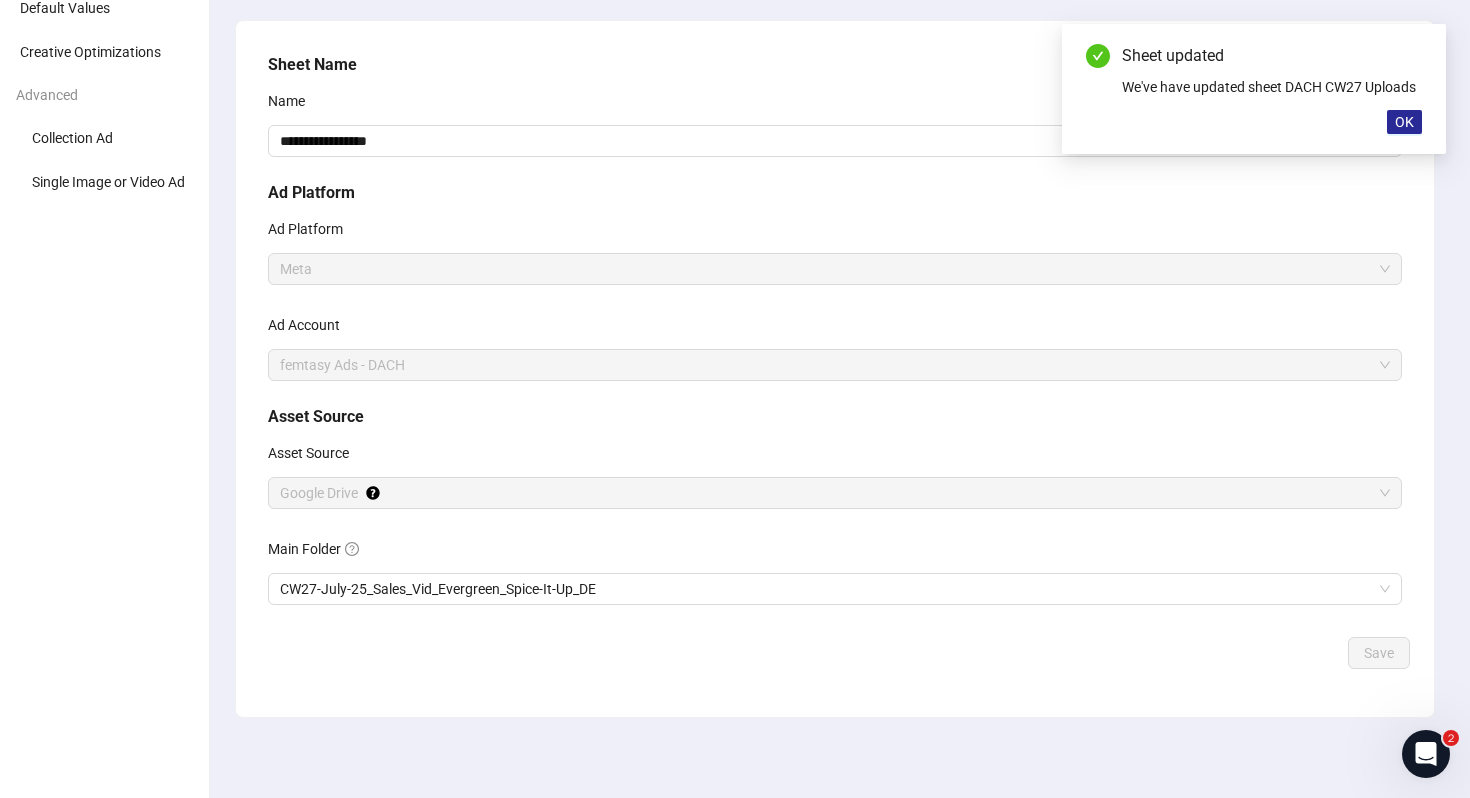 click on "OK" at bounding box center (1404, 122) 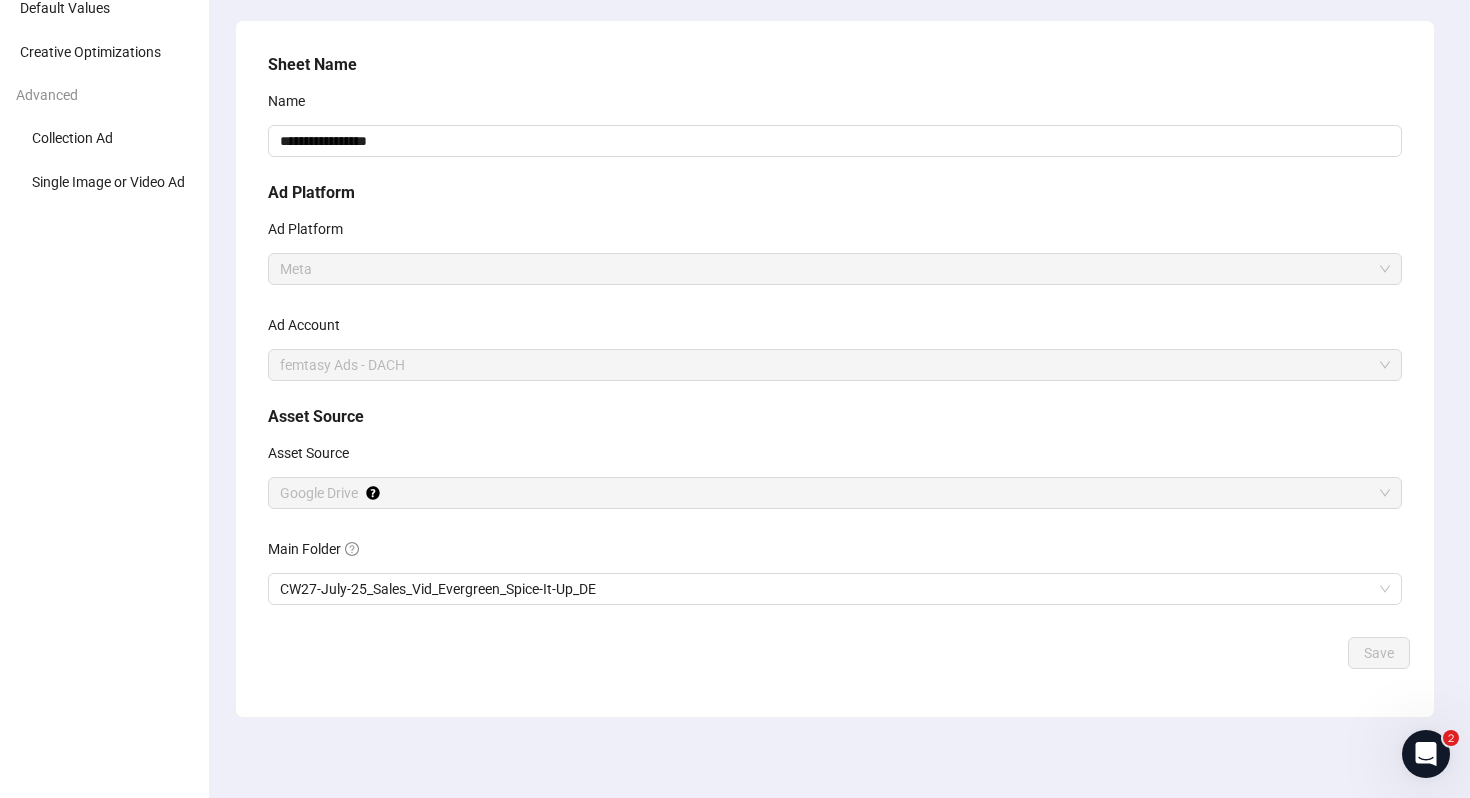 scroll, scrollTop: 0, scrollLeft: 0, axis: both 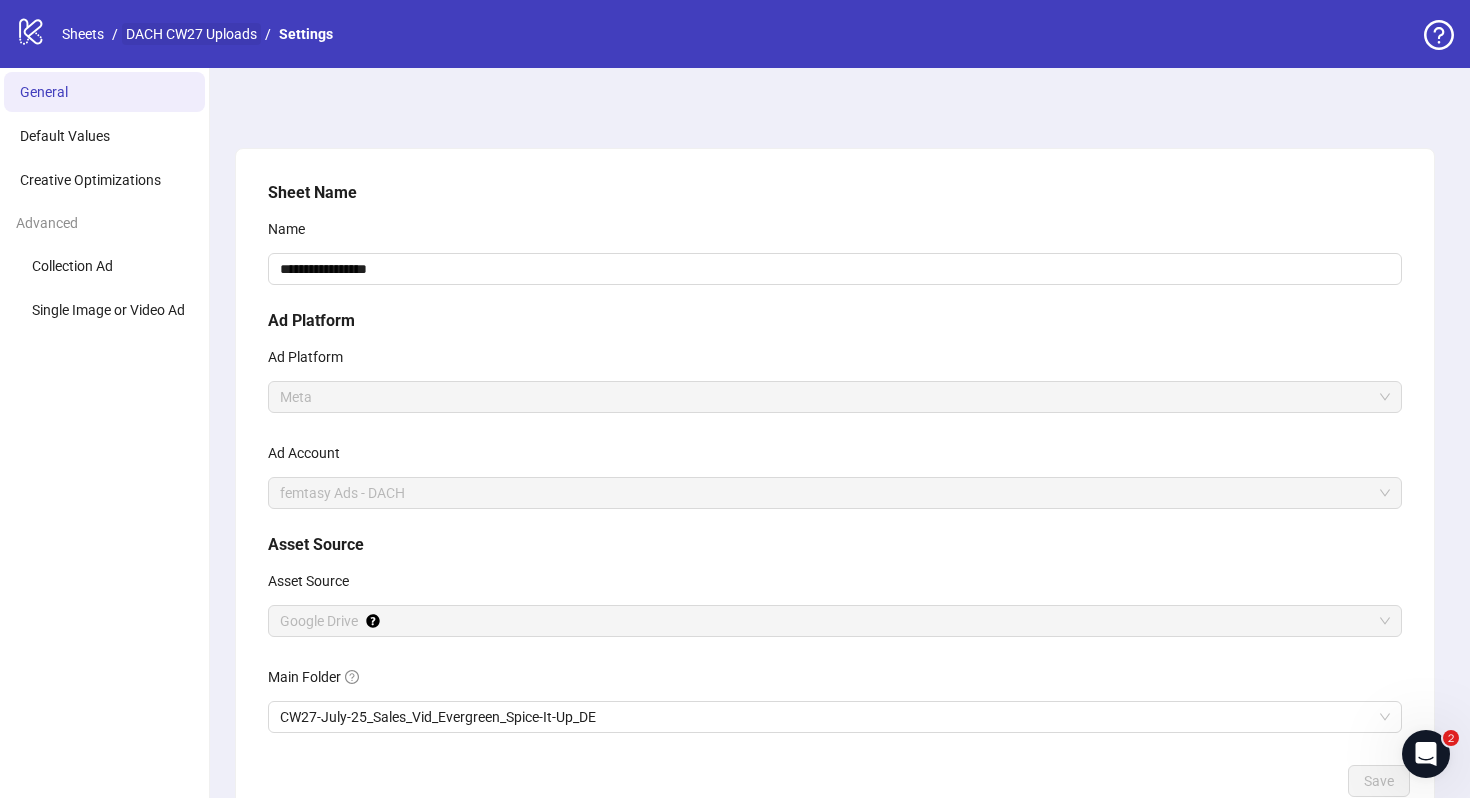 click on "DACH CW27 Uploads" at bounding box center [191, 34] 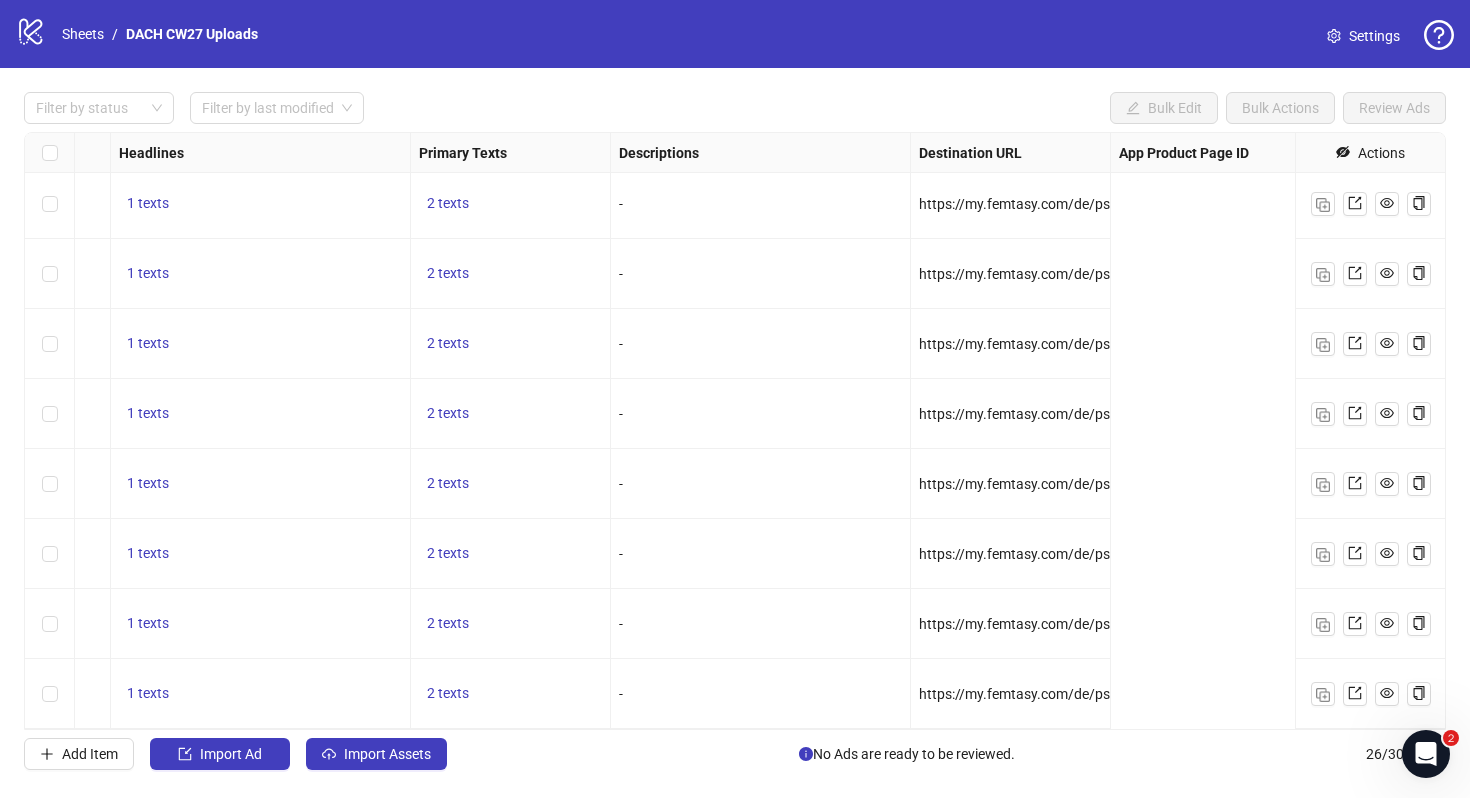 scroll, scrollTop: 1264, scrollLeft: 0, axis: vertical 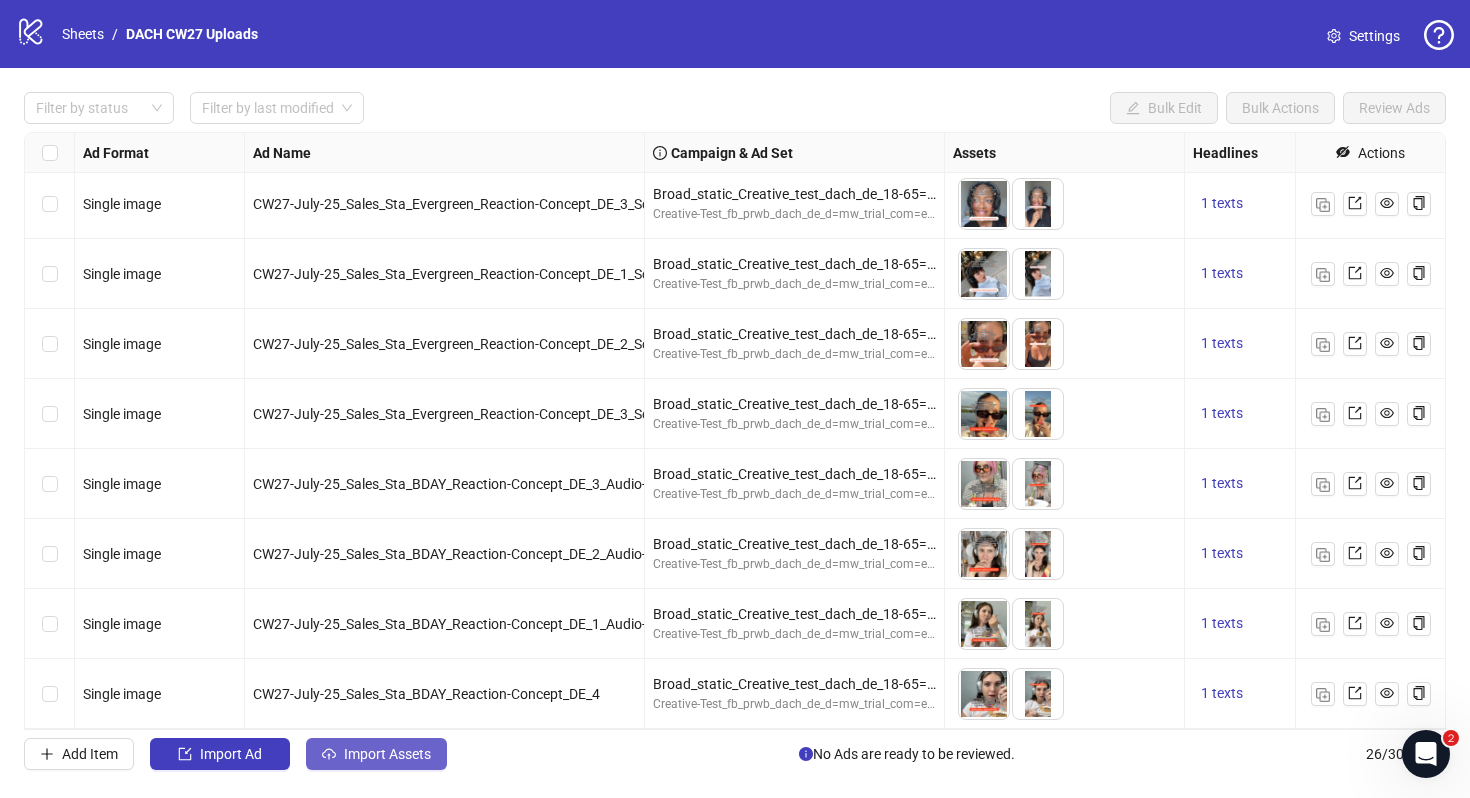 click on "Import Assets" at bounding box center (231, 754) 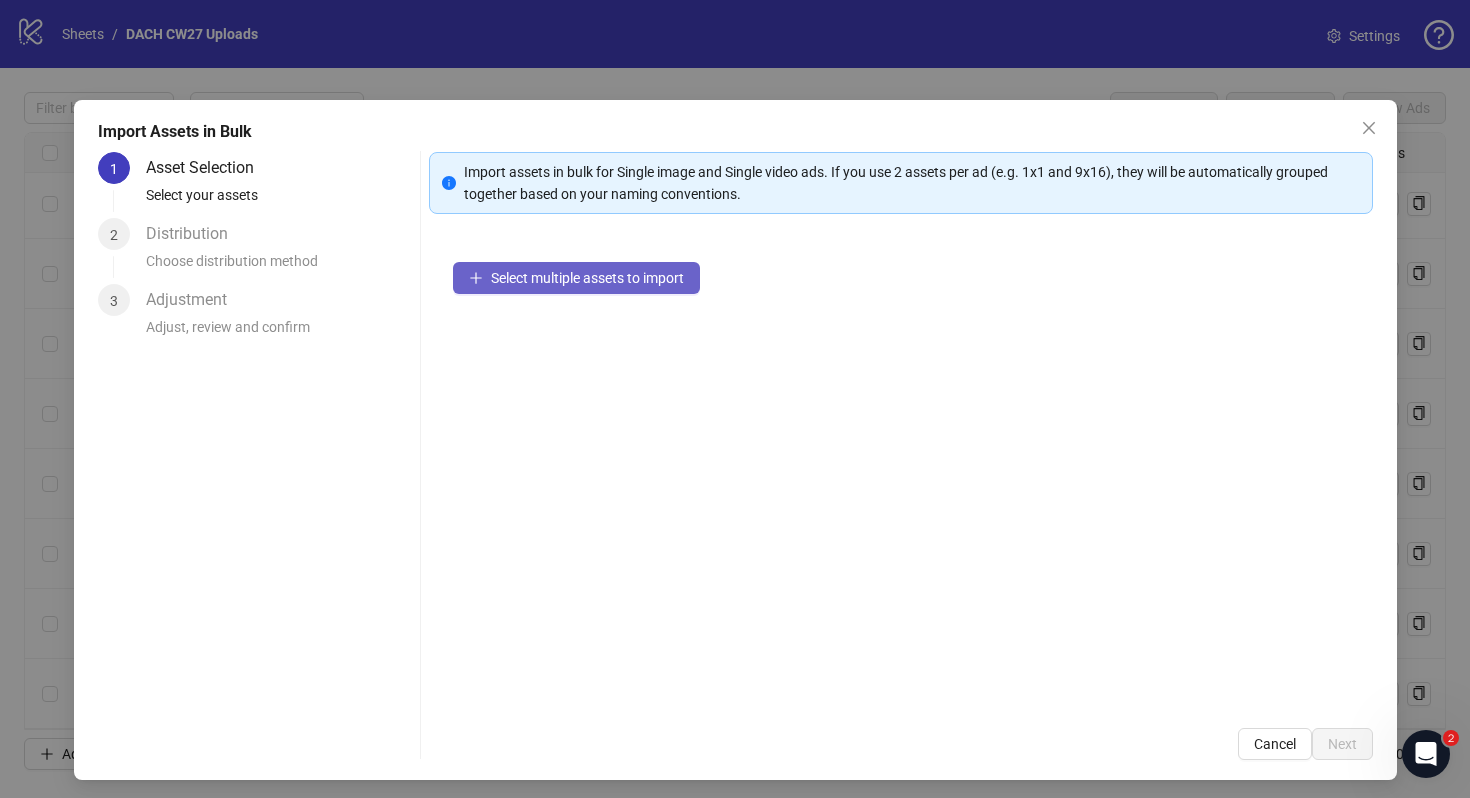 click on "Select multiple assets to import" at bounding box center [587, 278] 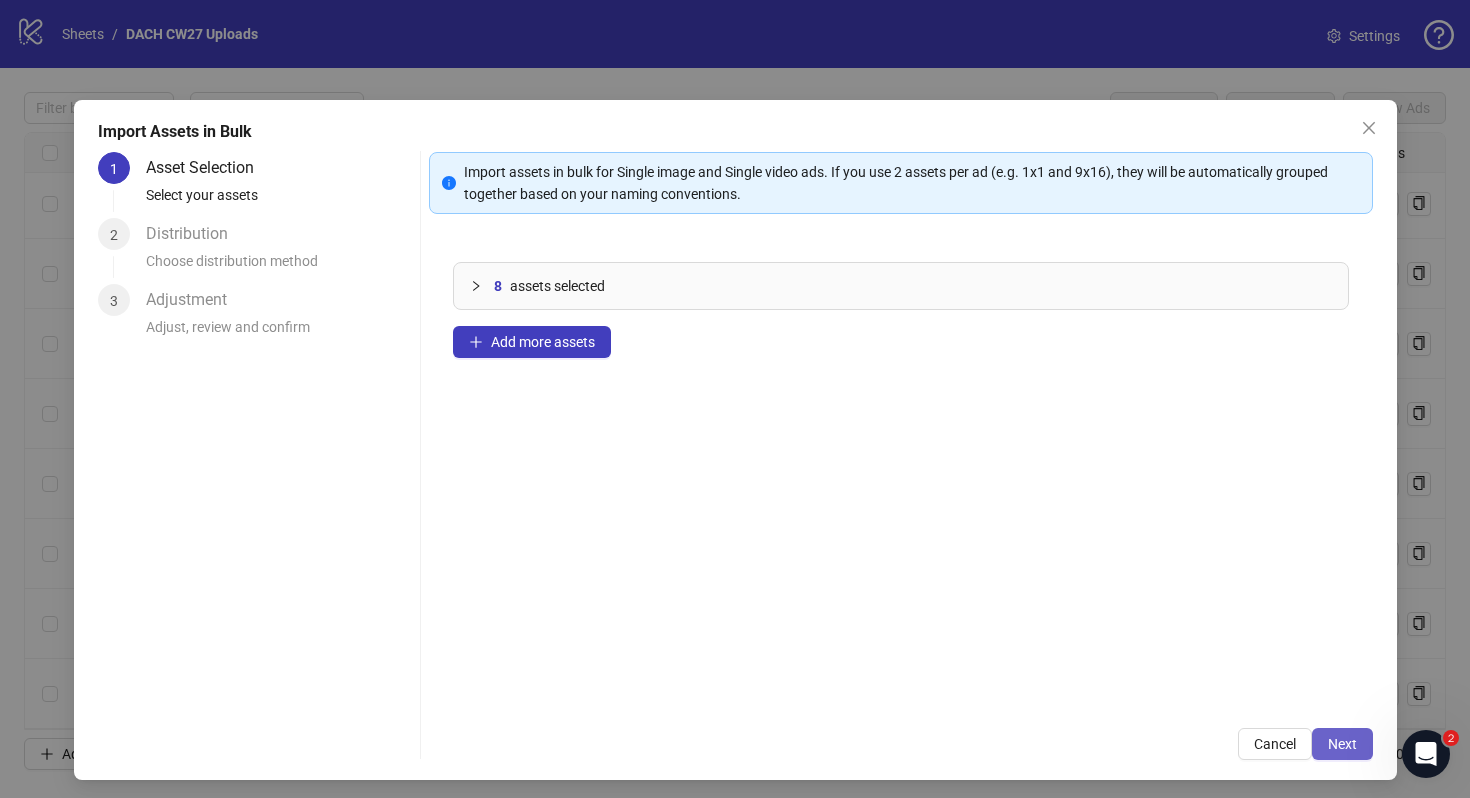 click on "Next" at bounding box center (1342, 744) 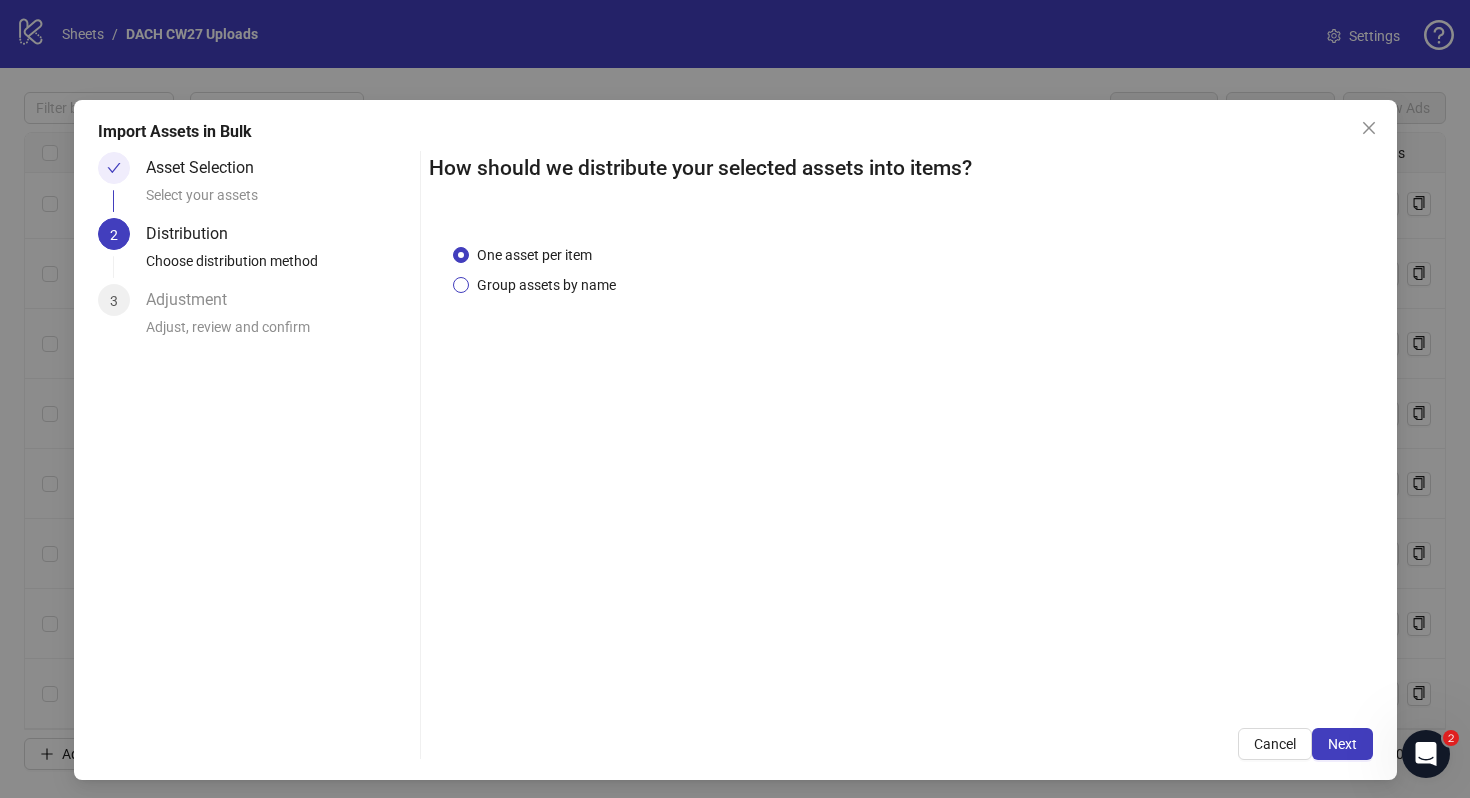 click on "Group assets by name" at bounding box center (534, 255) 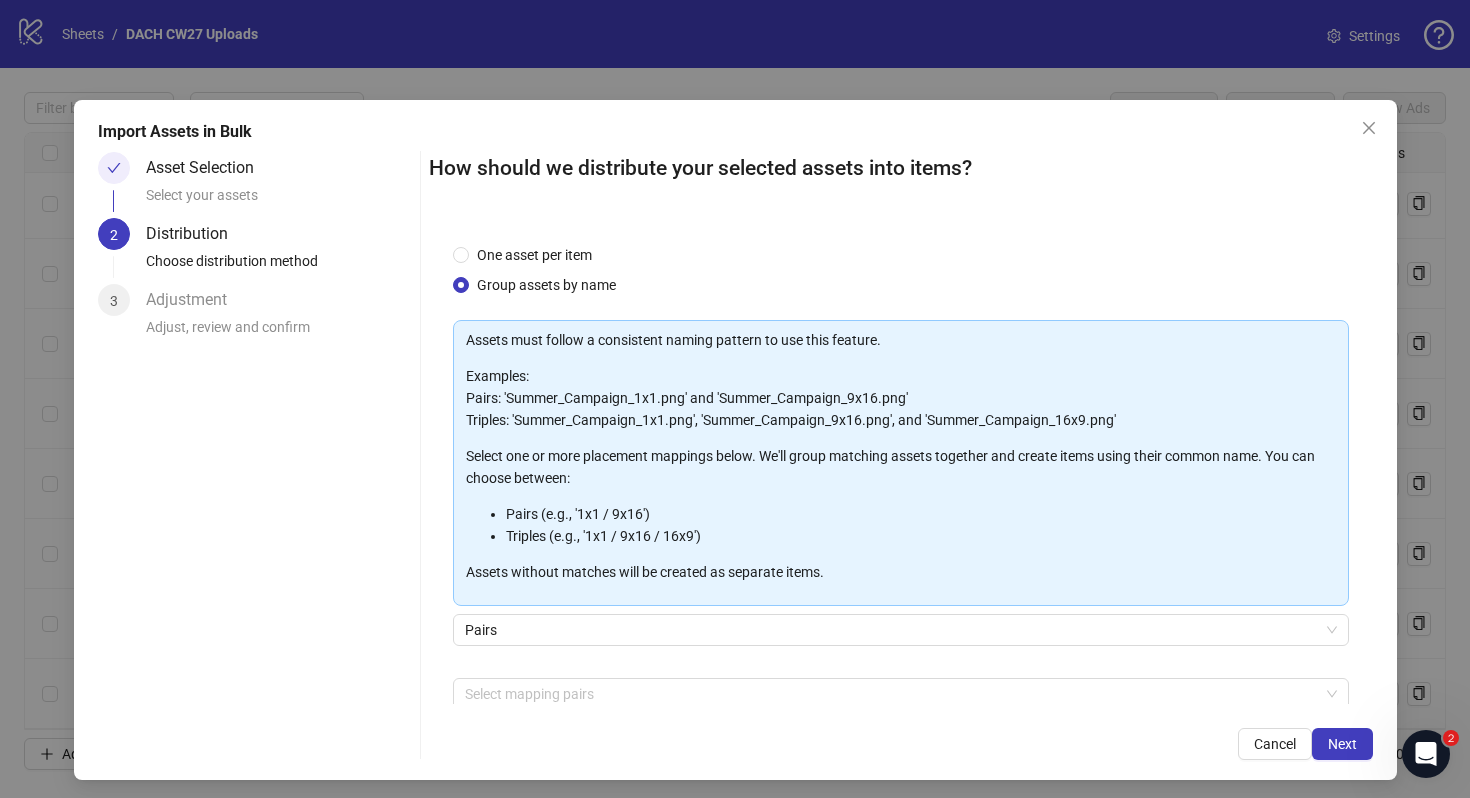 scroll, scrollTop: 101, scrollLeft: 0, axis: vertical 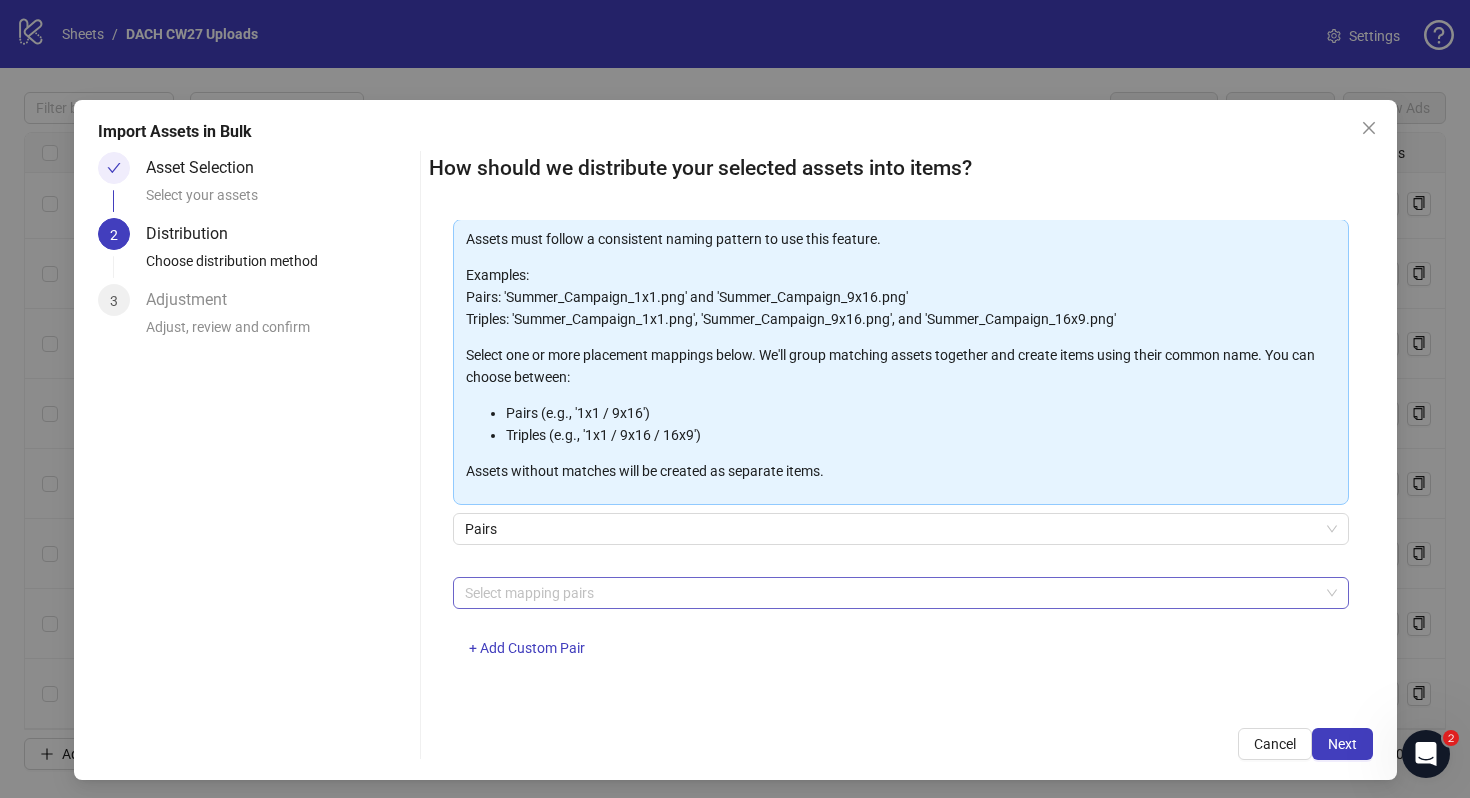 click at bounding box center [890, 593] 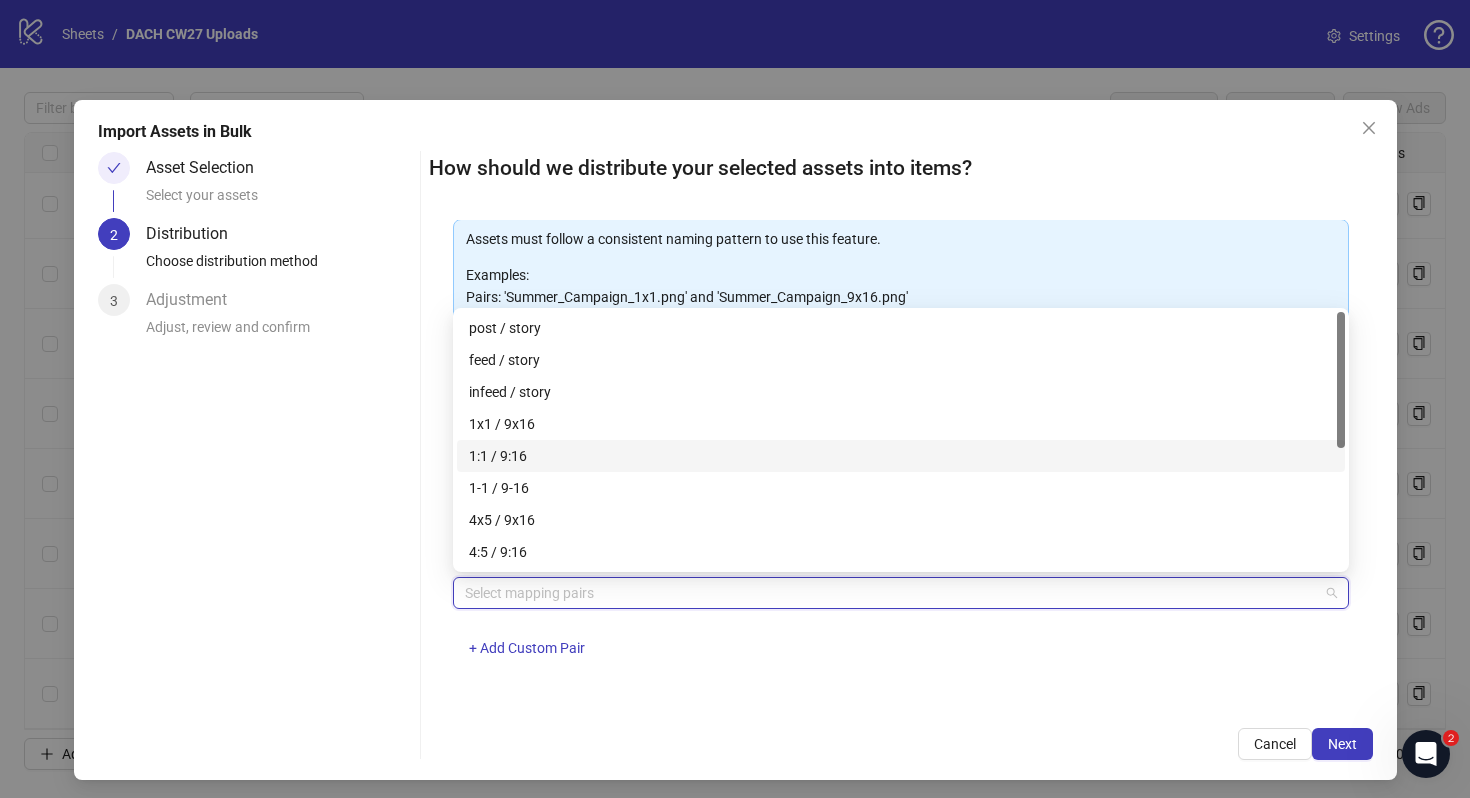 click on "1:1 / 9:16" at bounding box center [901, 456] 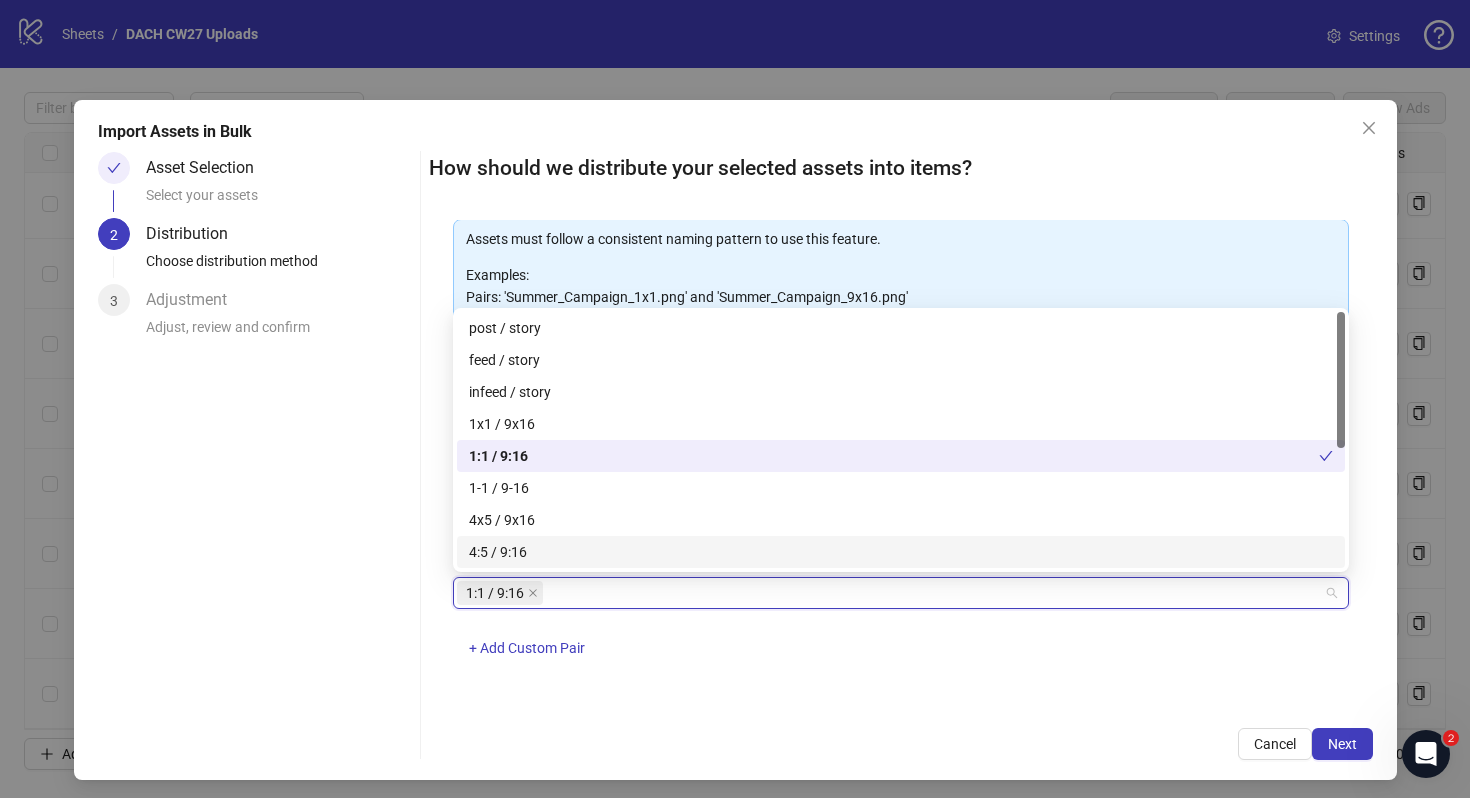 click on "1:1 / 9:16   + Add Custom Pair" at bounding box center (901, 629) 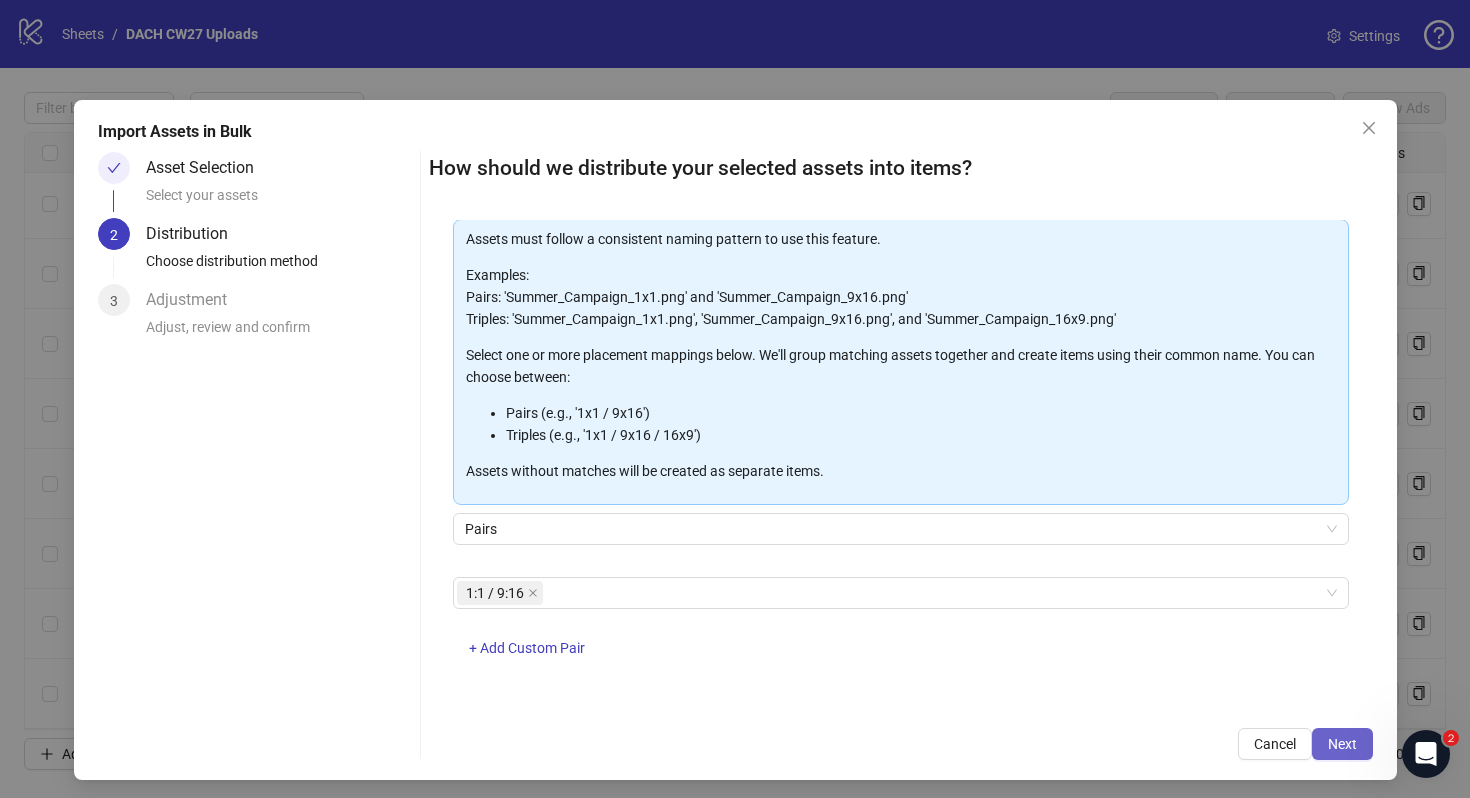 click on "Next" at bounding box center (1342, 744) 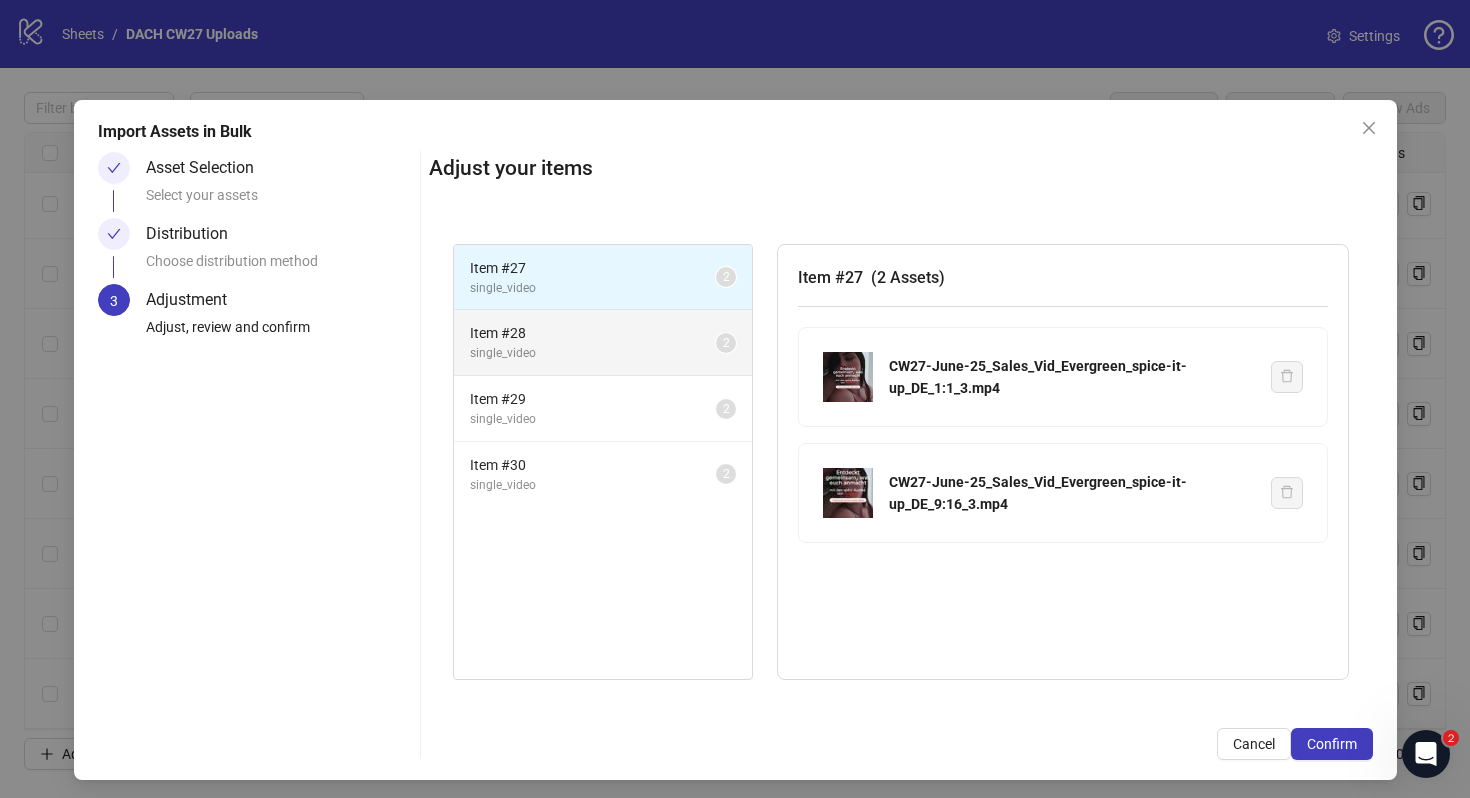 click on "Item # 28 single_video 2" at bounding box center [603, 343] 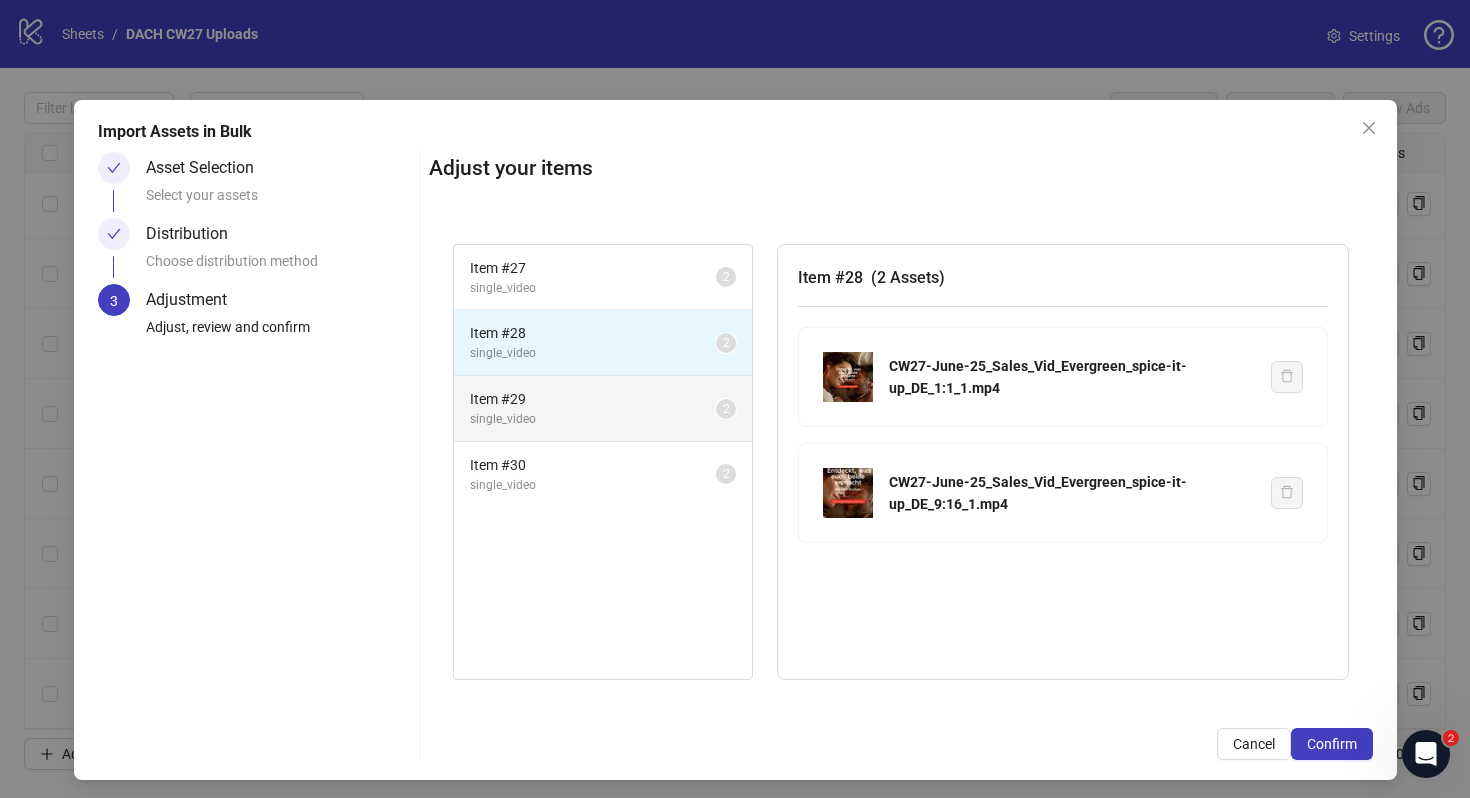 click on "single_video" at bounding box center (593, 288) 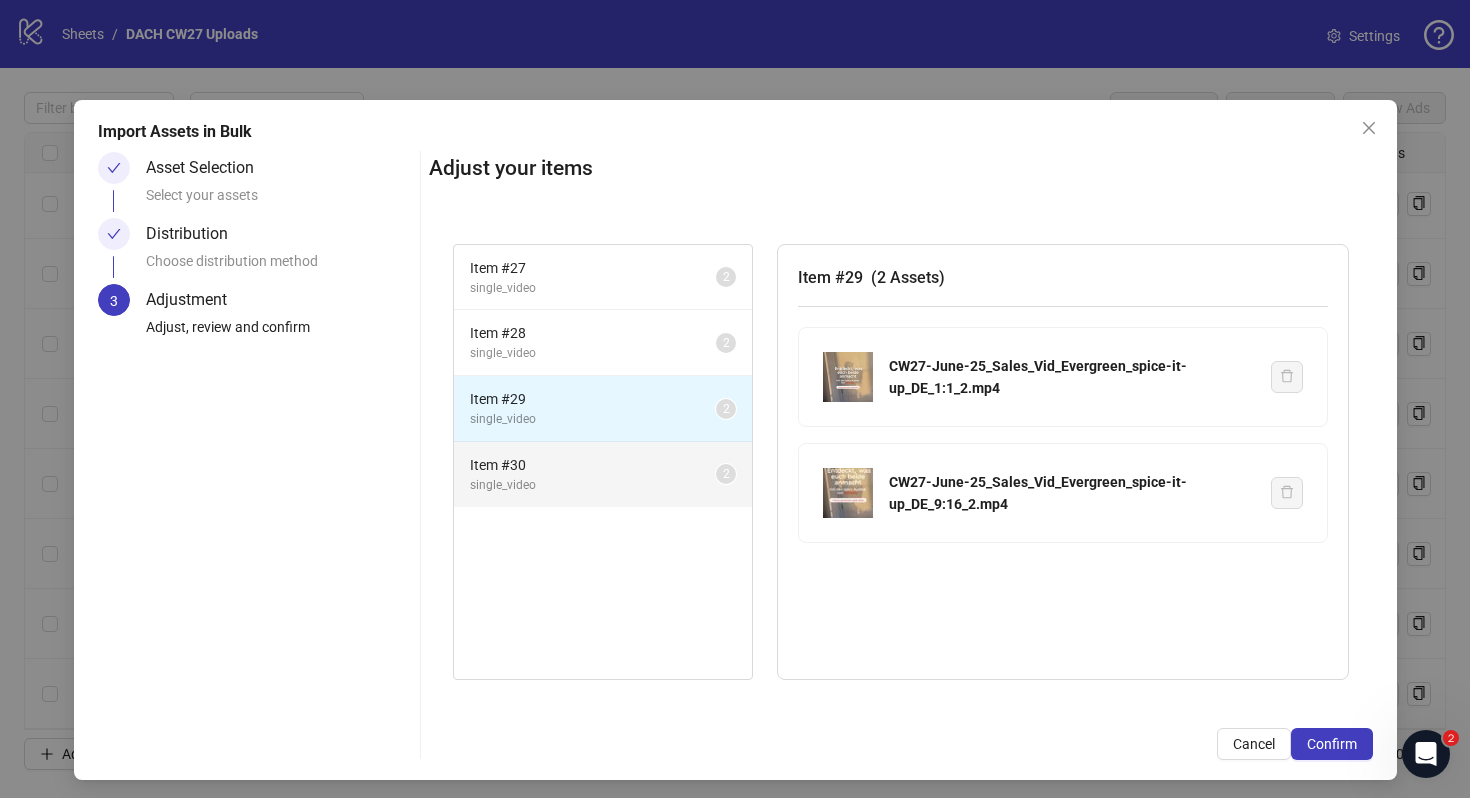 click on "Item # 30" at bounding box center (593, 268) 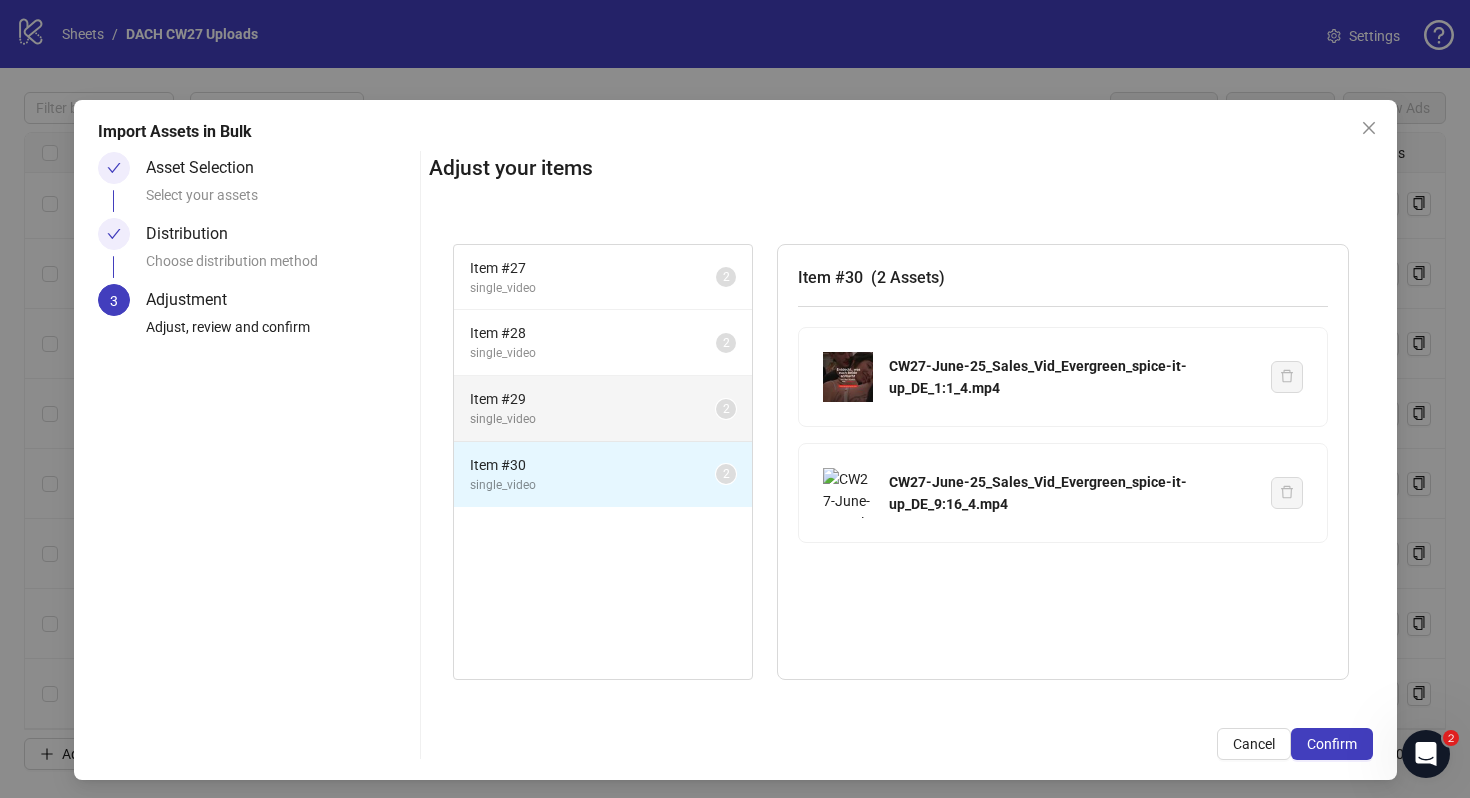 click on "single_video" at bounding box center (593, 288) 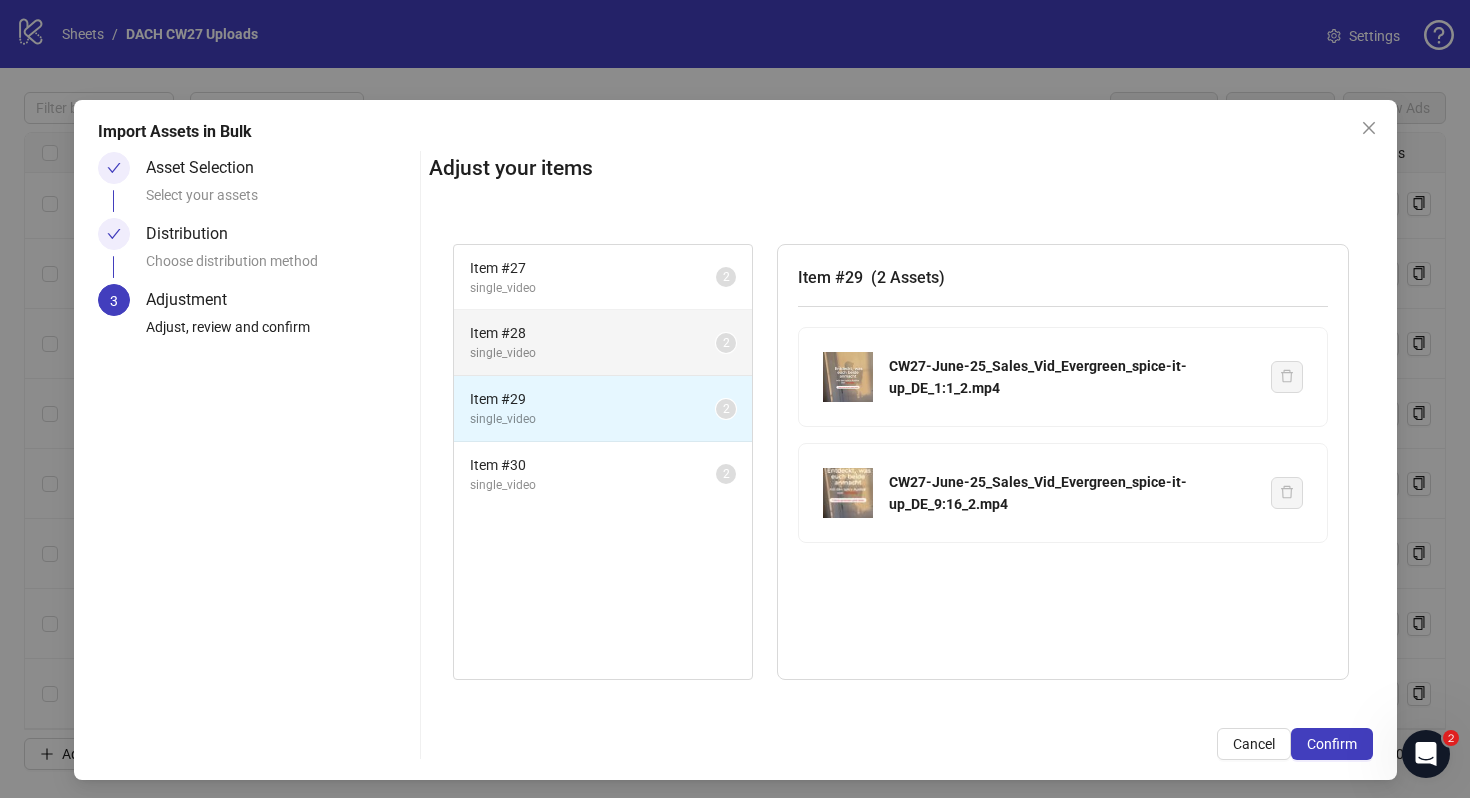 click on "Item # 28 single_video 2" at bounding box center (603, 343) 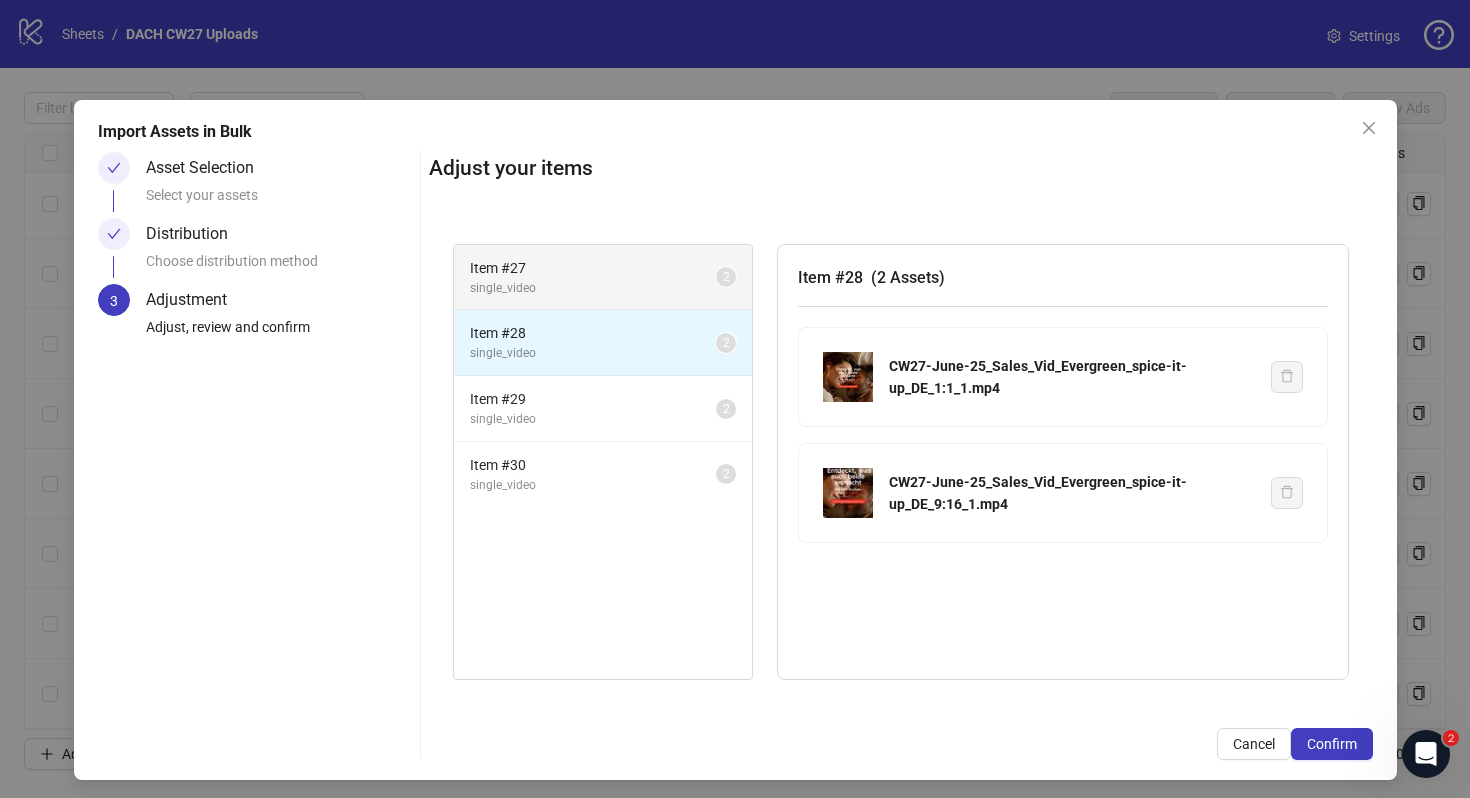click on "Item # 27 single_video 2" at bounding box center [603, 278] 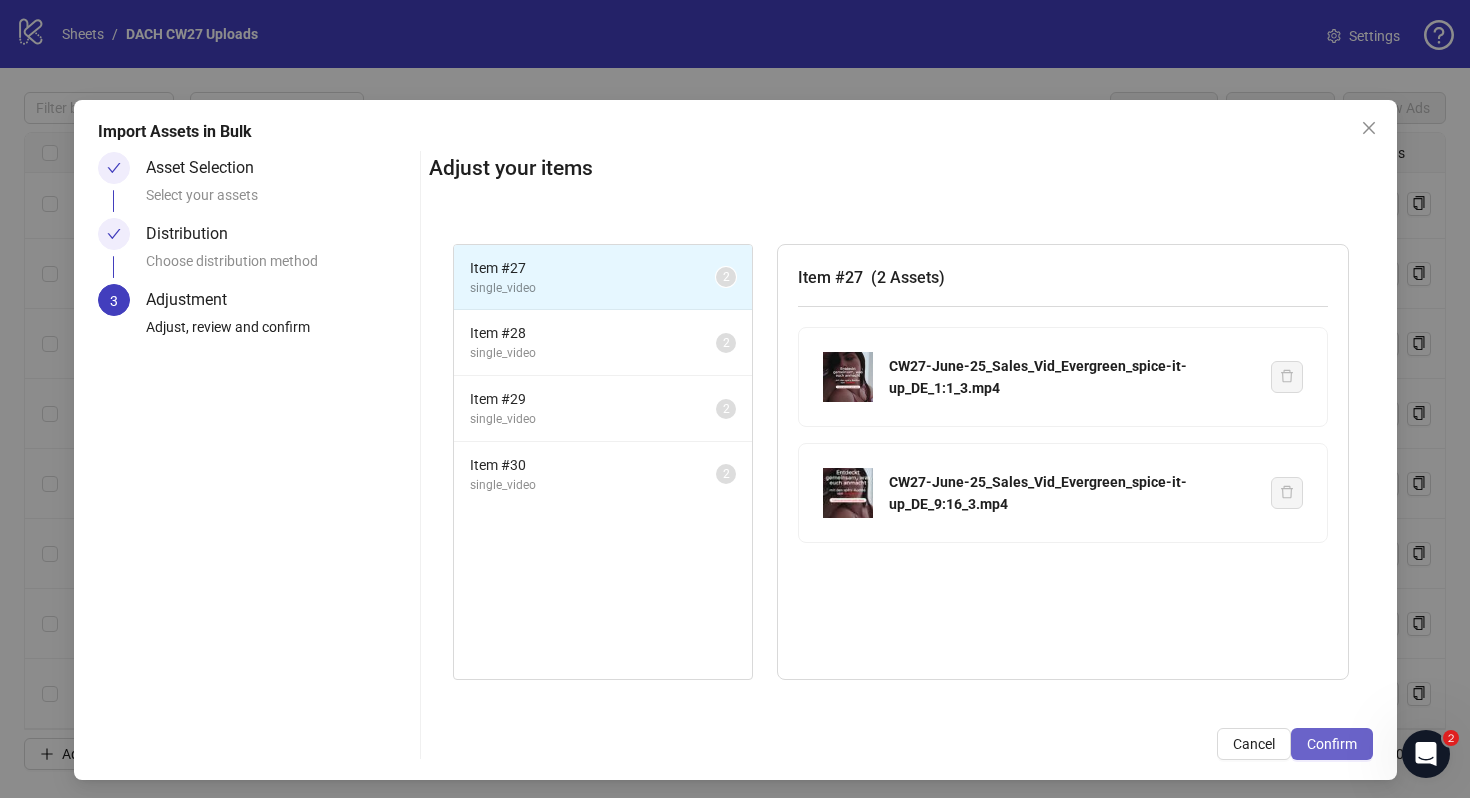 click on "Confirm" at bounding box center [1332, 744] 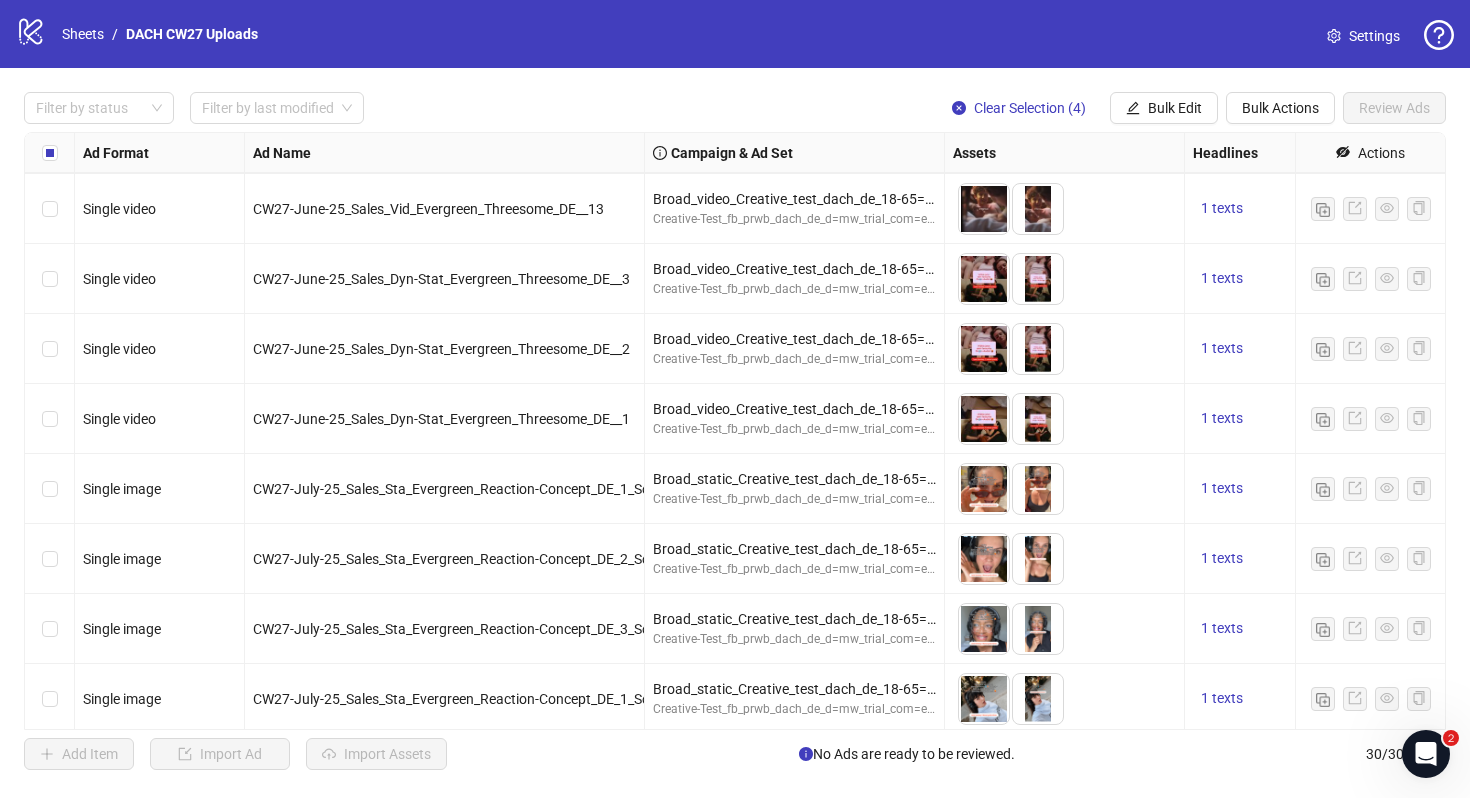 scroll, scrollTop: 802, scrollLeft: 0, axis: vertical 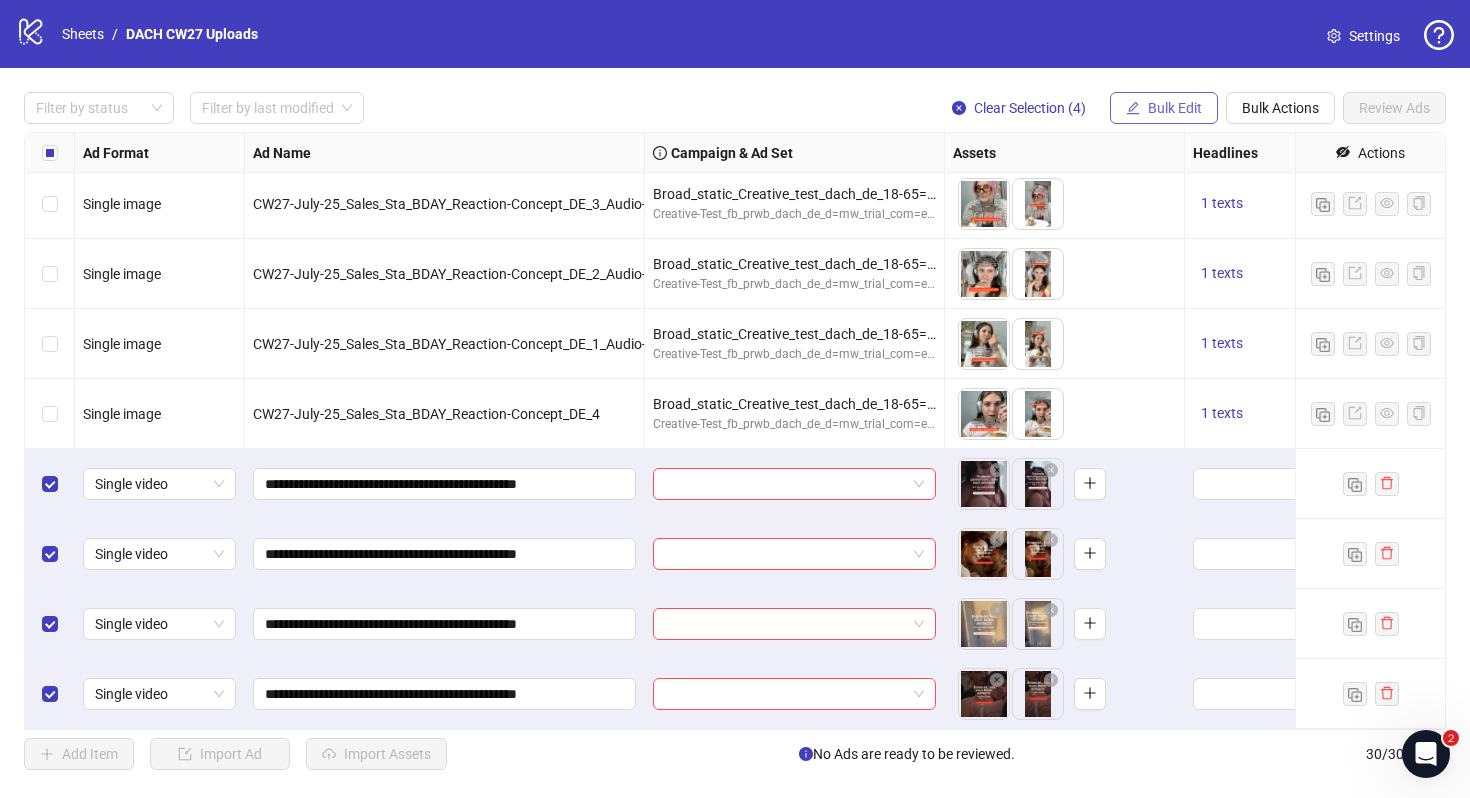 click on "Bulk Edit" at bounding box center (1164, 108) 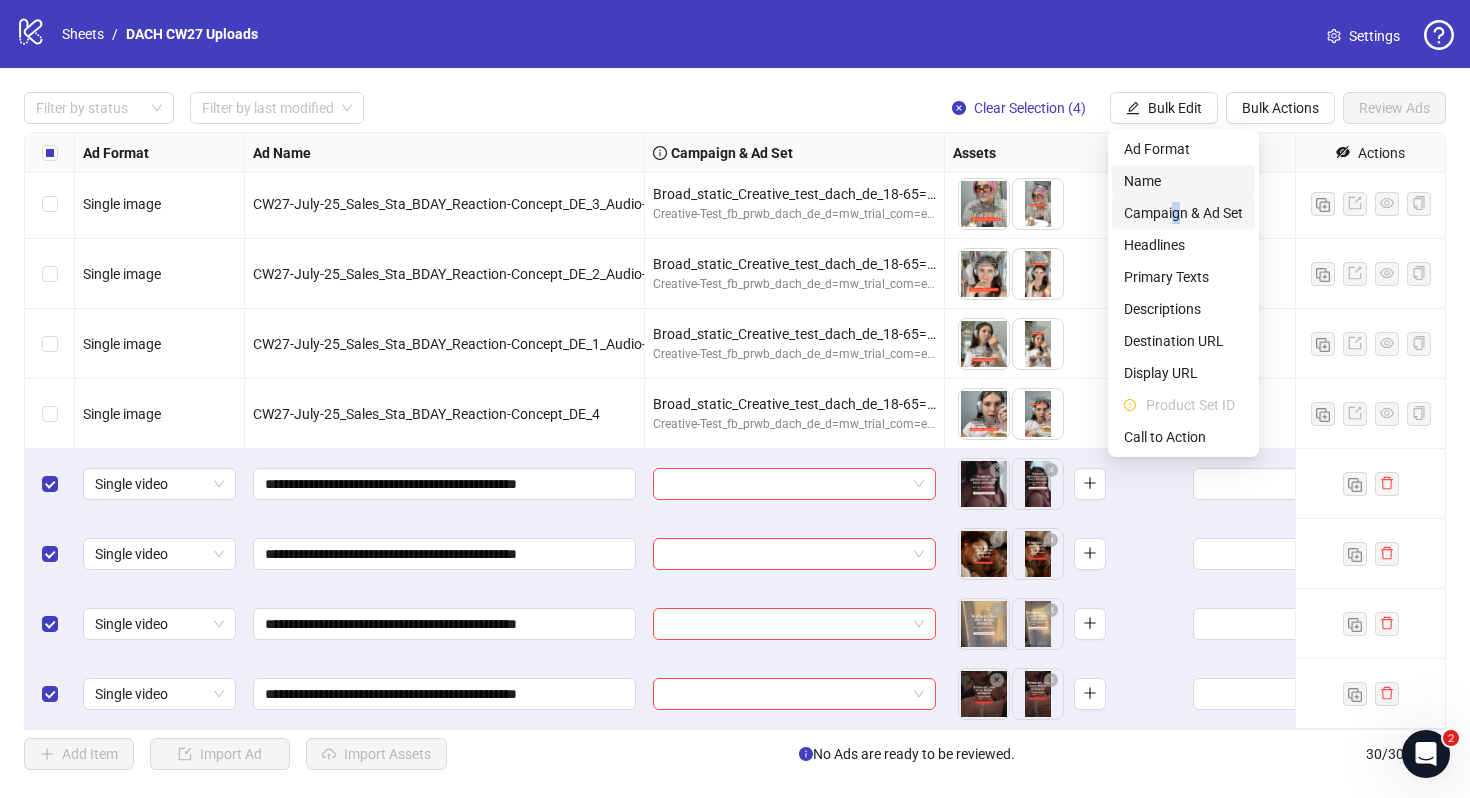 click on "Campaign & Ad Set" at bounding box center [1183, 213] 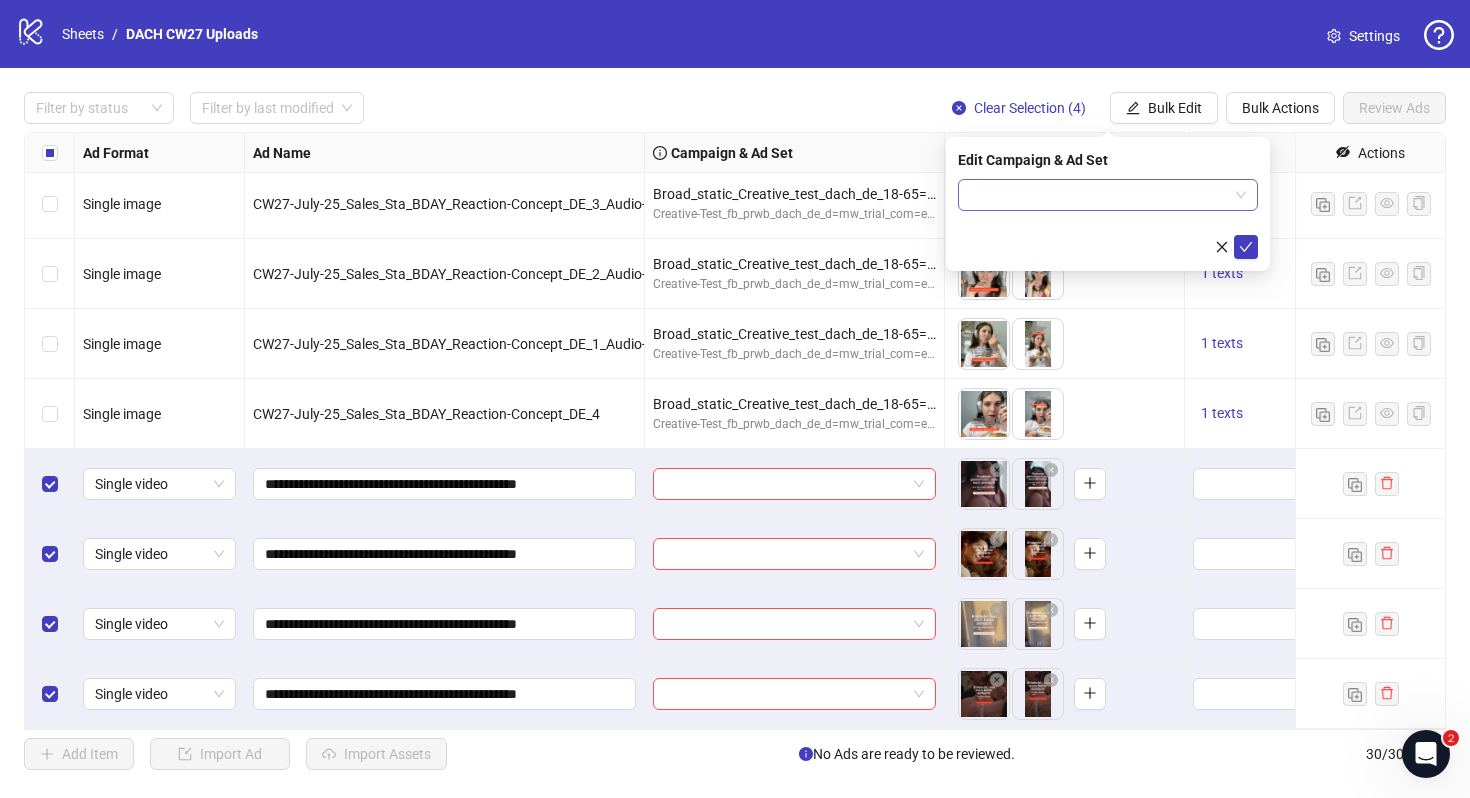 click at bounding box center (1099, 195) 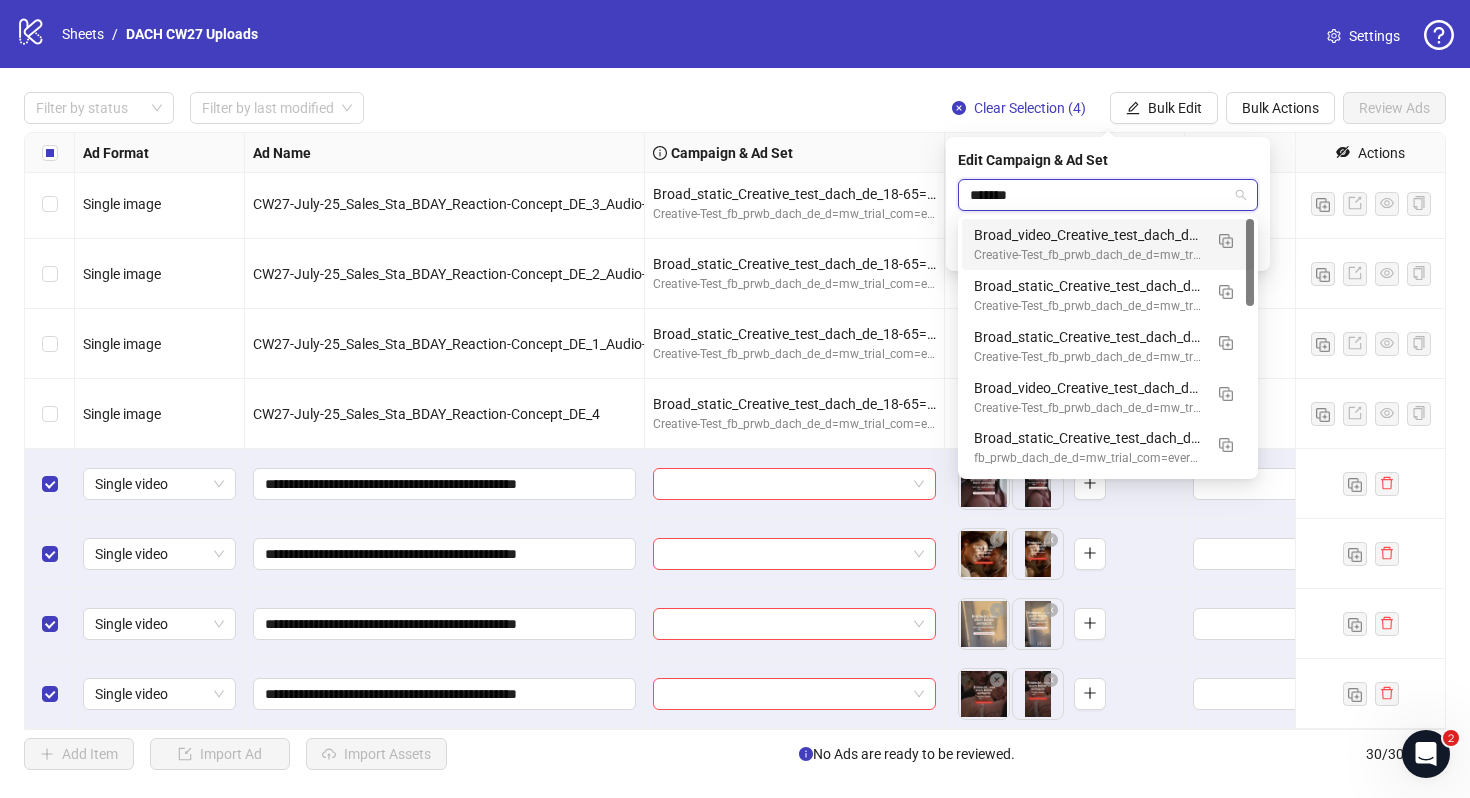 type on "********" 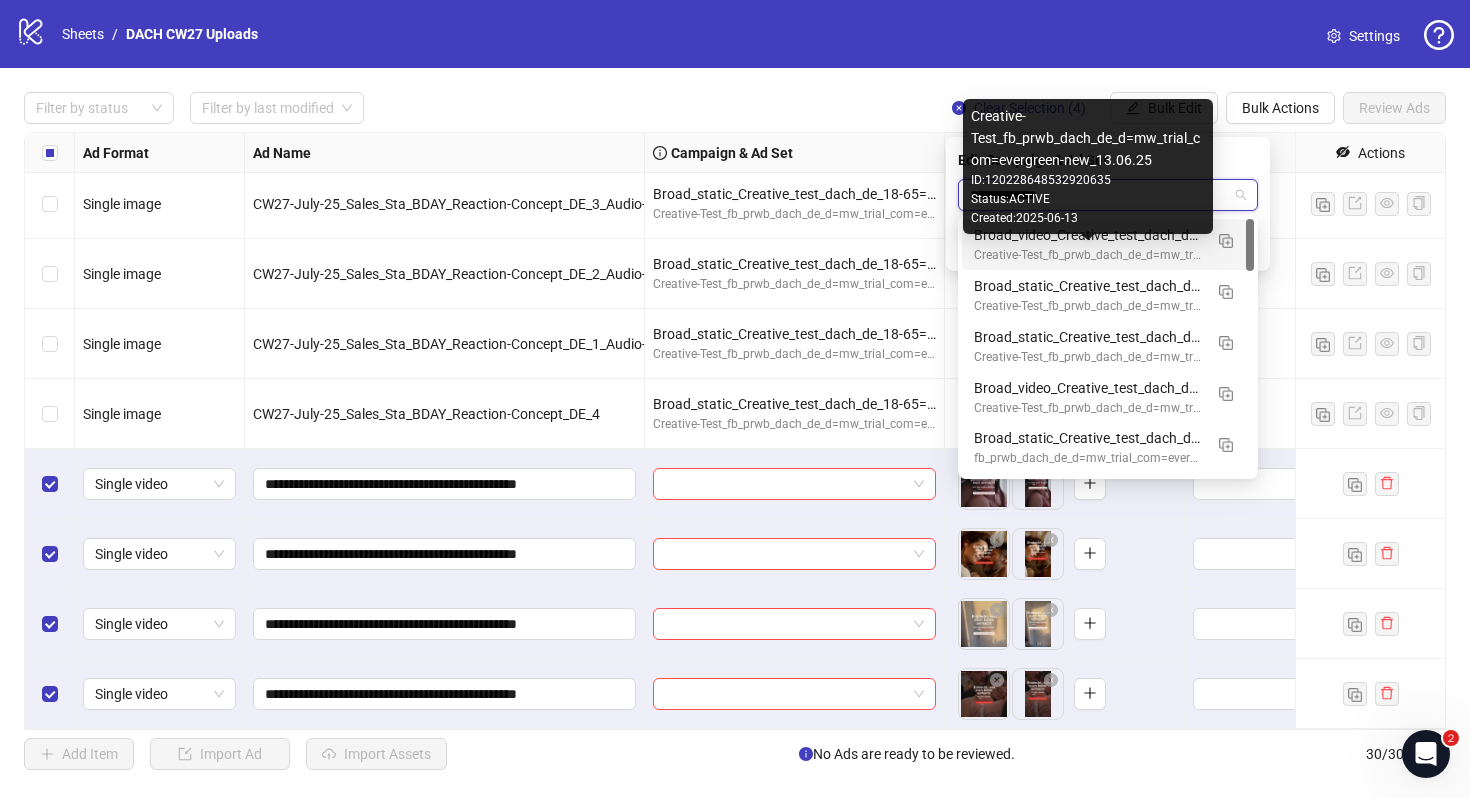 click on "Creative-Test_fb_prwb_dach_de_d=mw_trial_com=evergreen-new_13.06.25" at bounding box center (1088, 255) 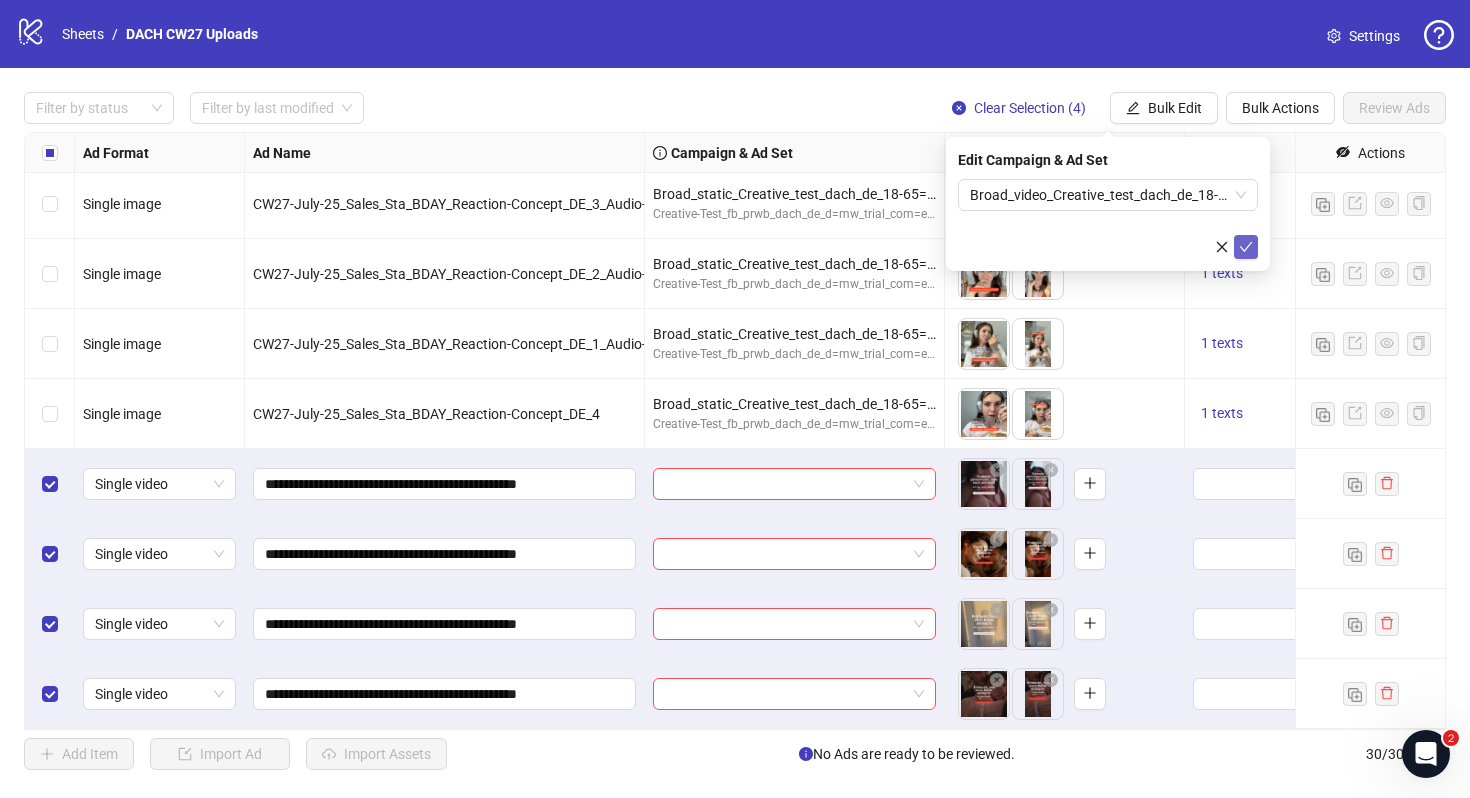 click at bounding box center (1246, 247) 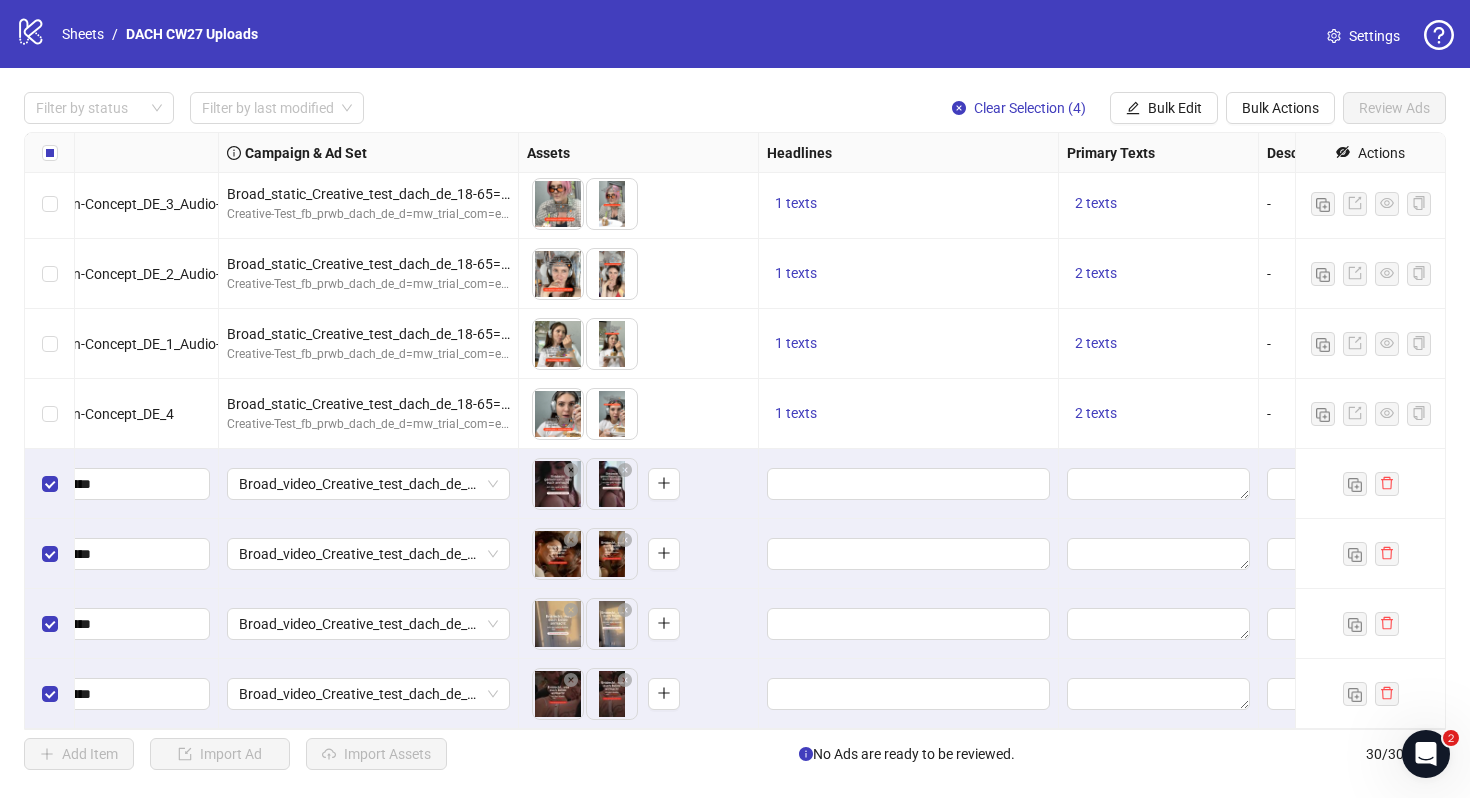 scroll, scrollTop: 1544, scrollLeft: 348, axis: both 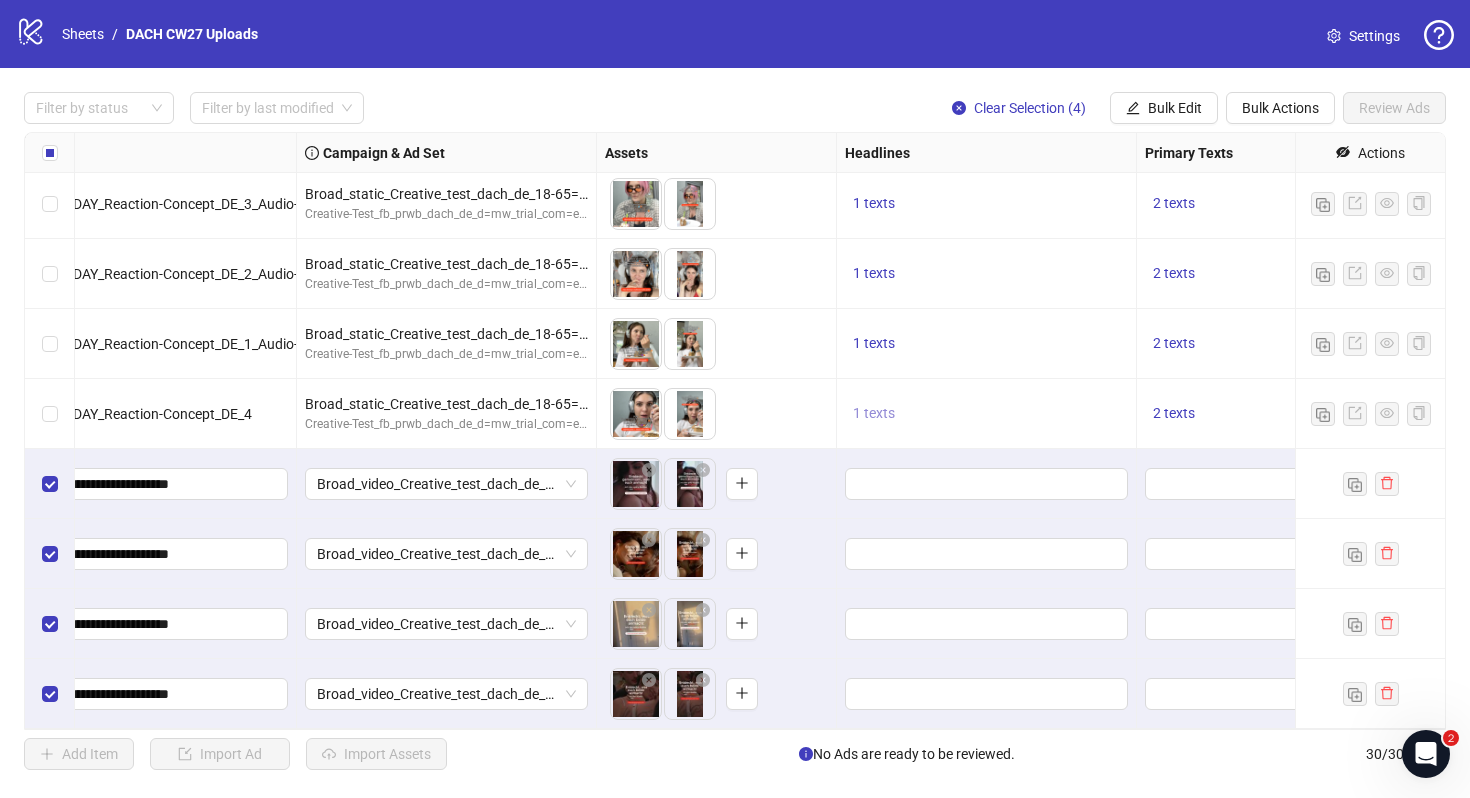 click on "1 texts" at bounding box center [874, 413] 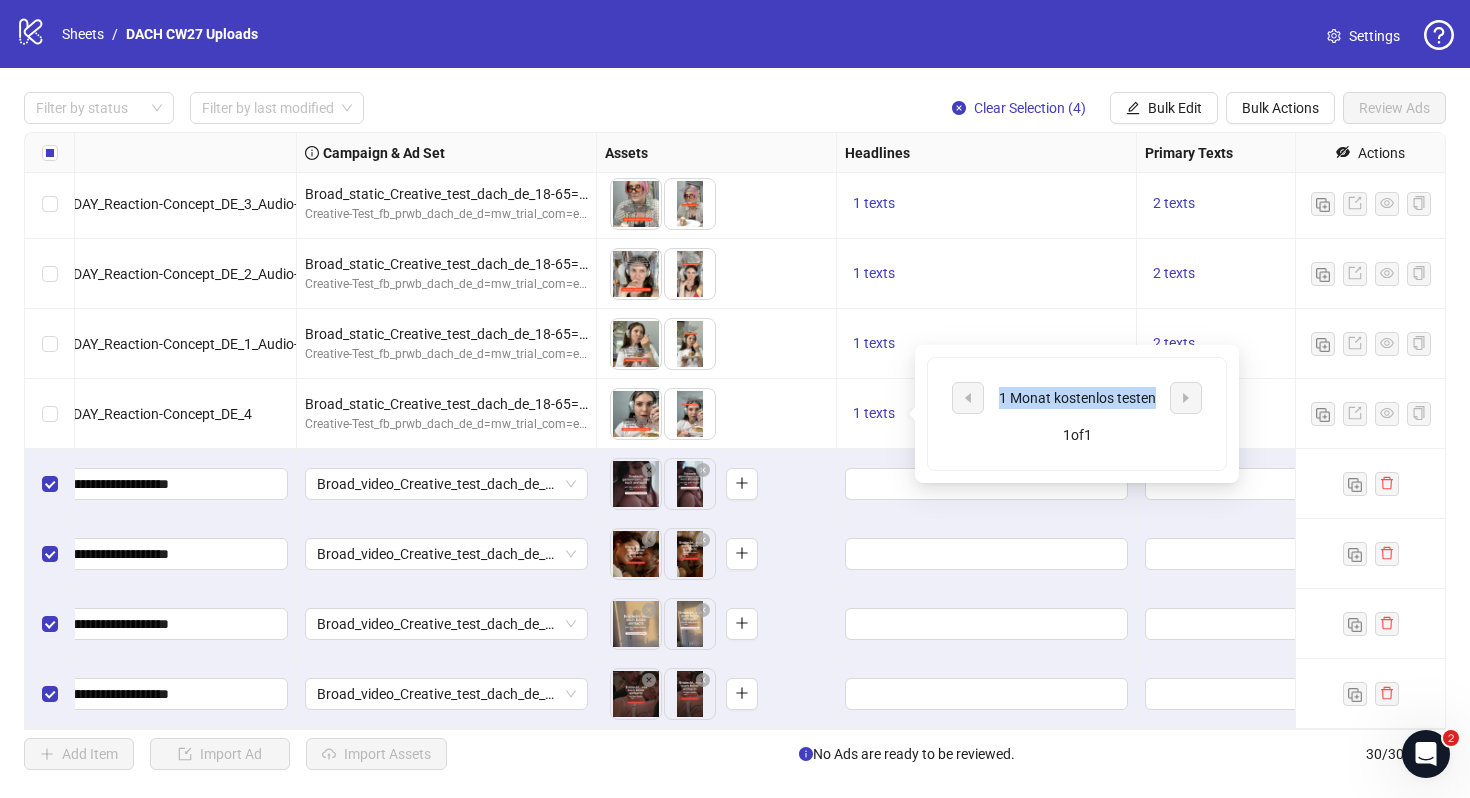 drag, startPoint x: 991, startPoint y: 395, endPoint x: 1155, endPoint y: 397, distance: 164.01219 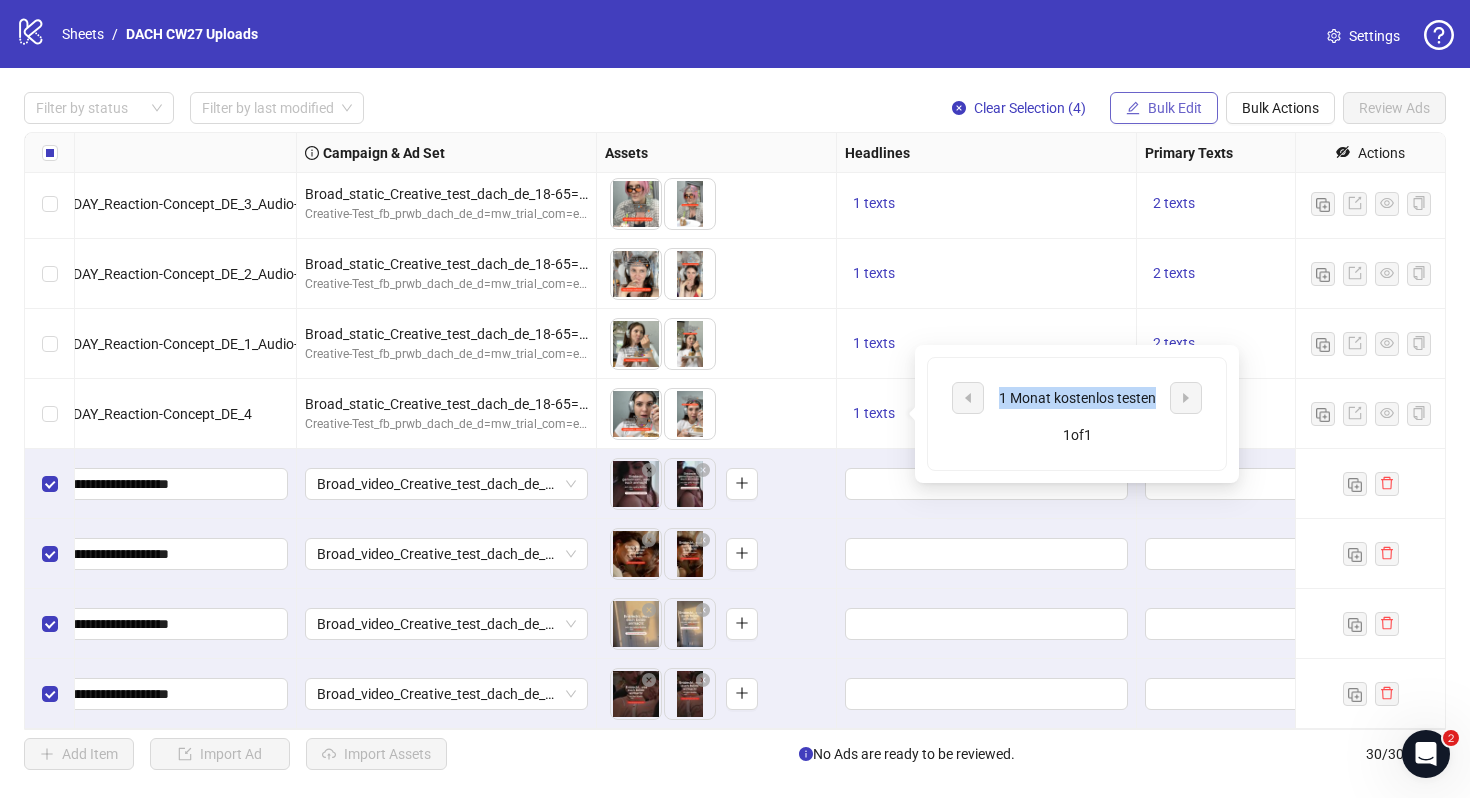 click on "Bulk Edit" at bounding box center [1164, 108] 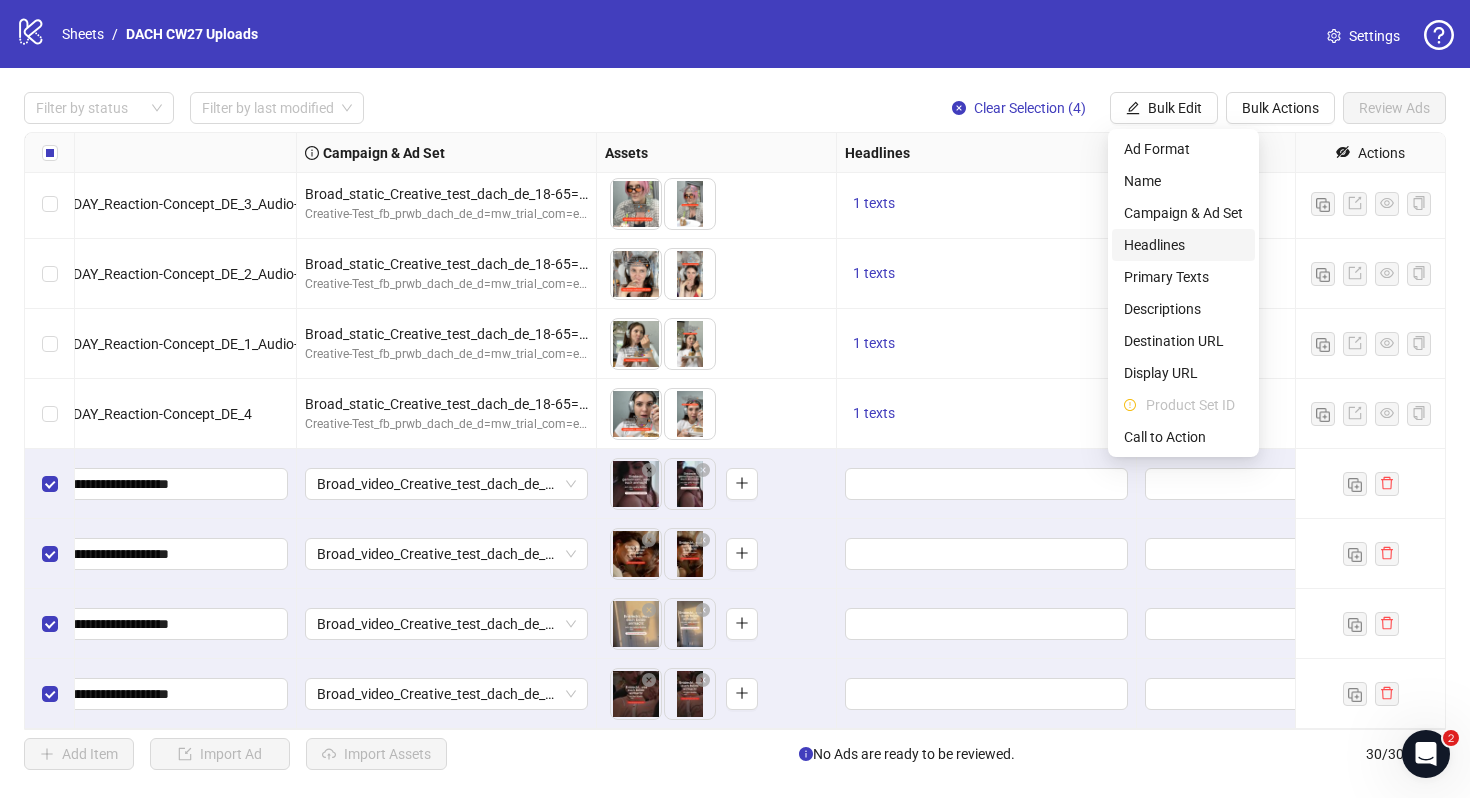 click on "Headlines" at bounding box center (1183, 245) 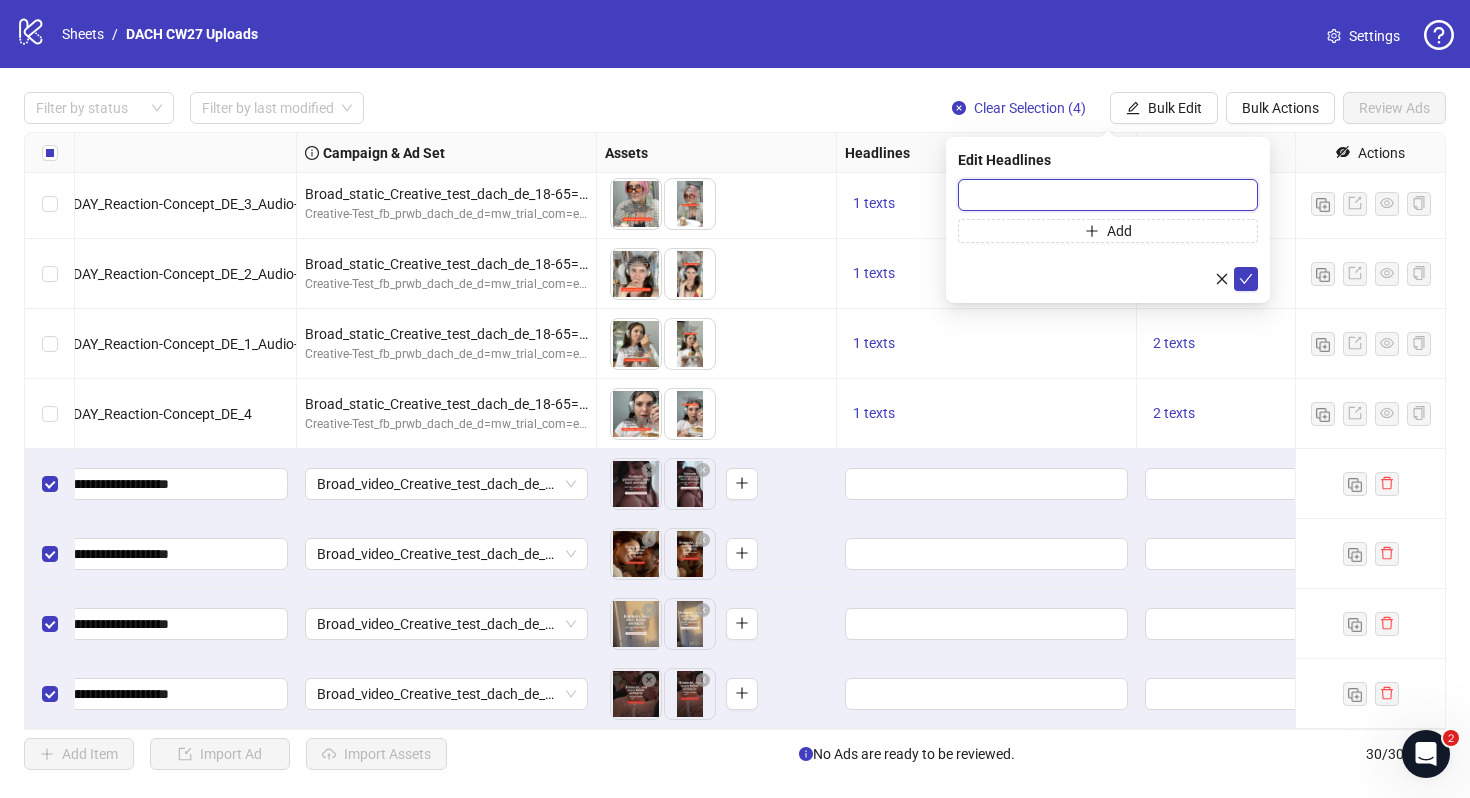 click at bounding box center [1108, 195] 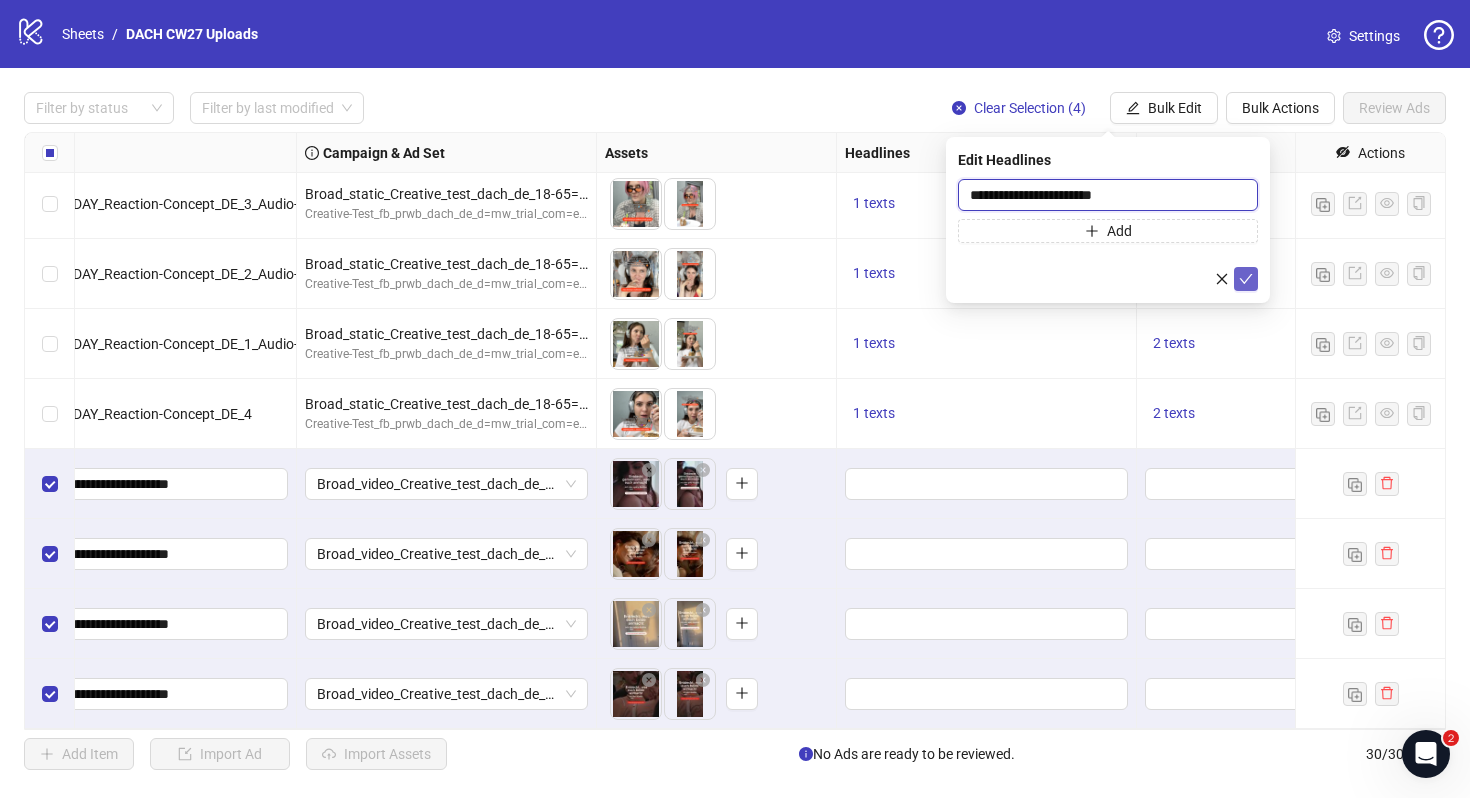 type on "**********" 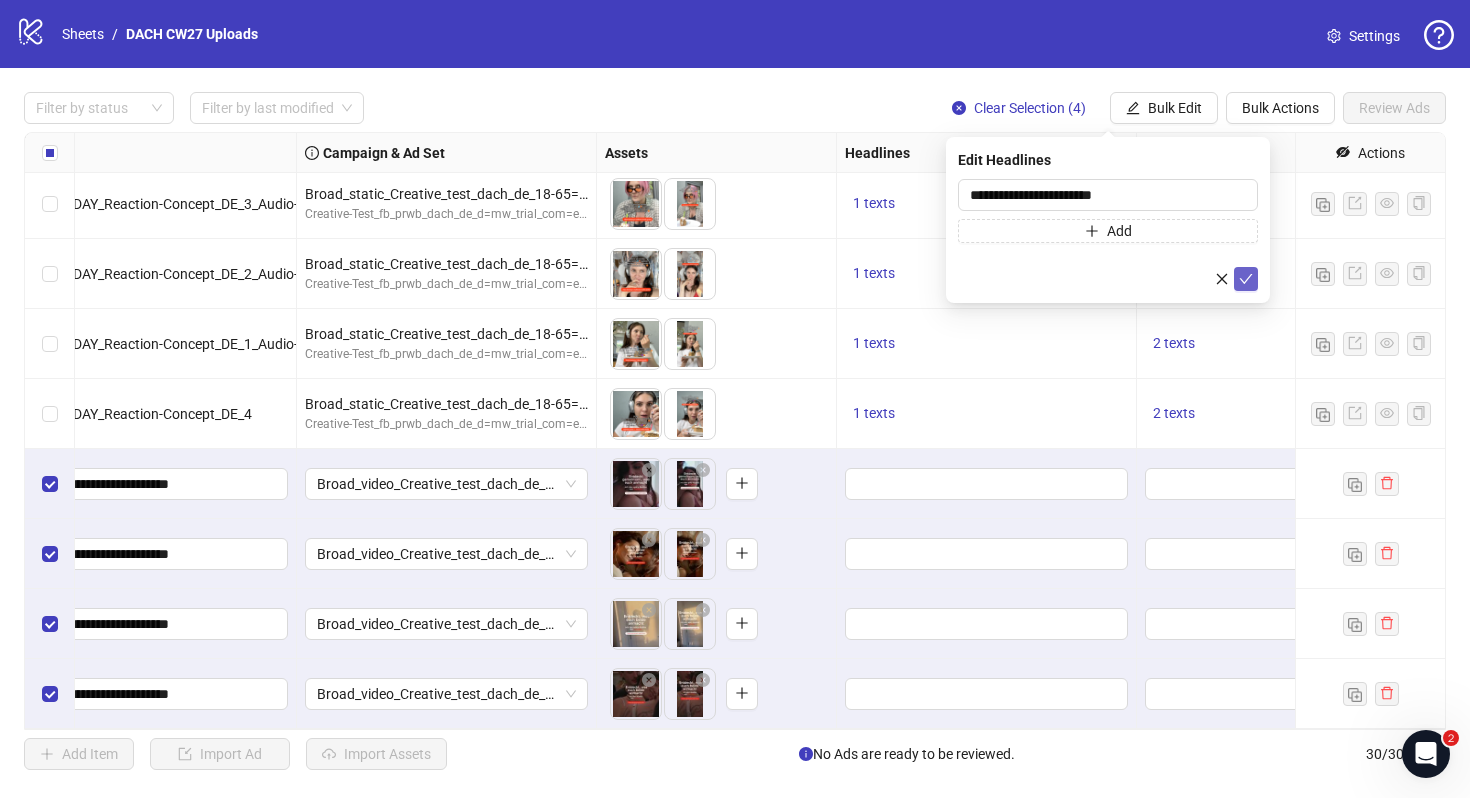 click at bounding box center [1246, 279] 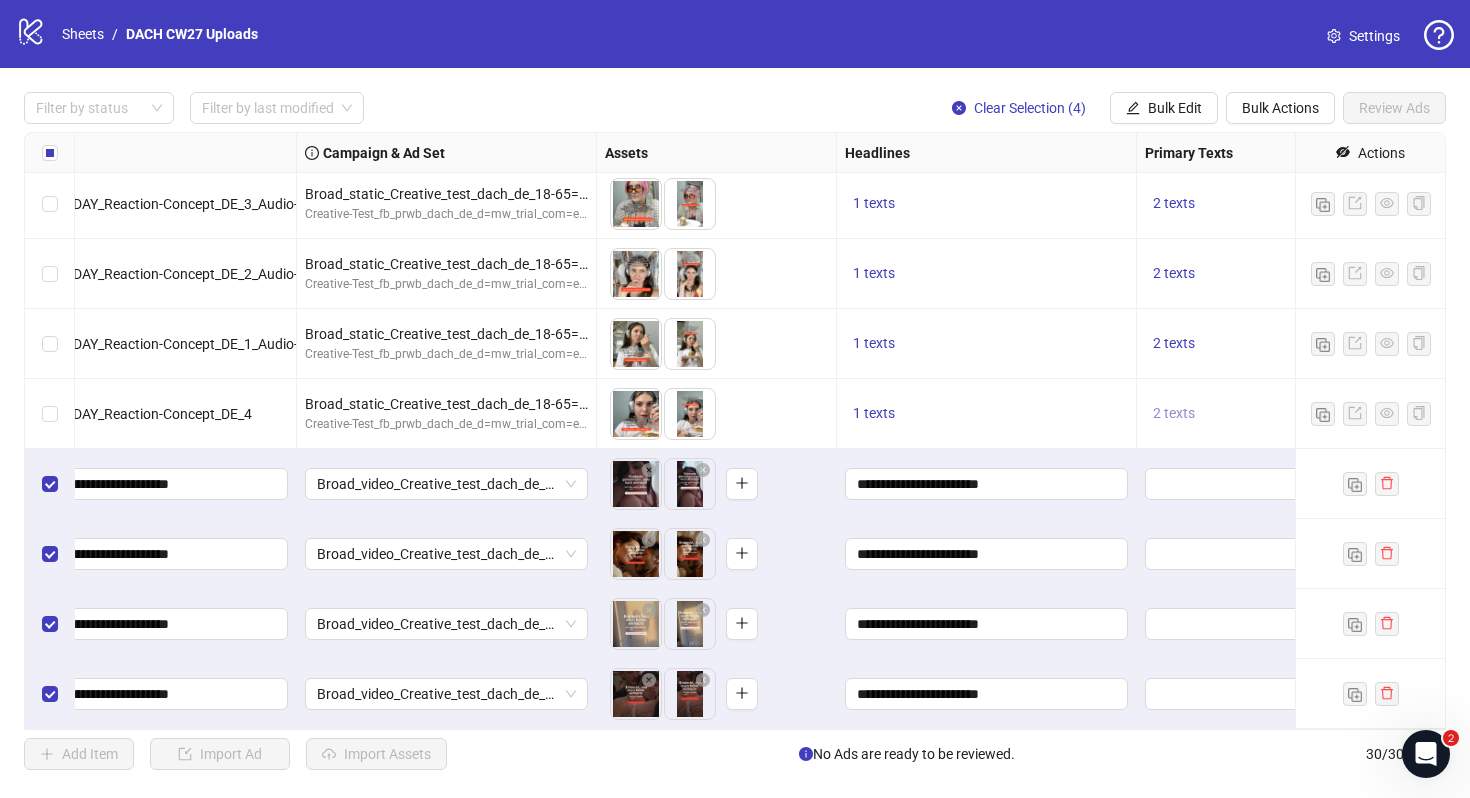 click on "2 texts" at bounding box center (1174, 413) 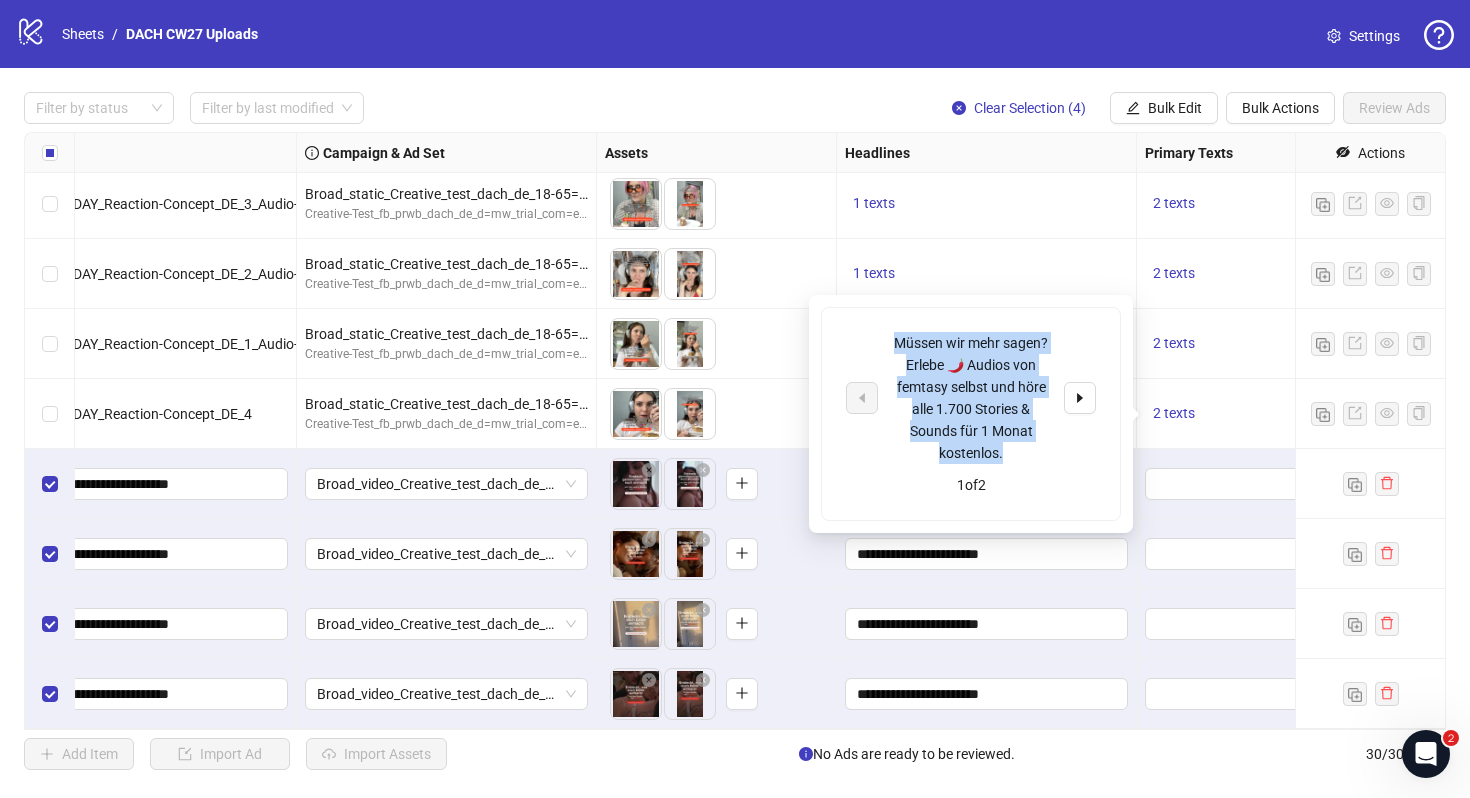 drag, startPoint x: 1010, startPoint y: 450, endPoint x: 896, endPoint y: 328, distance: 166.97305 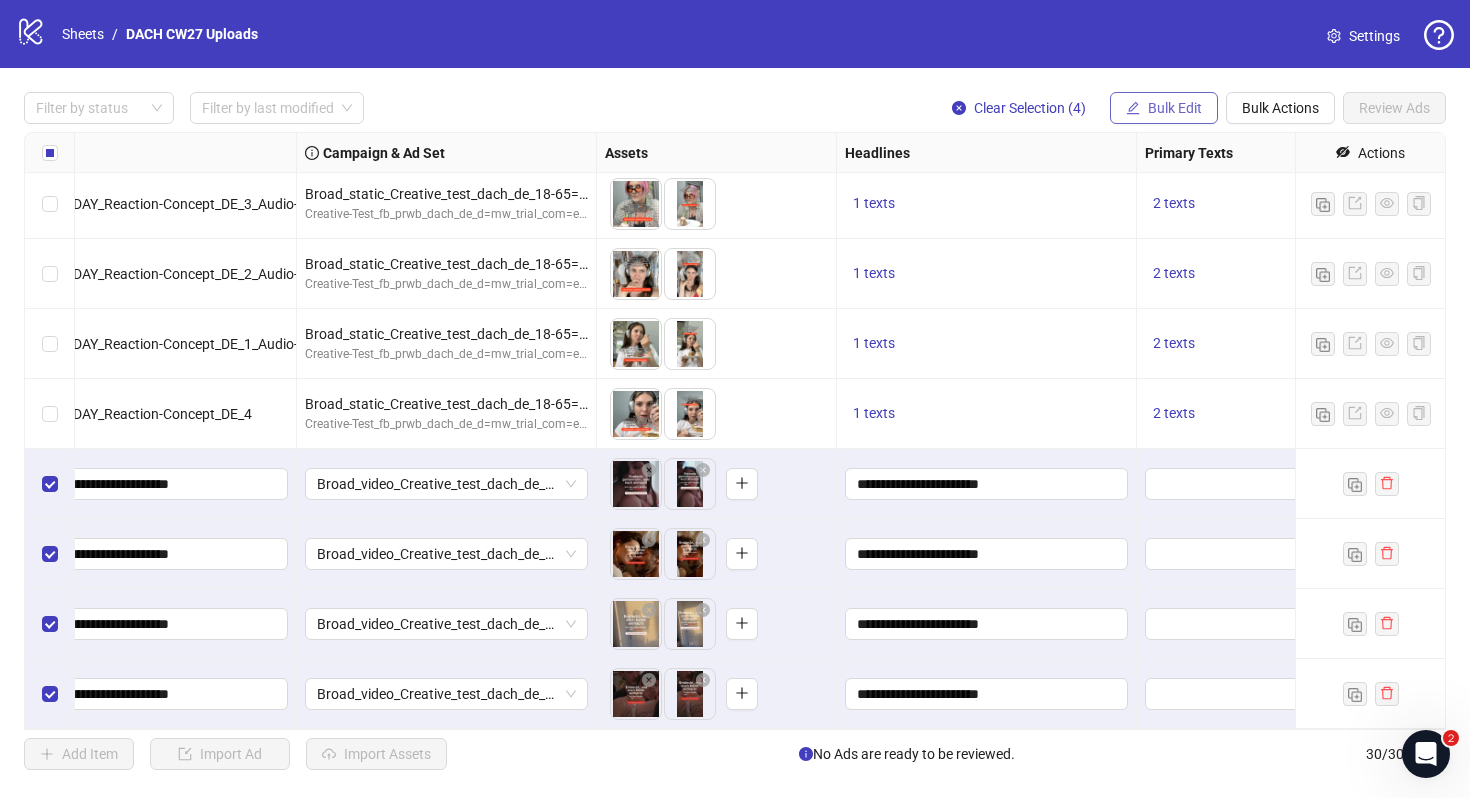 click on "Bulk Edit" at bounding box center [1175, 108] 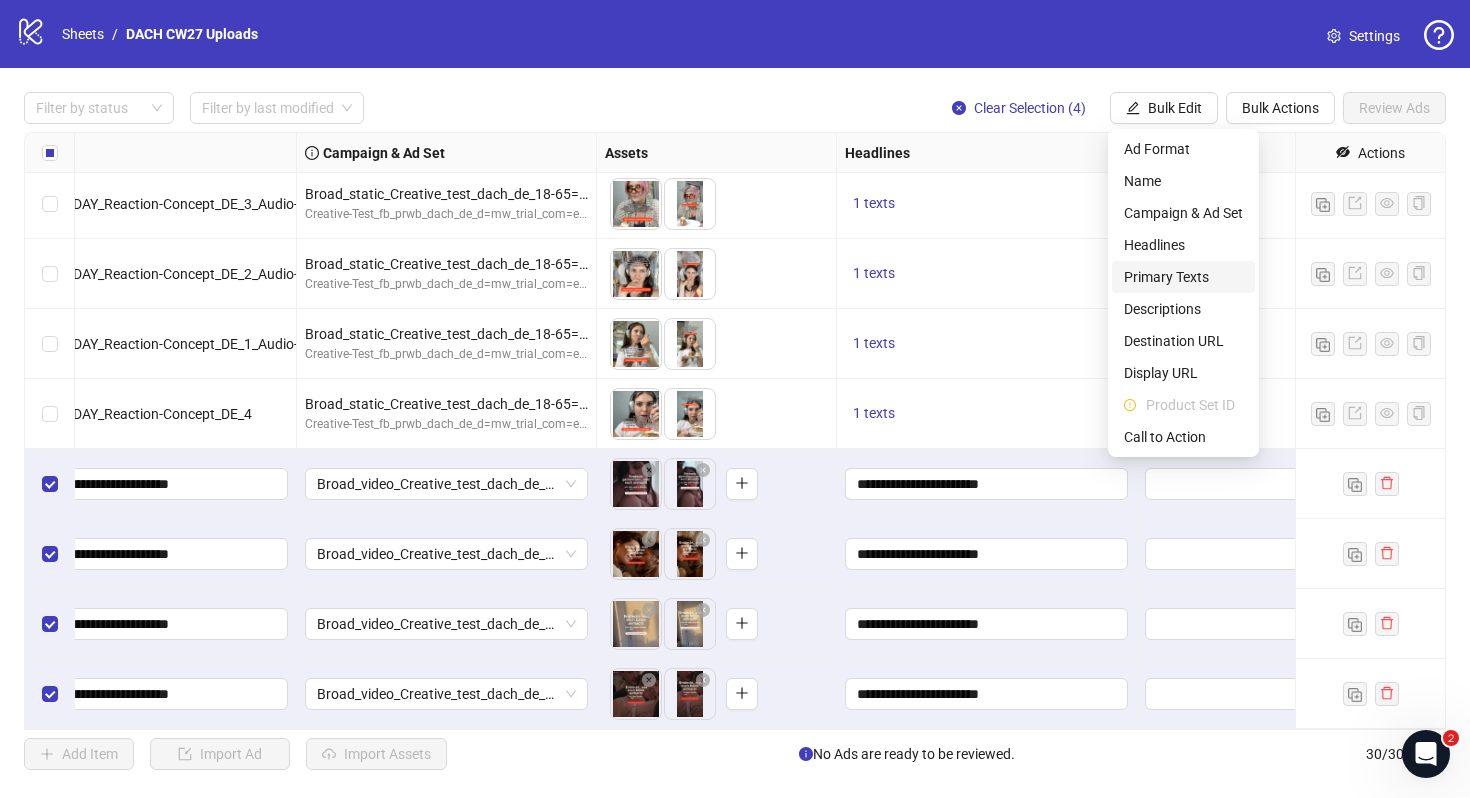 click on "Primary Texts" at bounding box center [1183, 277] 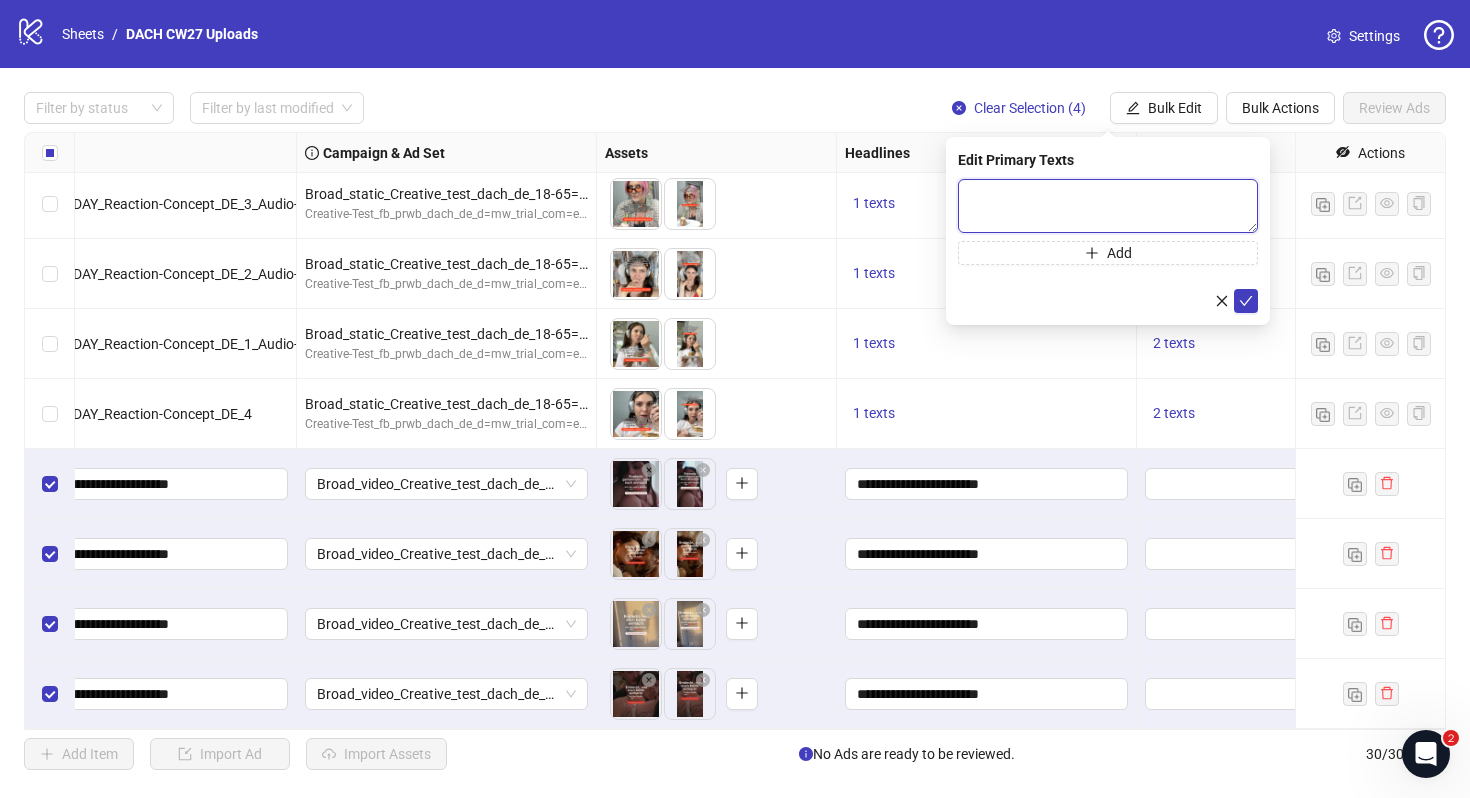 click at bounding box center [1108, 206] 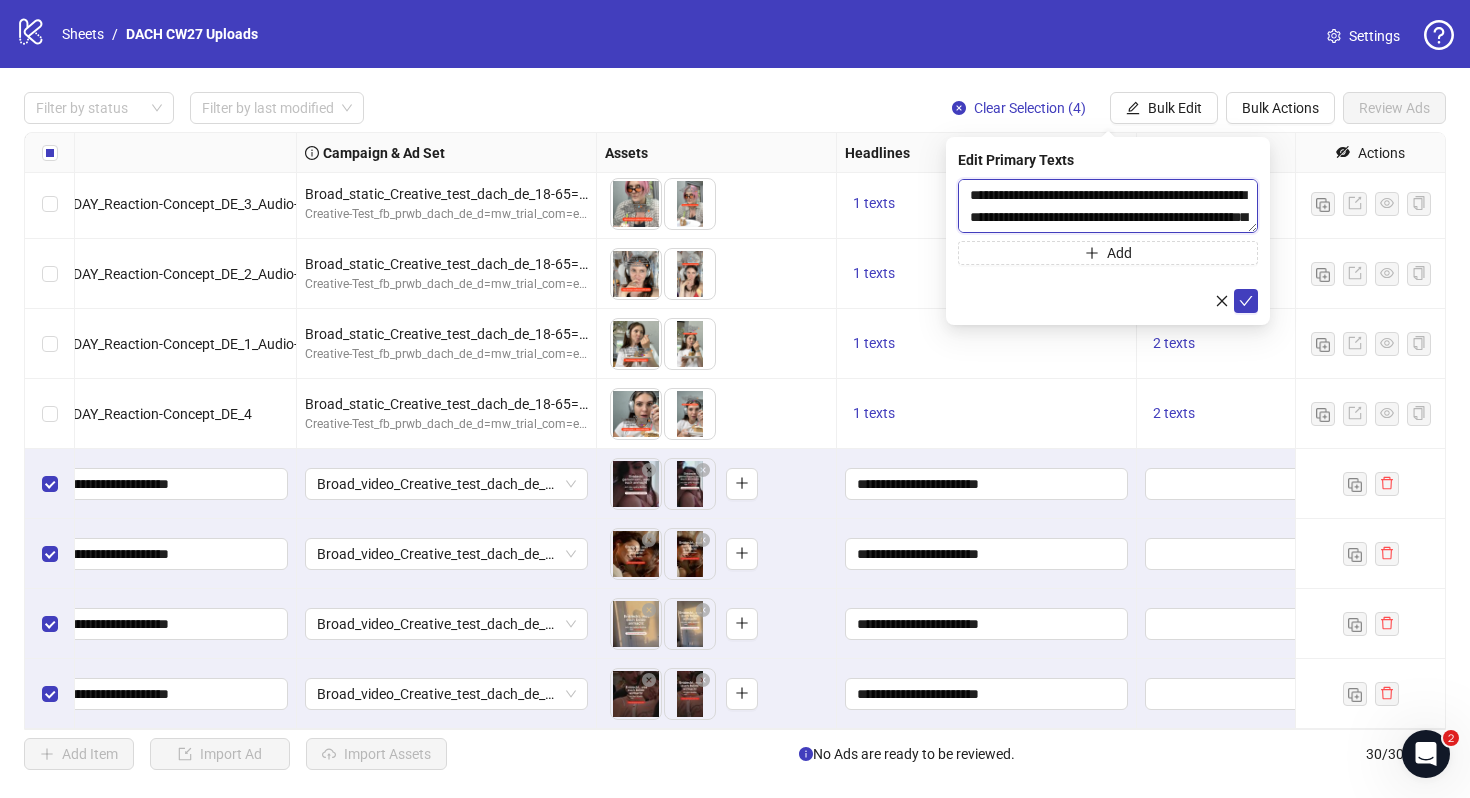 scroll, scrollTop: 15, scrollLeft: 0, axis: vertical 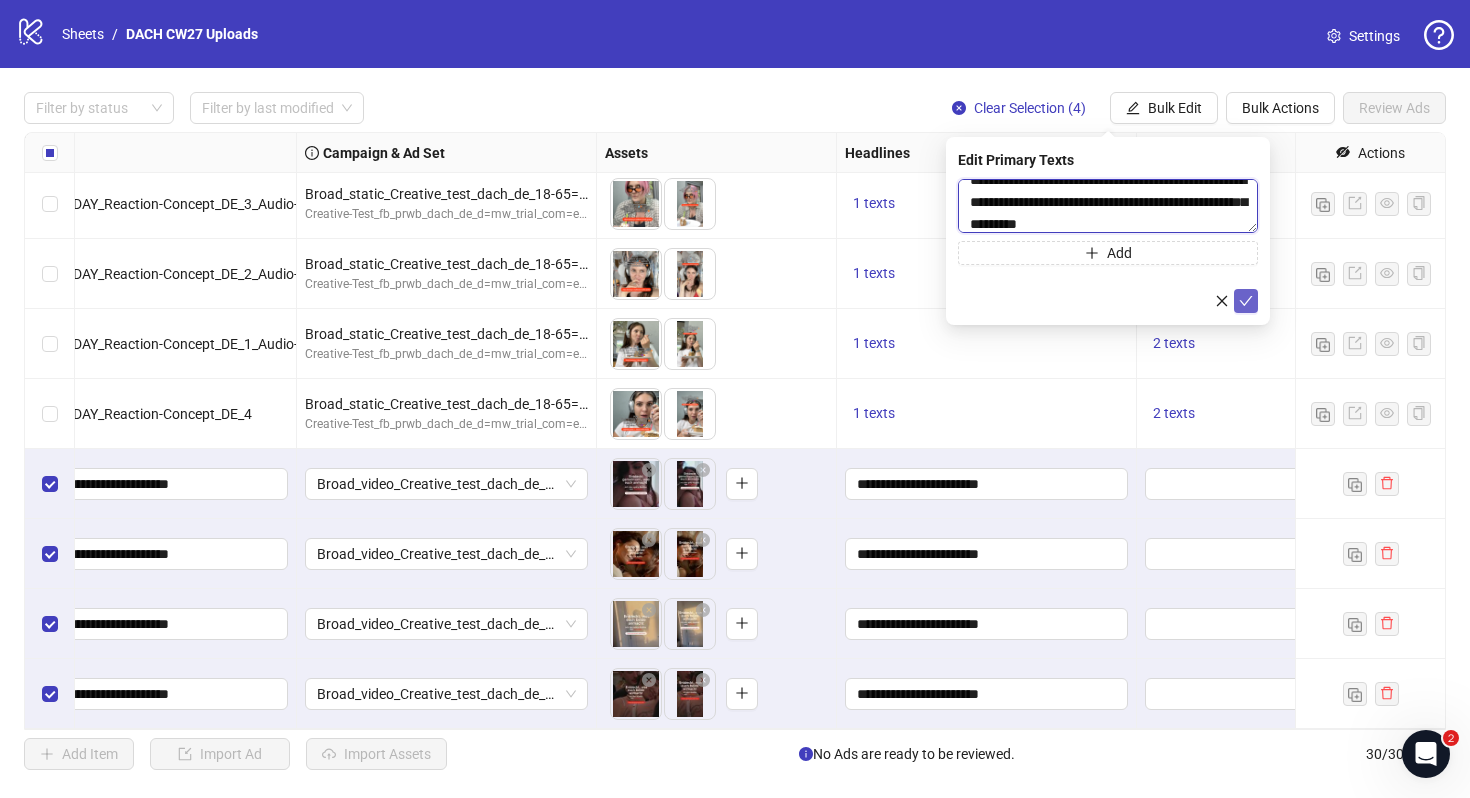 type on "**********" 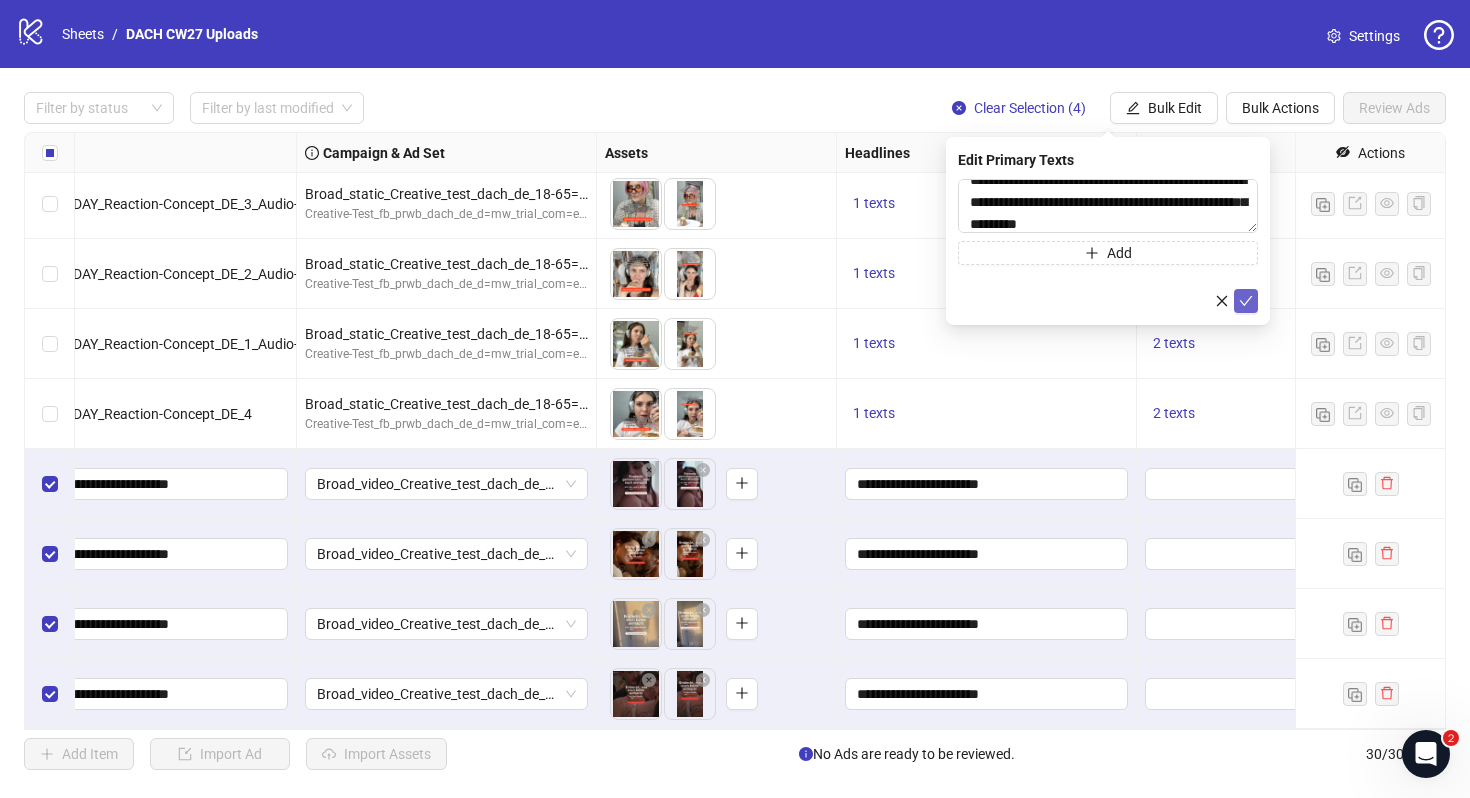 click at bounding box center (1246, 301) 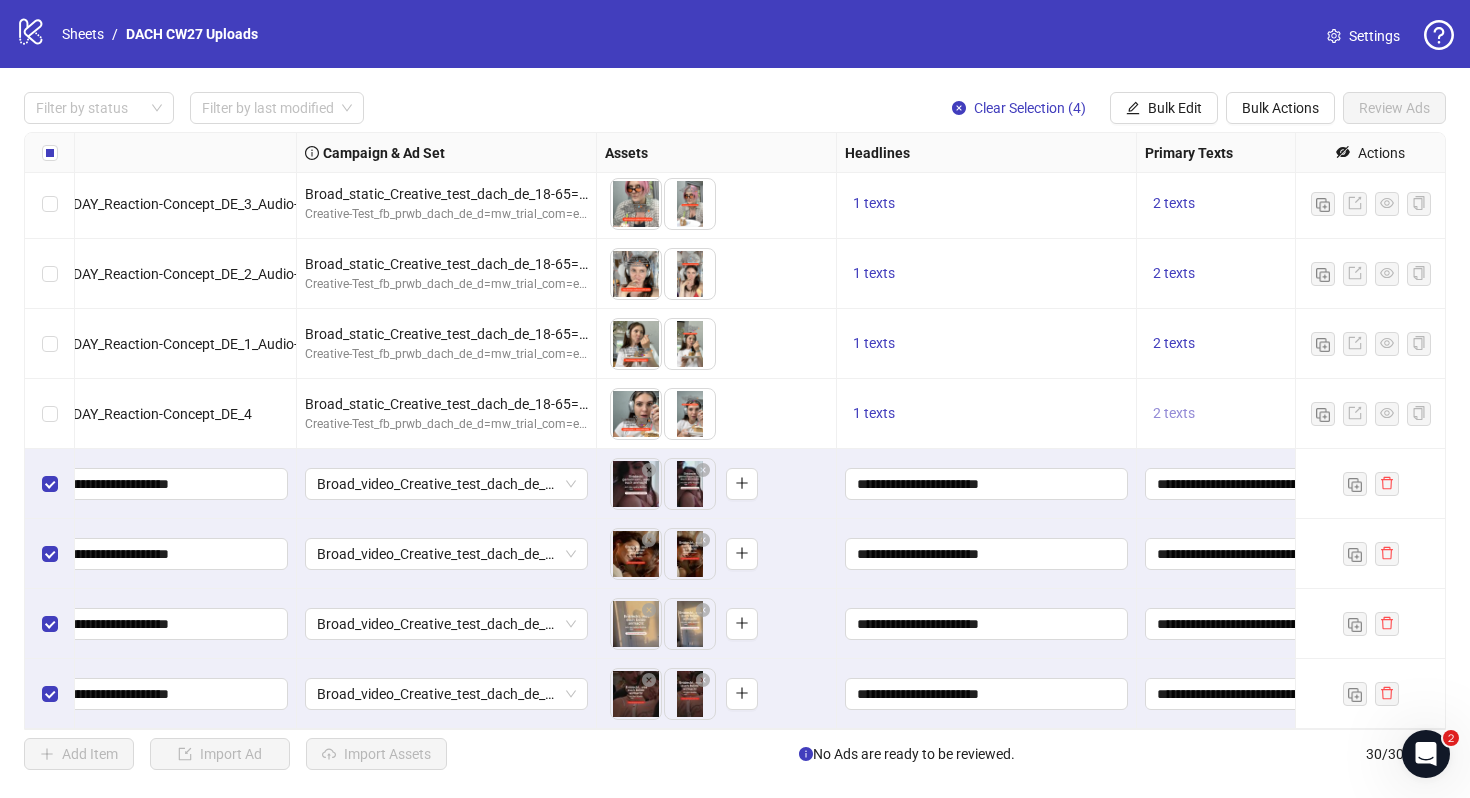 click on "2 texts" at bounding box center [1174, 413] 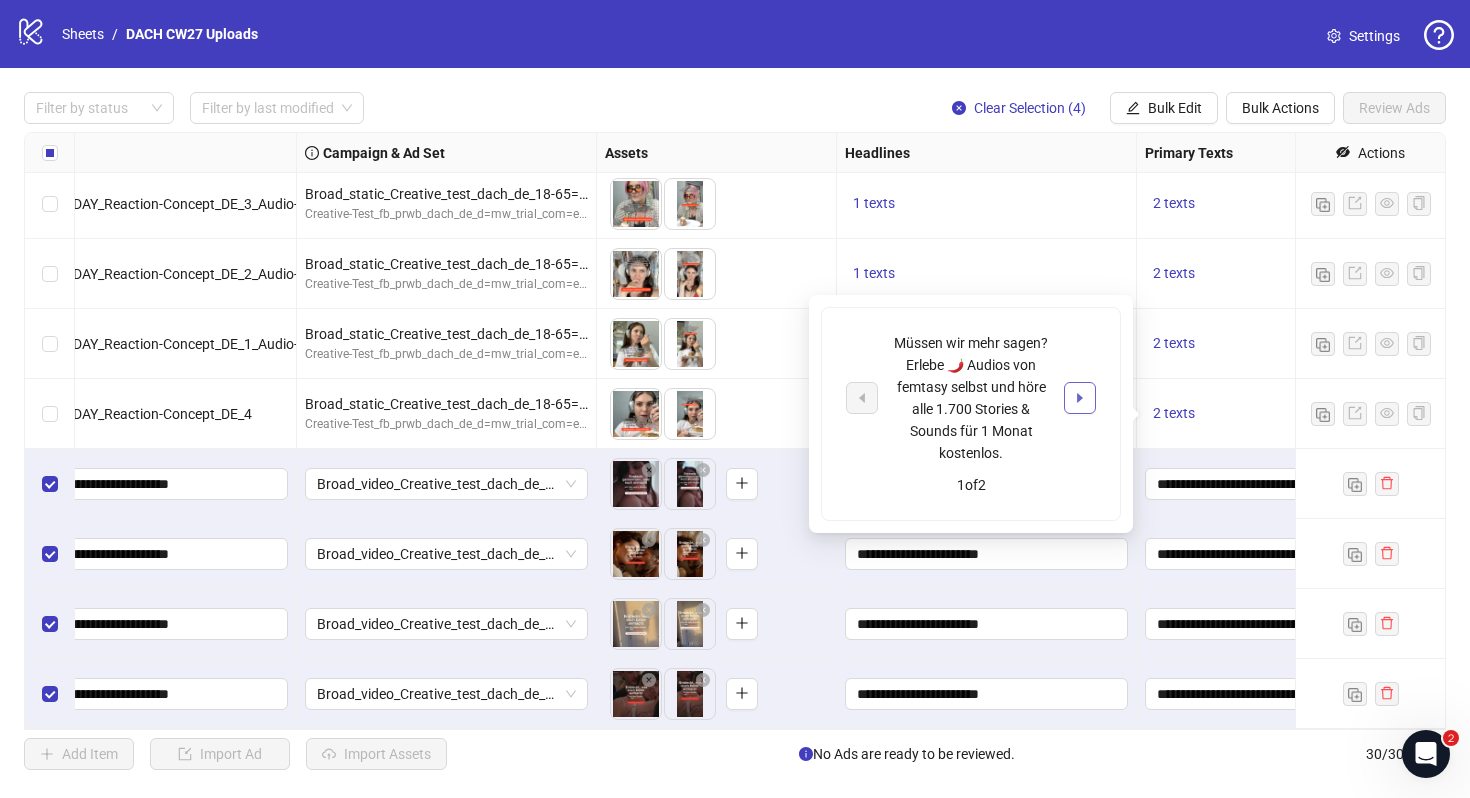 click at bounding box center [1080, 398] 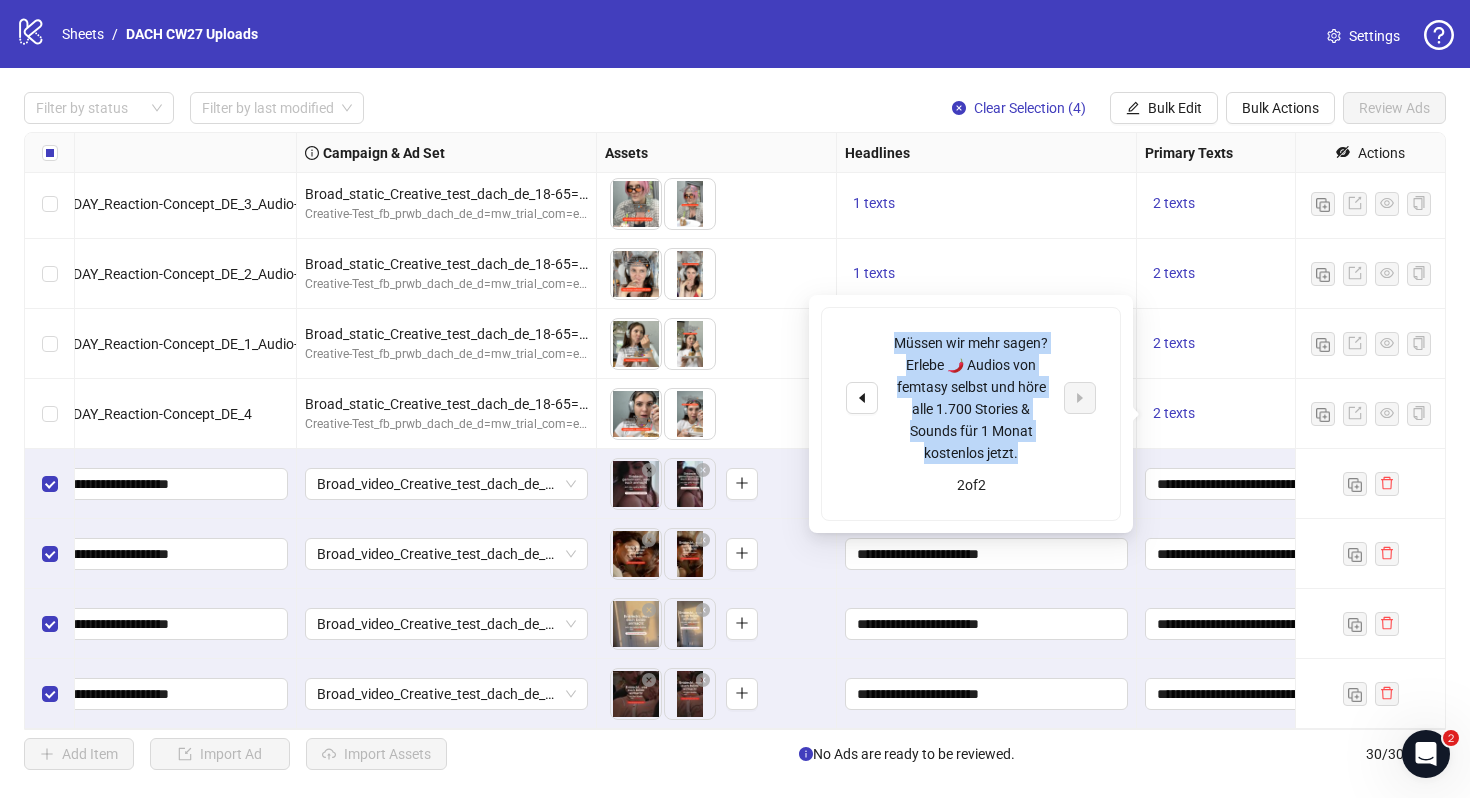 drag, startPoint x: 1023, startPoint y: 453, endPoint x: 895, endPoint y: 316, distance: 187.49133 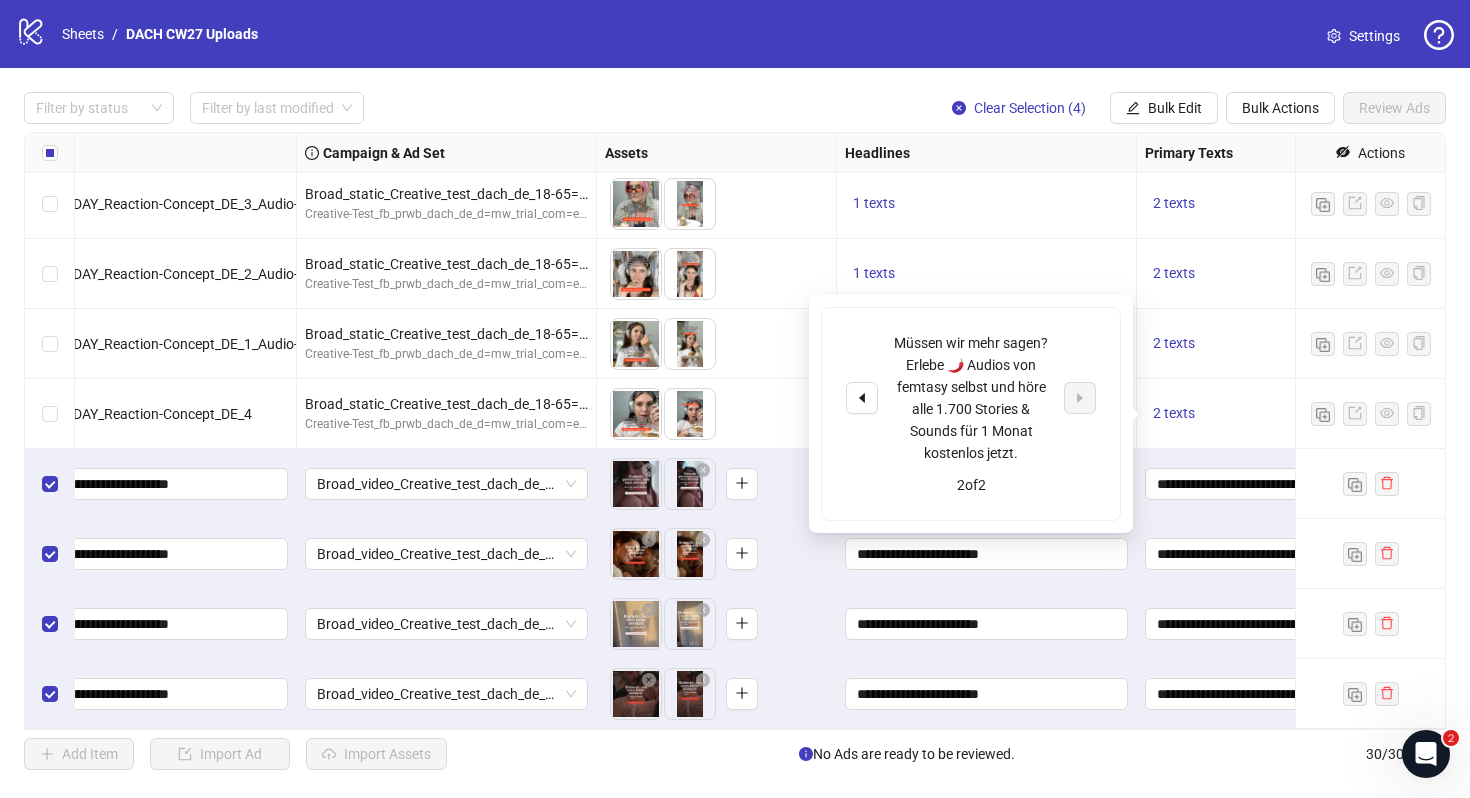 click on "2 texts" at bounding box center [1237, 414] 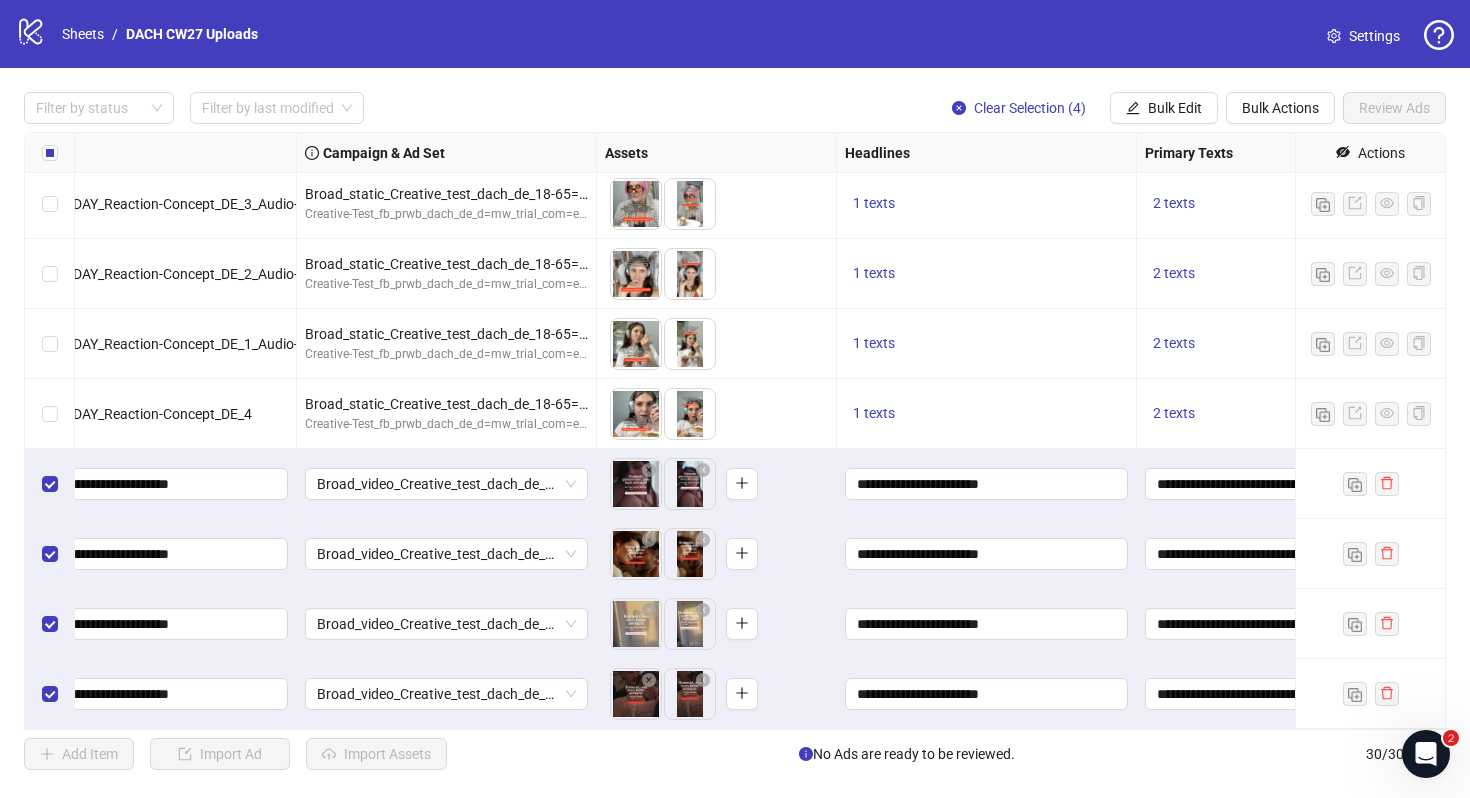 scroll, scrollTop: 1544, scrollLeft: 390, axis: both 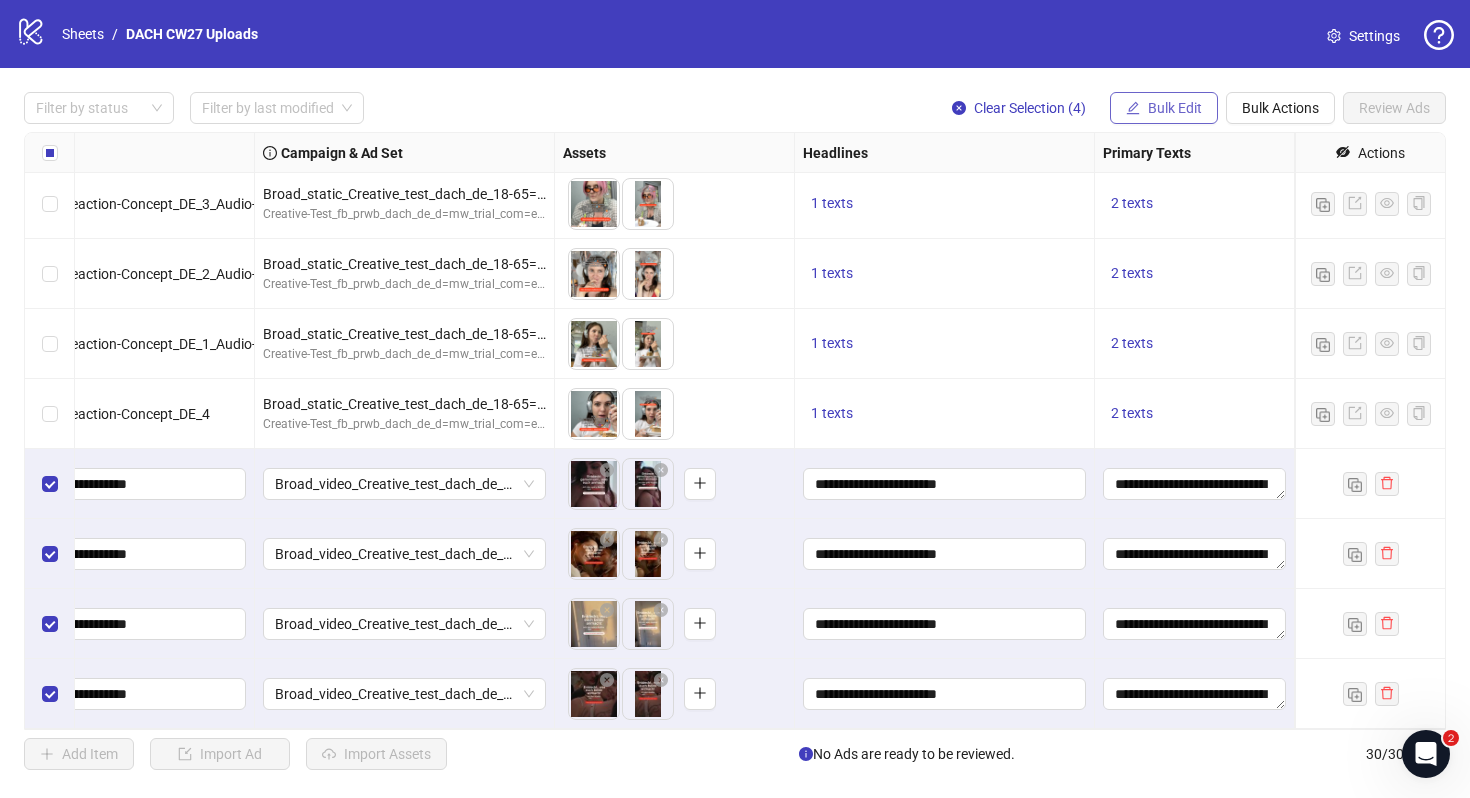 click on "Bulk Edit" at bounding box center (1175, 108) 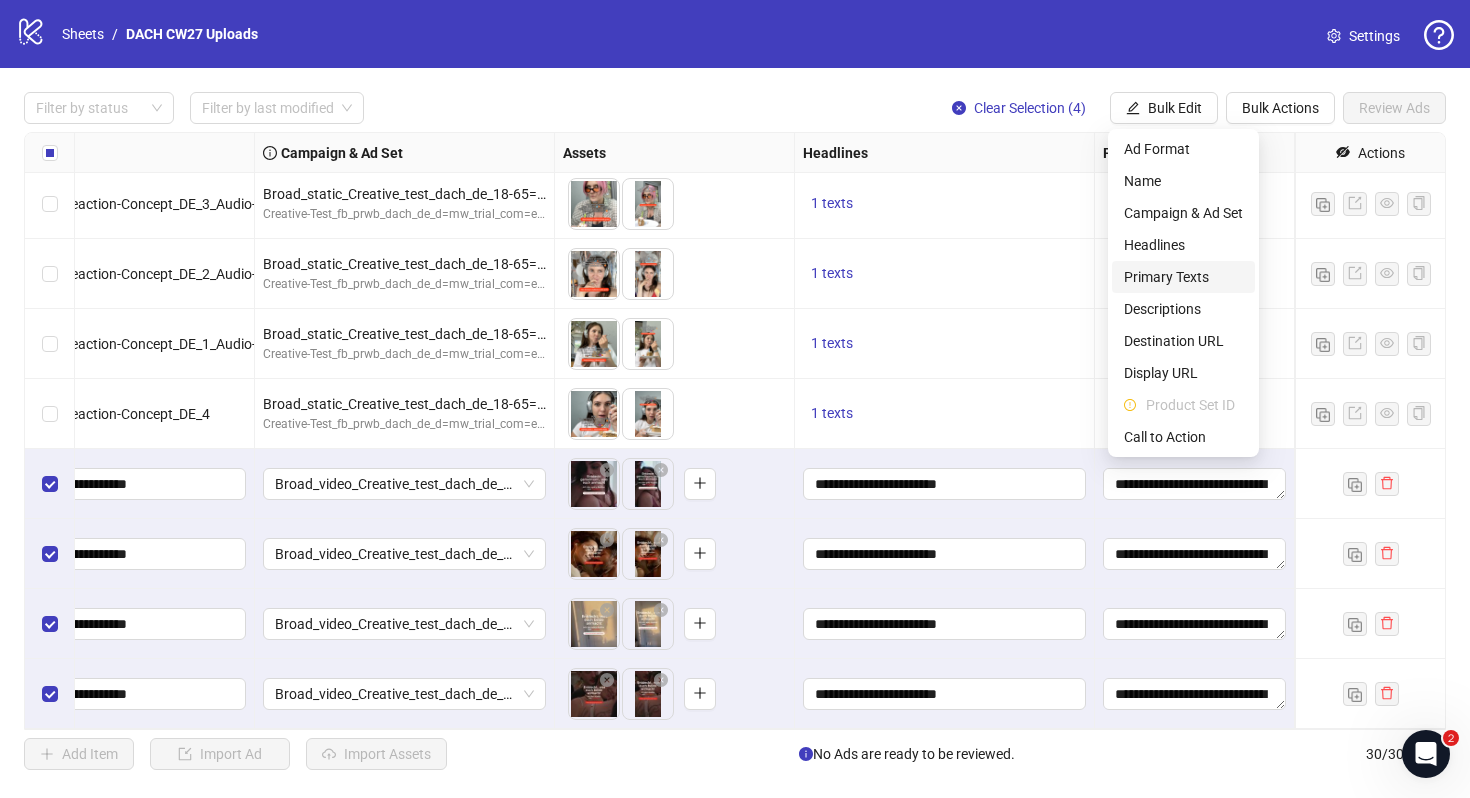 click on "Primary Texts" at bounding box center [1183, 277] 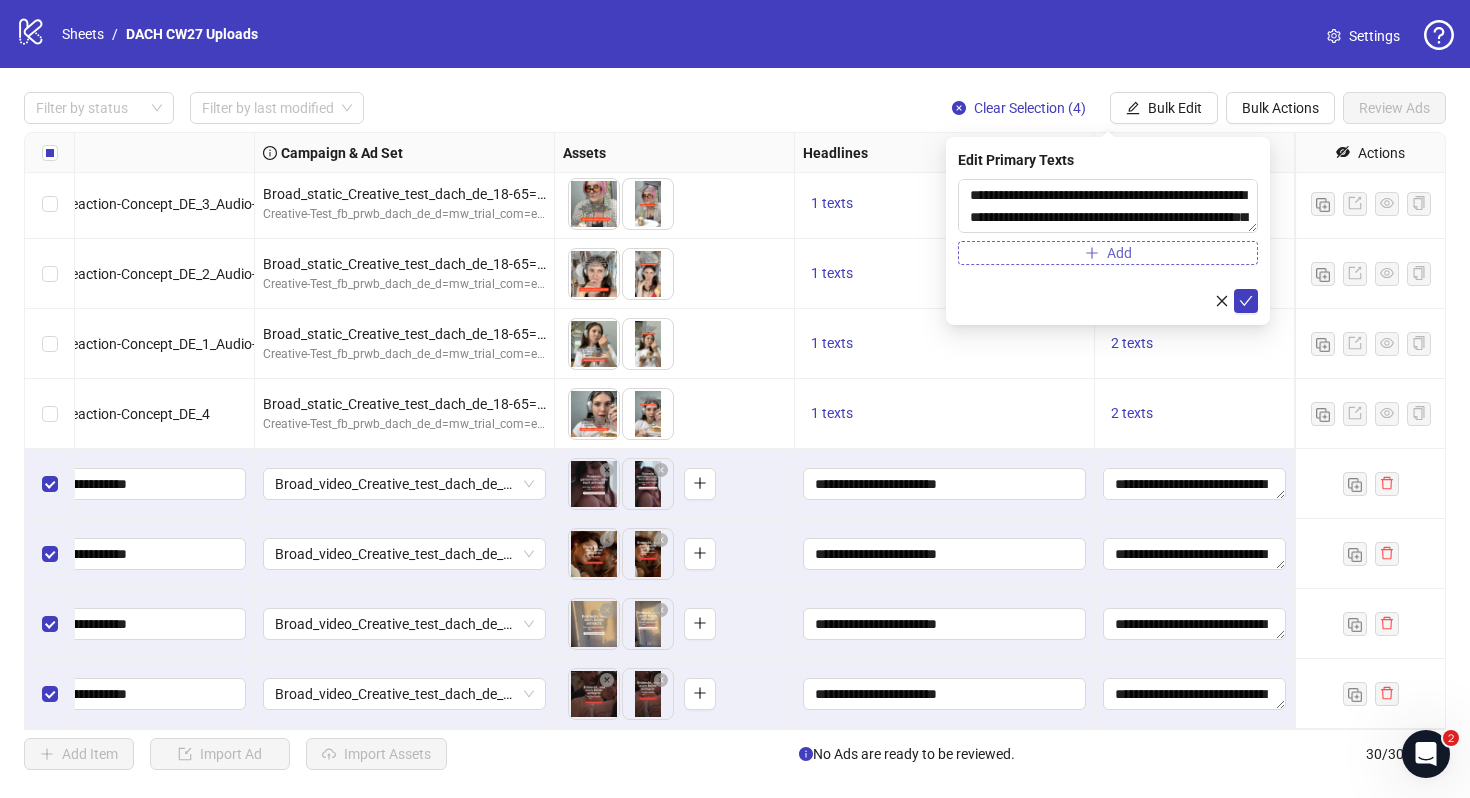 click at bounding box center [1092, 253] 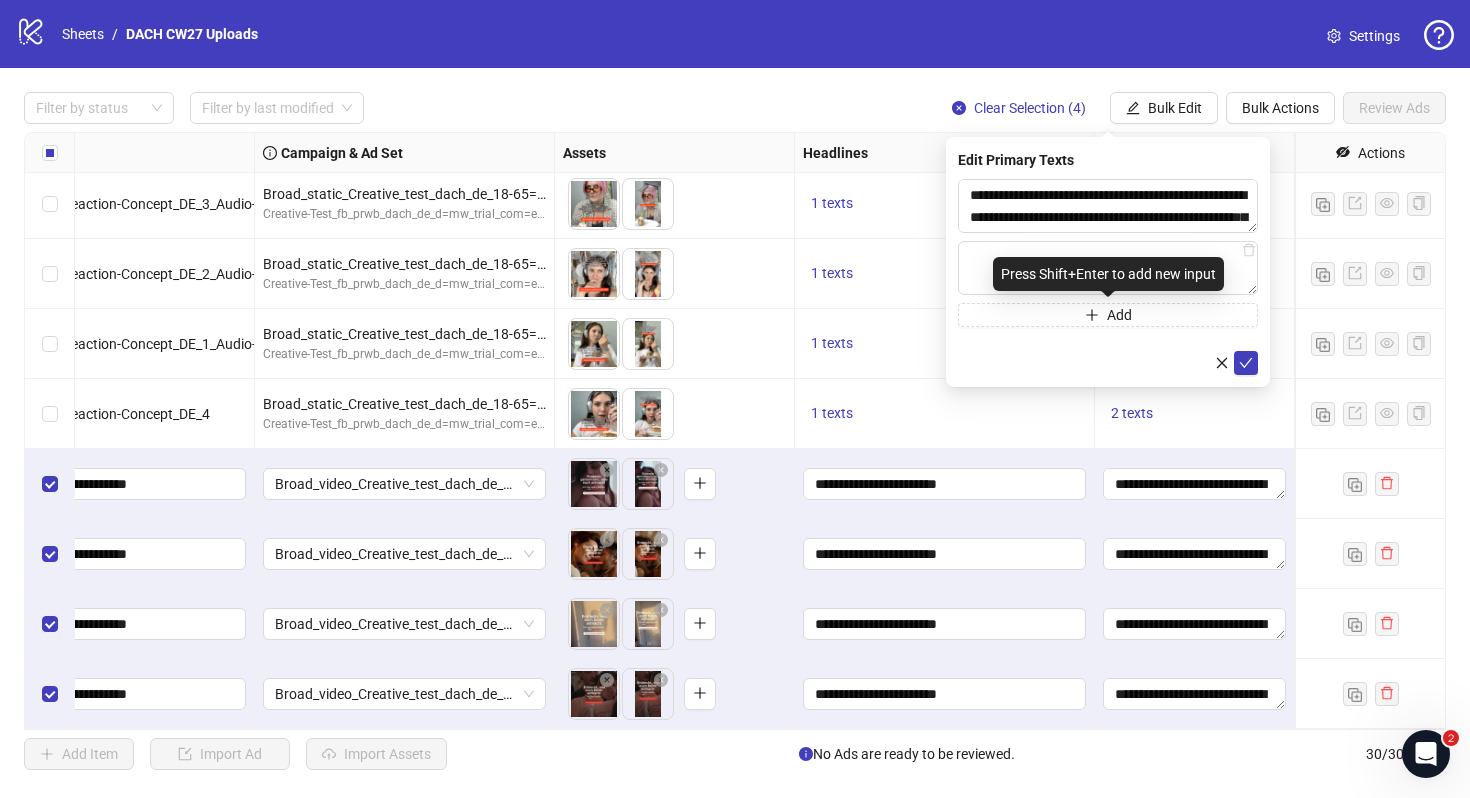 click on "Press Shift+Enter to add new input" at bounding box center [1108, 274] 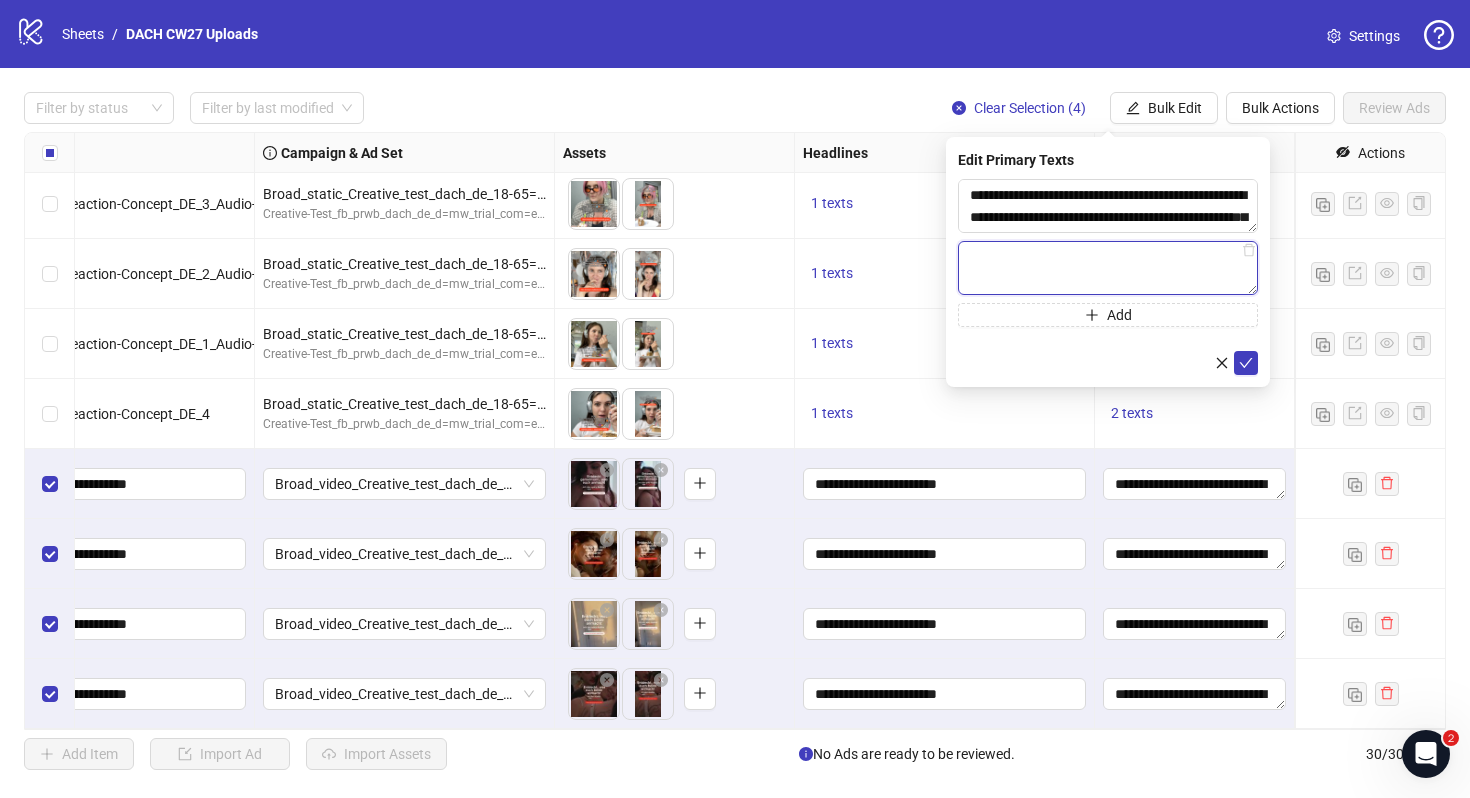 click at bounding box center [1108, 206] 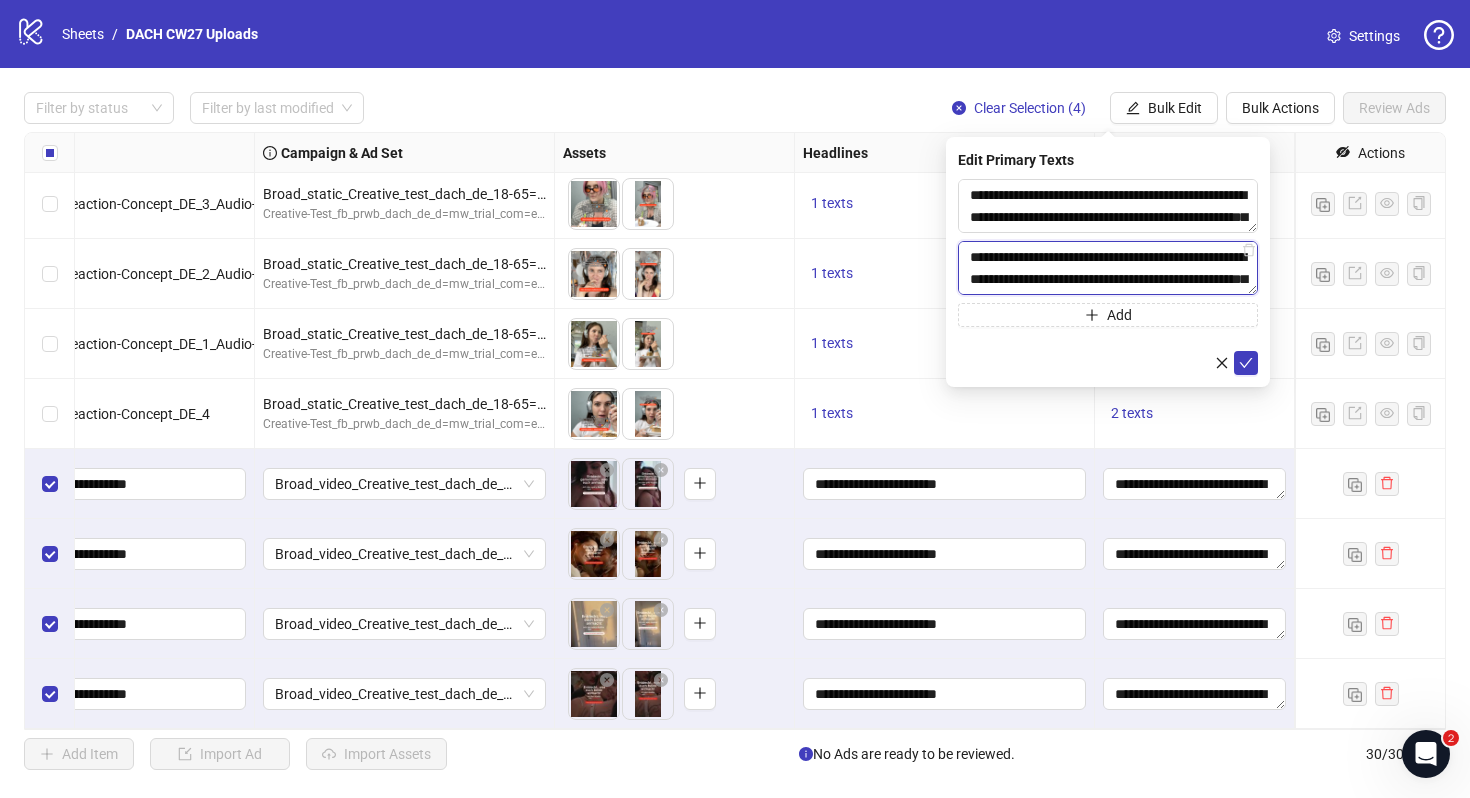 scroll, scrollTop: 15, scrollLeft: 0, axis: vertical 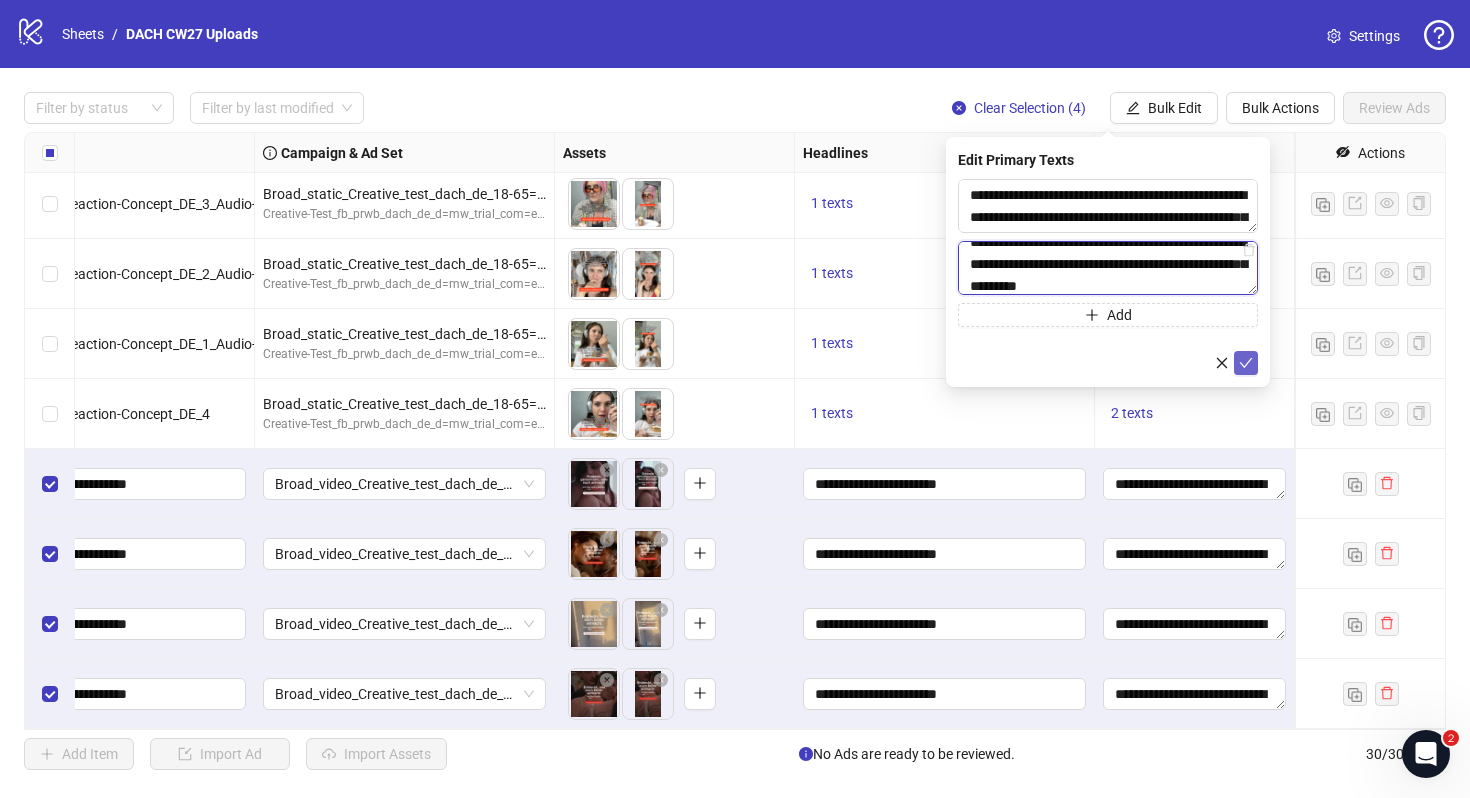 type on "**********" 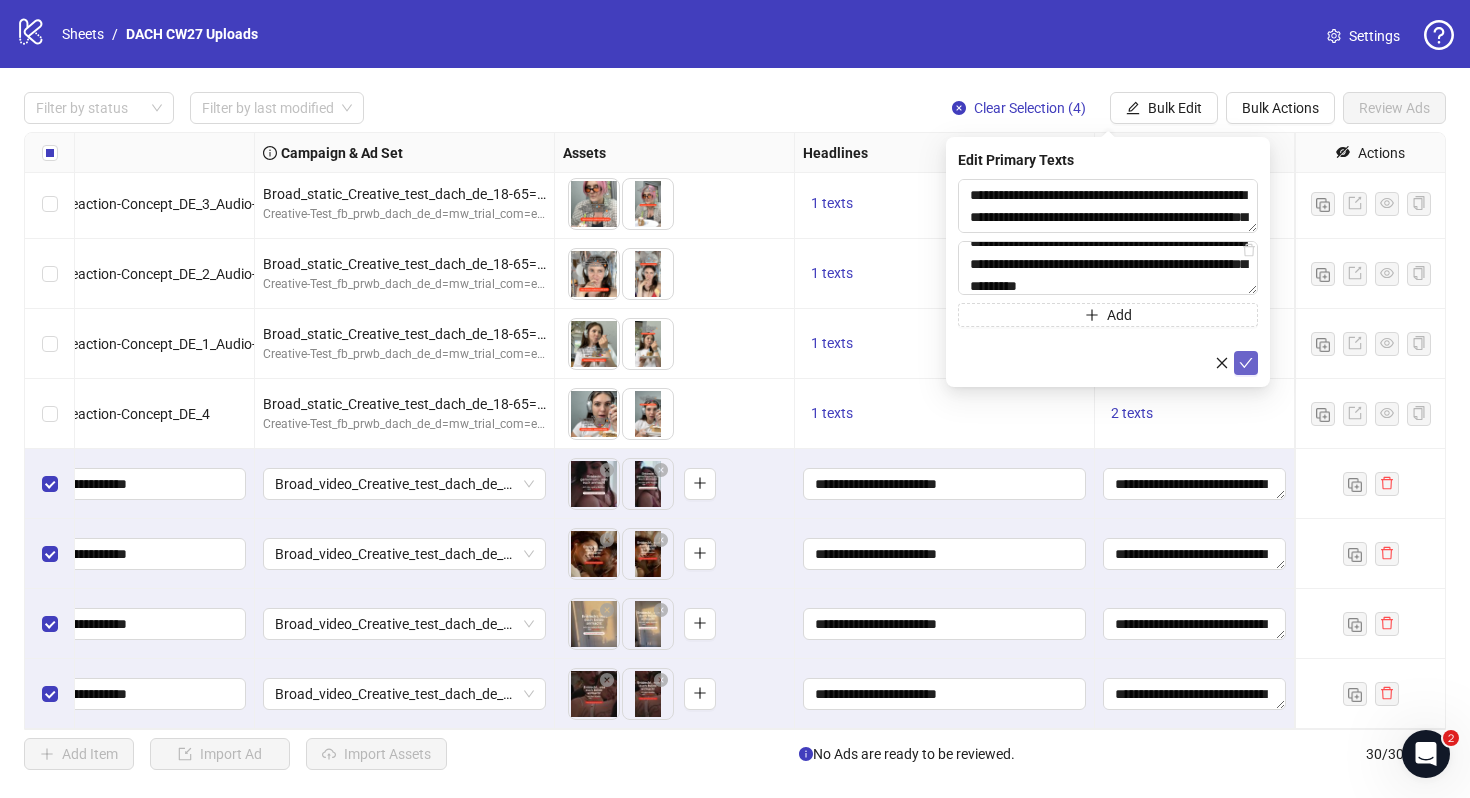 click at bounding box center (1246, 363) 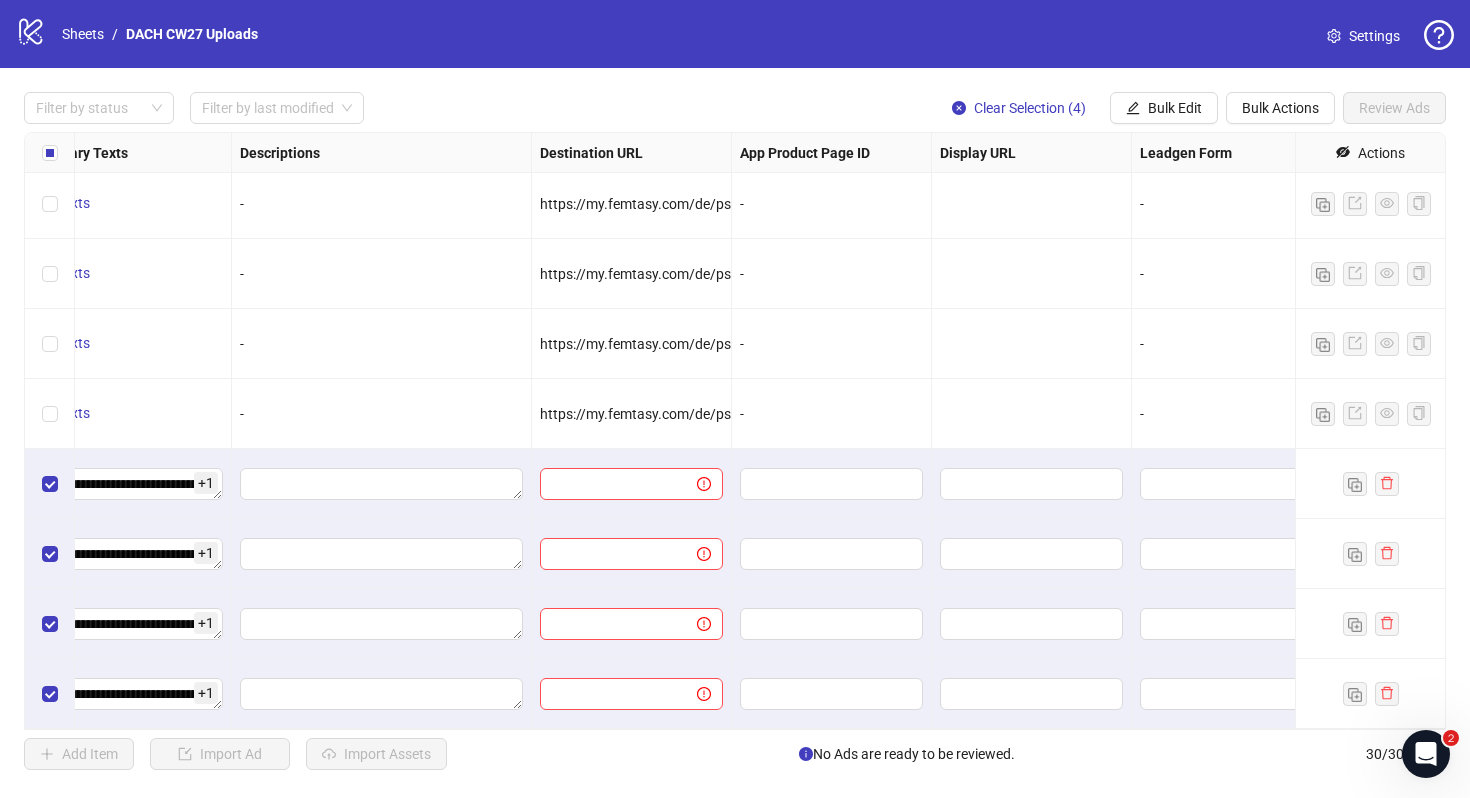 scroll, scrollTop: 1544, scrollLeft: 1409, axis: both 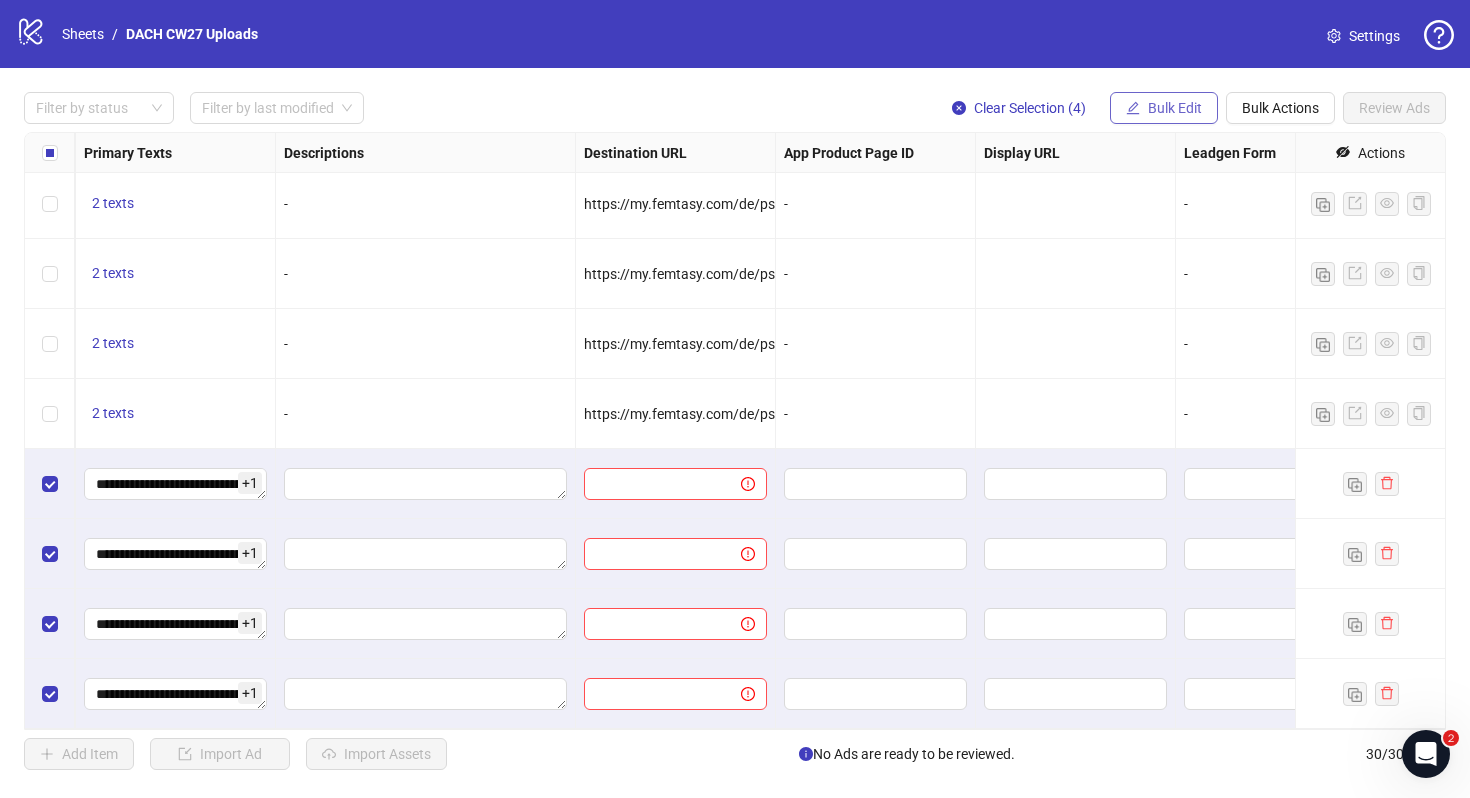 click on "Bulk Edit" at bounding box center [1175, 108] 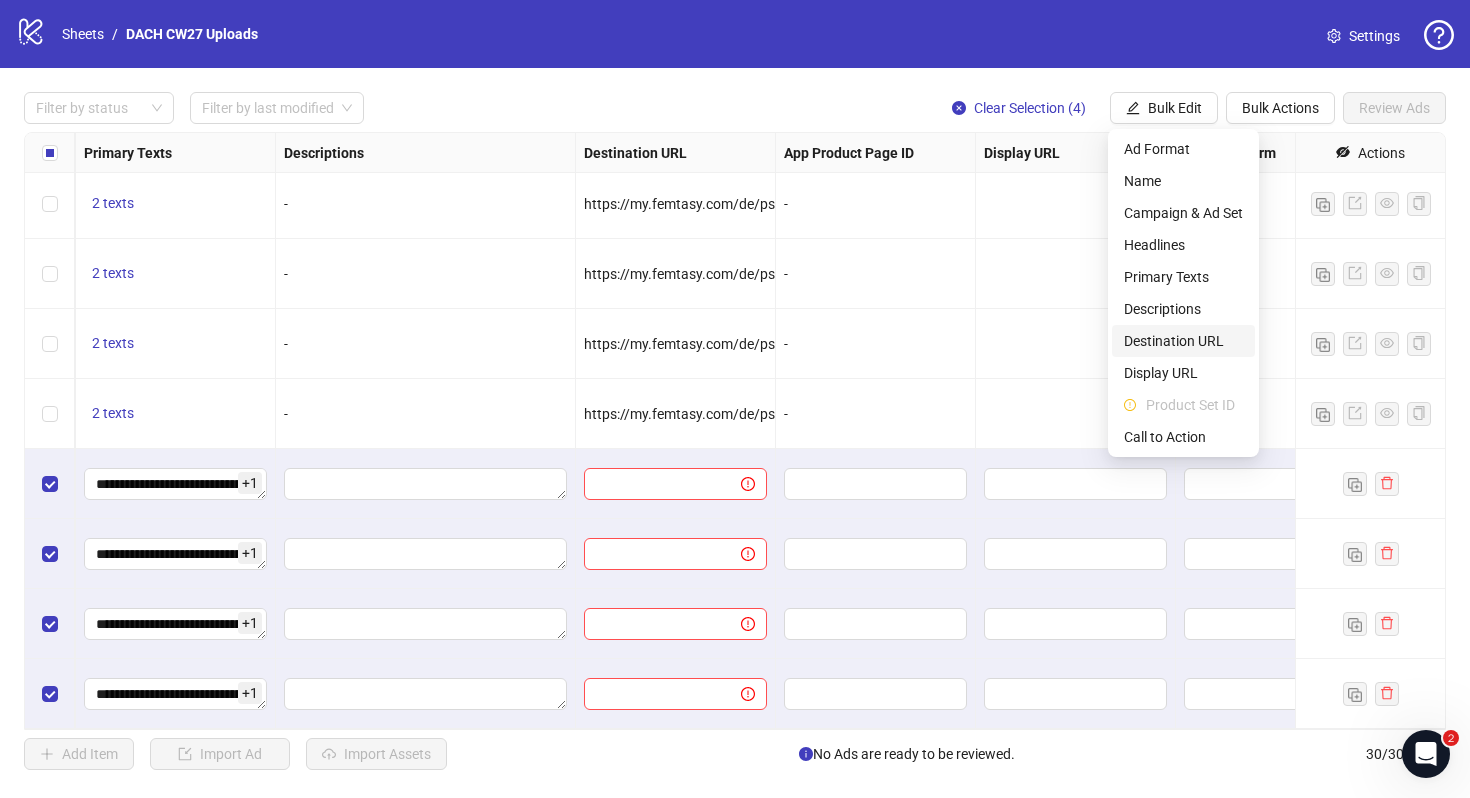 click on "Destination URL" at bounding box center (1183, 341) 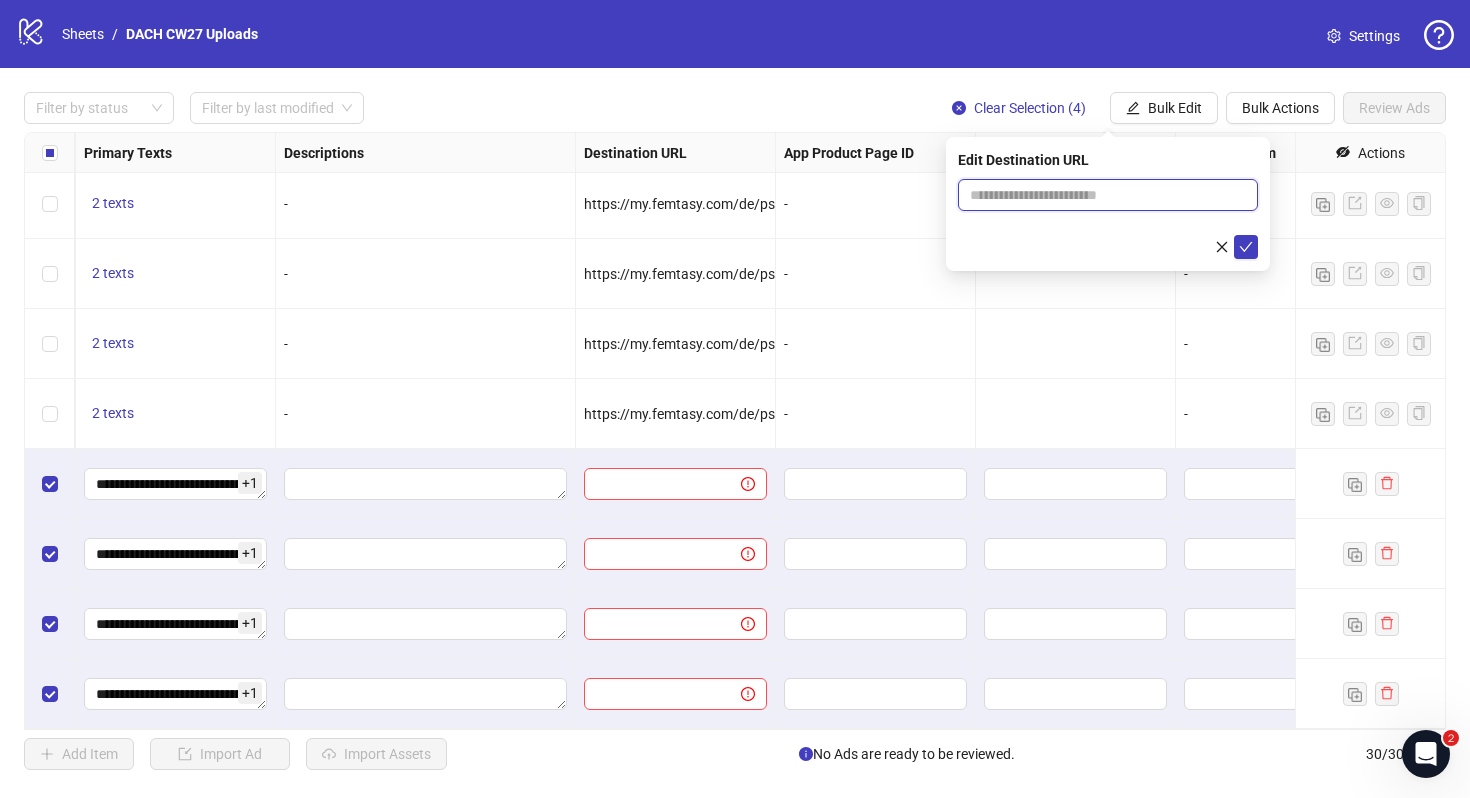 click at bounding box center [1100, 195] 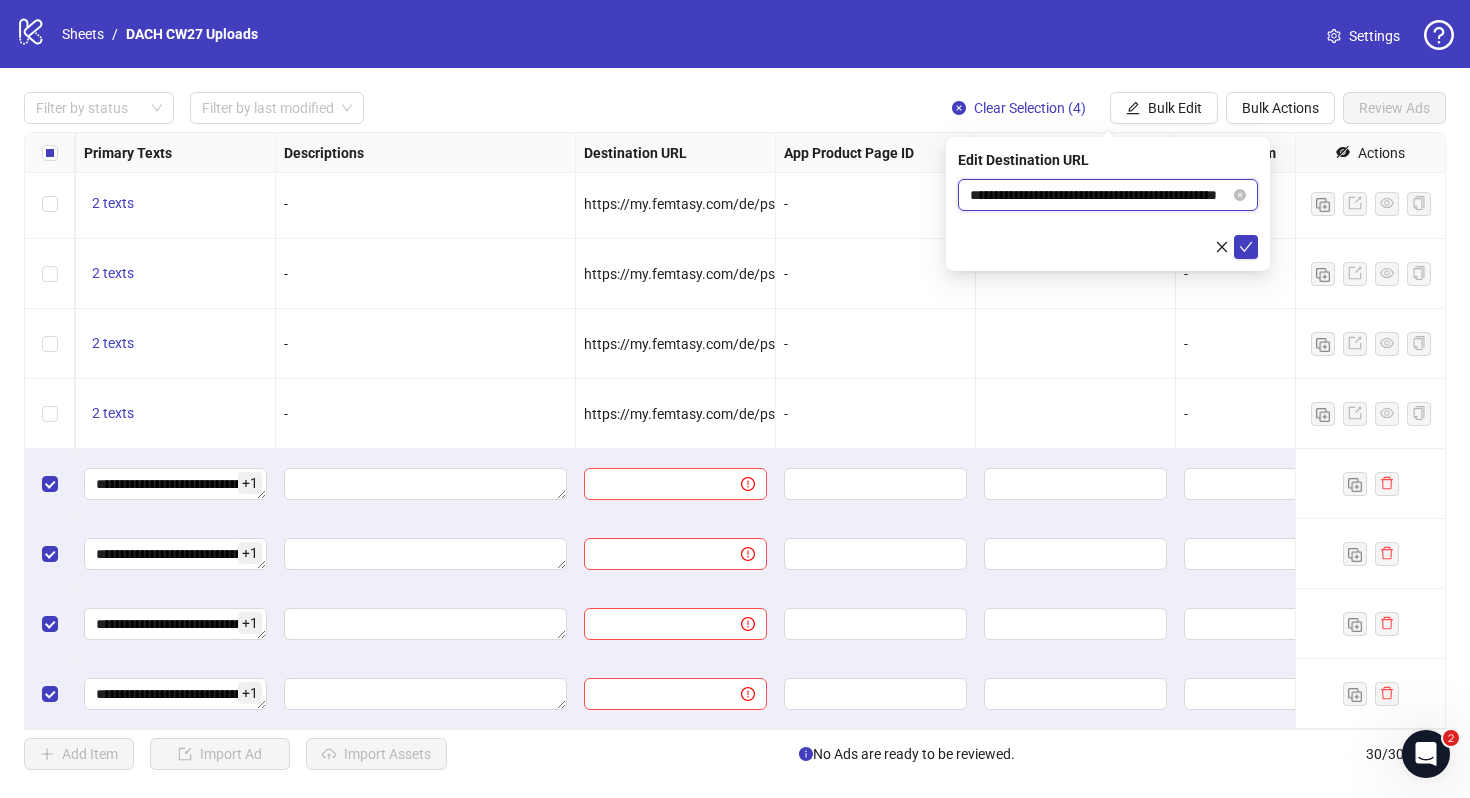 scroll, scrollTop: 0, scrollLeft: 68, axis: horizontal 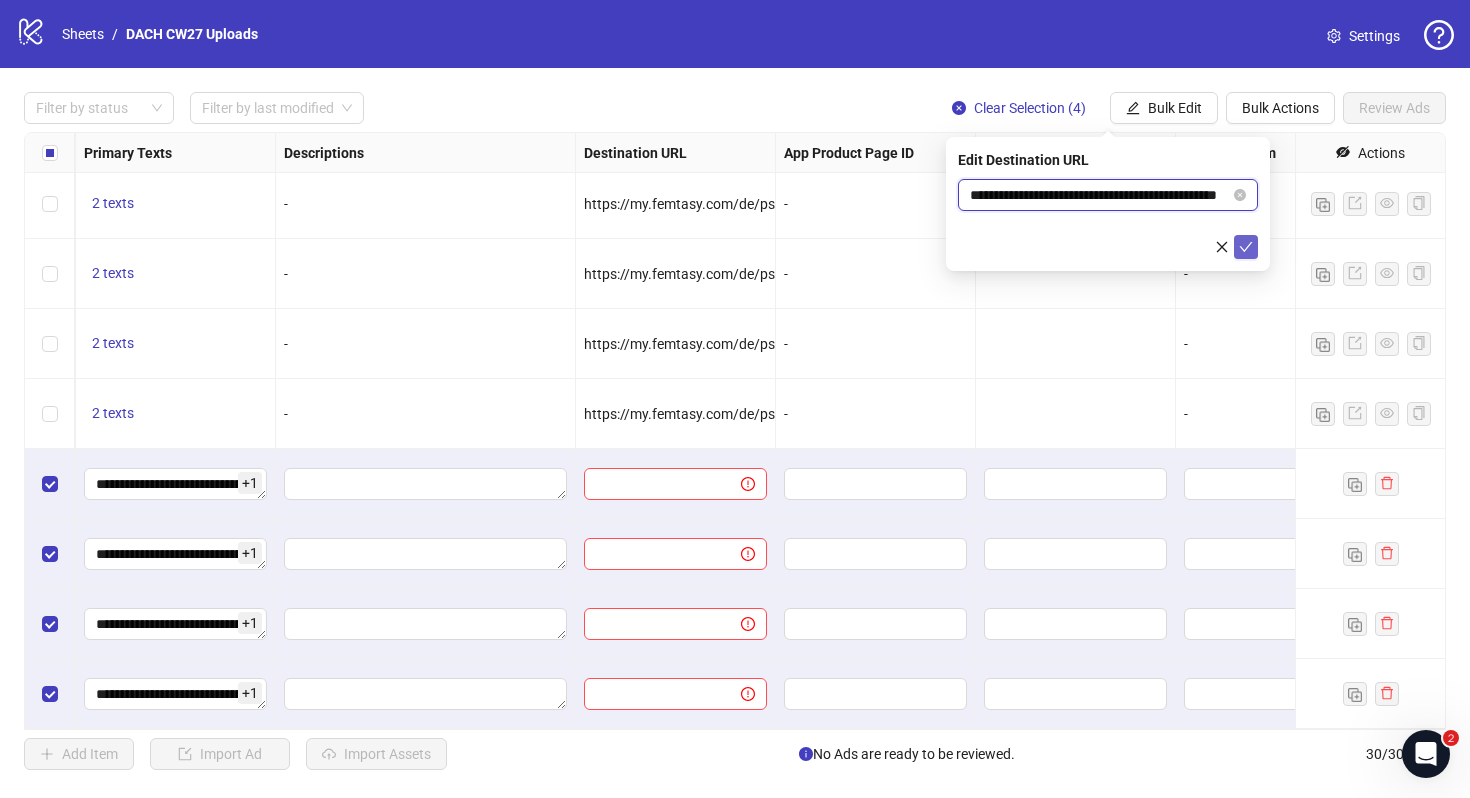 type on "**********" 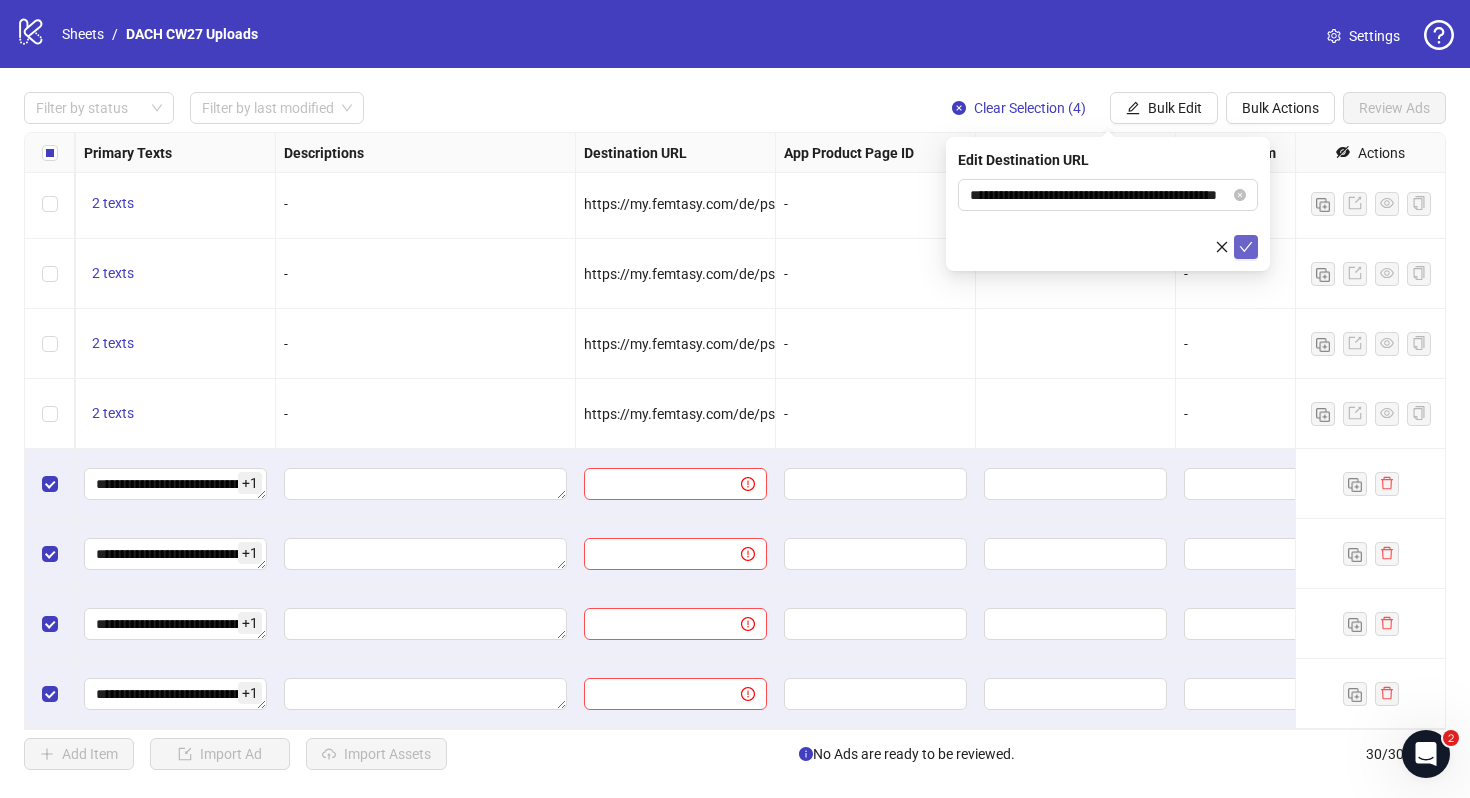 scroll, scrollTop: 0, scrollLeft: 0, axis: both 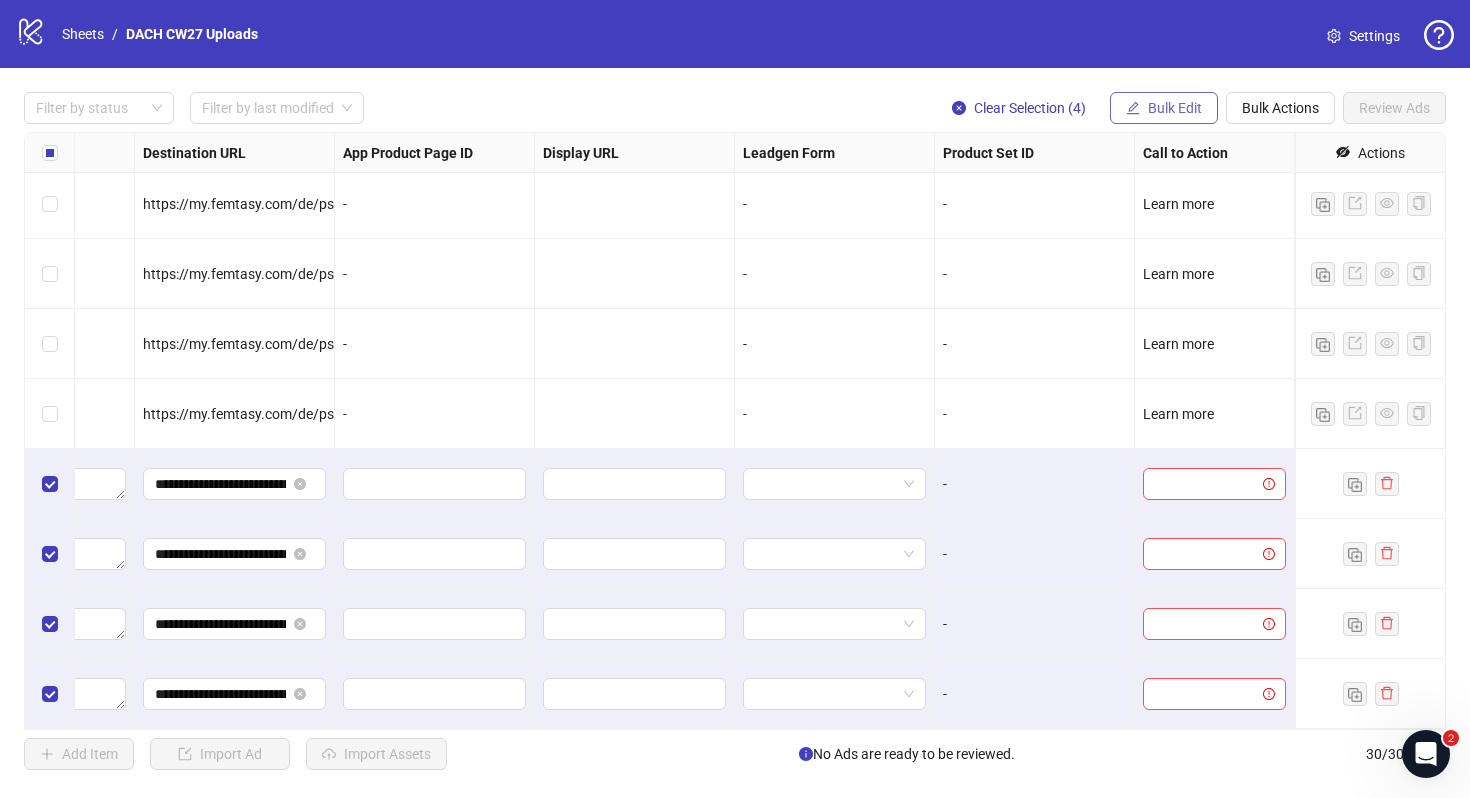 click on "Bulk Edit" at bounding box center (1175, 108) 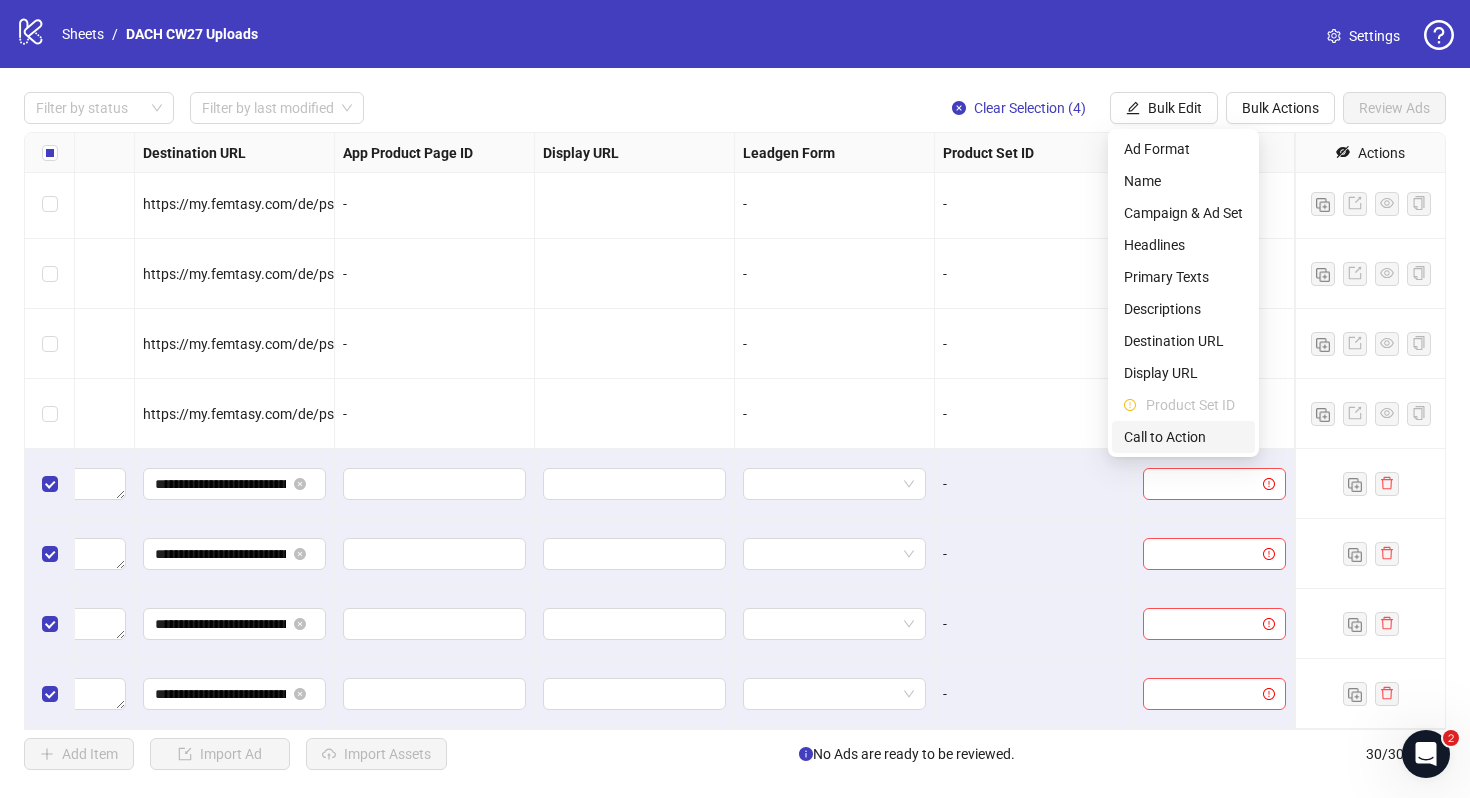 click on "Call to Action" at bounding box center (1183, 437) 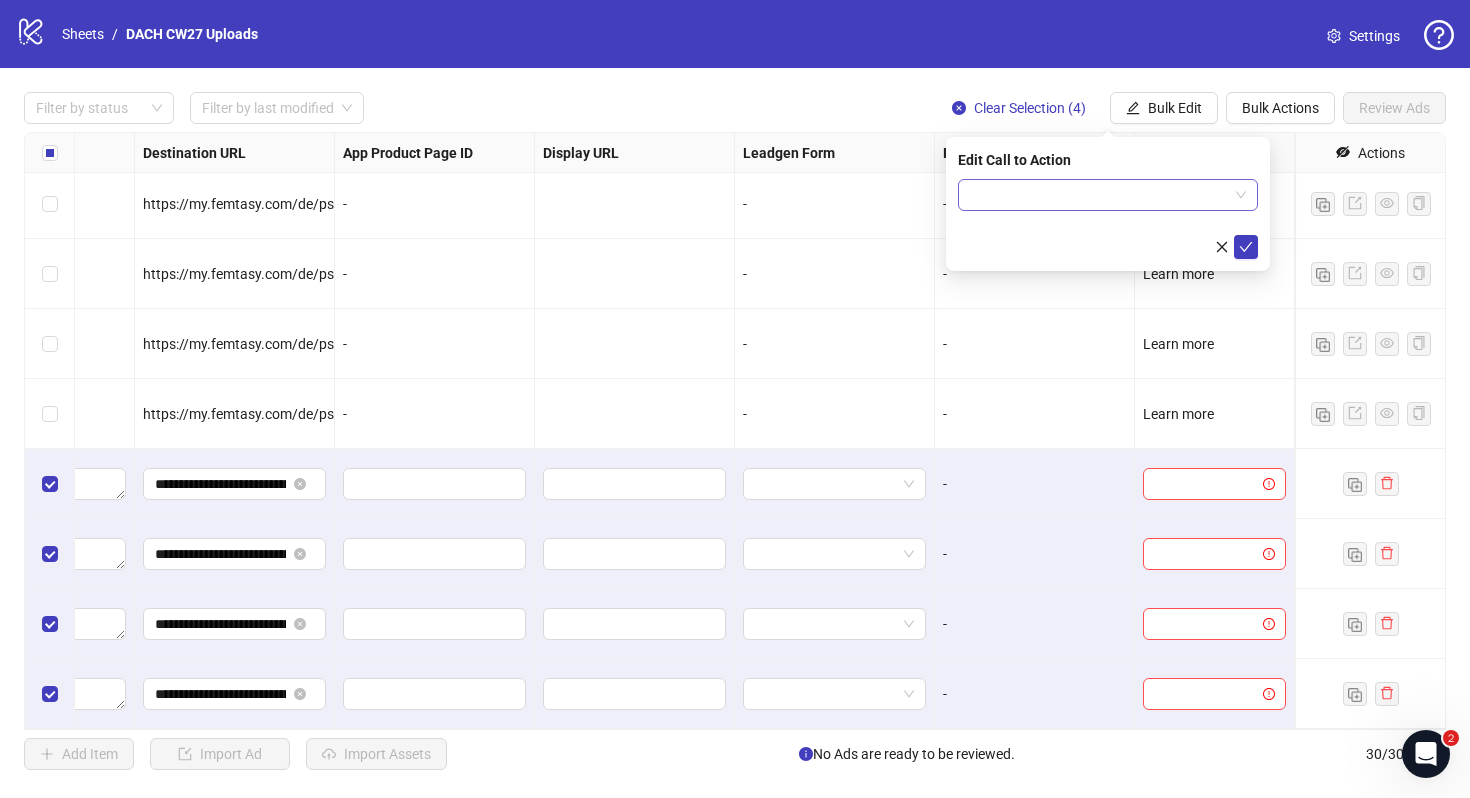 click at bounding box center [1099, 195] 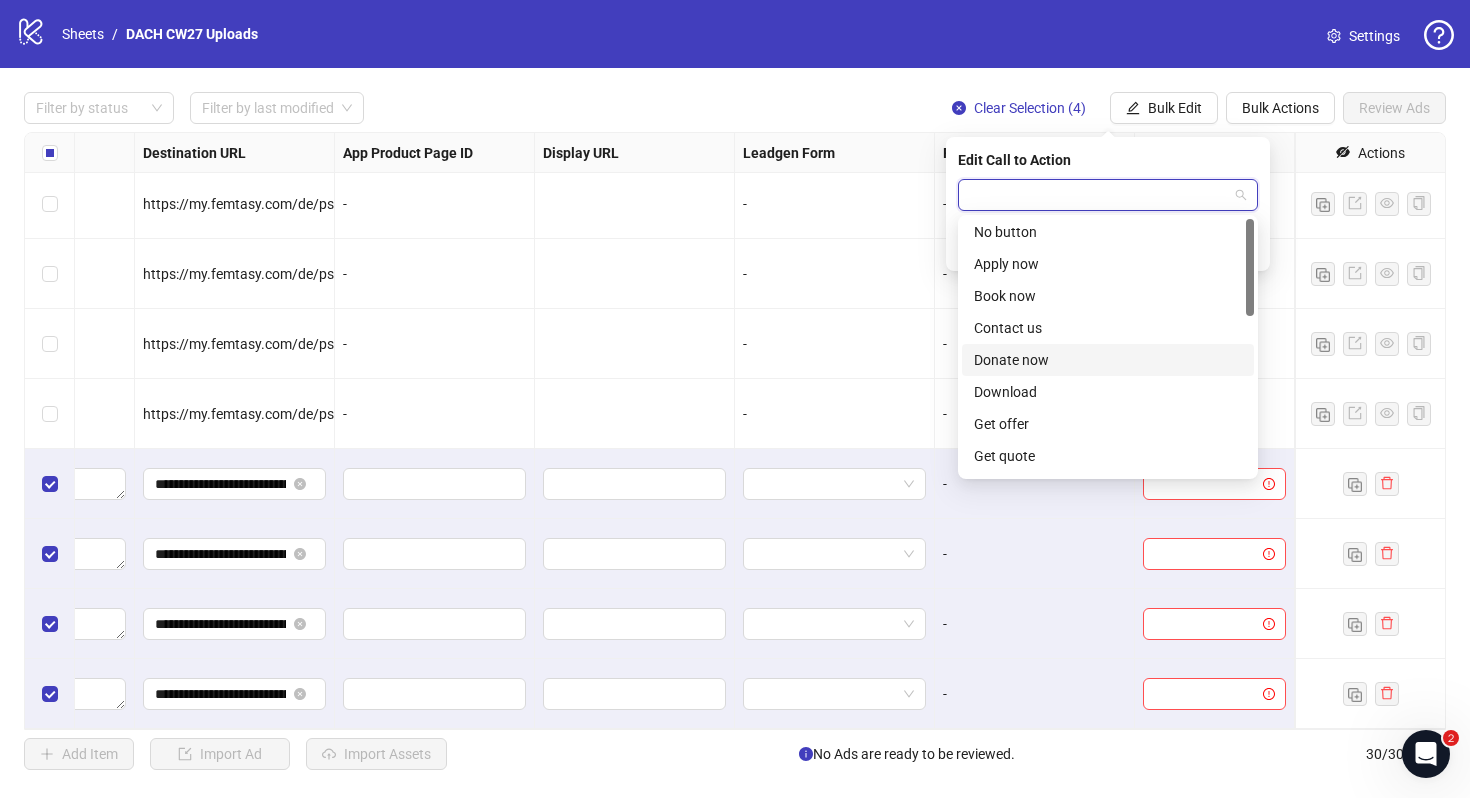scroll, scrollTop: 0, scrollLeft: 0, axis: both 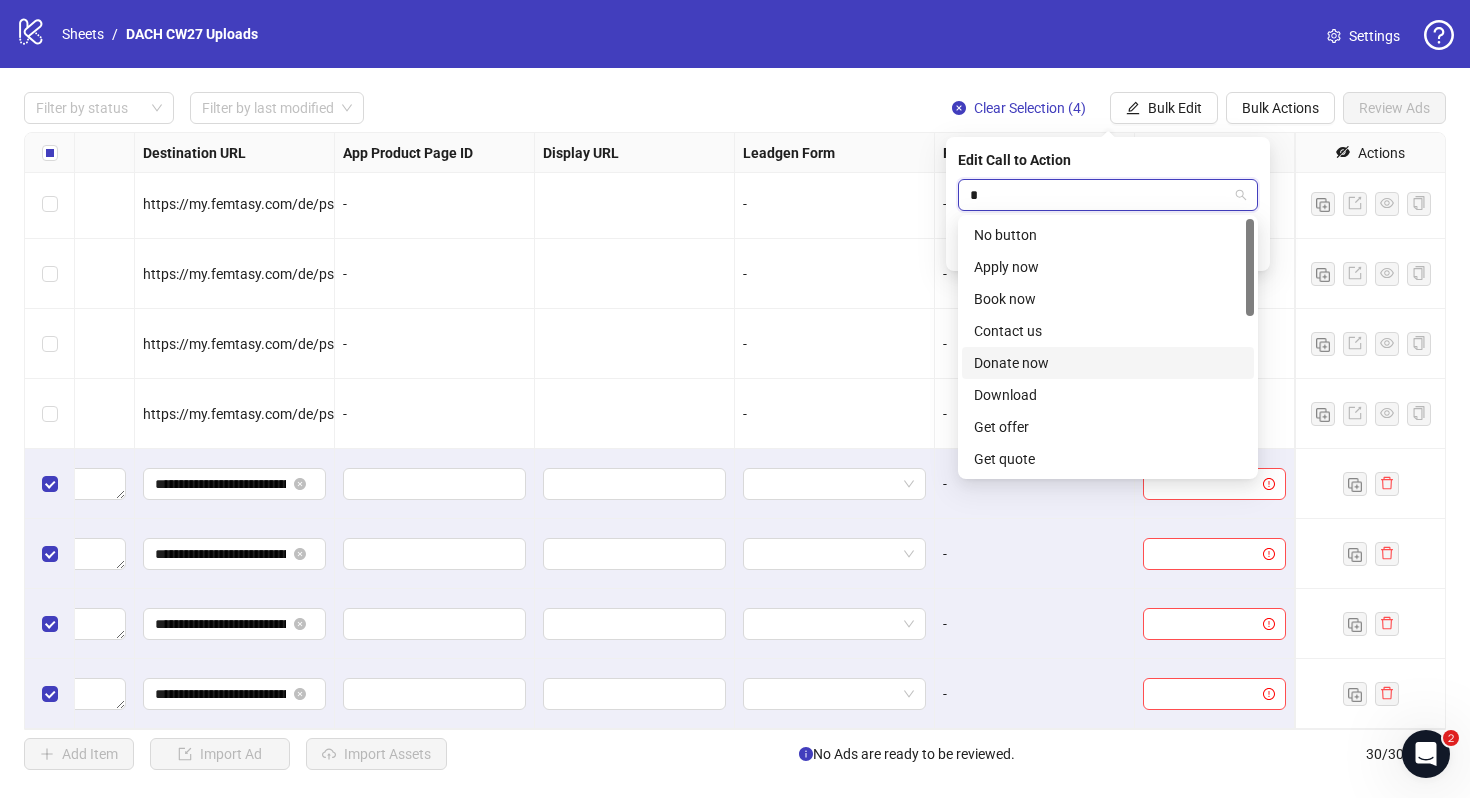 type on "**" 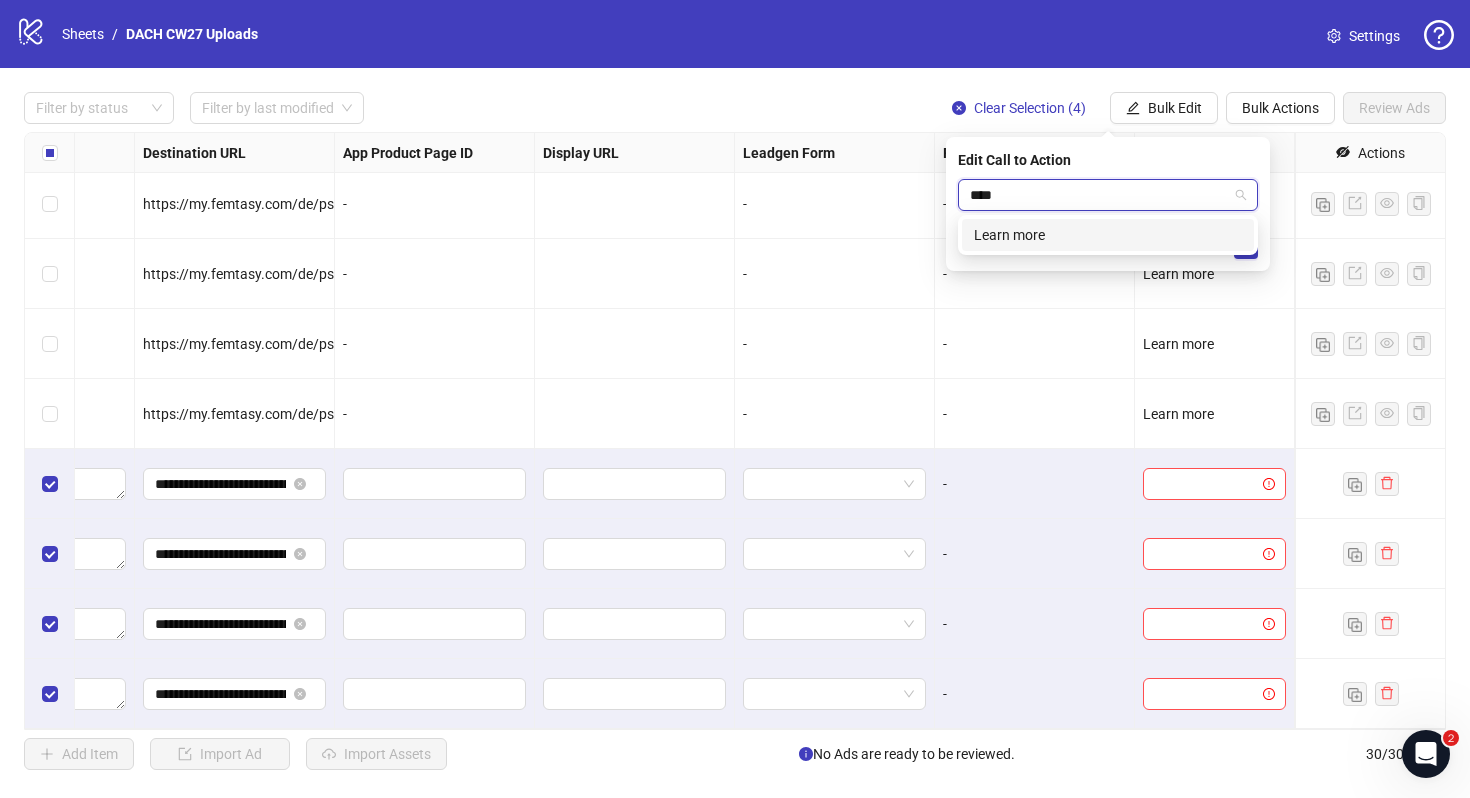 click on "Learn more" at bounding box center (1108, 235) 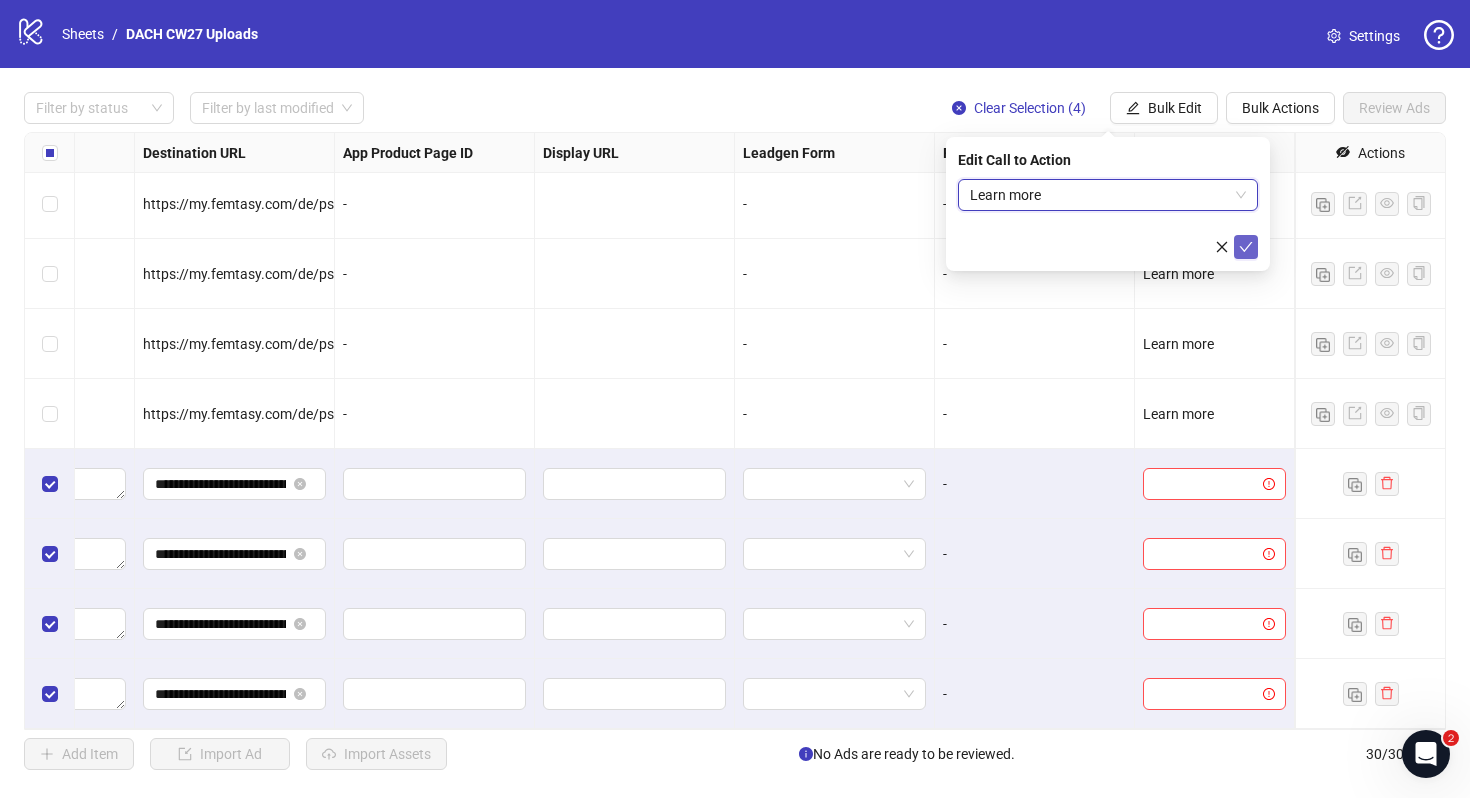 click at bounding box center (1246, 247) 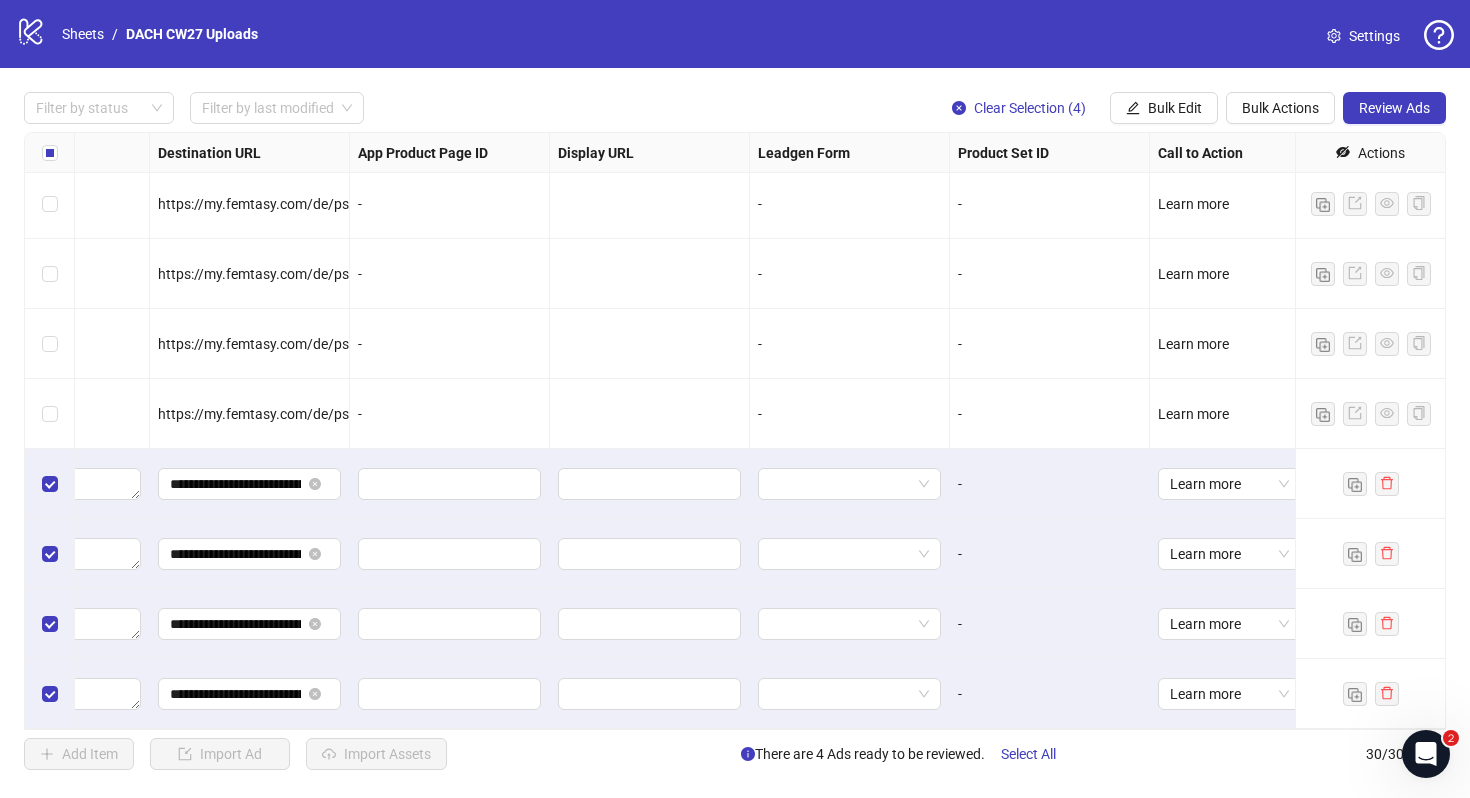 scroll, scrollTop: 1544, scrollLeft: 1850, axis: both 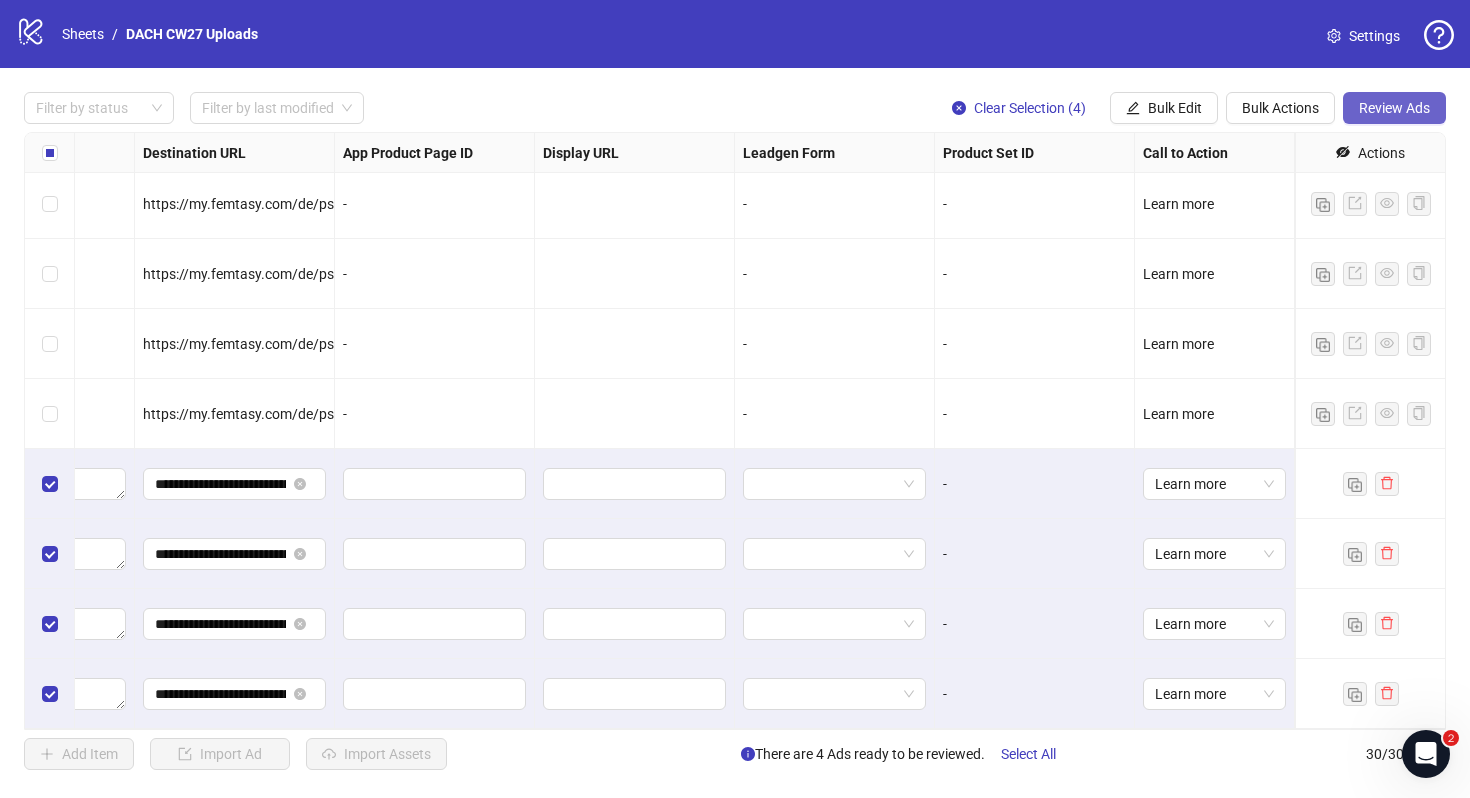 click on "Review Ads" at bounding box center [1394, 108] 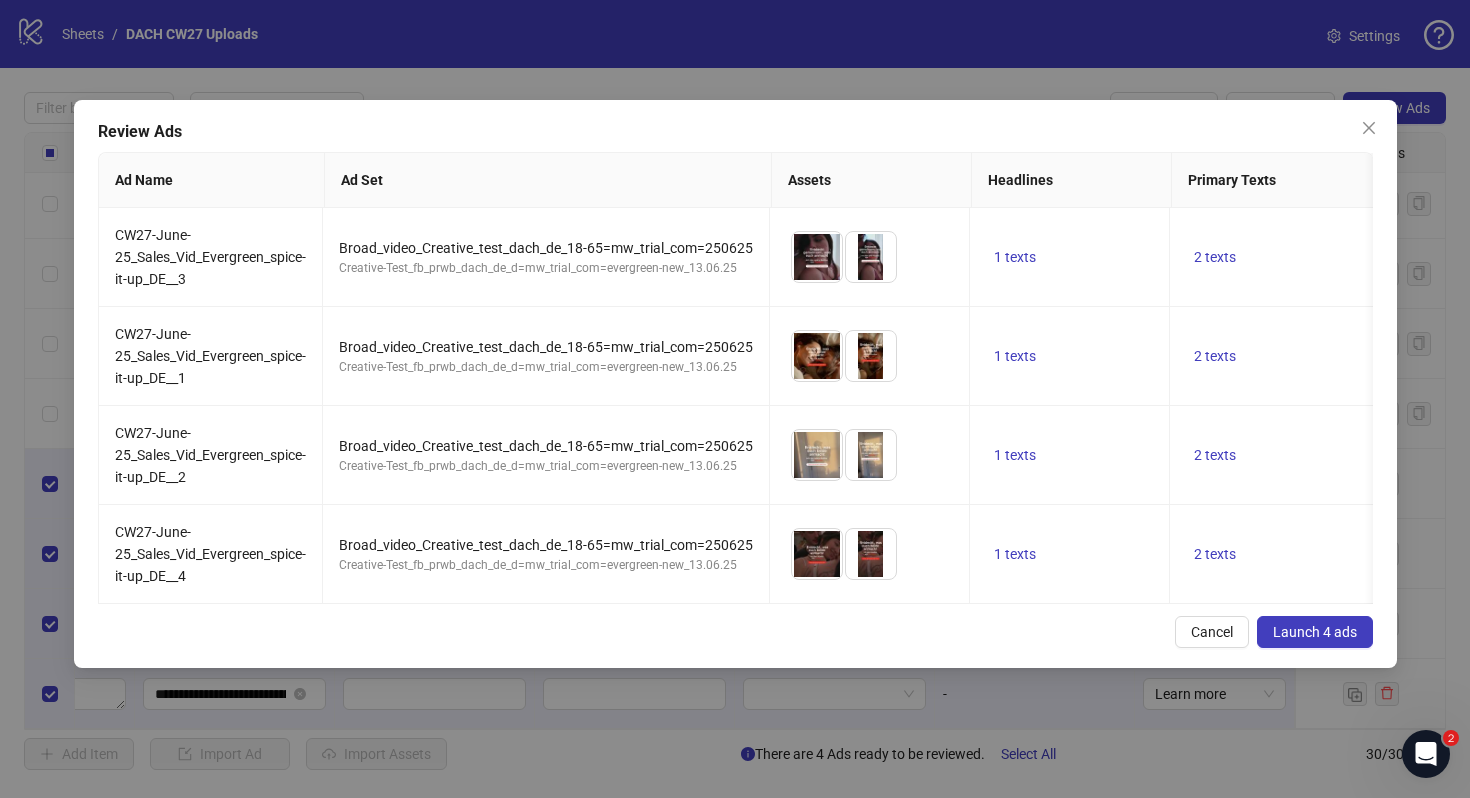 click on "Launch 4 ads" at bounding box center [1315, 632] 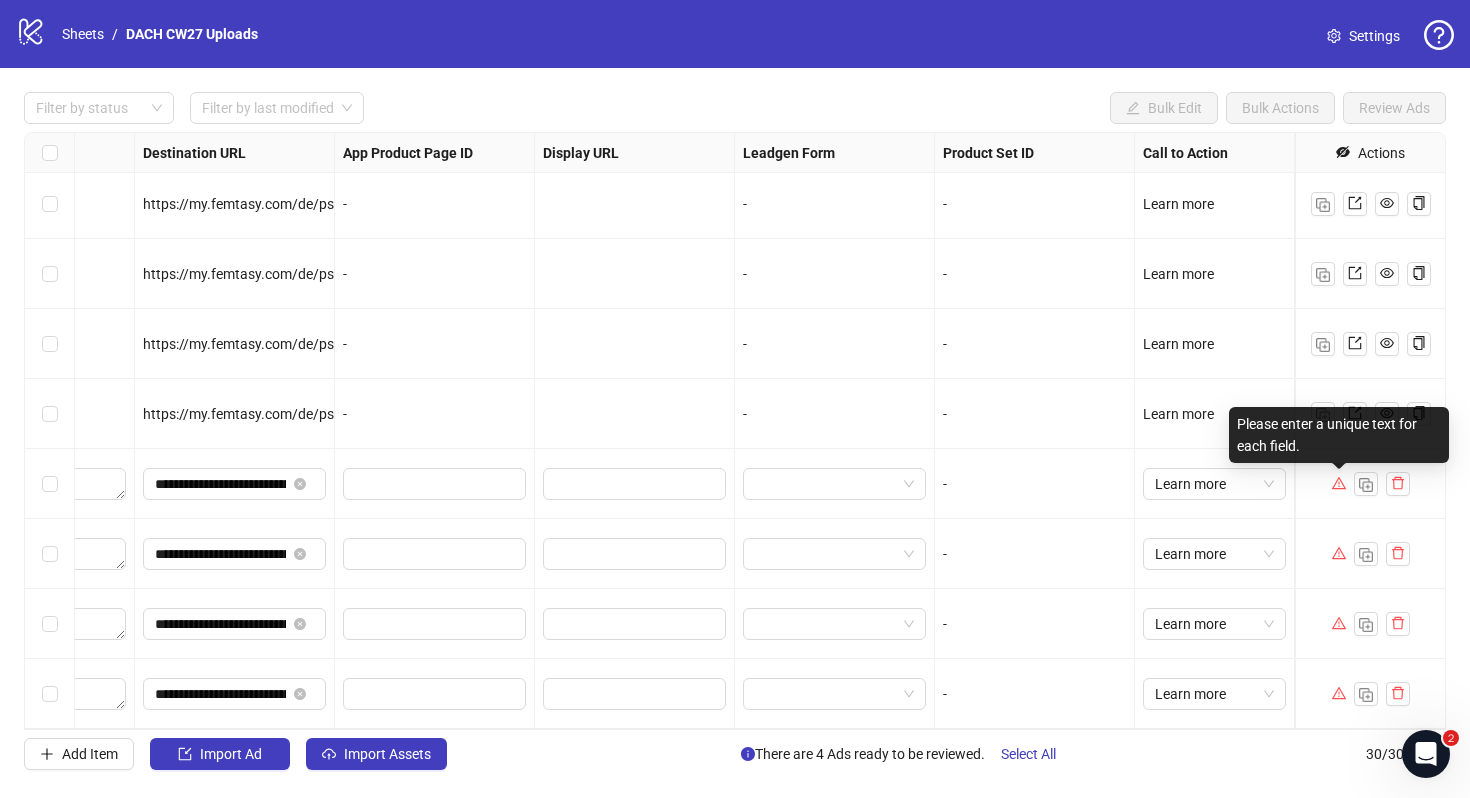 click at bounding box center (1339, 484) 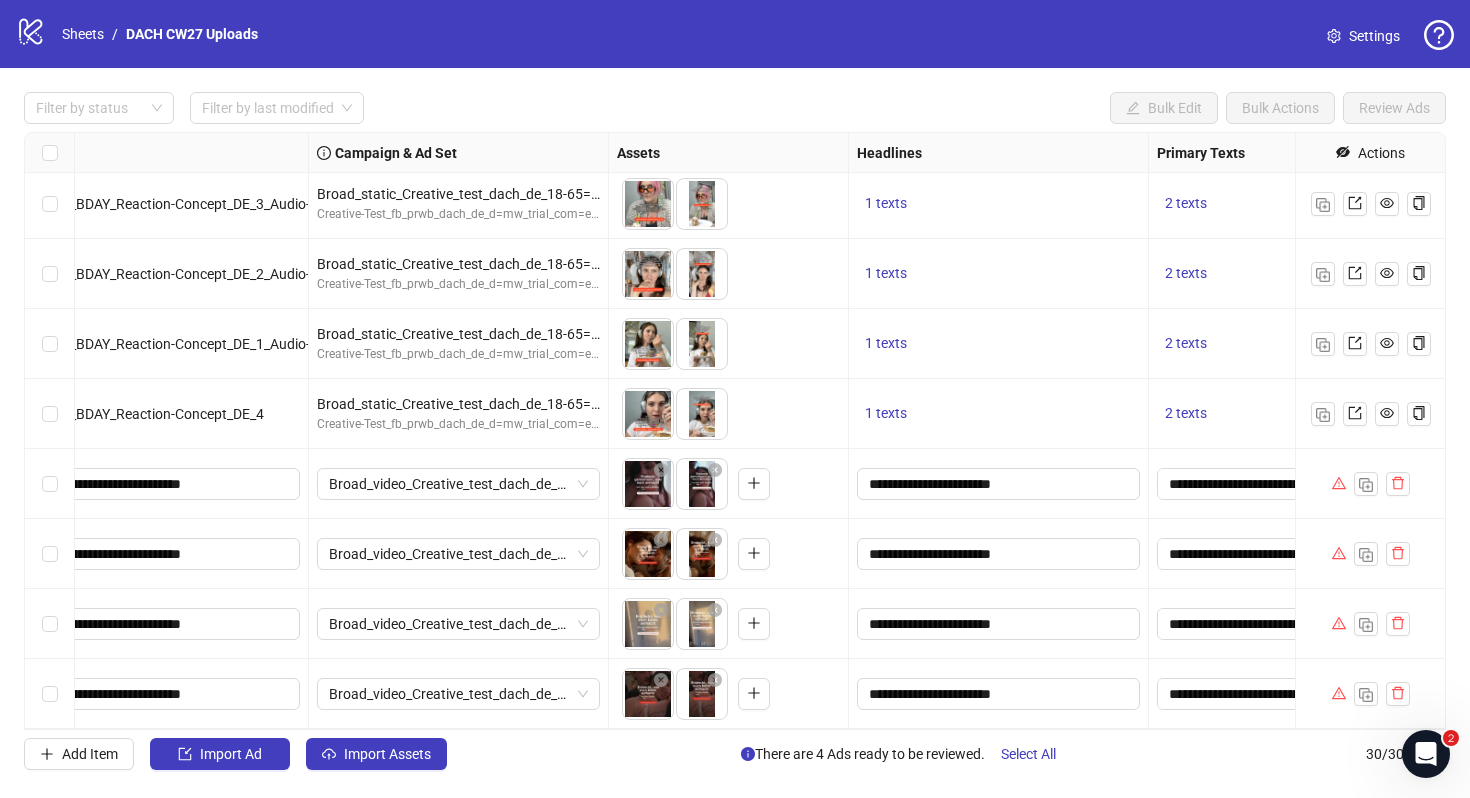 scroll, scrollTop: 1544, scrollLeft: 0, axis: vertical 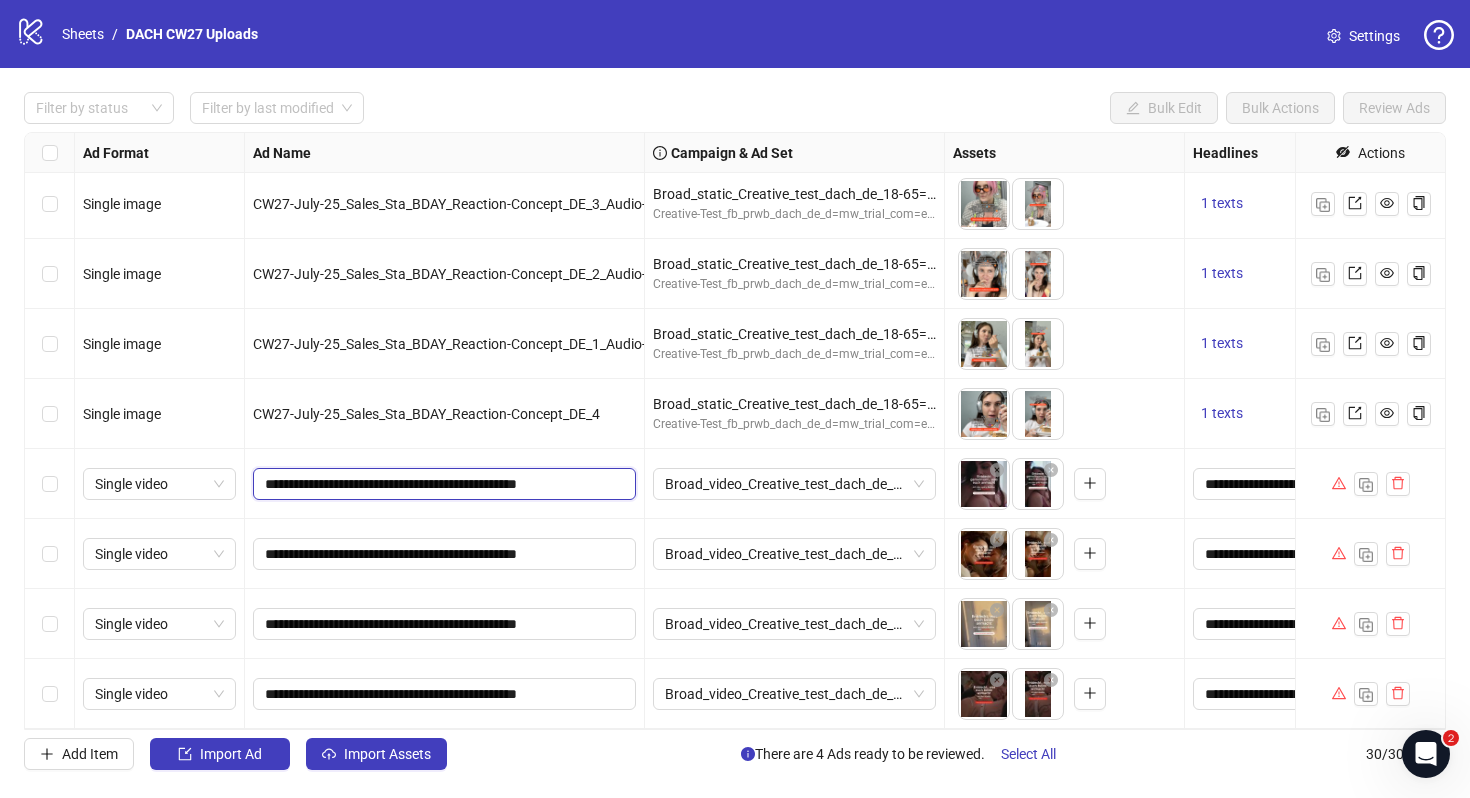 click on "**********" at bounding box center (442, 484) 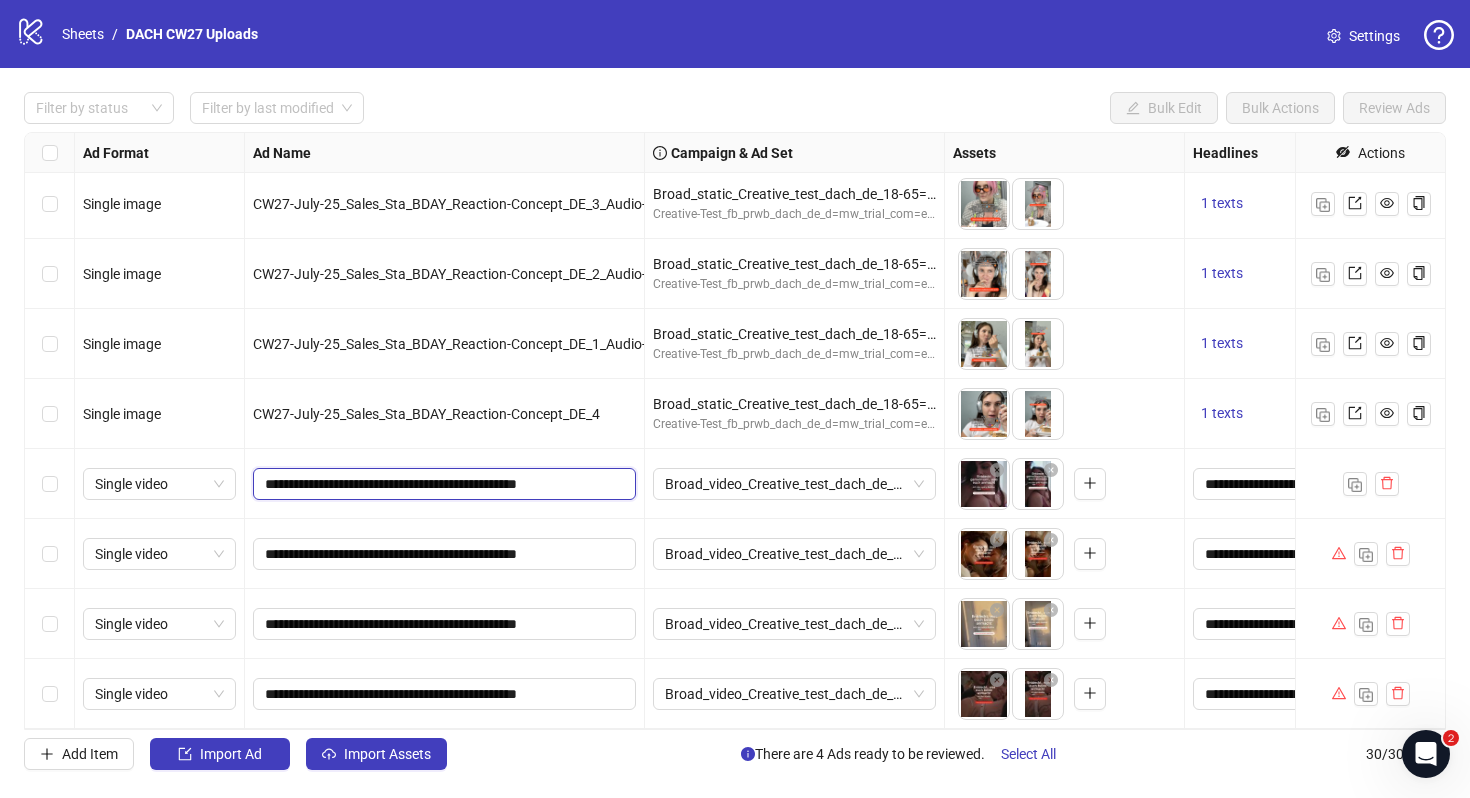 paste on "********" 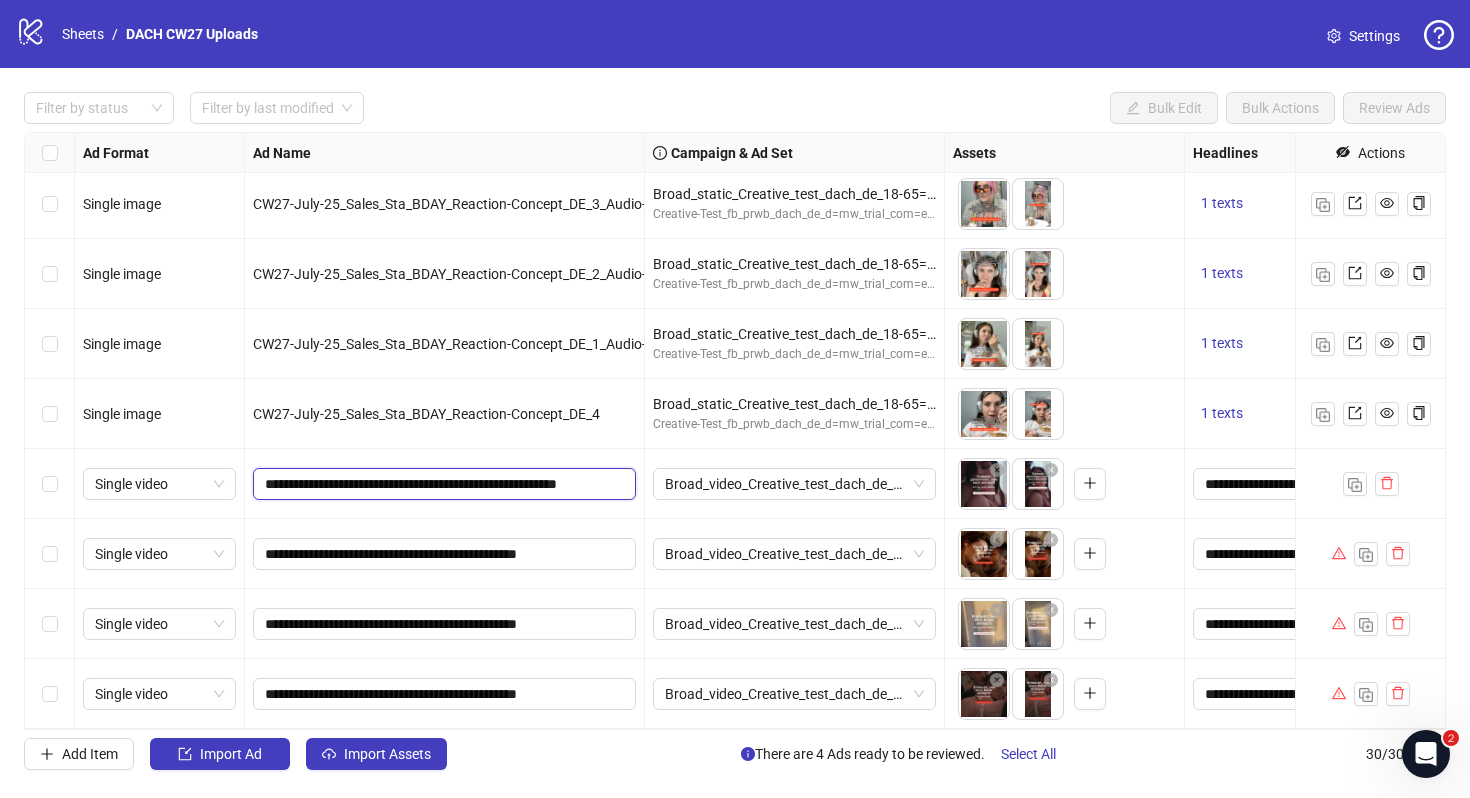 scroll, scrollTop: 0, scrollLeft: 41, axis: horizontal 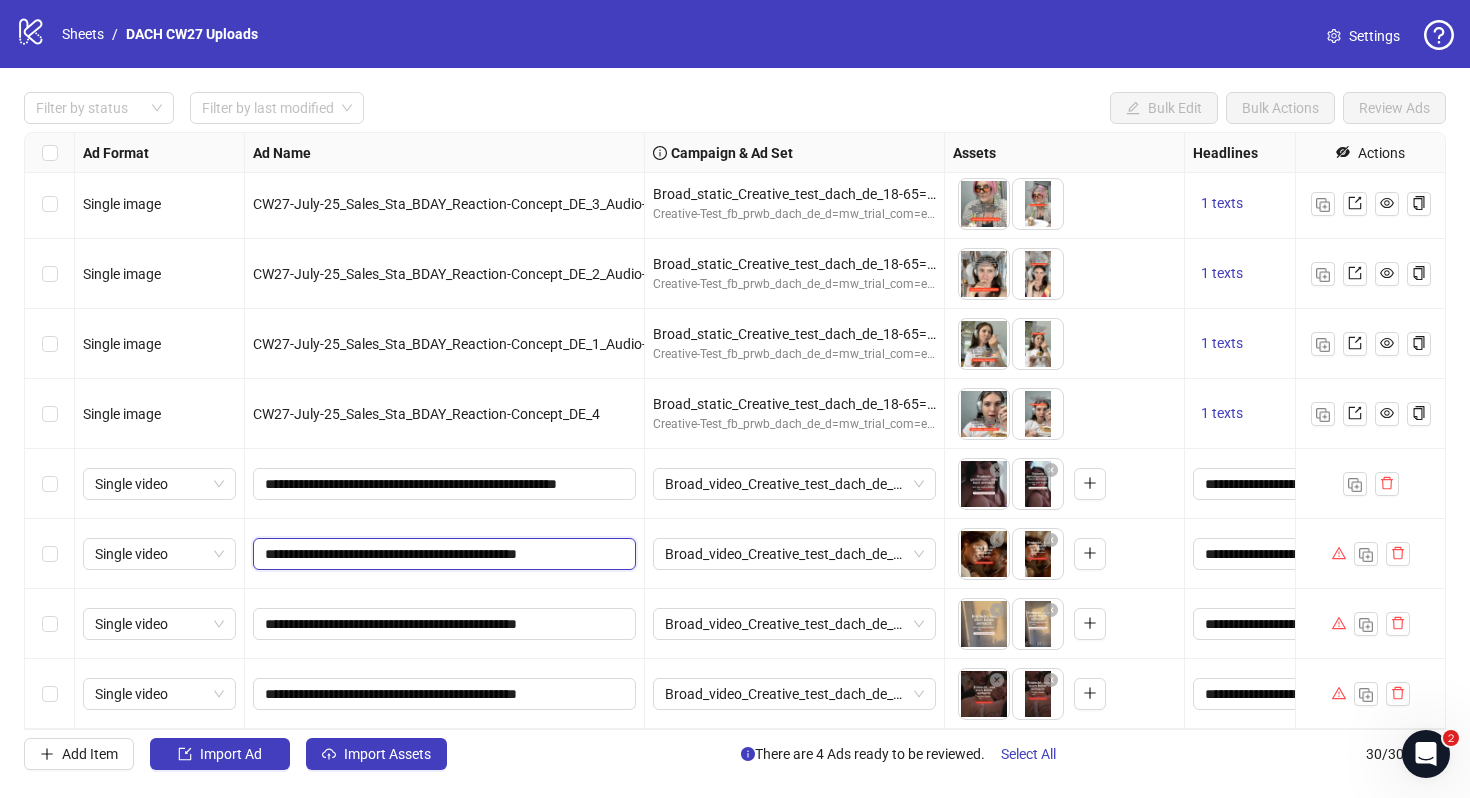 click on "**********" at bounding box center (442, 554) 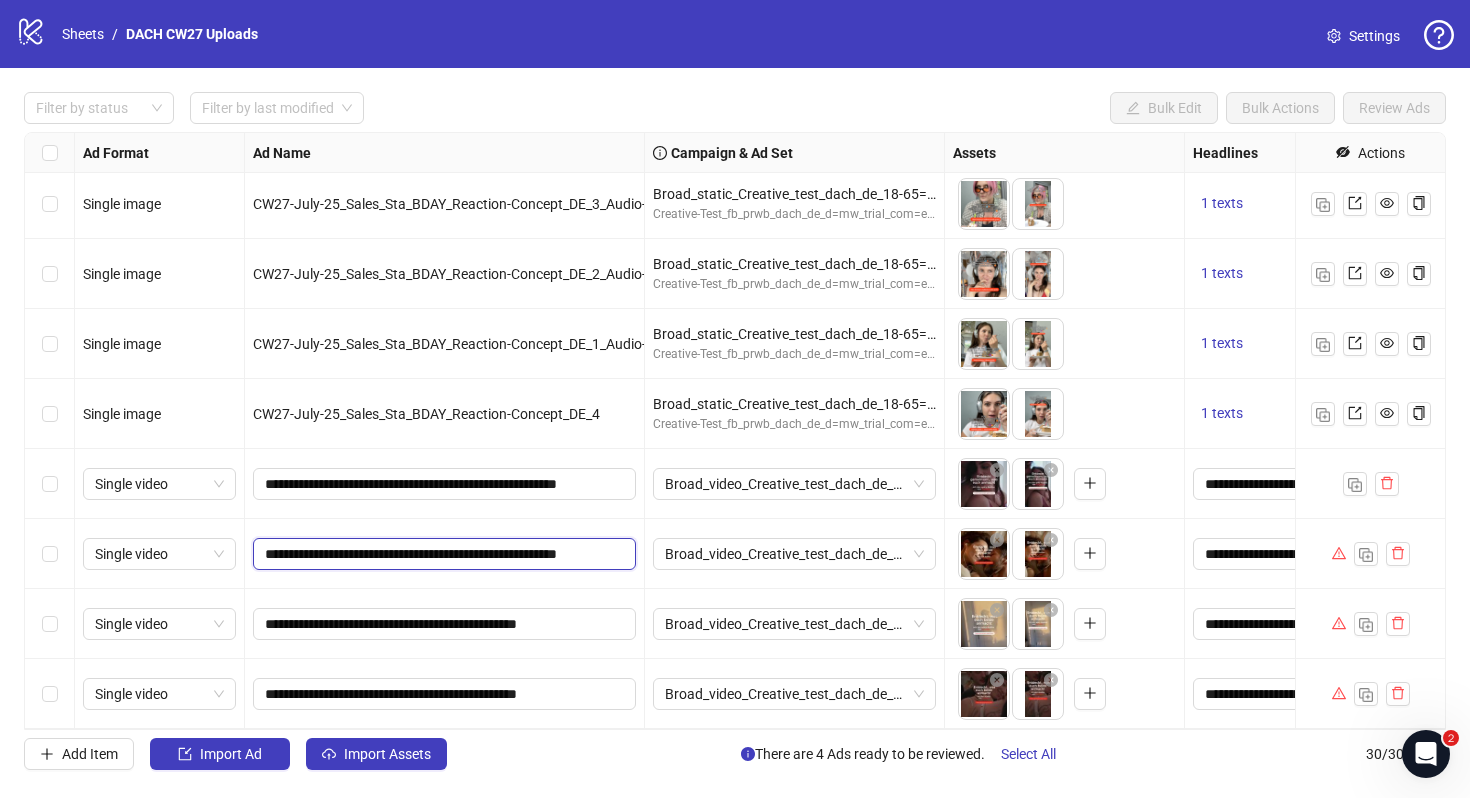 scroll, scrollTop: 0, scrollLeft: 41, axis: horizontal 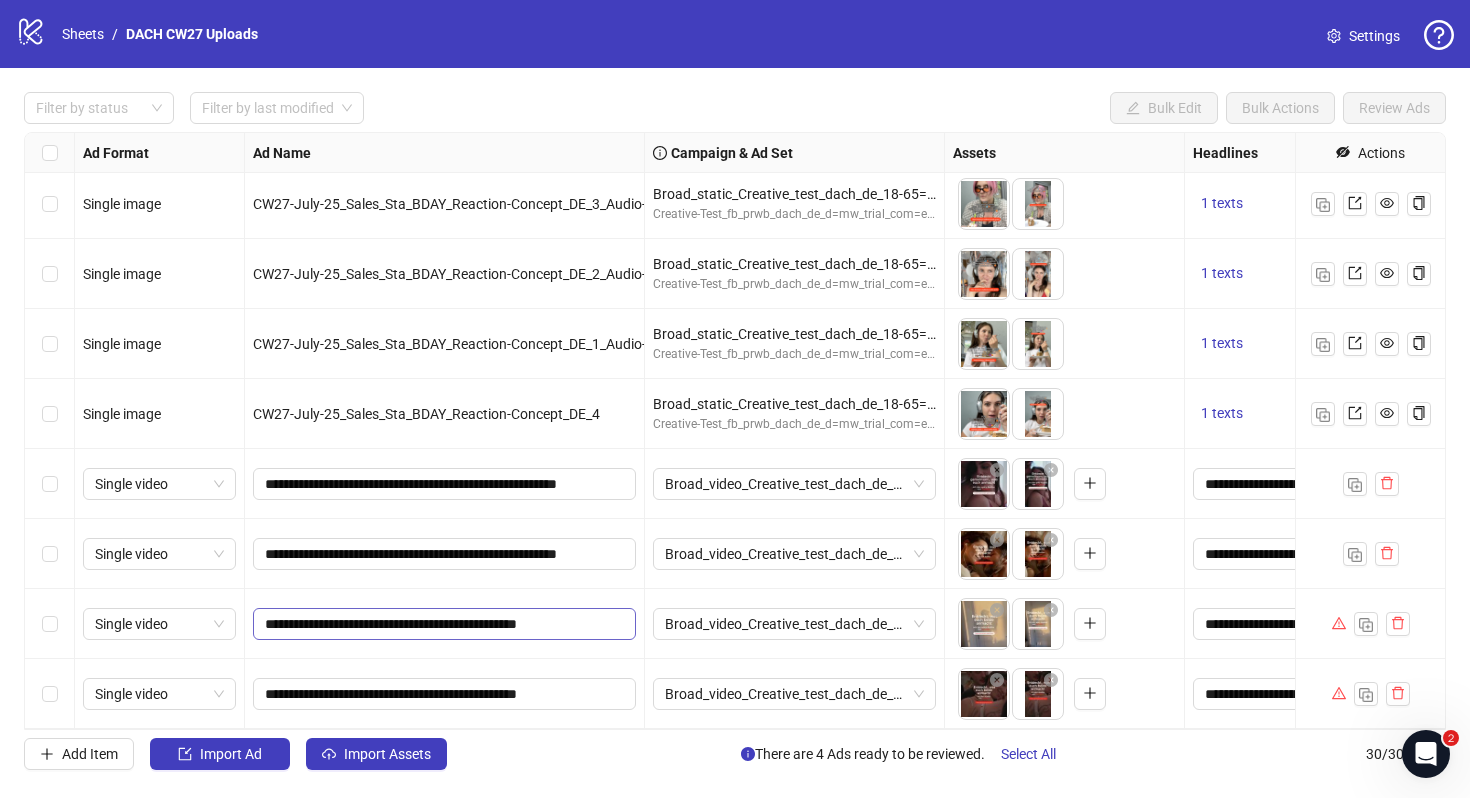 click on "**********" at bounding box center [444, 484] 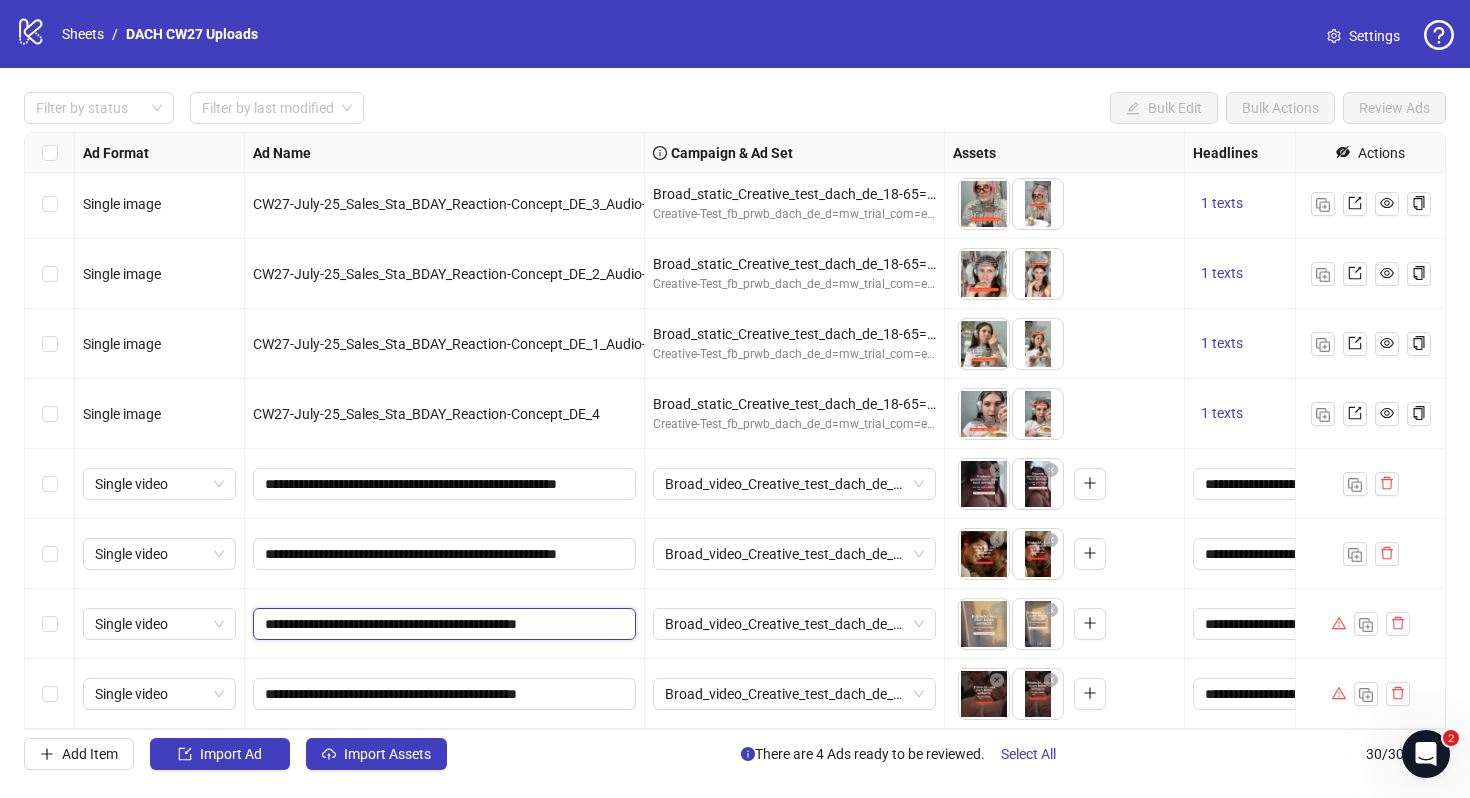 paste on "********" 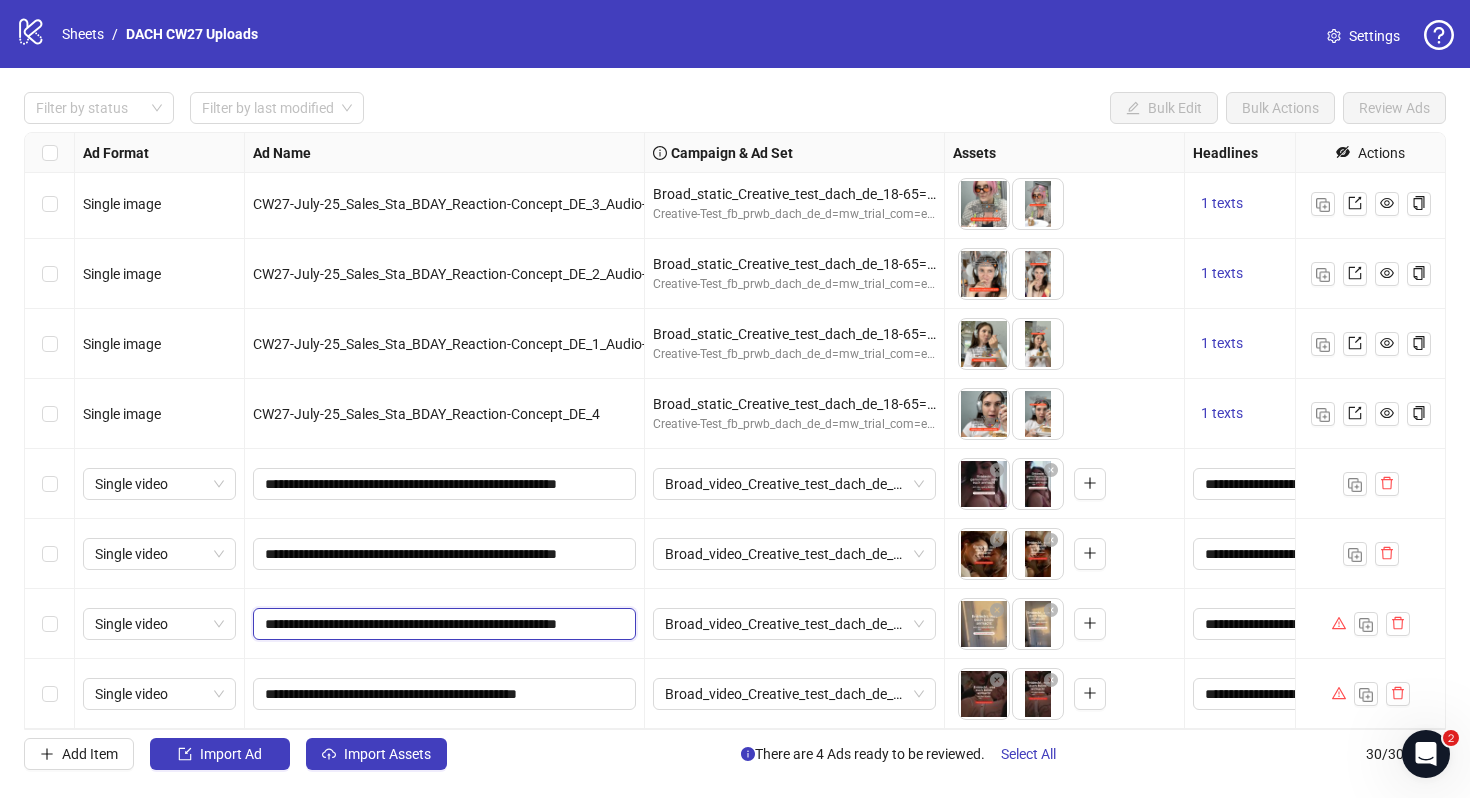 scroll, scrollTop: 0, scrollLeft: 41, axis: horizontal 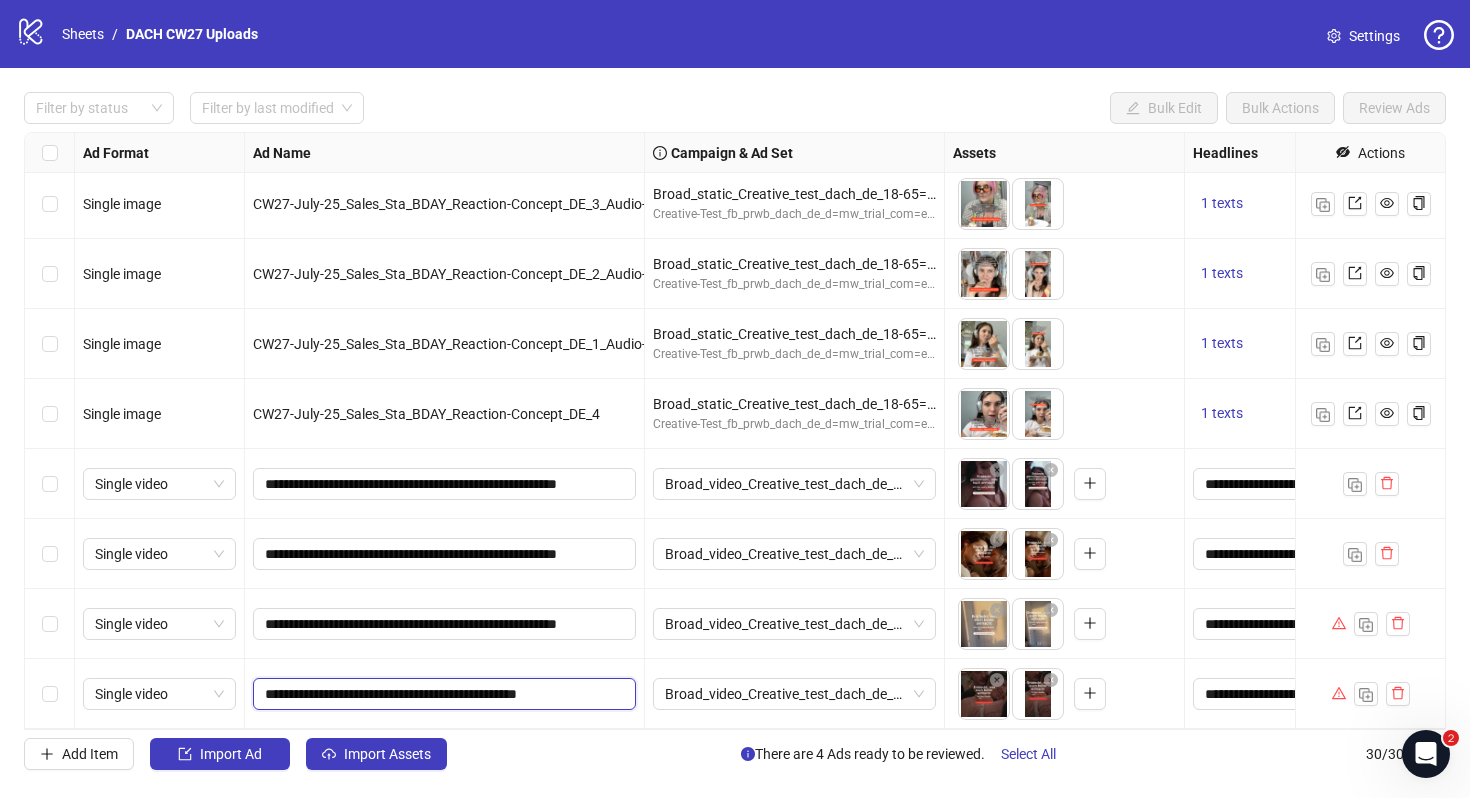 click on "**********" at bounding box center [442, 694] 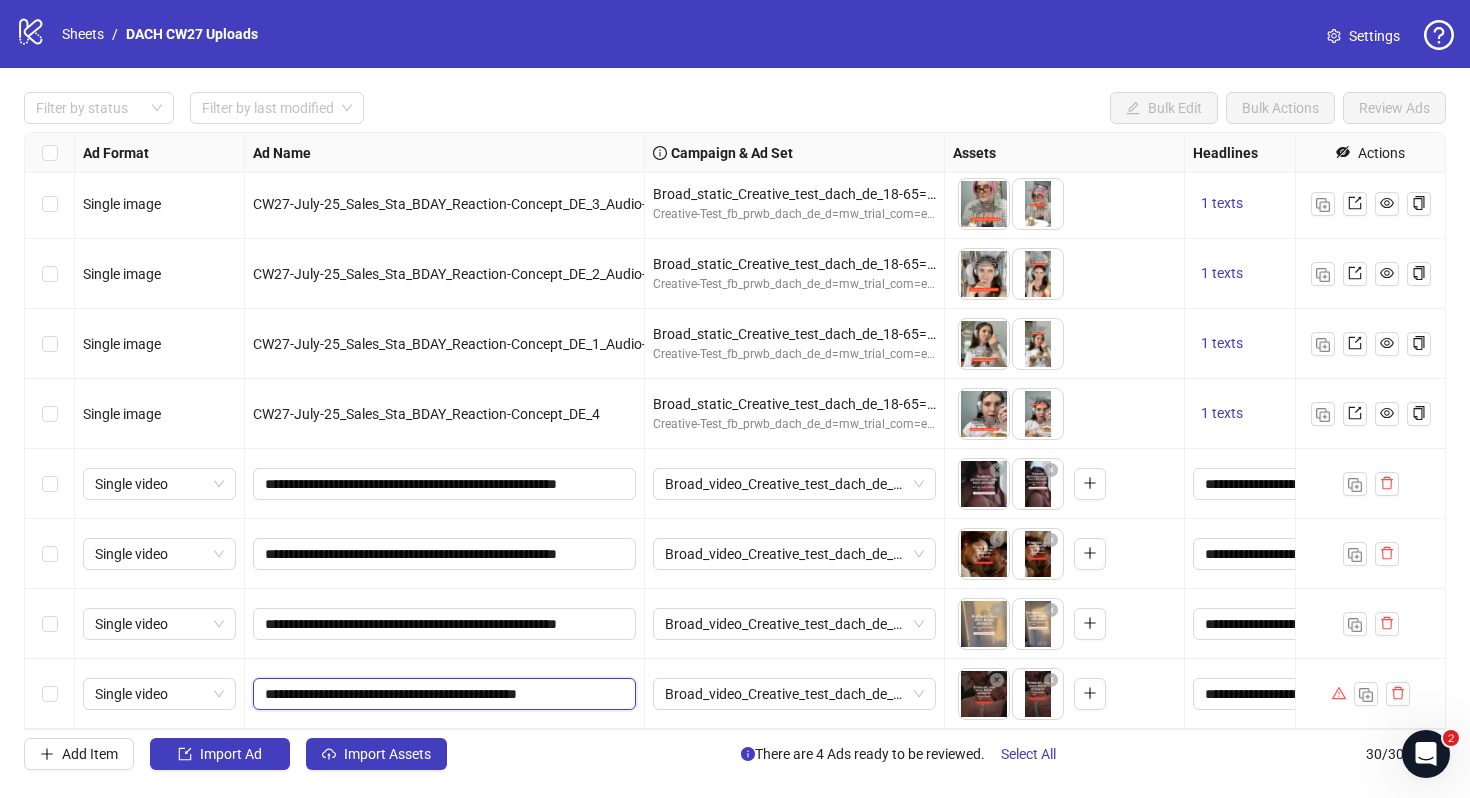 paste on "********" 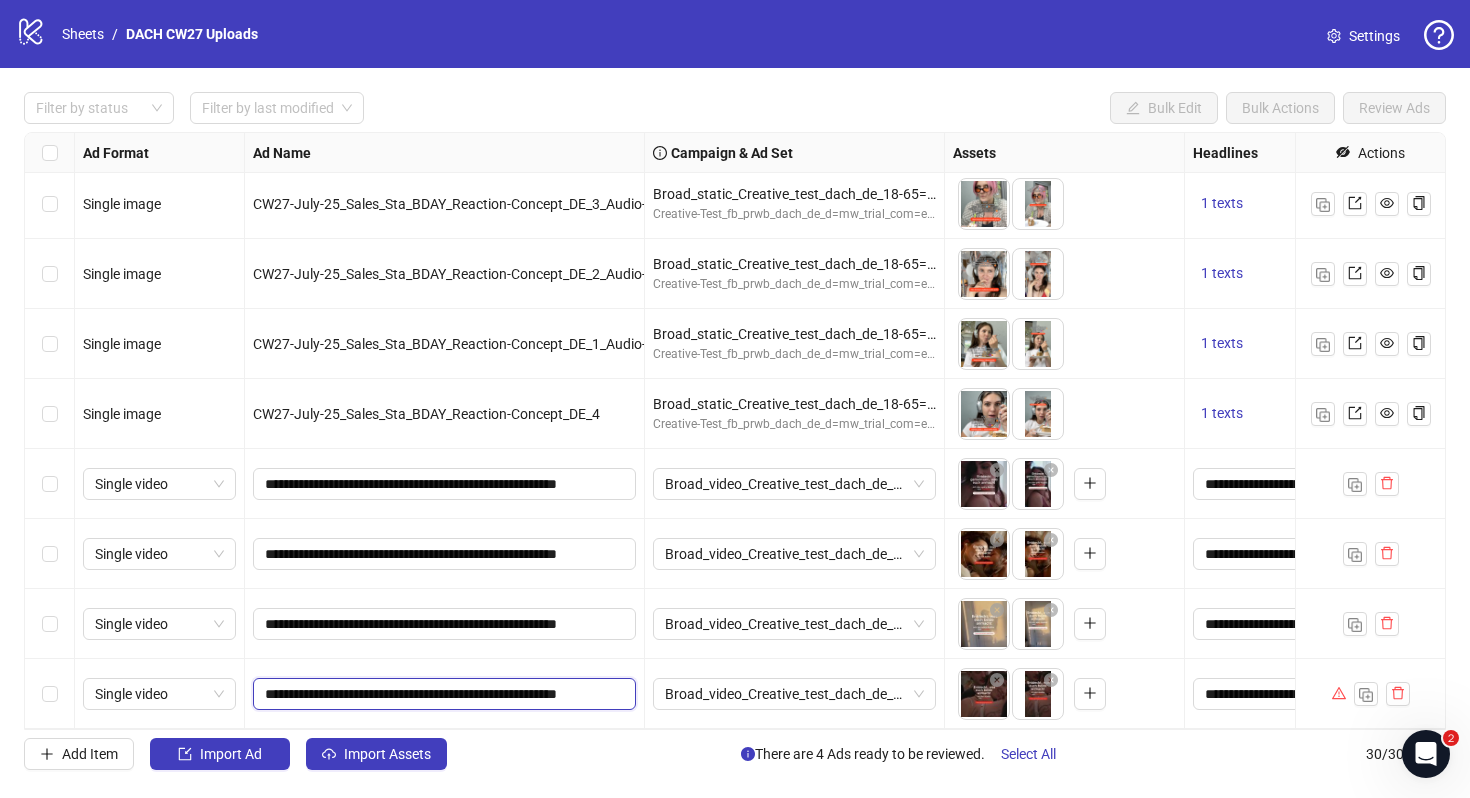 scroll, scrollTop: 0, scrollLeft: 41, axis: horizontal 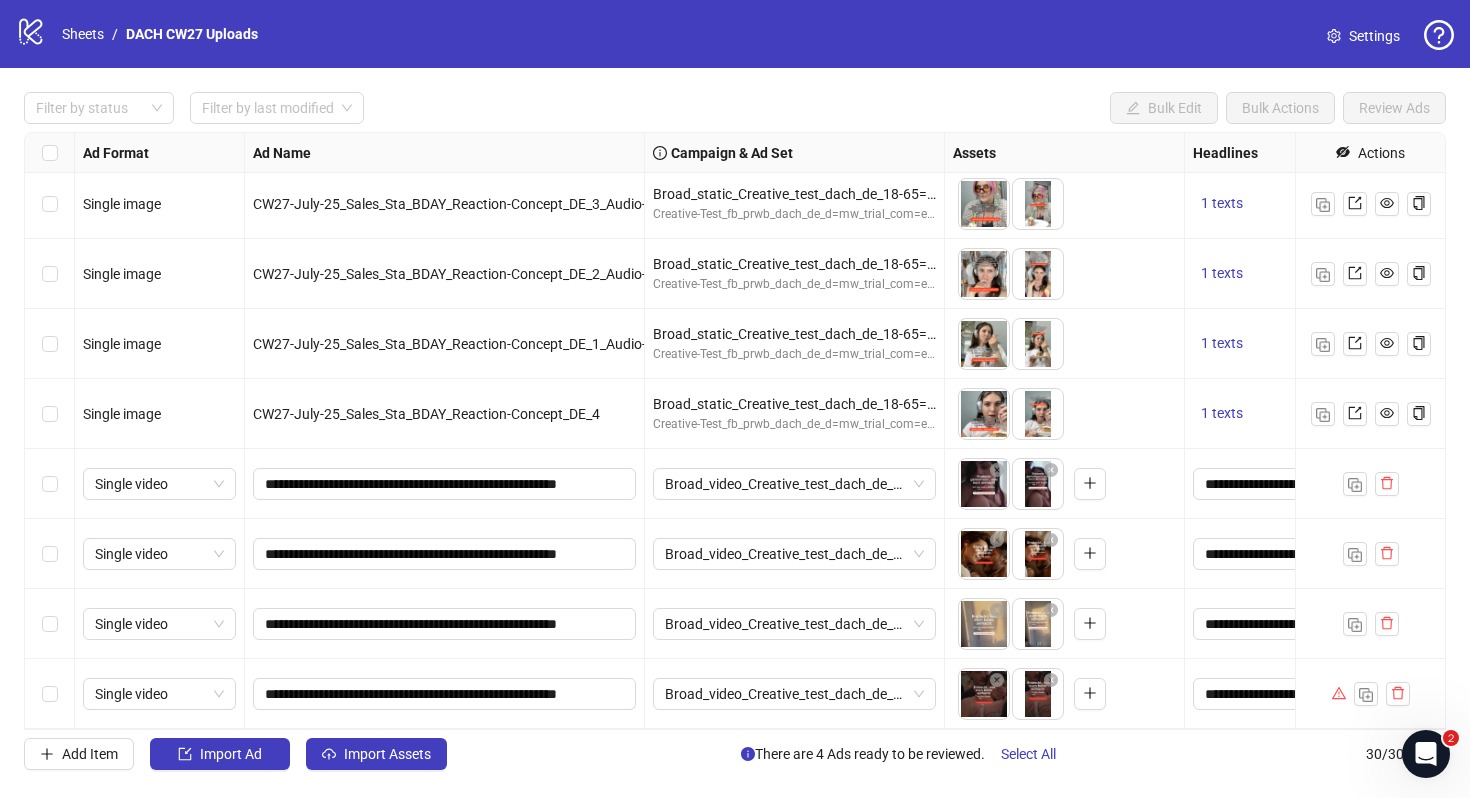 click on "**********" at bounding box center [445, 694] 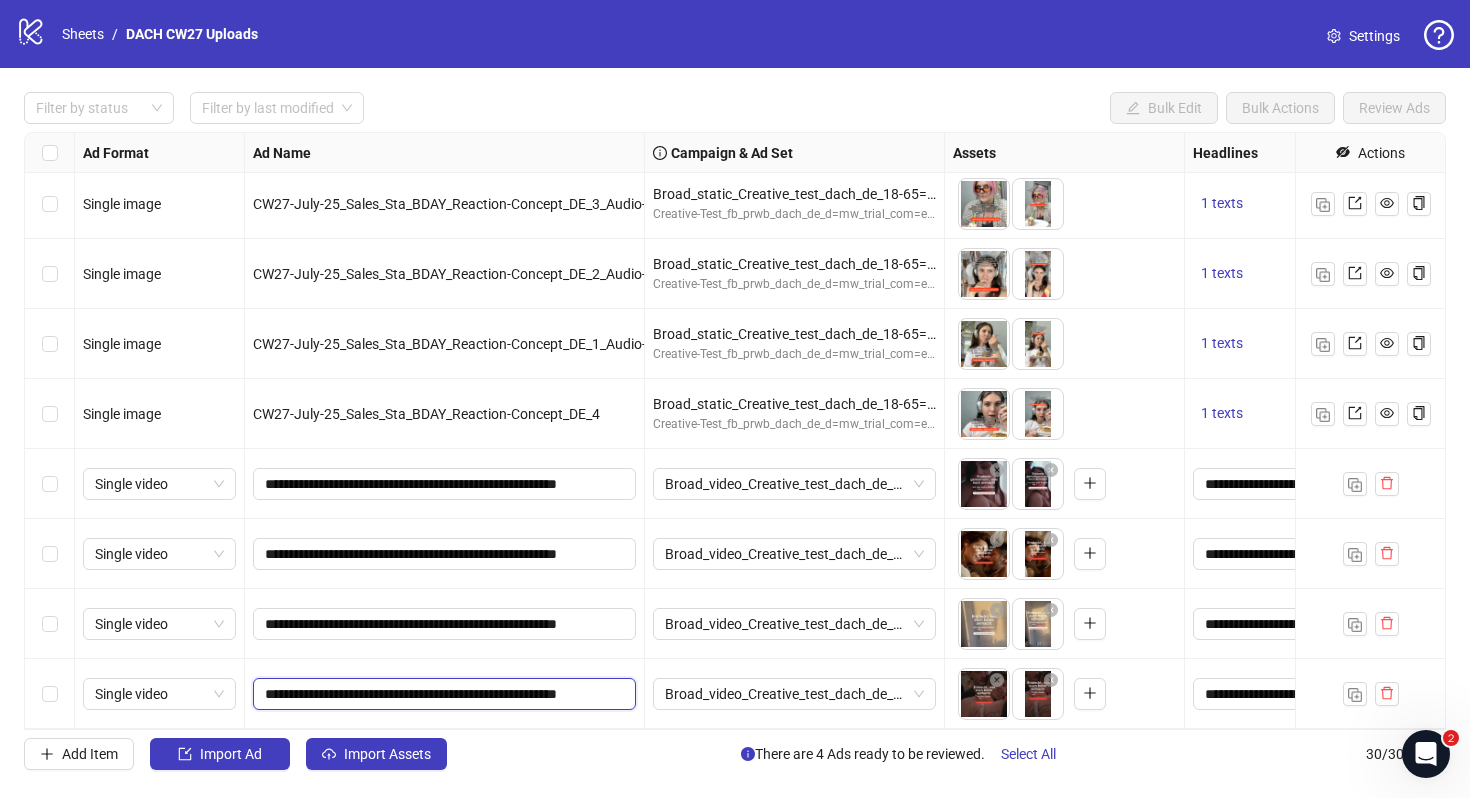 click on "**********" at bounding box center (442, 694) 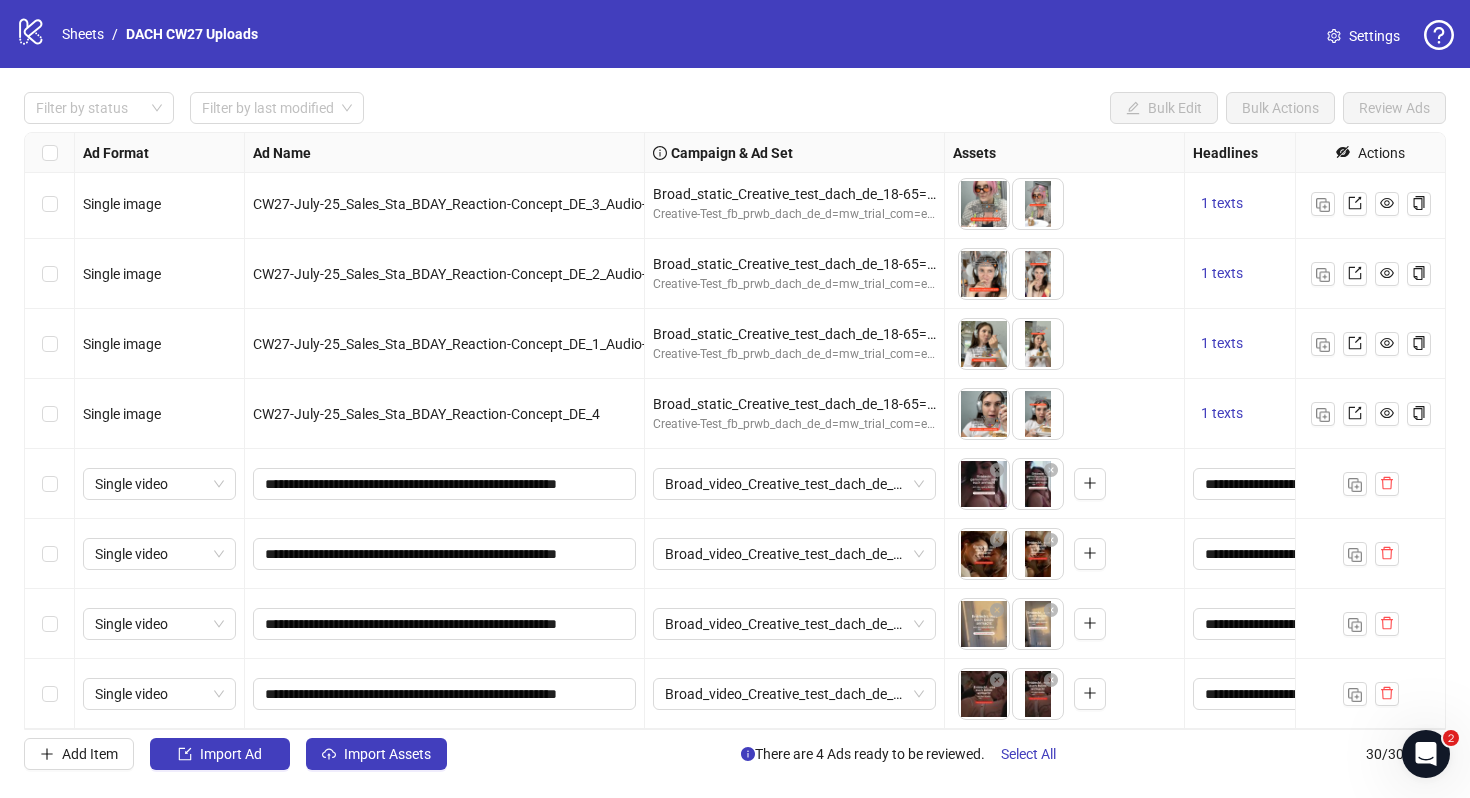 click on "Broad_video_Creative_test_dach_de_18-65=mw_trial_com=250625" at bounding box center (795, 694) 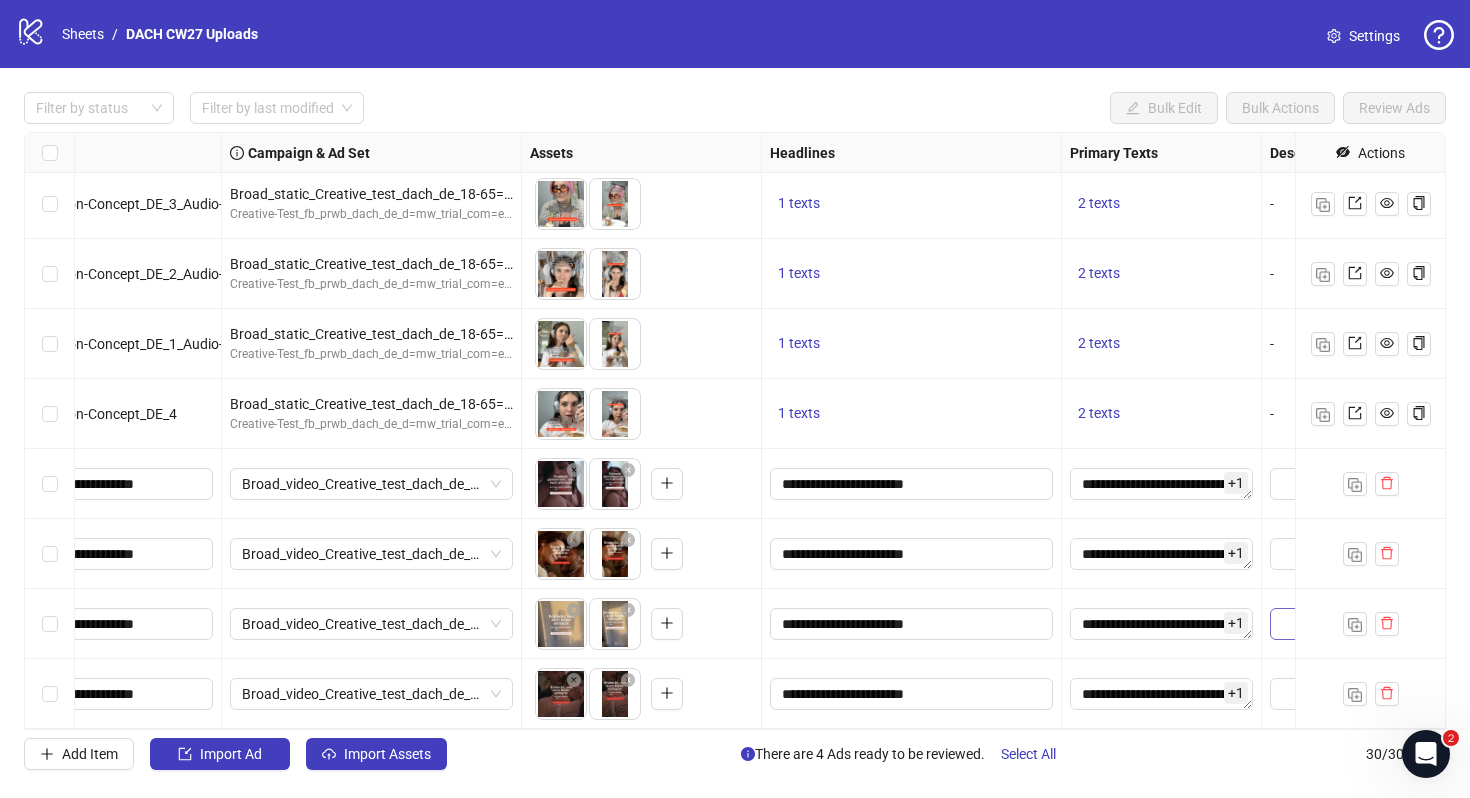 scroll, scrollTop: 1544, scrollLeft: 0, axis: vertical 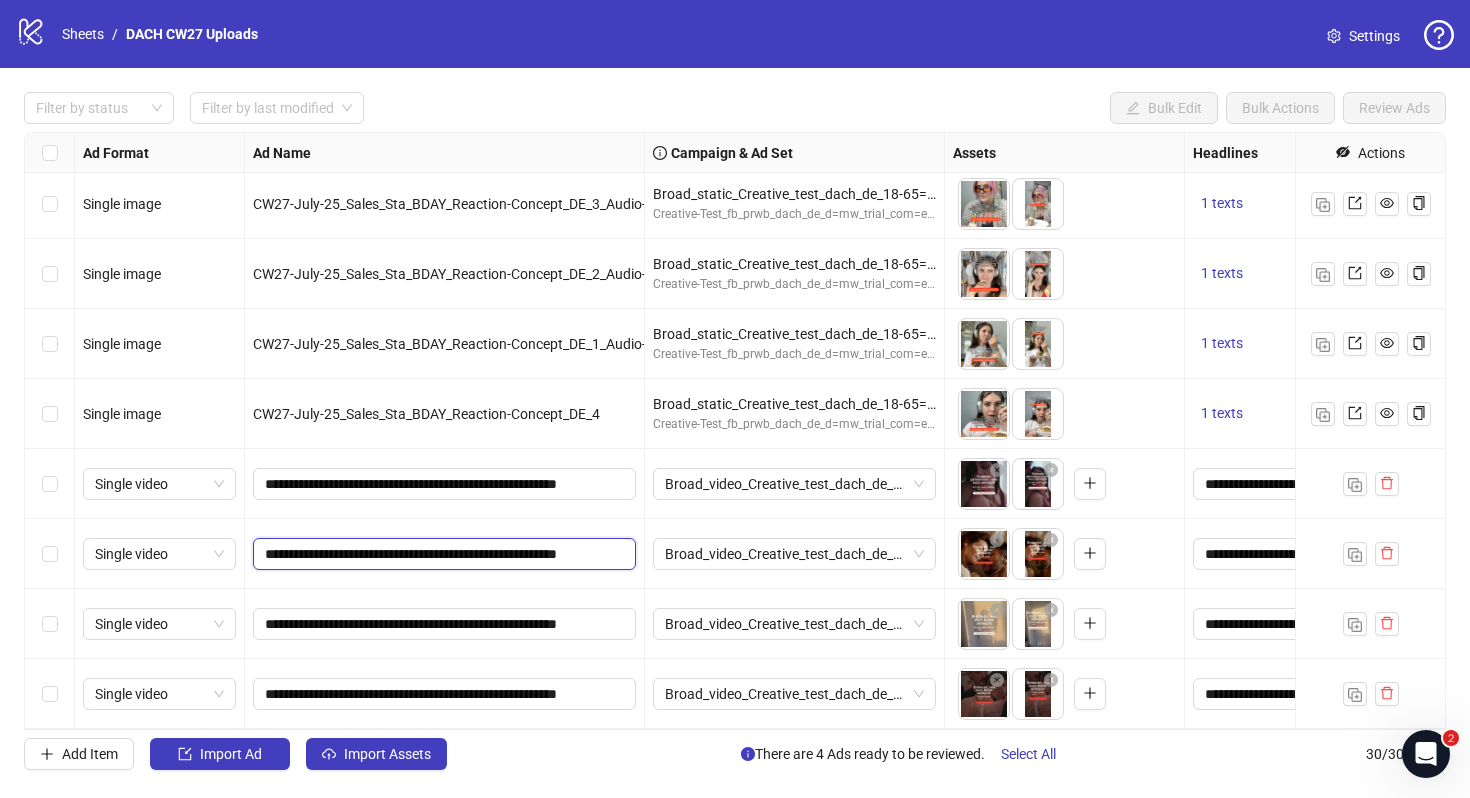 click on "**********" at bounding box center (442, 554) 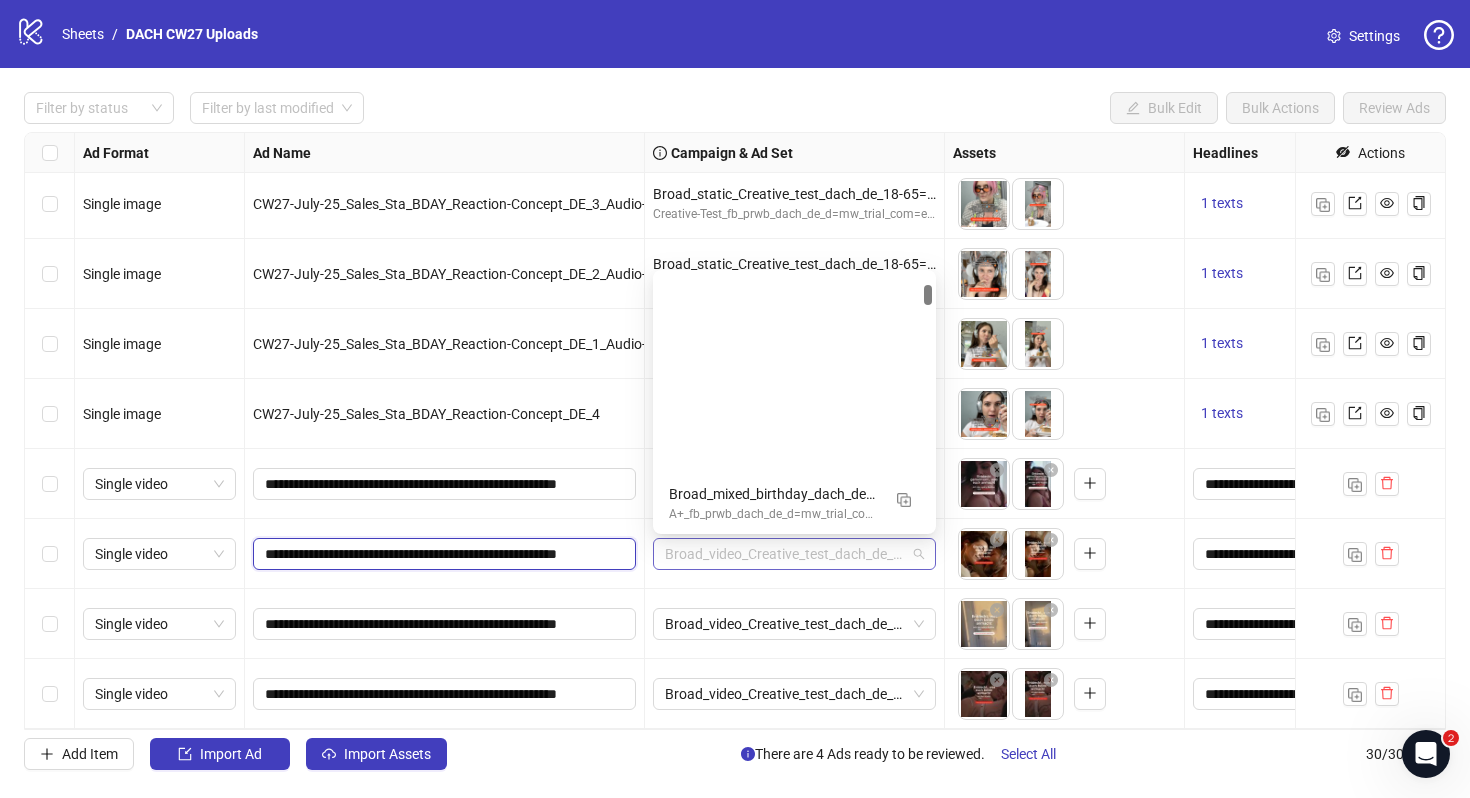 click on "Broad_video_Creative_test_dach_de_18-65=mw_trial_com=250625" at bounding box center [794, 554] 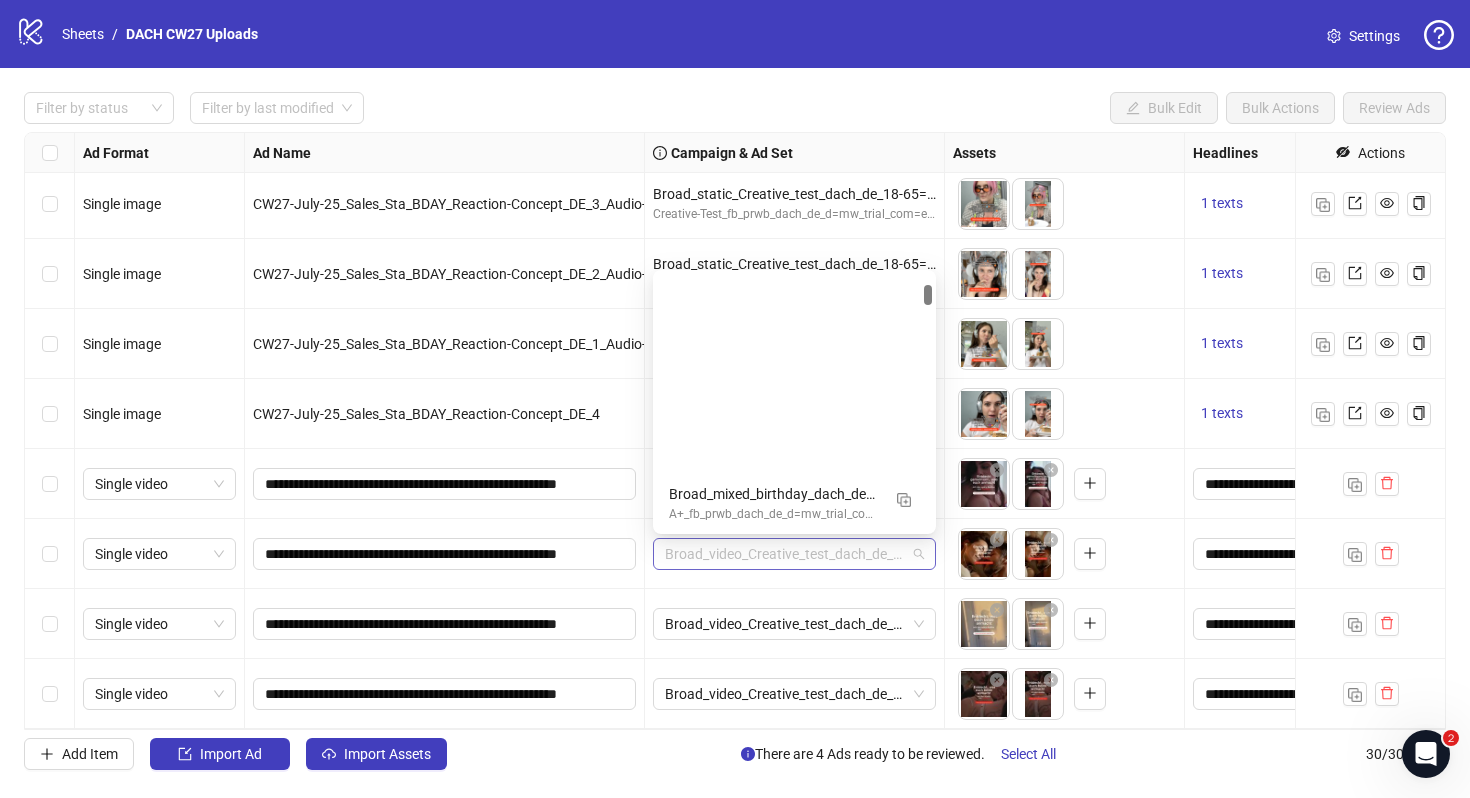 scroll, scrollTop: 0, scrollLeft: 0, axis: both 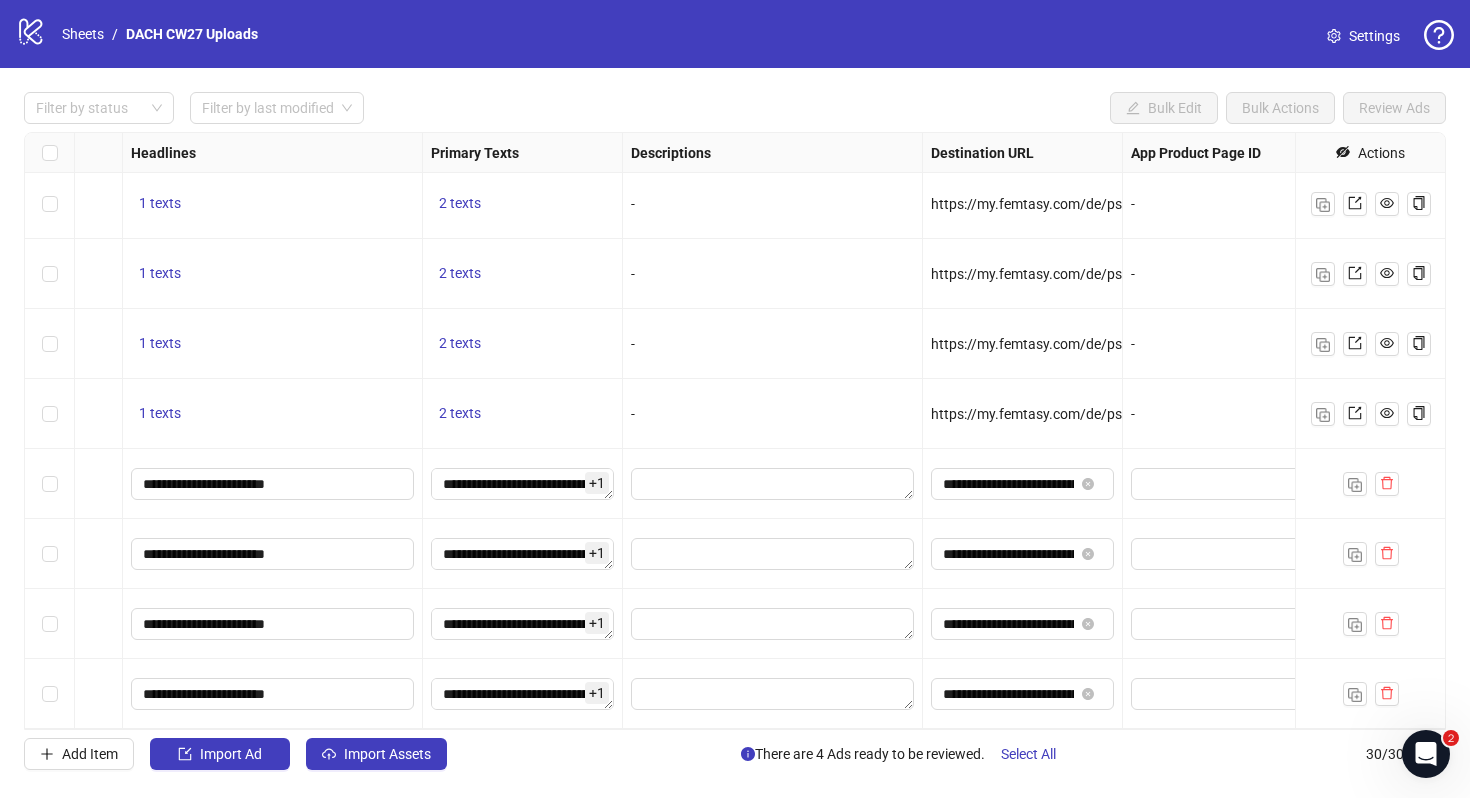 click on "Ad Format Ad Name Campaign & Ad Set Assets Headlines Primary Texts Descriptions Destination URL App Product Page ID Display URL Leadgen Form Product Set ID Call to Action Actions Broad_static_Creative_test_dach_de_18-65=mw_trial_com=130625 Creative-Test_fb_prwb_dach_de_d=mw_trial_com=evergreen-new_13.06.25
To pick up a draggable item, press the space bar.
While dragging, use the arrow keys to move the item.
Press space again to drop the item in its new position, or press escape to cancel.
1 texts 2 texts - https://my.femtasy.com/de/ps-sounds-die-dich-verfuehren - - Broad_static_Creative_test_dach_de_18-65=mw_trial_com=130625 Creative-Test_fb_prwb_dach_de_d=mw_trial_com=evergreen-new_13.06.25
To pick up a draggable item, press the space bar.
While dragging, use the arrow keys to move the item.
Press space again to drop the item in its new position, or press escape to cancel.
1 texts 2 texts - https://my.femtasy.com/de/ps-sounds-die-dich-verfuehren - - 1 texts 2 texts - - -" at bounding box center (735, 431) 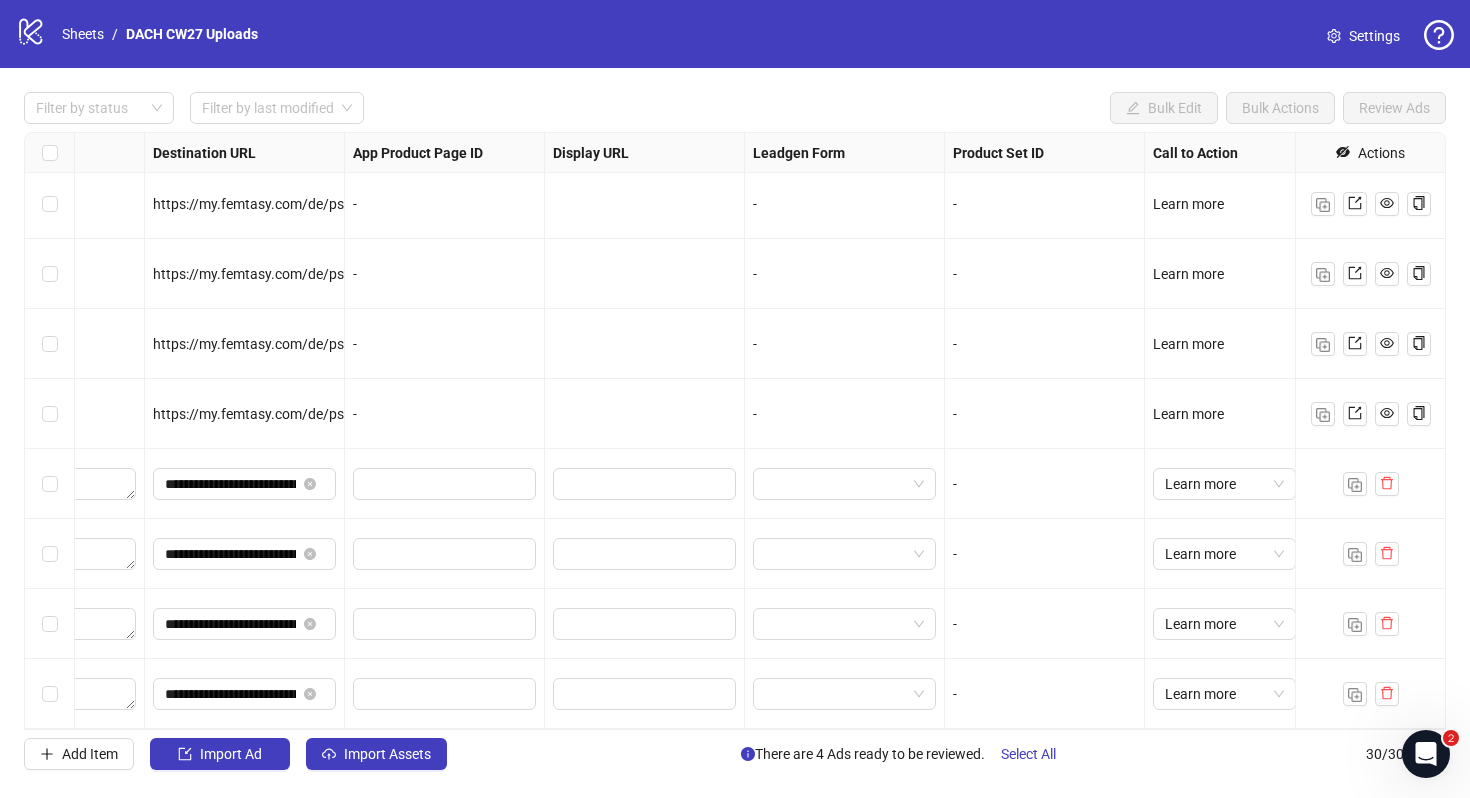 scroll, scrollTop: 1544, scrollLeft: 1850, axis: both 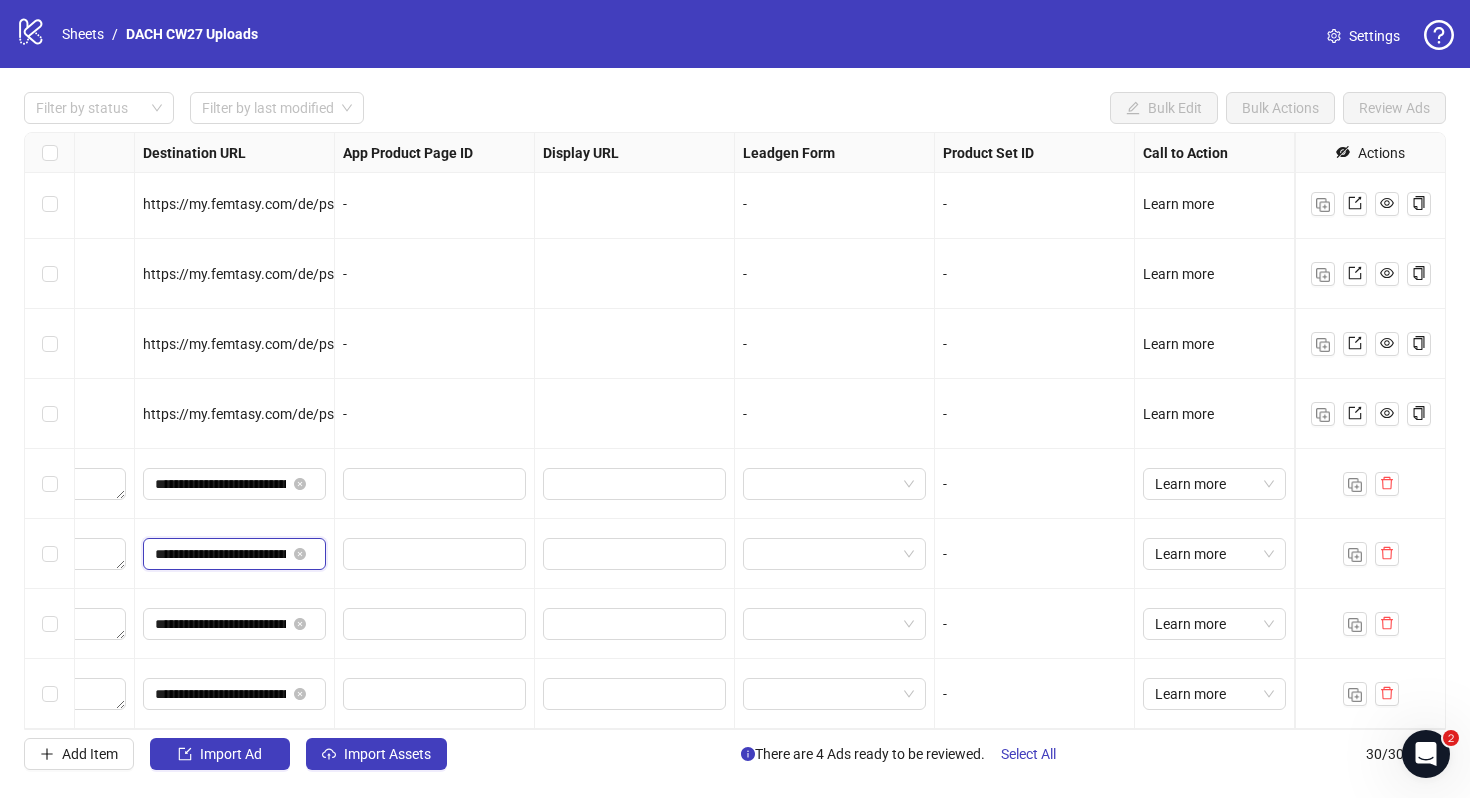 click on "**********" at bounding box center [220, 554] 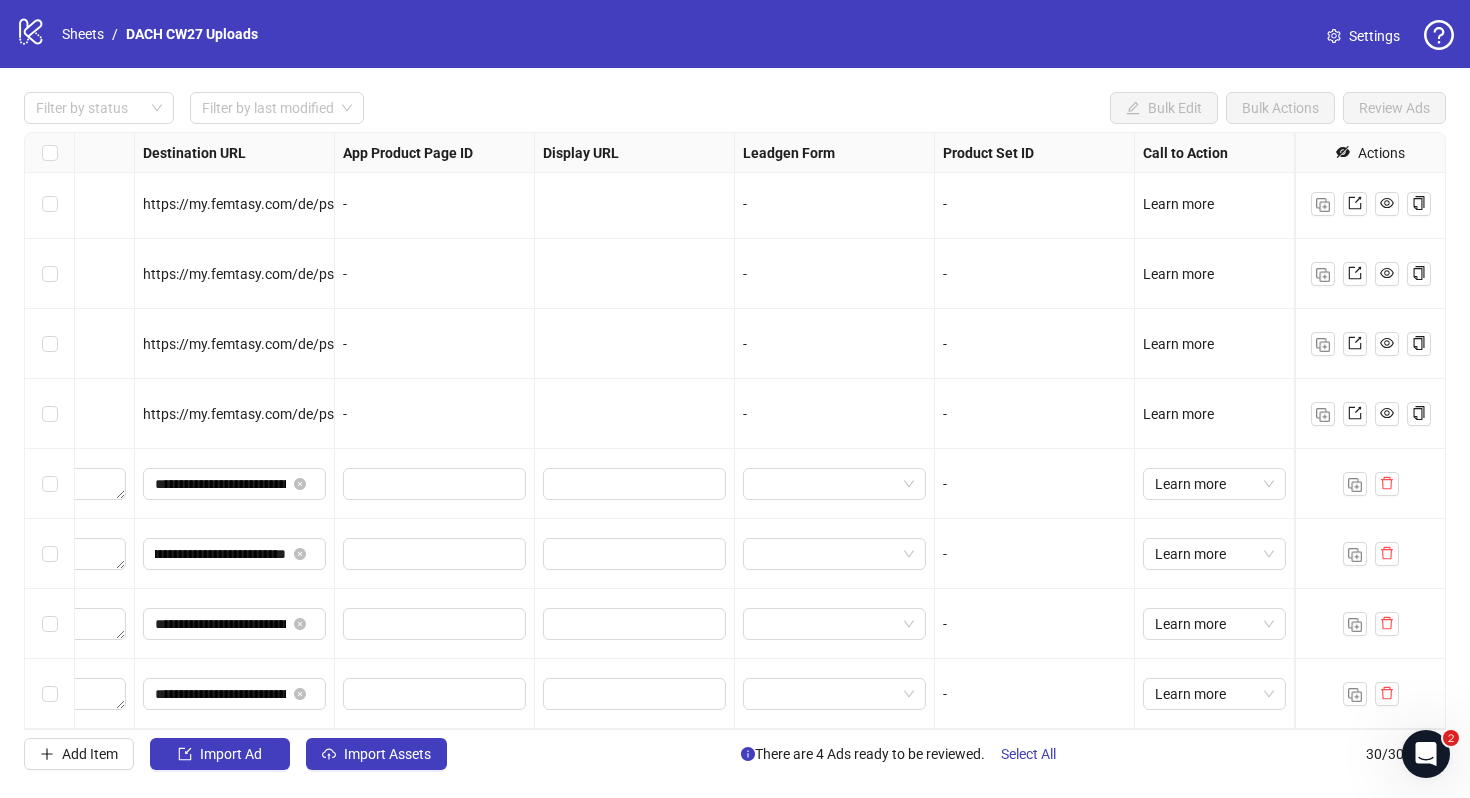 click on "-" at bounding box center (1035, 554) 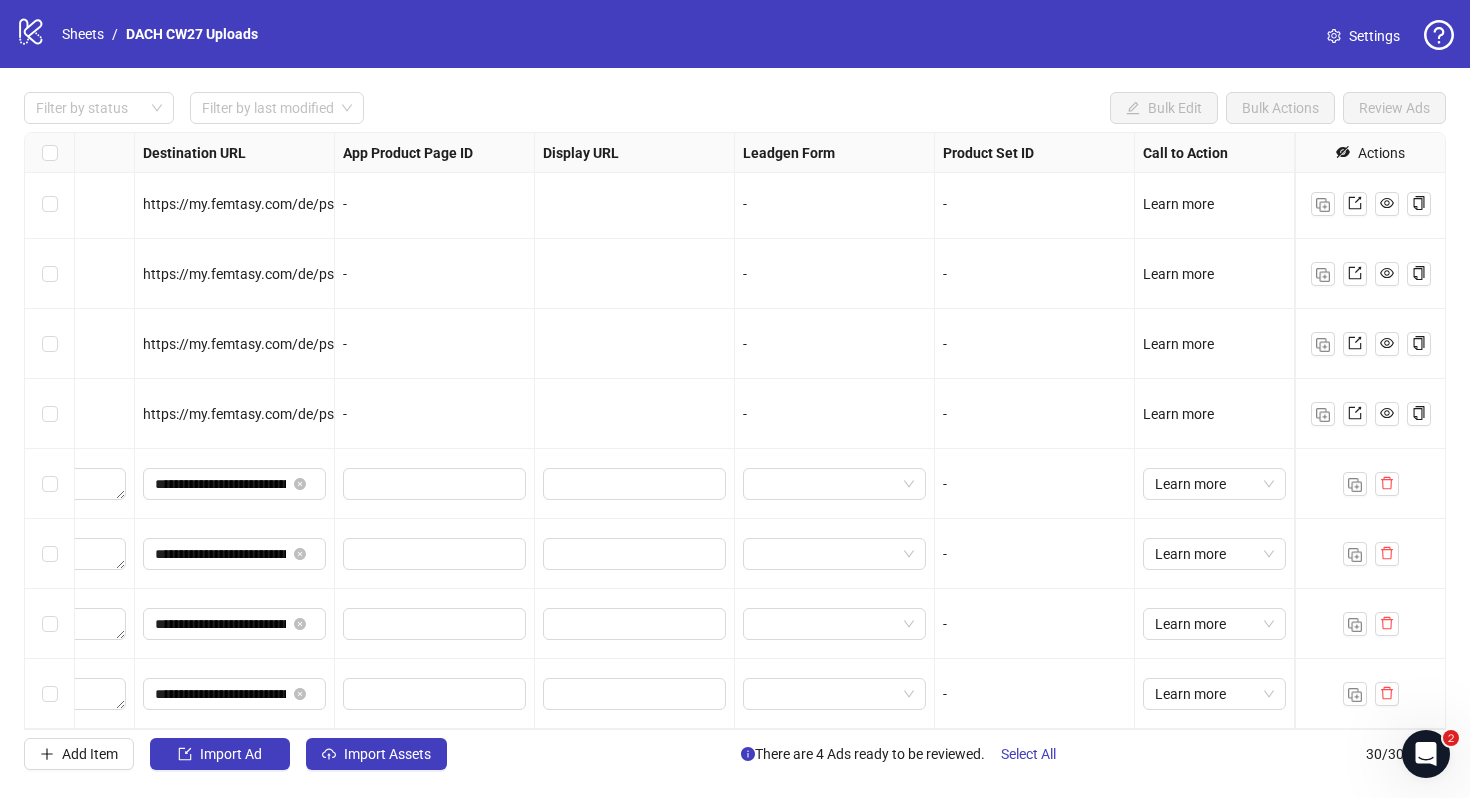 click at bounding box center [50, 484] 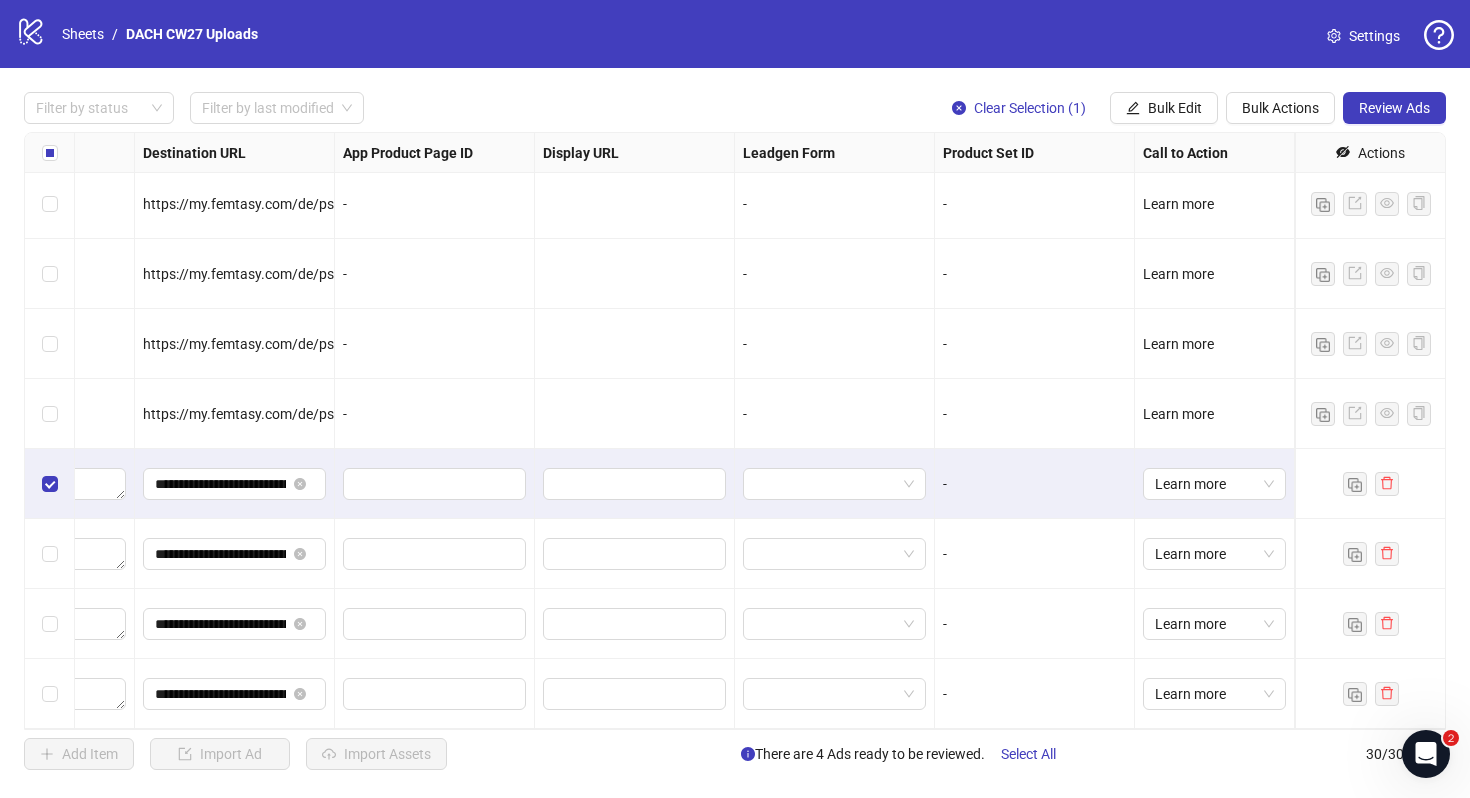 click at bounding box center (50, 554) 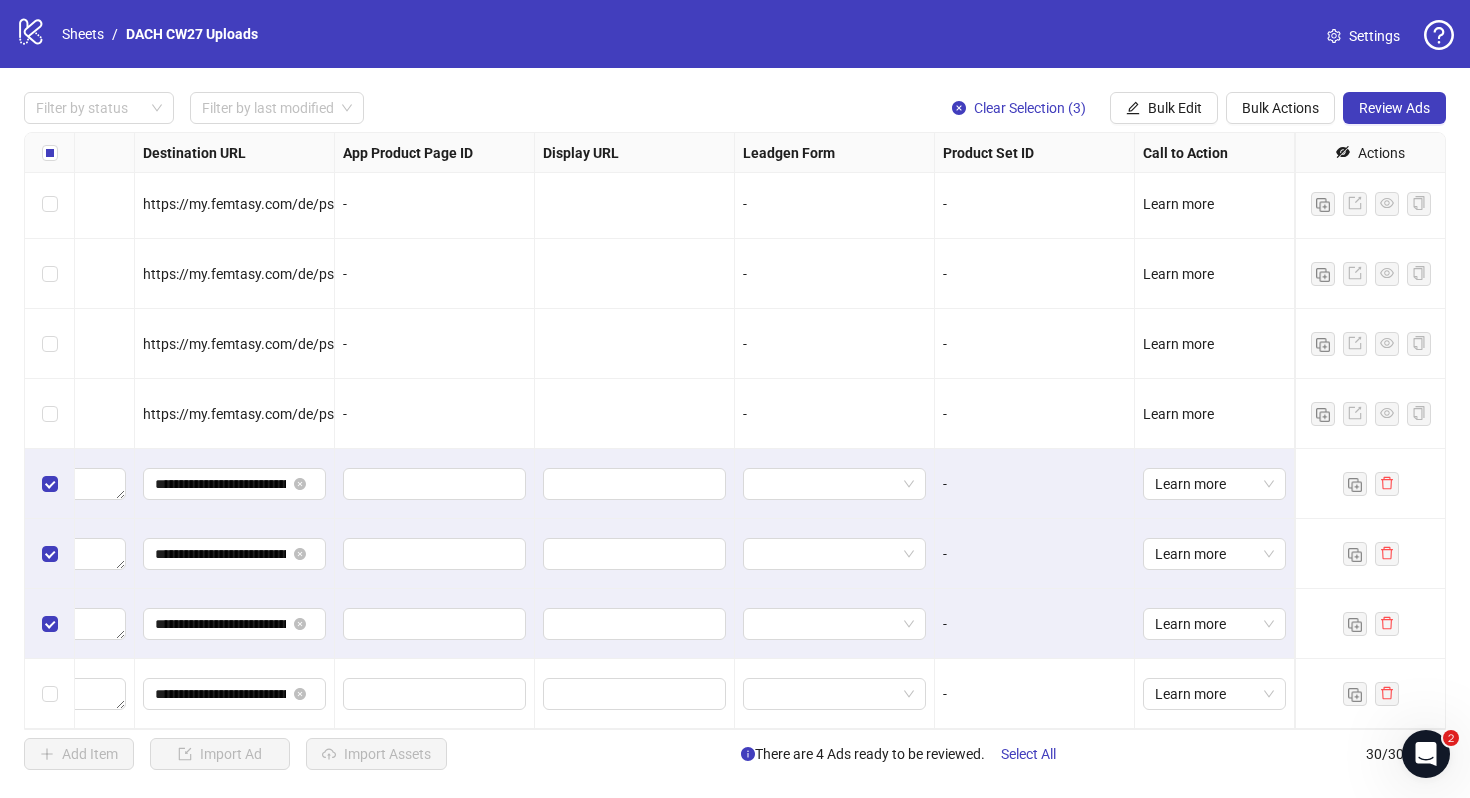 click at bounding box center [50, 694] 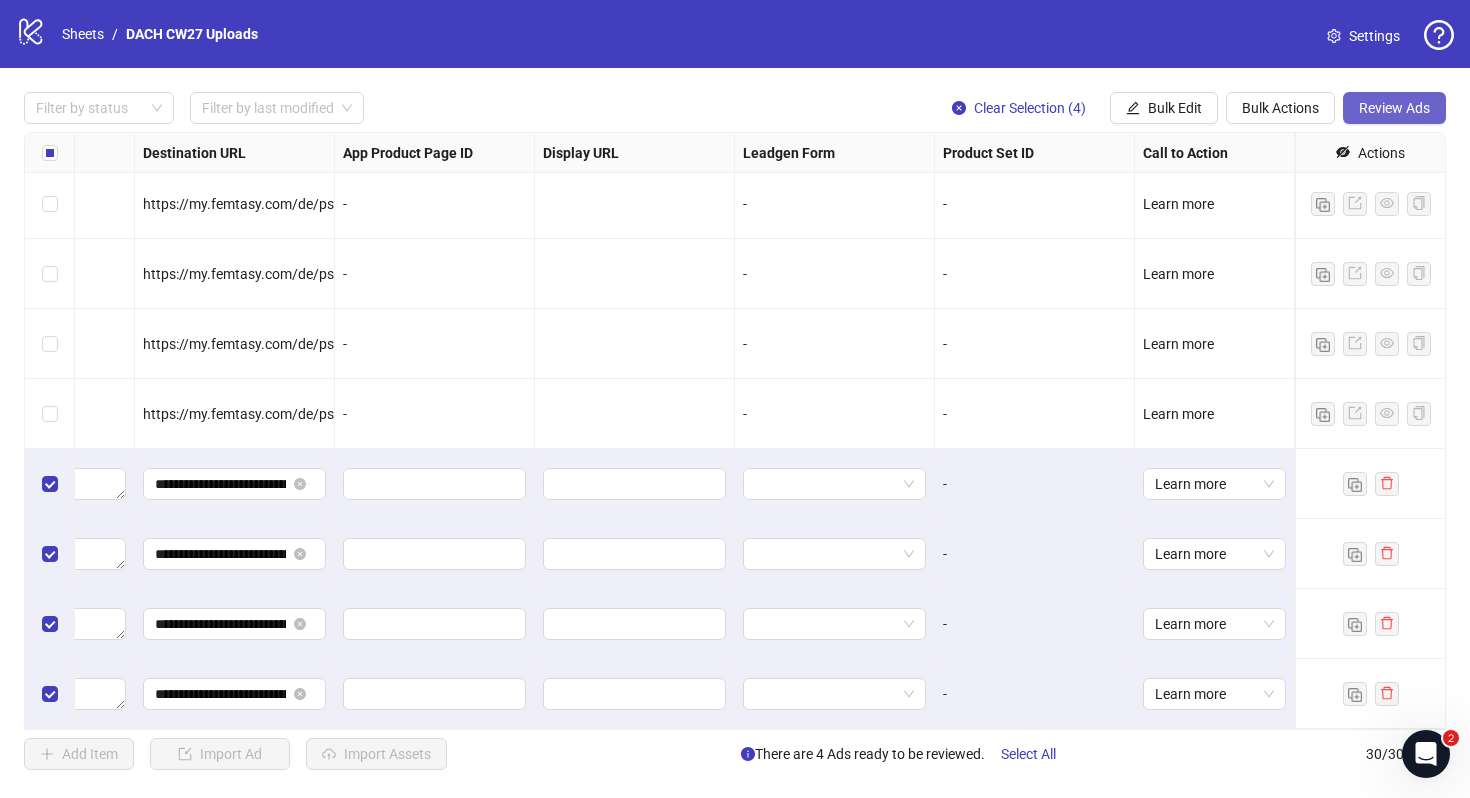 click on "Review Ads" at bounding box center [1394, 108] 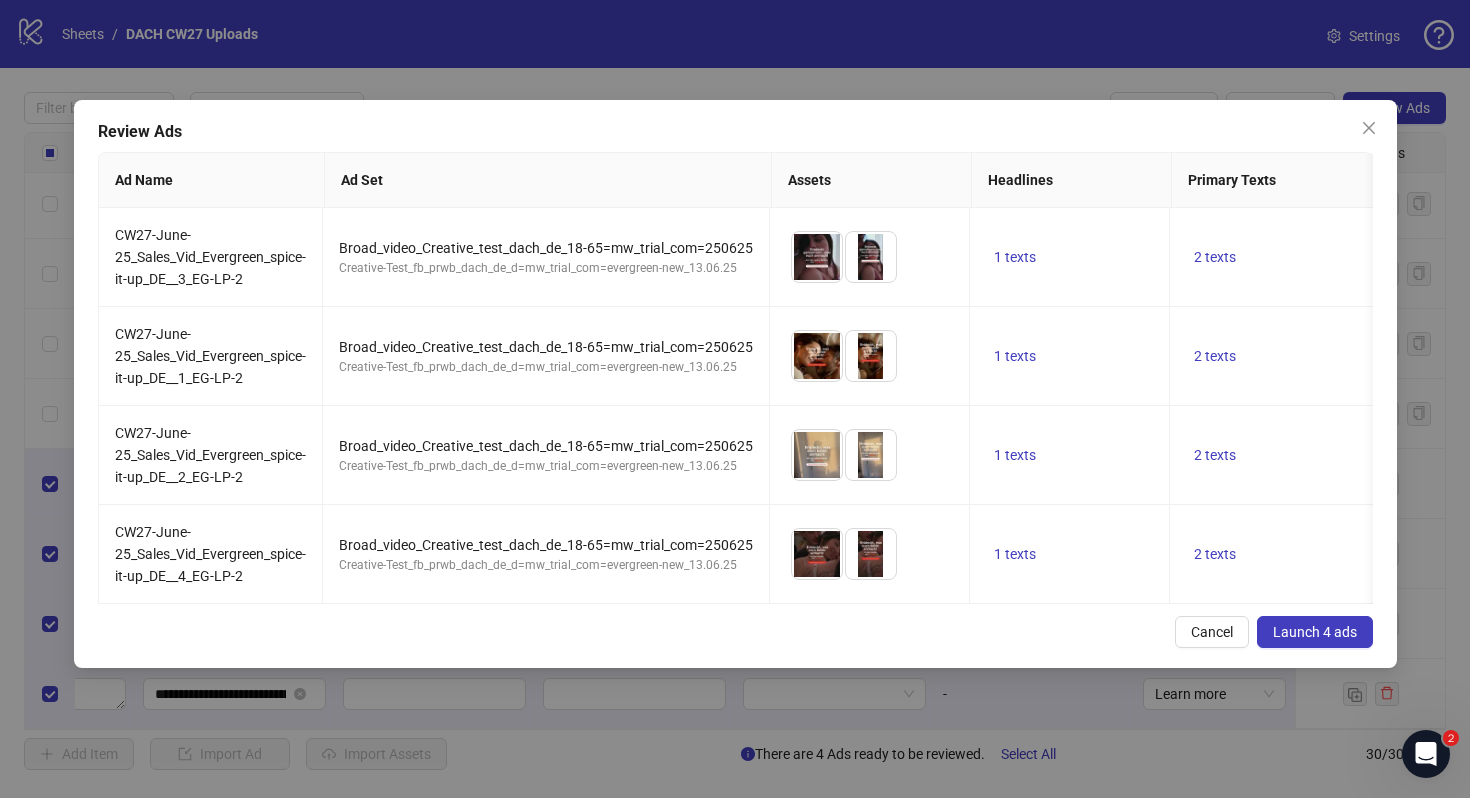 click on "Launch 4 ads" at bounding box center (1315, 632) 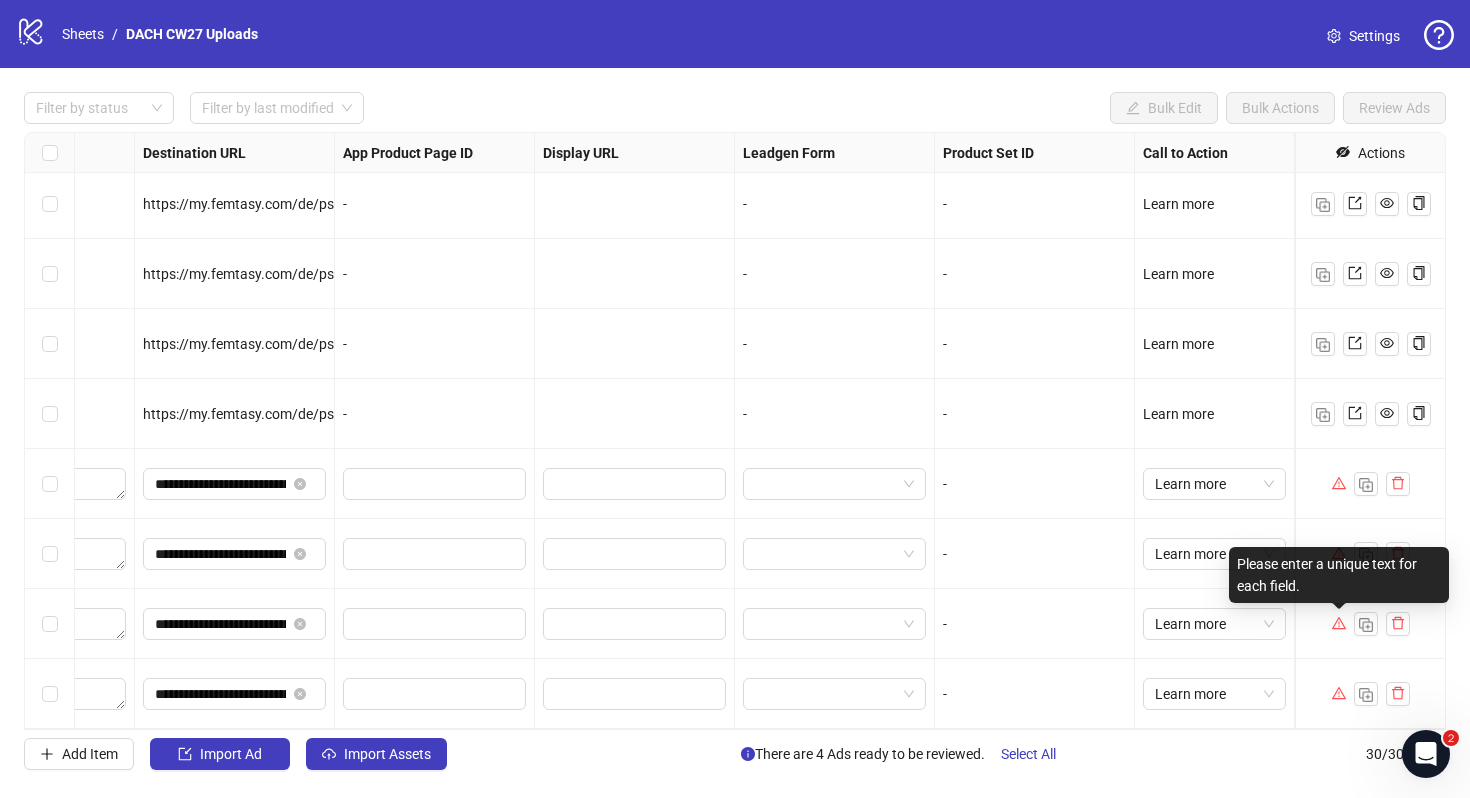 click at bounding box center [1339, 623] 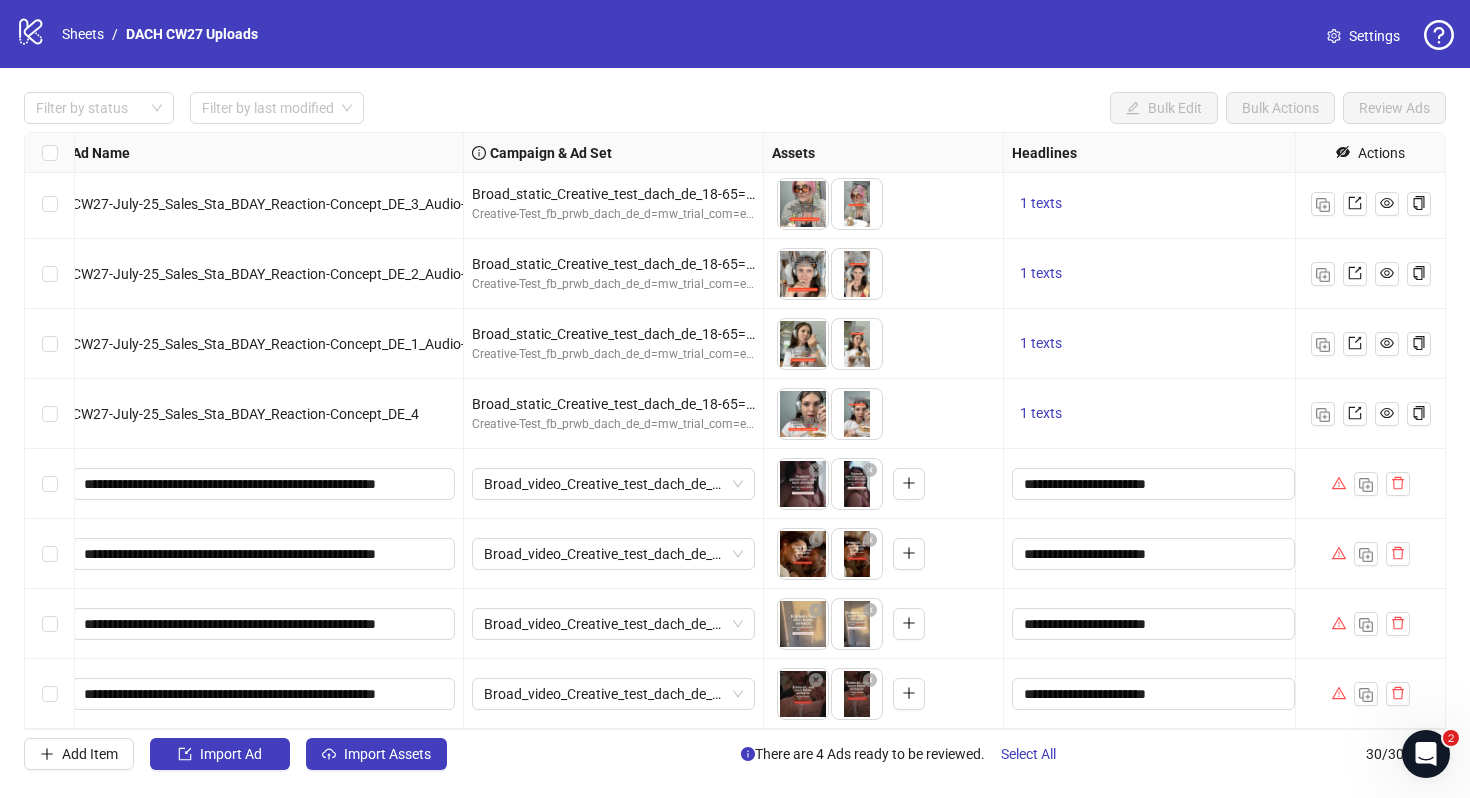 scroll, scrollTop: 1544, scrollLeft: 0, axis: vertical 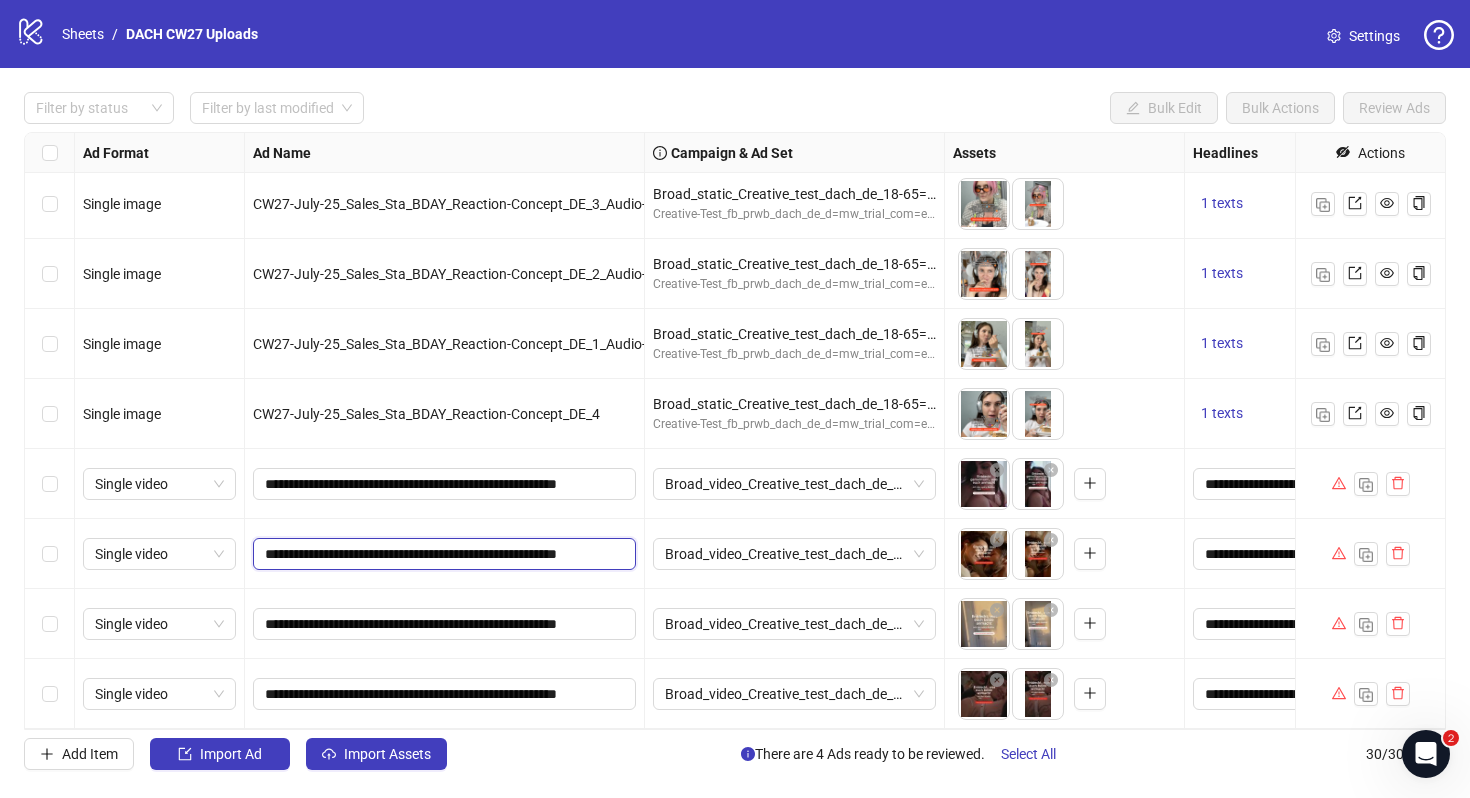 click on "**********" at bounding box center (442, 554) 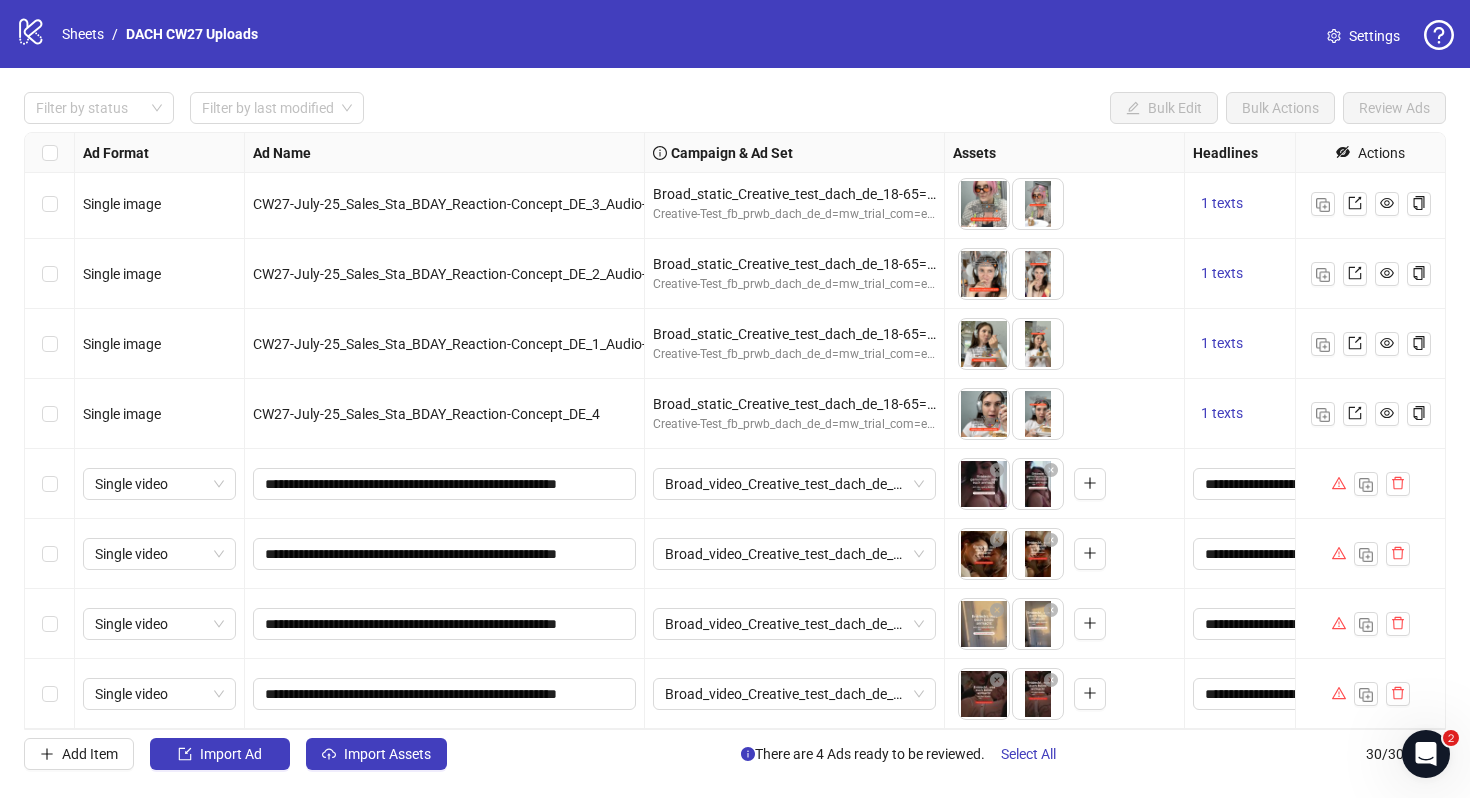 click on "To pick up a draggable item, press the space bar.
While dragging, use the arrow keys to move the item.
Press space again to drop the item in its new position, or press escape to cancel." at bounding box center [1064, 554] 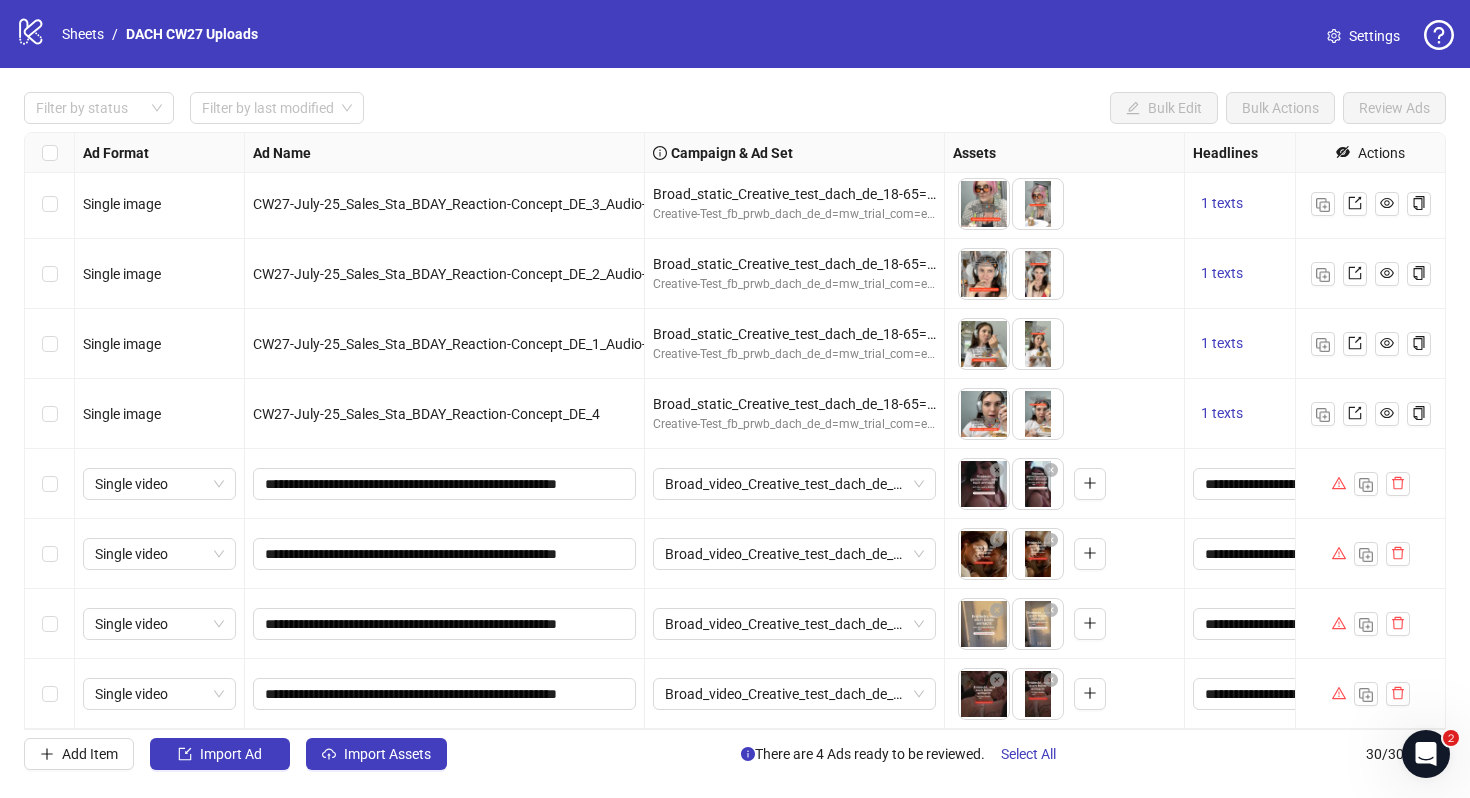 scroll, scrollTop: 0, scrollLeft: 0, axis: both 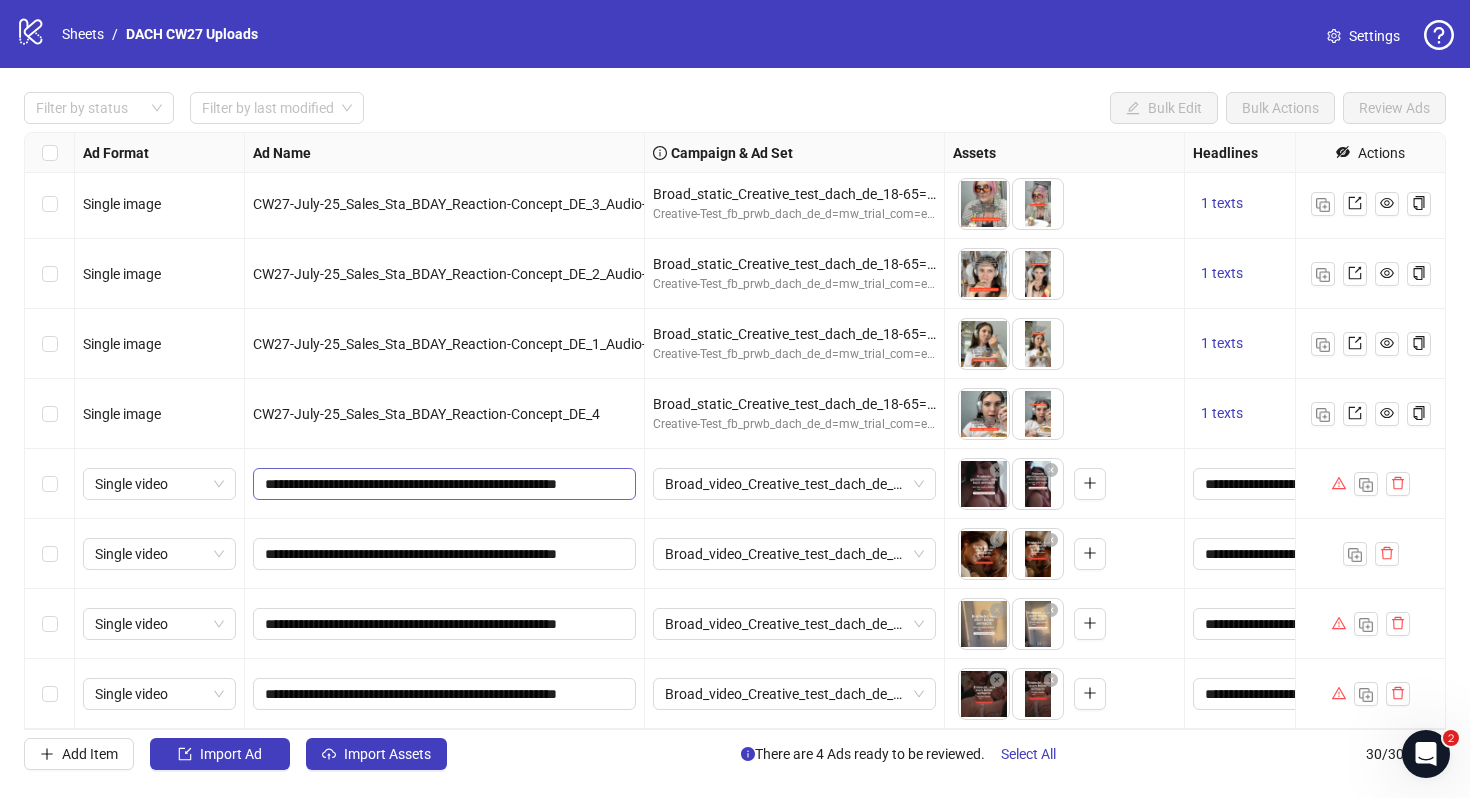 click on "**********" at bounding box center (444, 484) 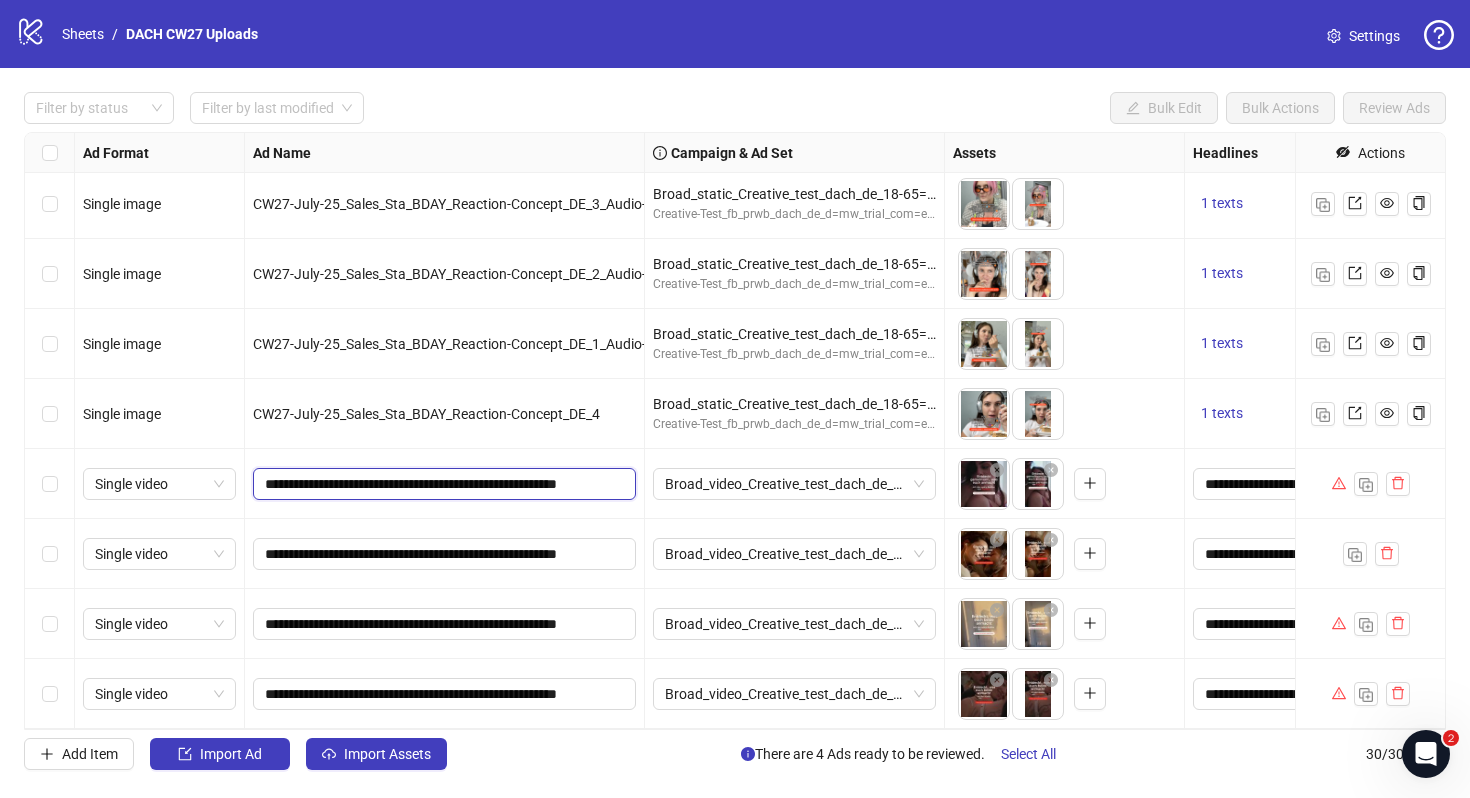 scroll, scrollTop: 0, scrollLeft: 41, axis: horizontal 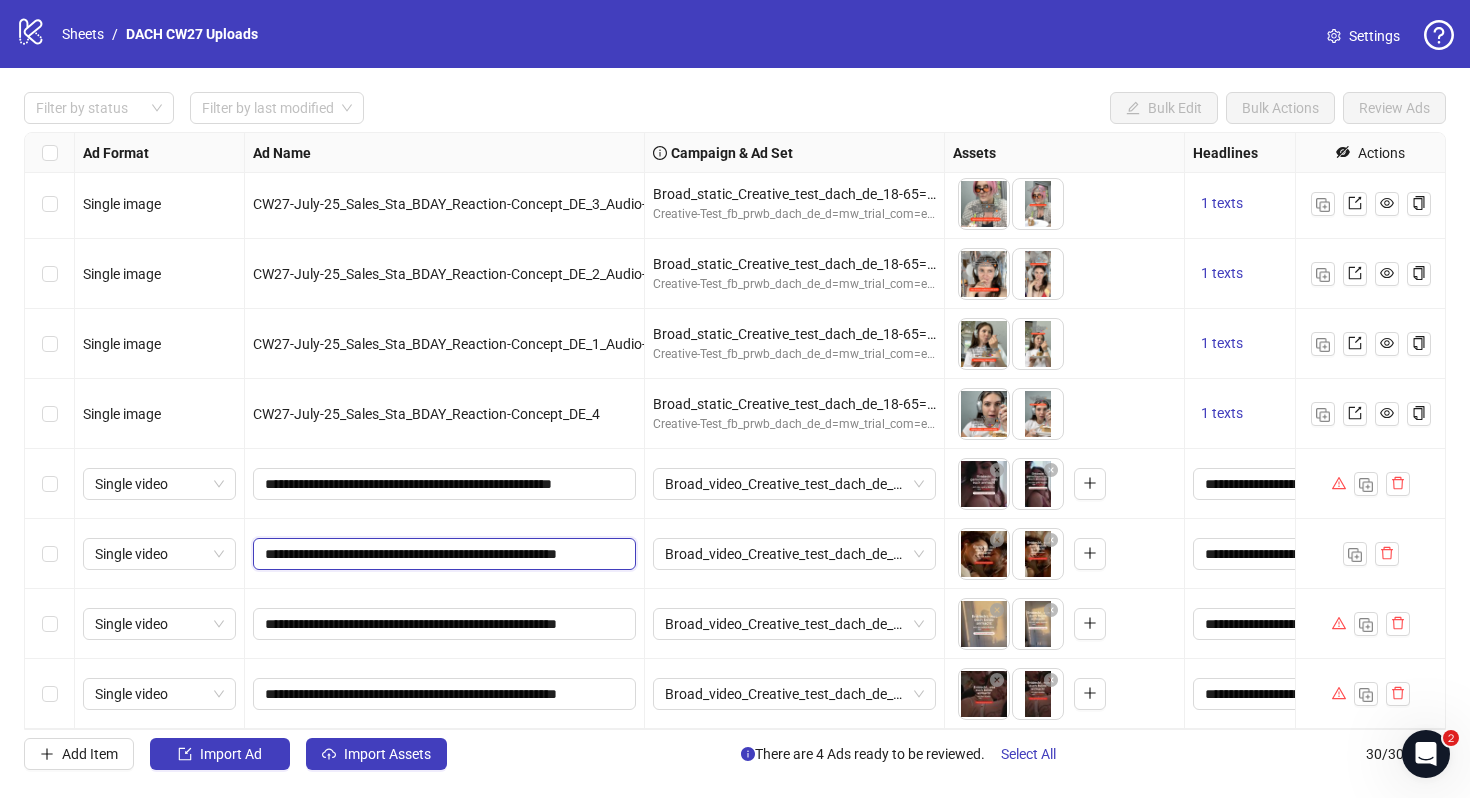 click on "**********" at bounding box center (442, 554) 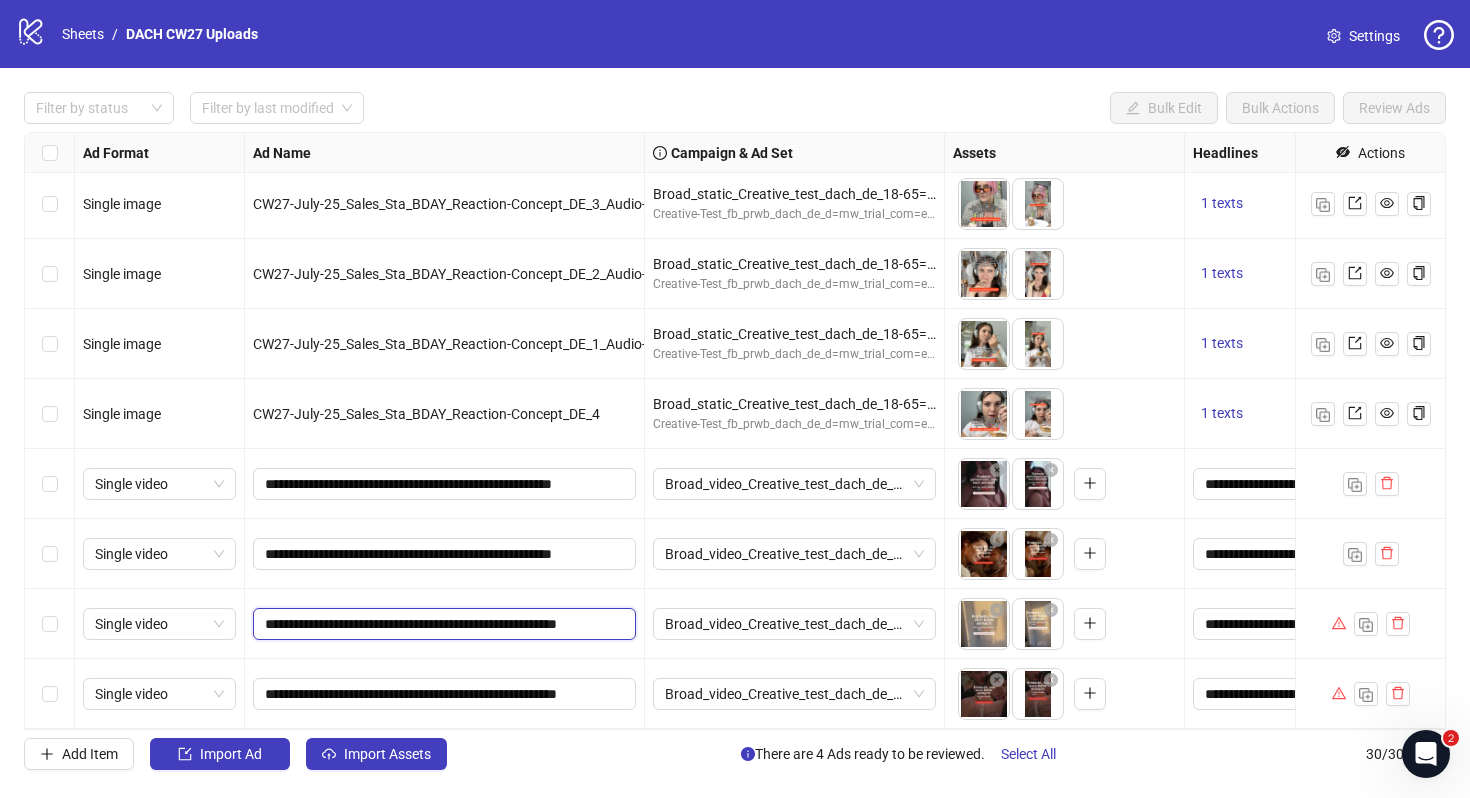click on "**********" at bounding box center [442, 624] 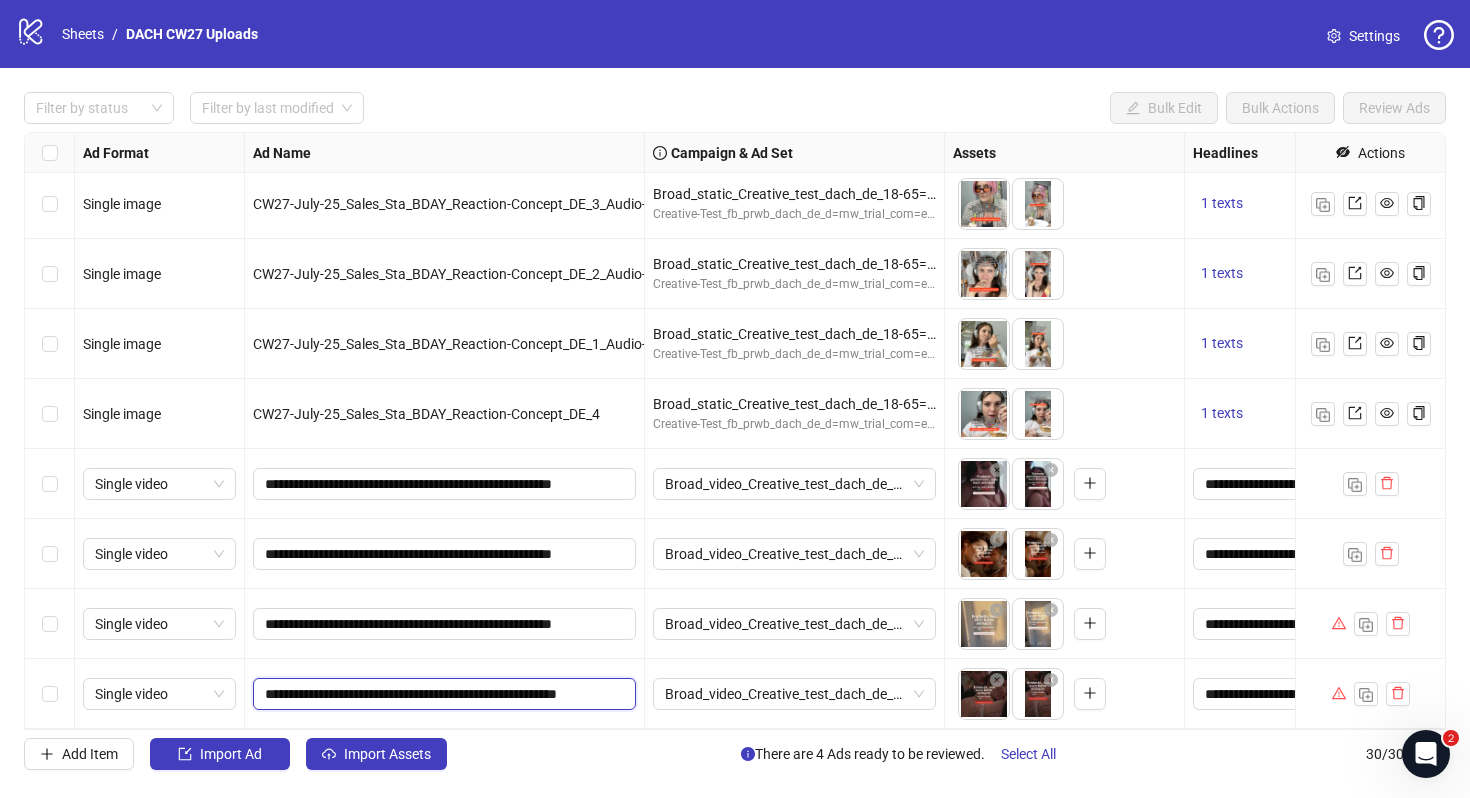 click on "**********" at bounding box center [442, 694] 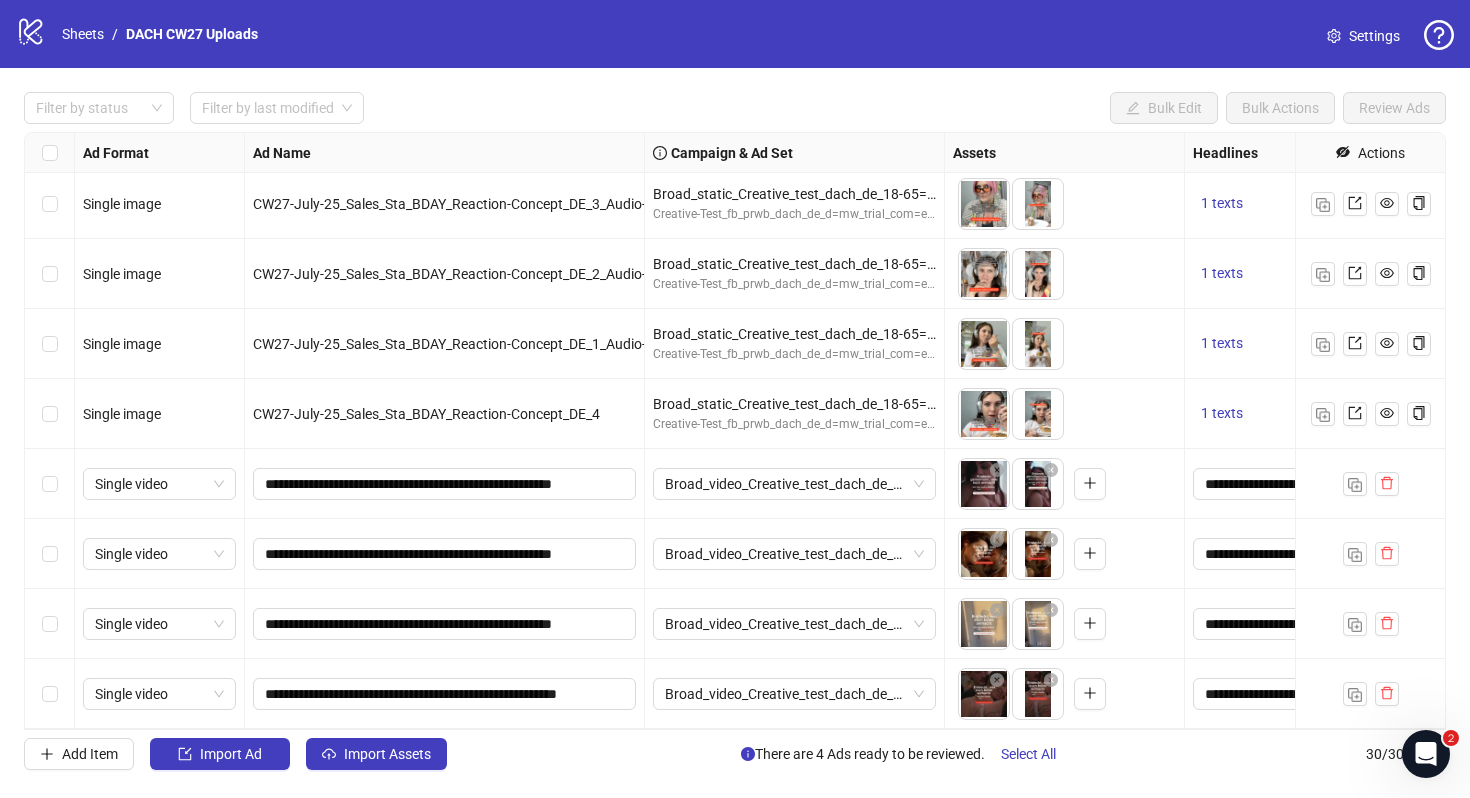 click on "Broad_video_Creative_test_dach_de_18-65=mw_trial_com=250625" at bounding box center (795, 694) 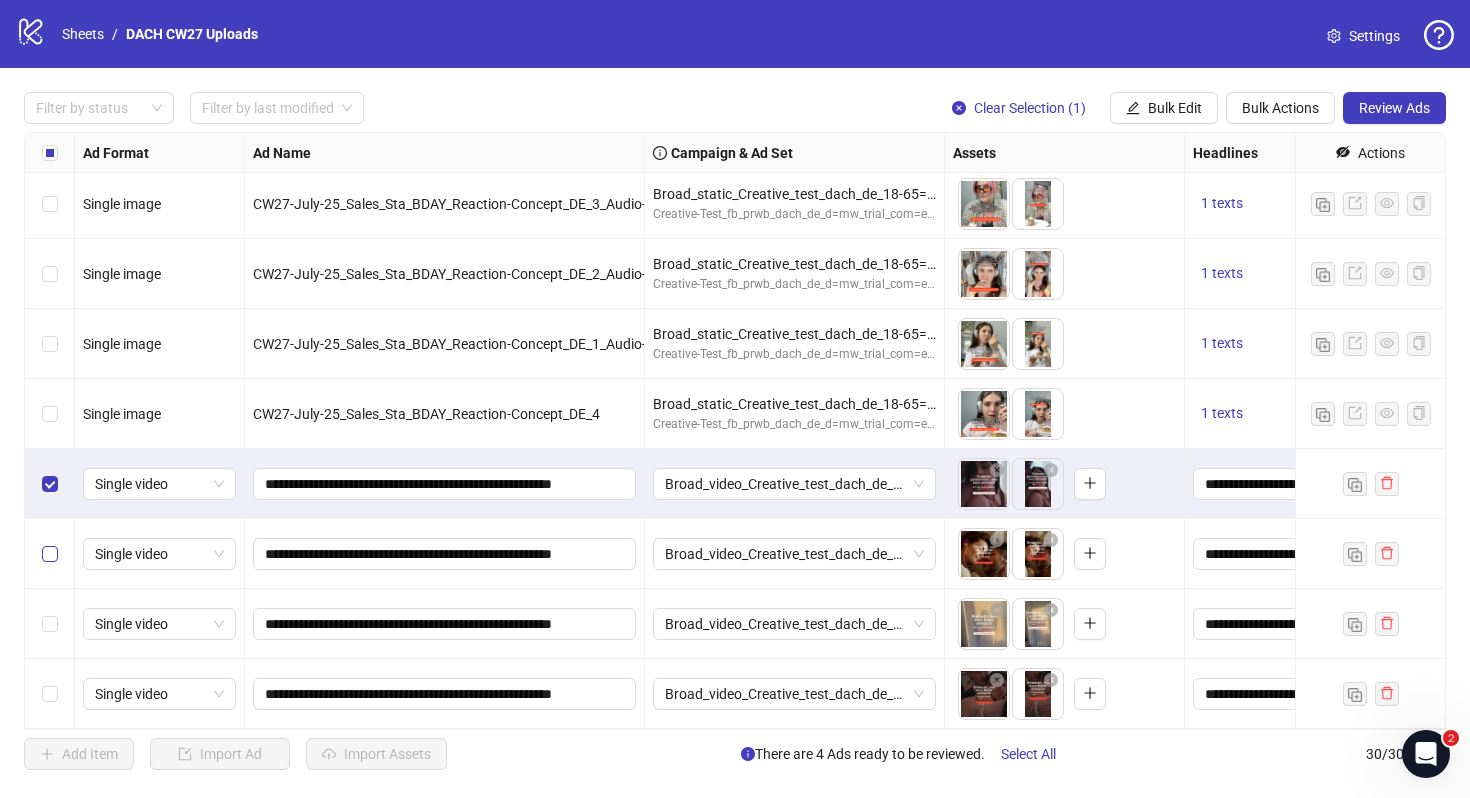 click at bounding box center [50, 554] 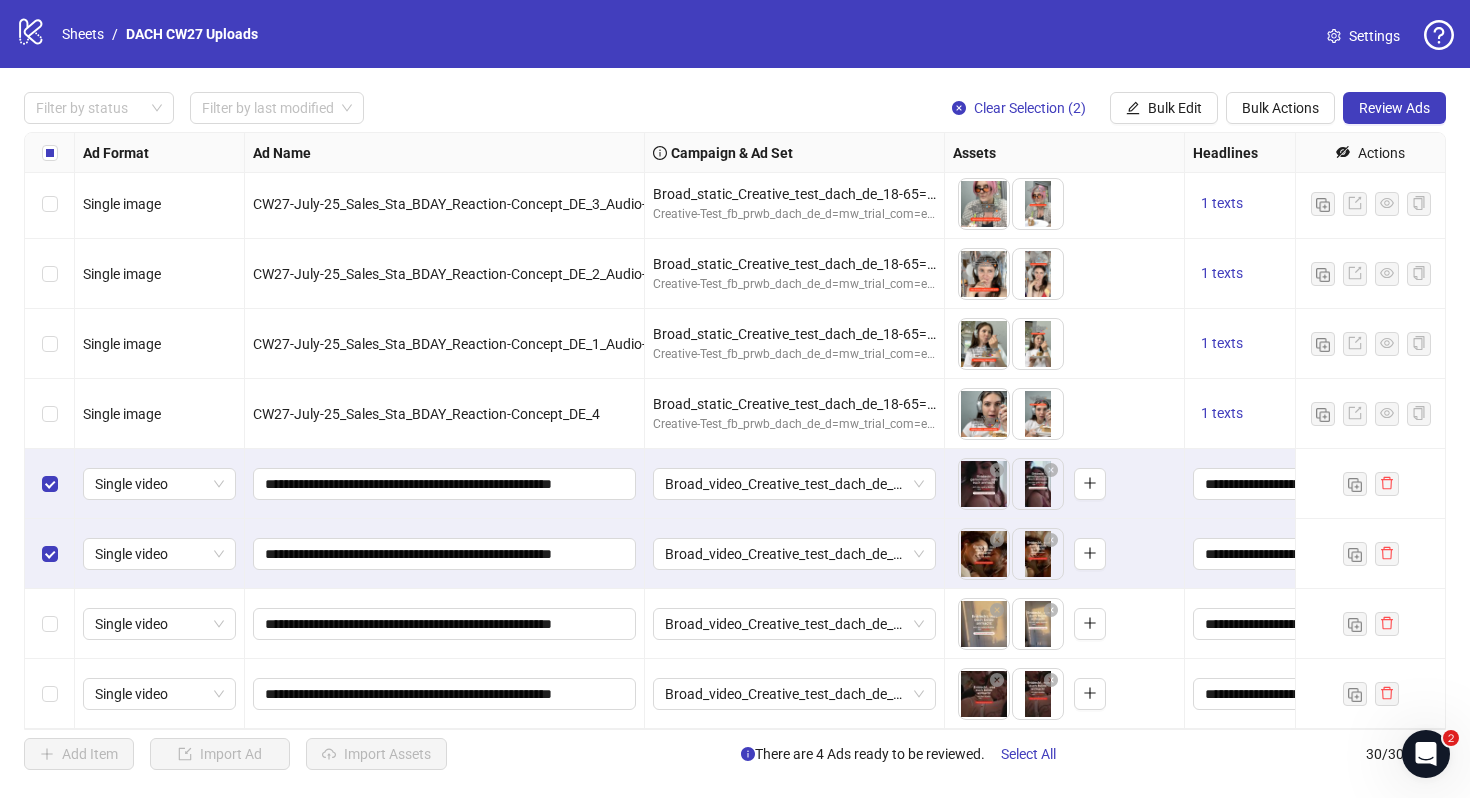 click at bounding box center (50, 624) 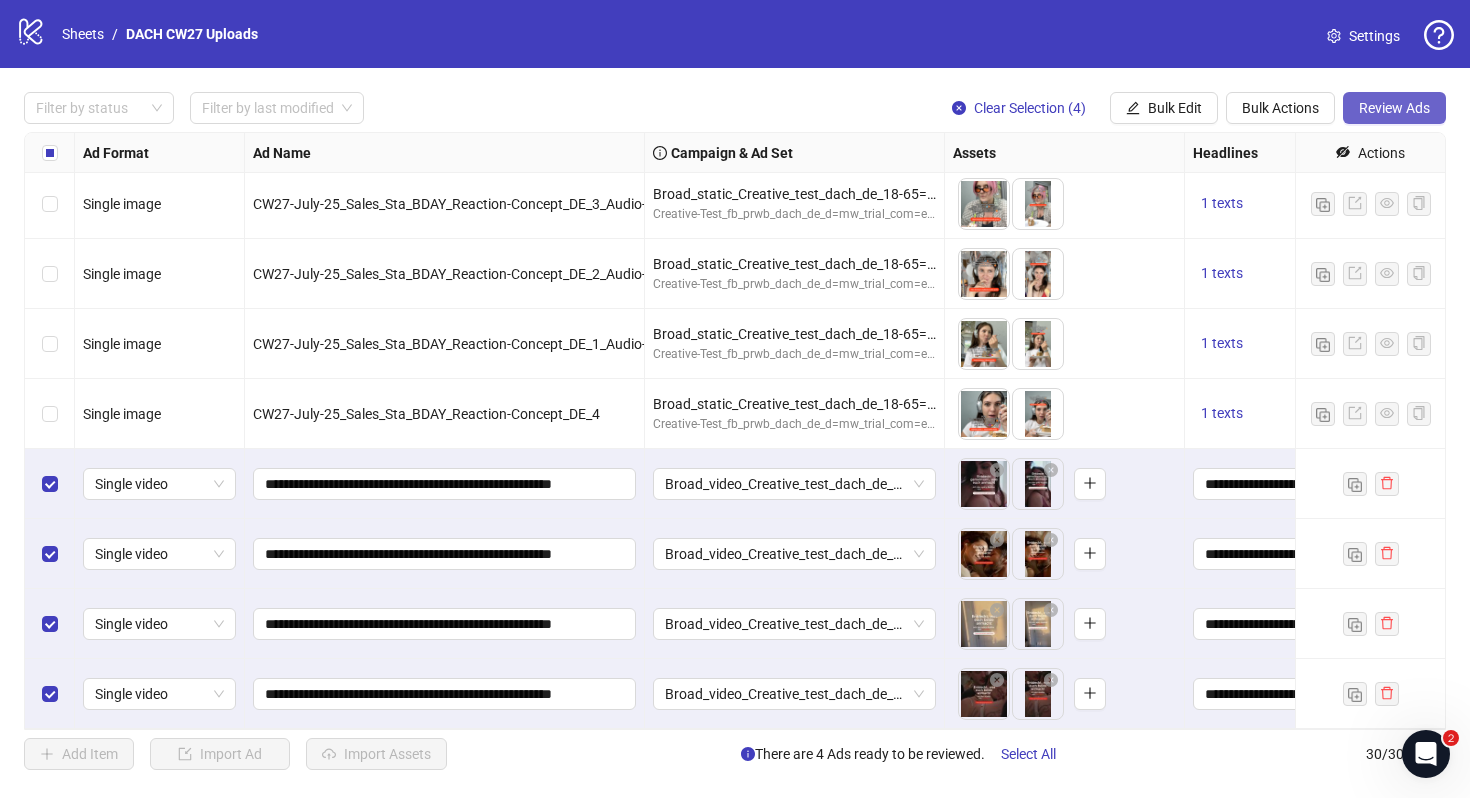 click on "Review Ads" at bounding box center [1394, 108] 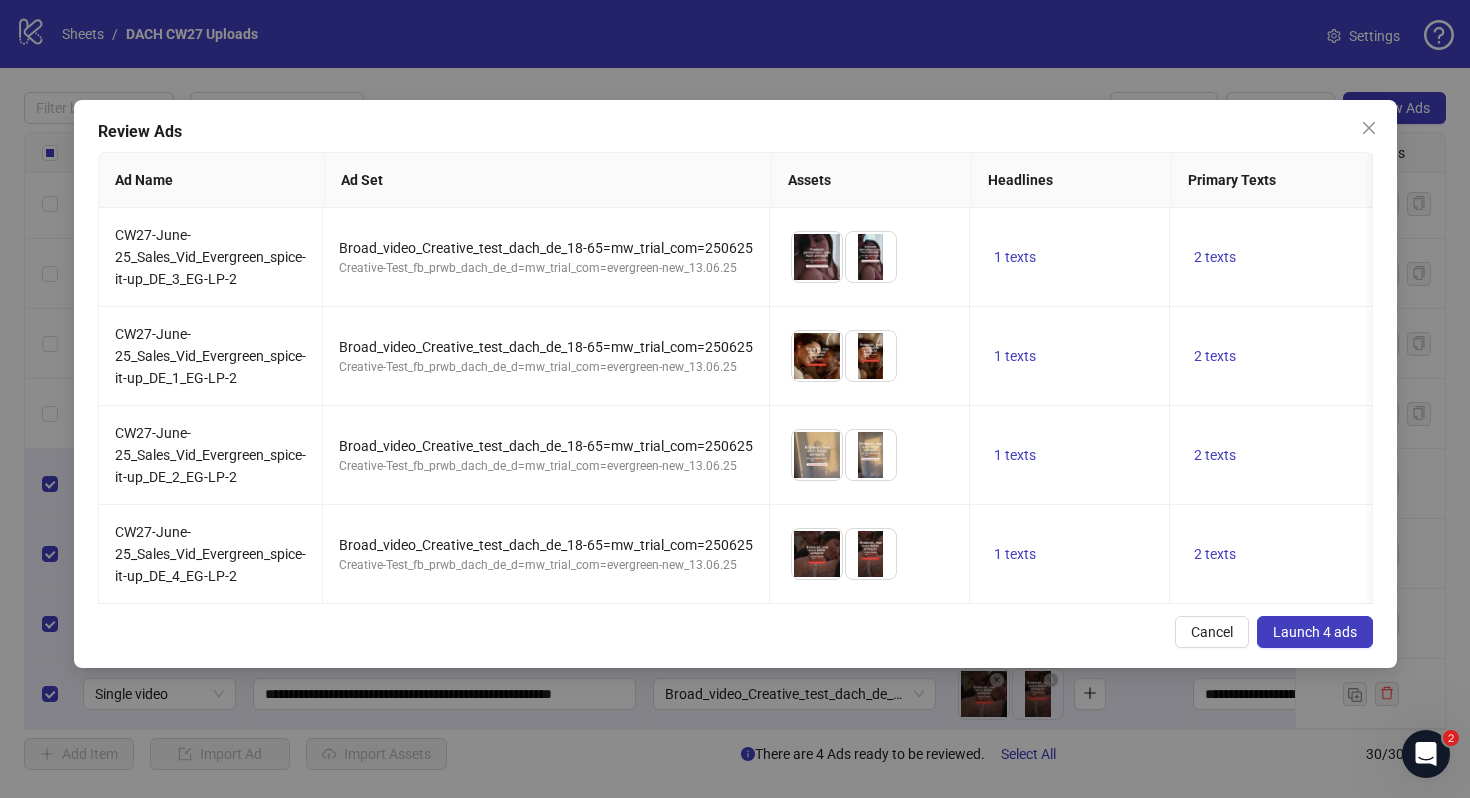 click on "Review Ads Ad Name Ad Set Assets Headlines Primary Texts Descriptions Destination URL Display URL Call to Action Facebook Page Product Set ID Leadgen Form Instagram User Status Pixel URL Parameters                                 CW27-June-25_Sales_Vid_Evergreen_spice-it-up_DE_3_EG-LP-2 Broad_video_Creative_test_dach_de_18-65=mw_trial_com=250625 Creative-Test_fb_prwb_dach_de_d=mw_trial_com=evergreen-new_13.06.25
To pick up a draggable item, press the space bar.
While dragging, use the arrow keys to move the item.
Press space again to drop the item in its new position, or press escape to cancel.
1 texts 2 texts - https://my.femtasy.com/de/ps-discover-femtasy-app Learn more femtasy.de - femtasy_de ACTIVE Pink Internet GmbH_NEU's Pixel utm_source=fb&utm_medium=cpc&utm_campaign={{campaign.id}}&utm_term={{adset.id}}&utm_content={{ad.id}} CW27-June-25_Sales_Vid_Evergreen_spice-it-up_DE_1_EG-LP-2 Broad_video_Creative_test_dach_de_18-65=mw_trial_com=250625 1 texts 2 texts - Learn more" at bounding box center (735, 384) 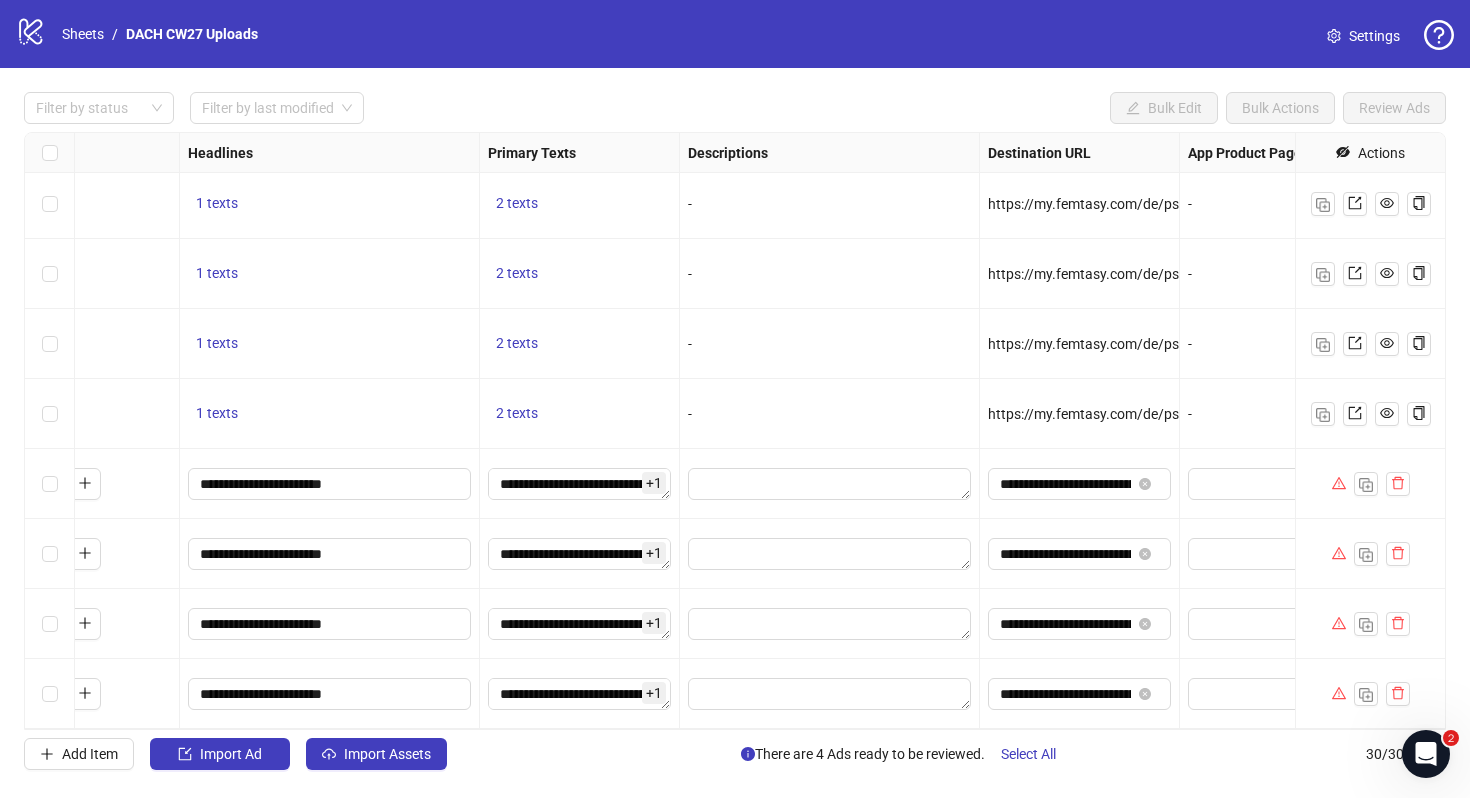 scroll, scrollTop: 1544, scrollLeft: 1524, axis: both 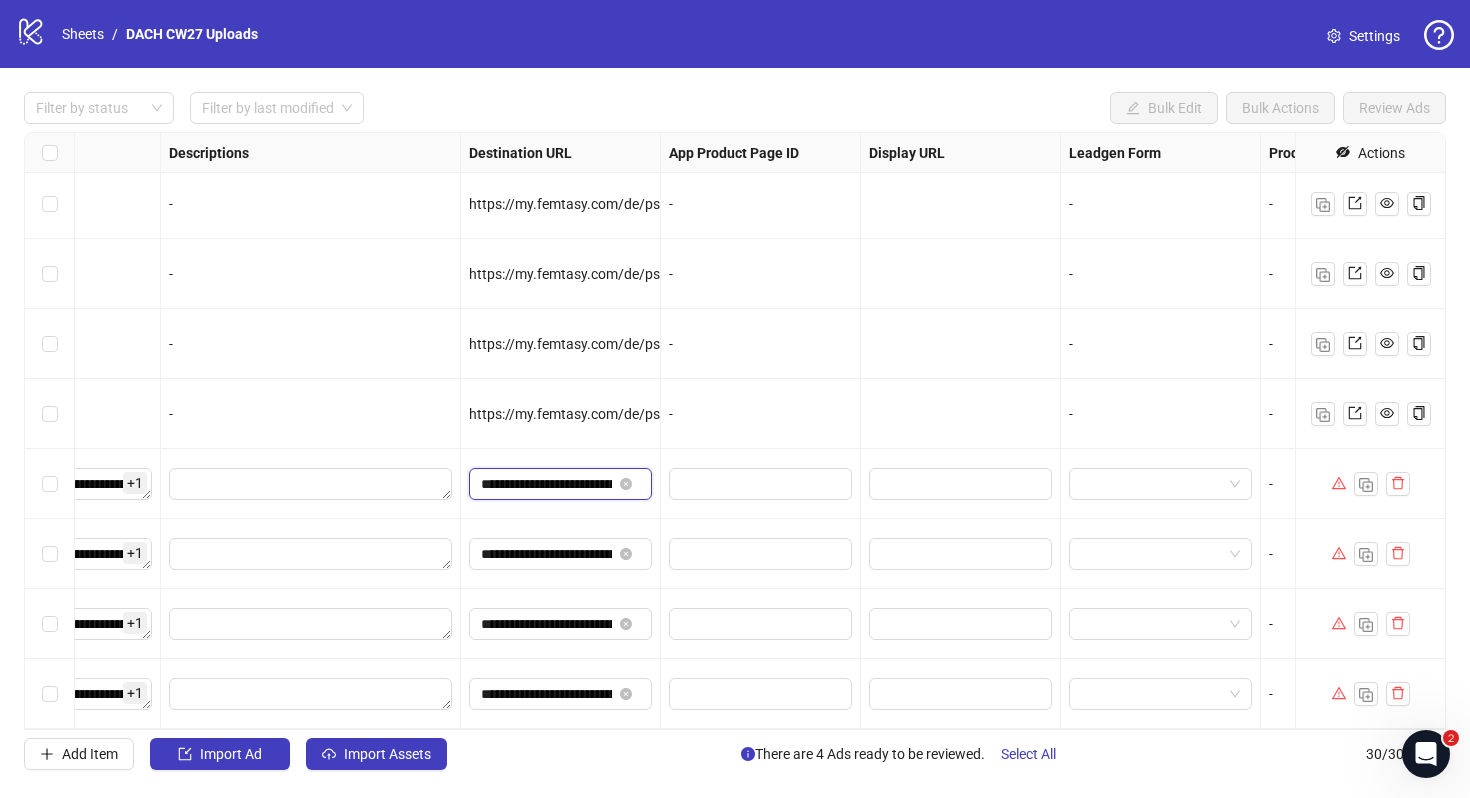 click on "**********" at bounding box center (546, 484) 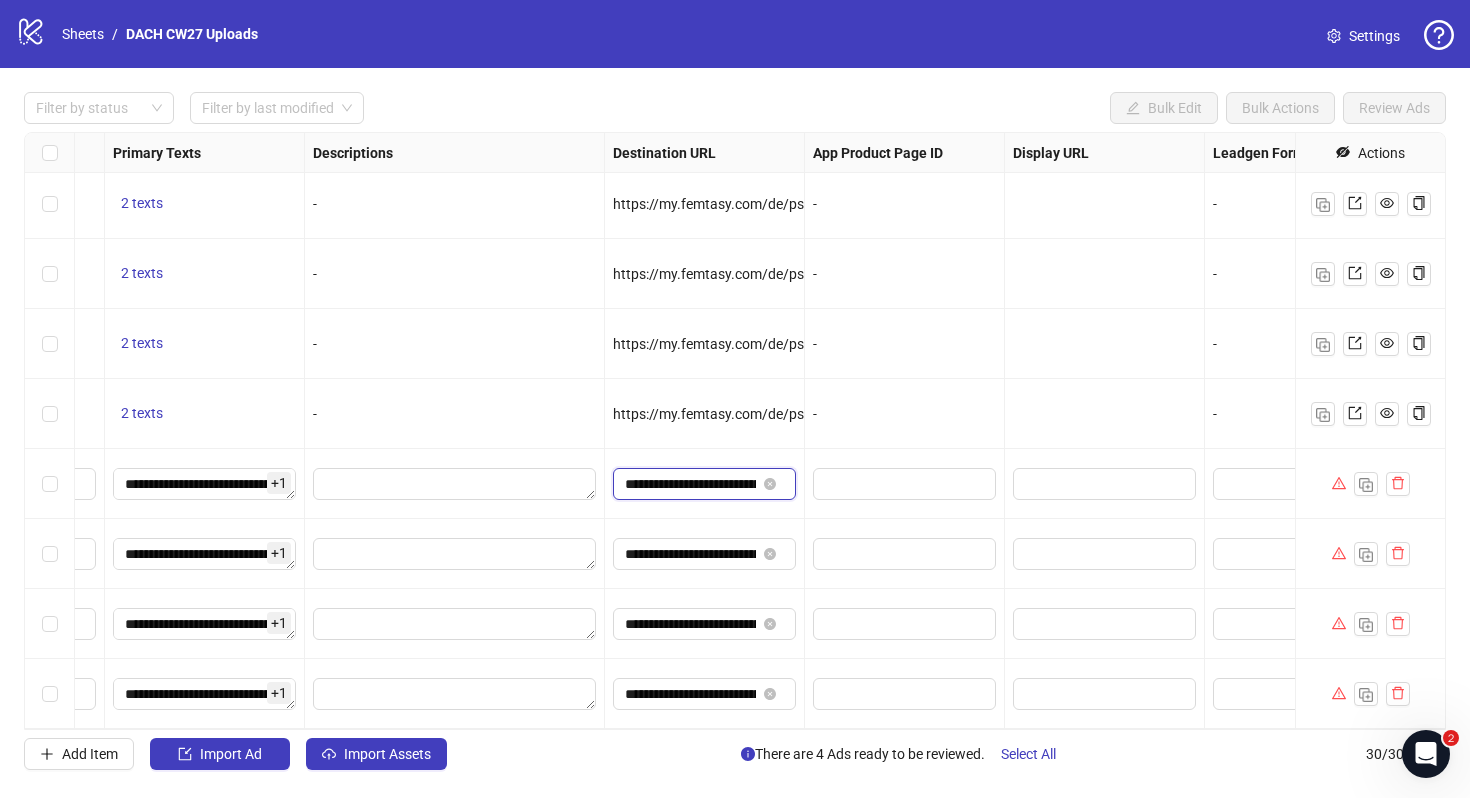 scroll, scrollTop: 1544, scrollLeft: 1113, axis: both 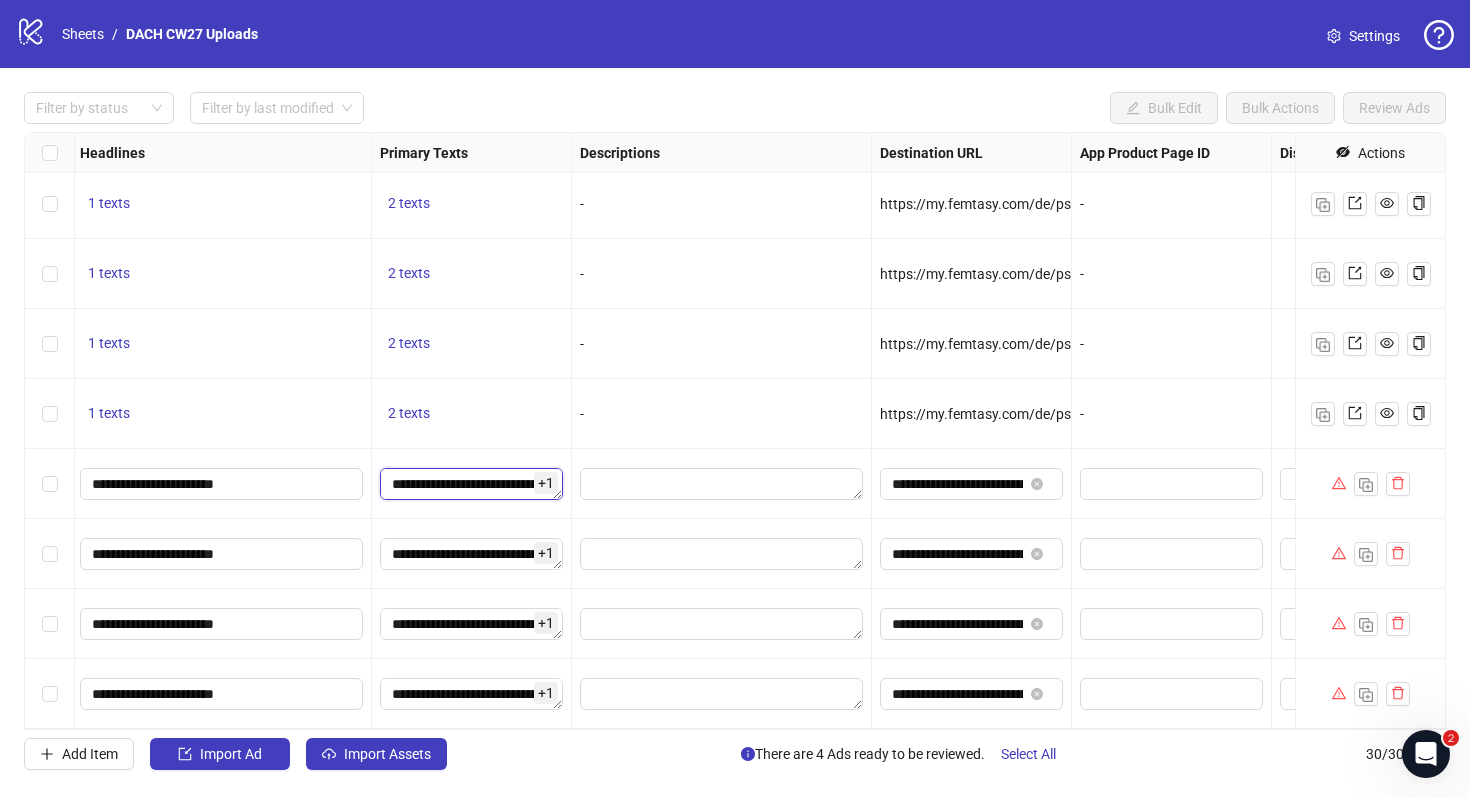 click on "**********" at bounding box center (471, 484) 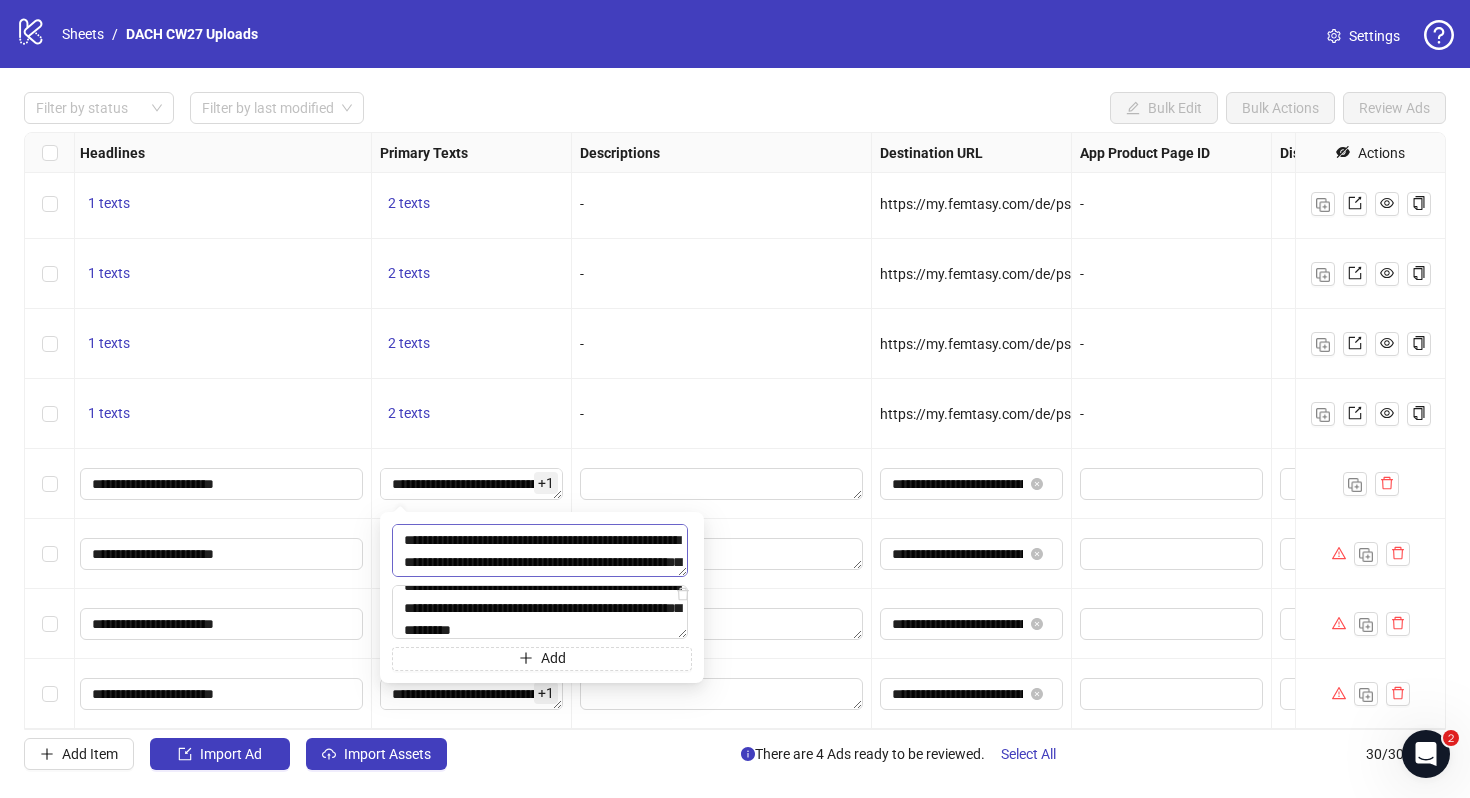 scroll, scrollTop: 17, scrollLeft: 0, axis: vertical 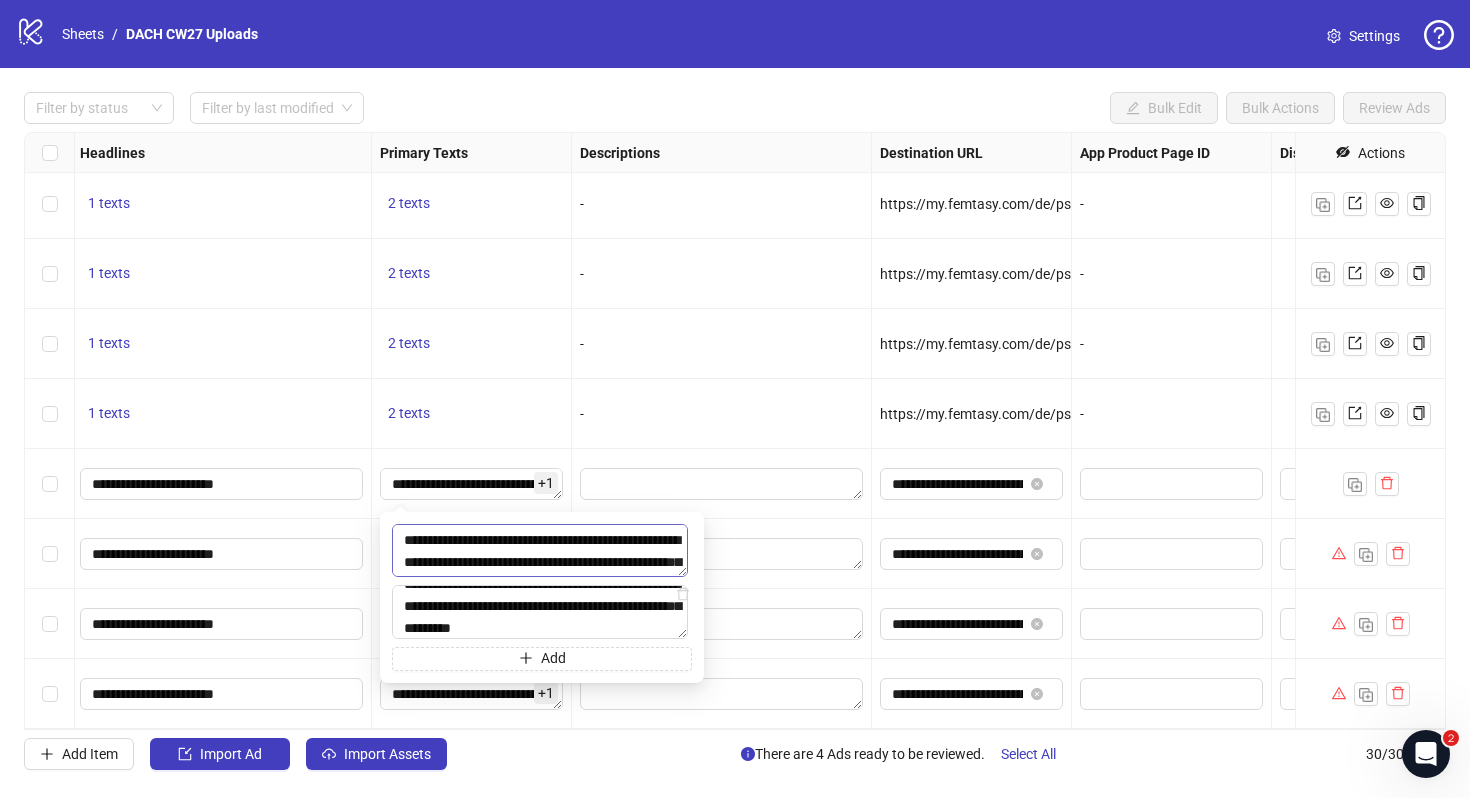 click on "**********" at bounding box center (540, 550) 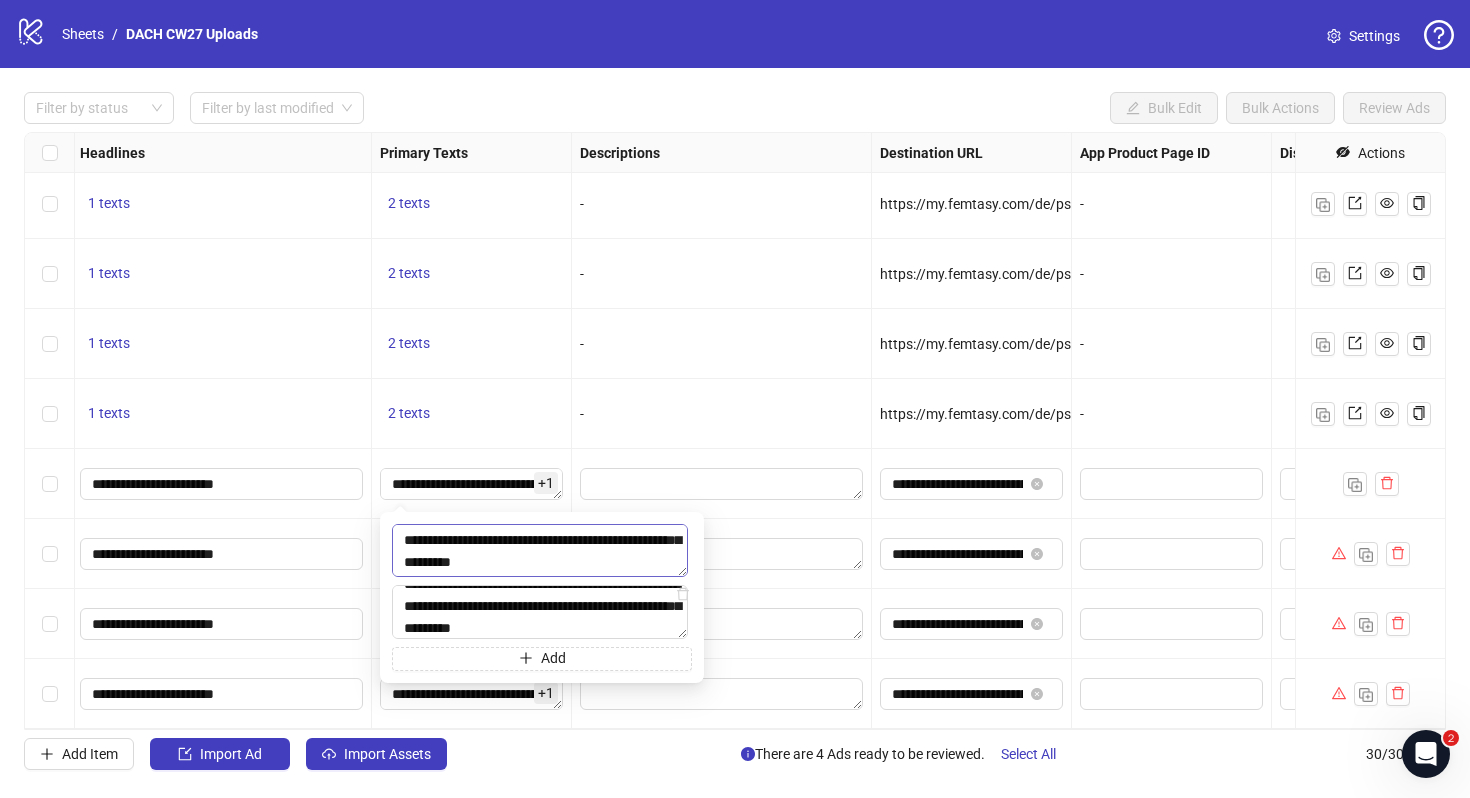 scroll, scrollTop: 0, scrollLeft: 0, axis: both 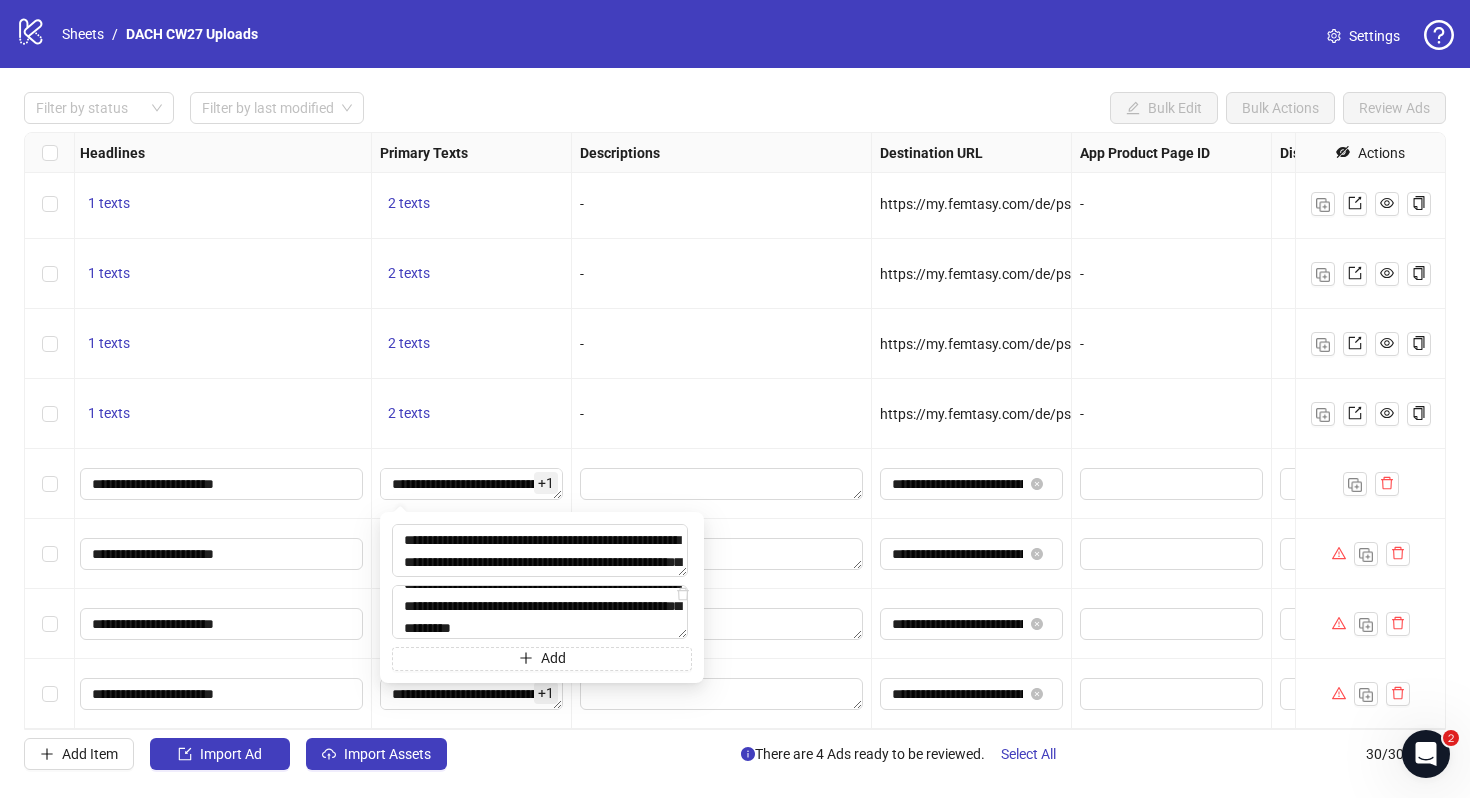 click at bounding box center [50, 484] 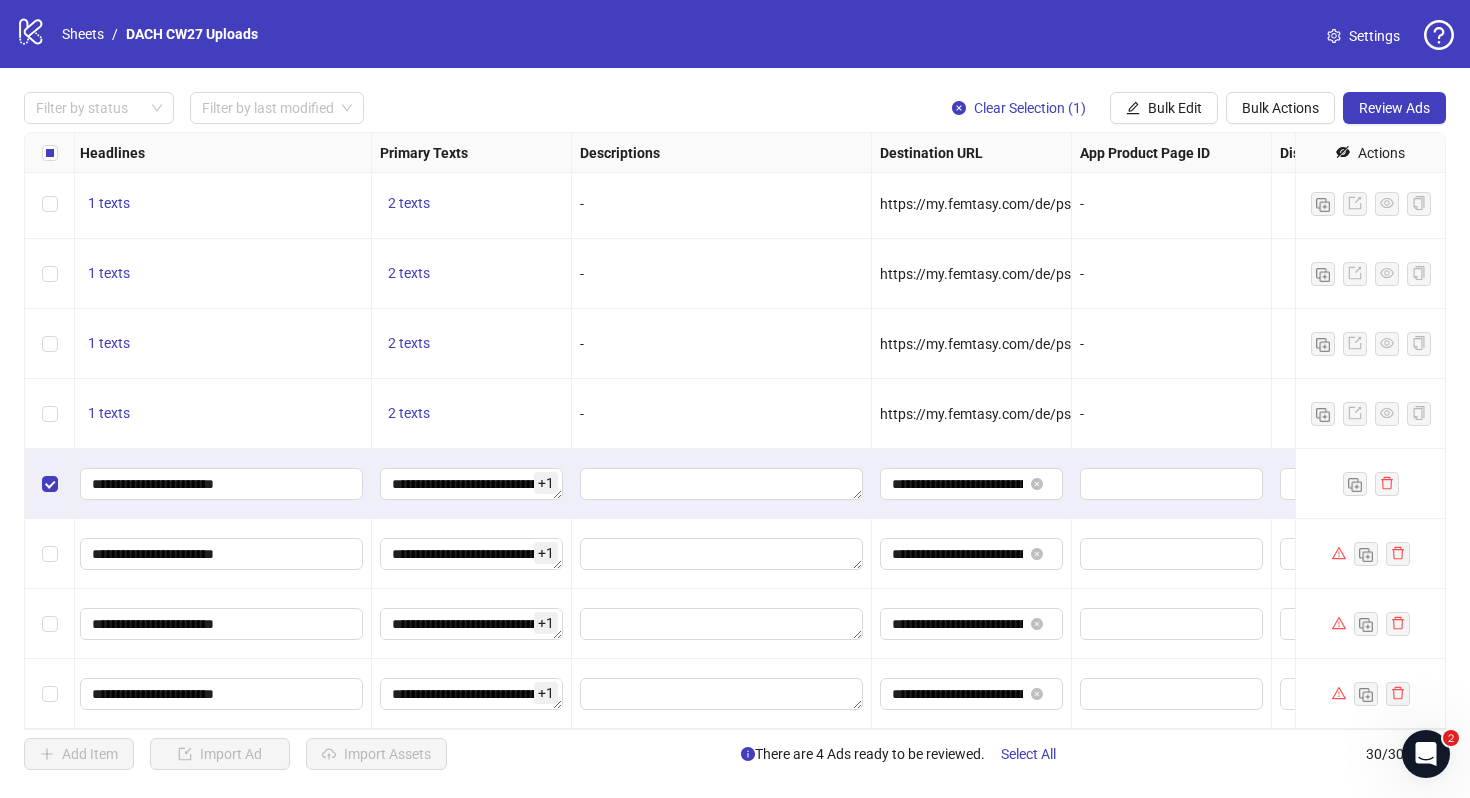 click at bounding box center [50, 554] 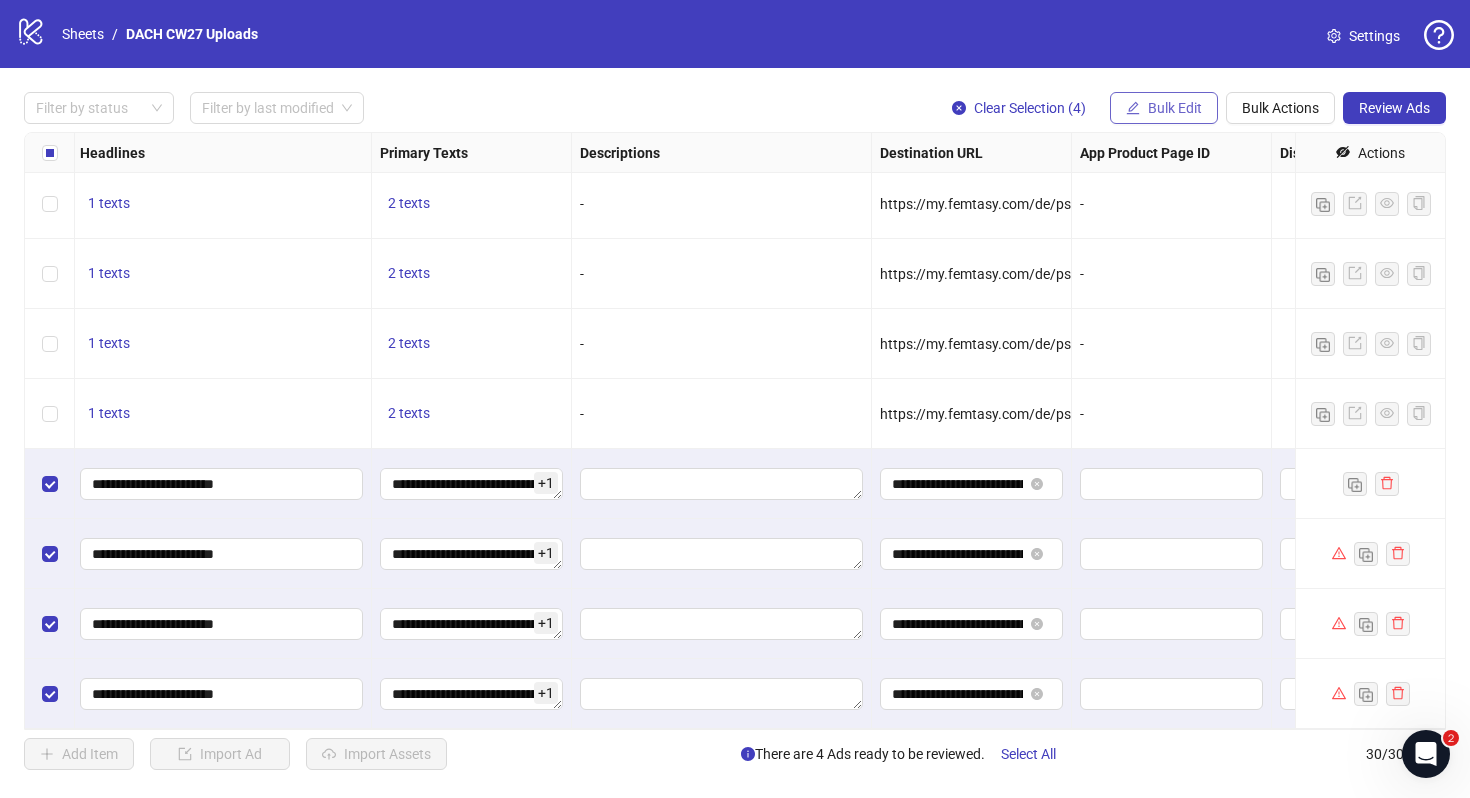 click on "Bulk Edit" at bounding box center (1175, 108) 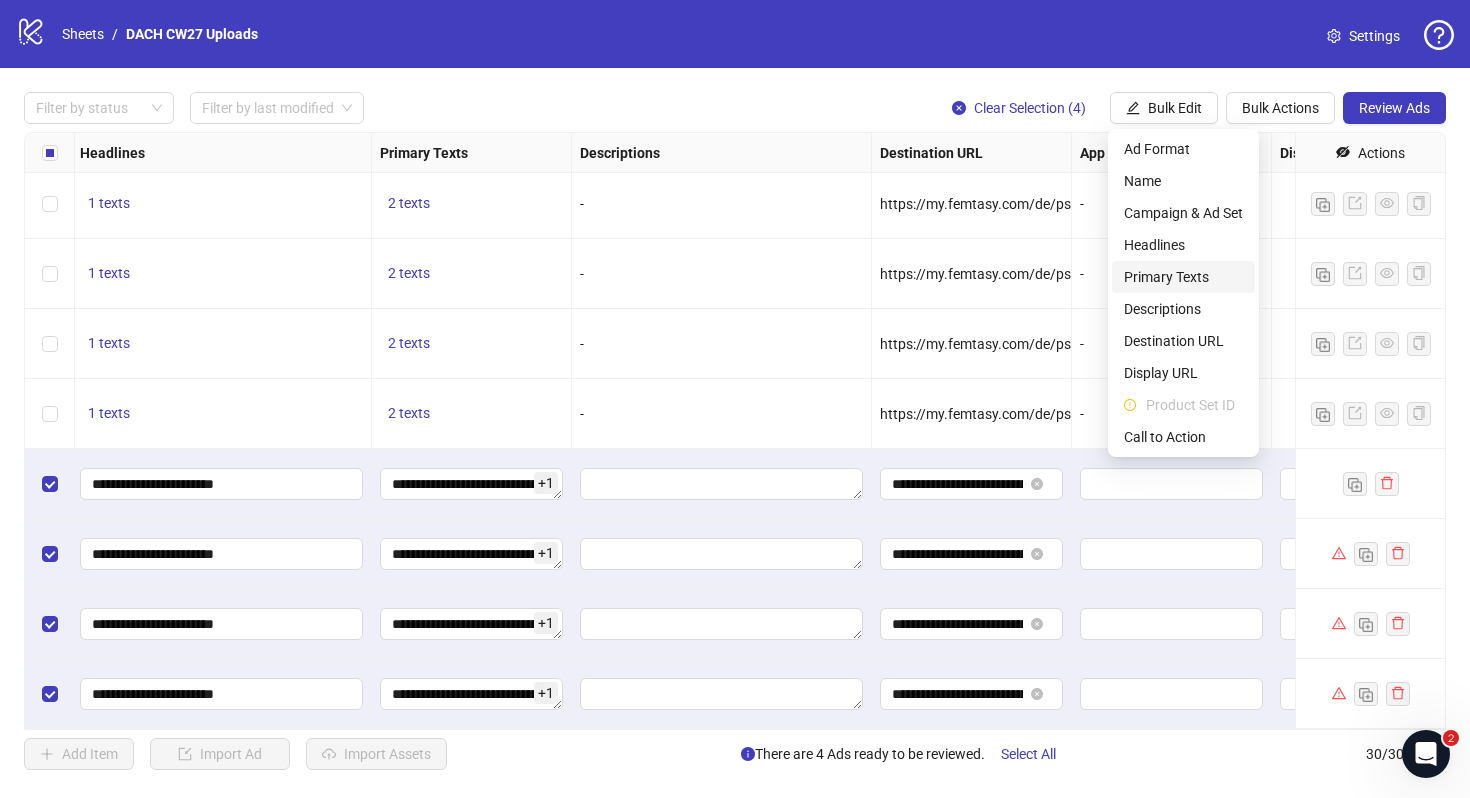 click on "Primary Texts" at bounding box center [1183, 277] 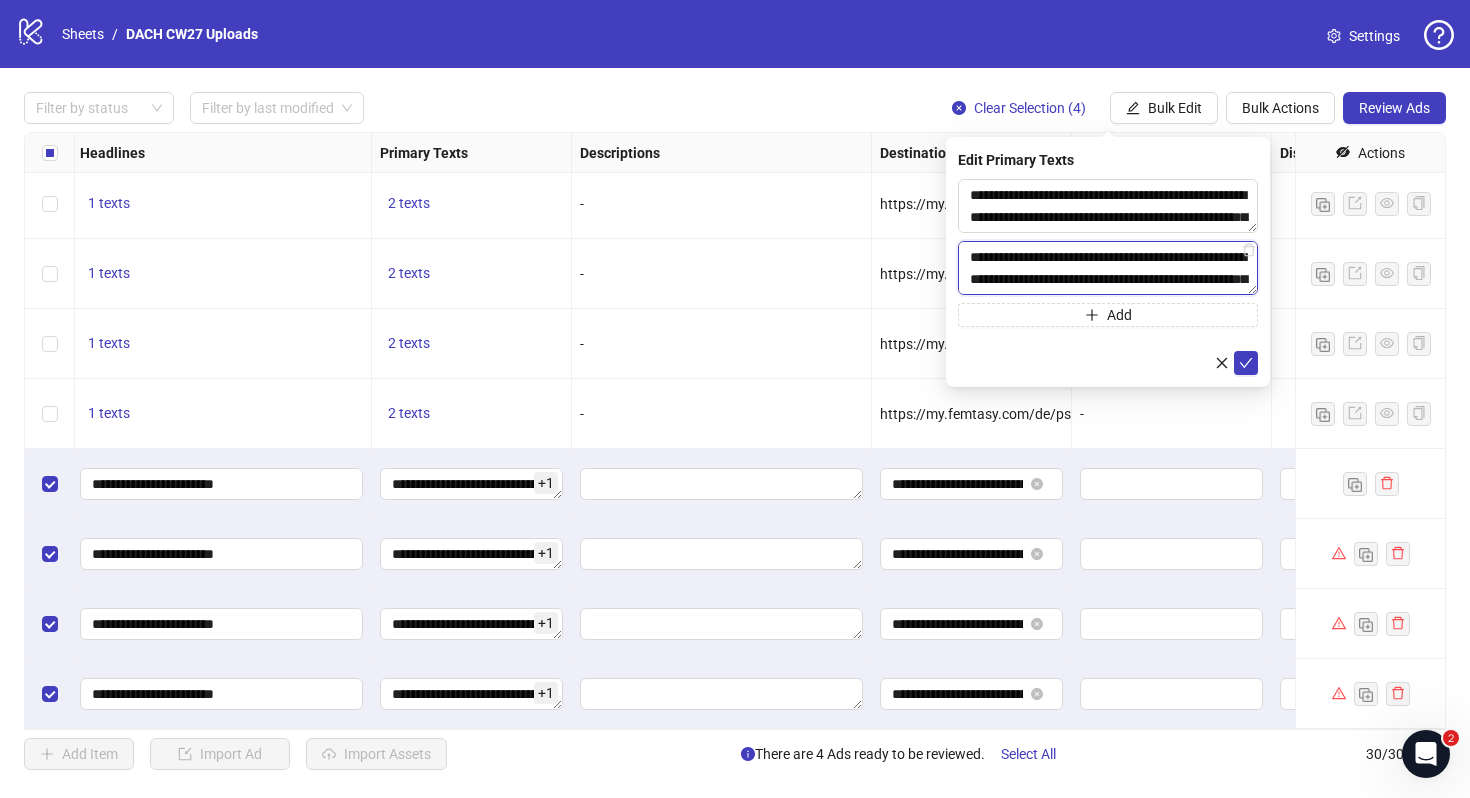 click on "**********" at bounding box center [1108, 206] 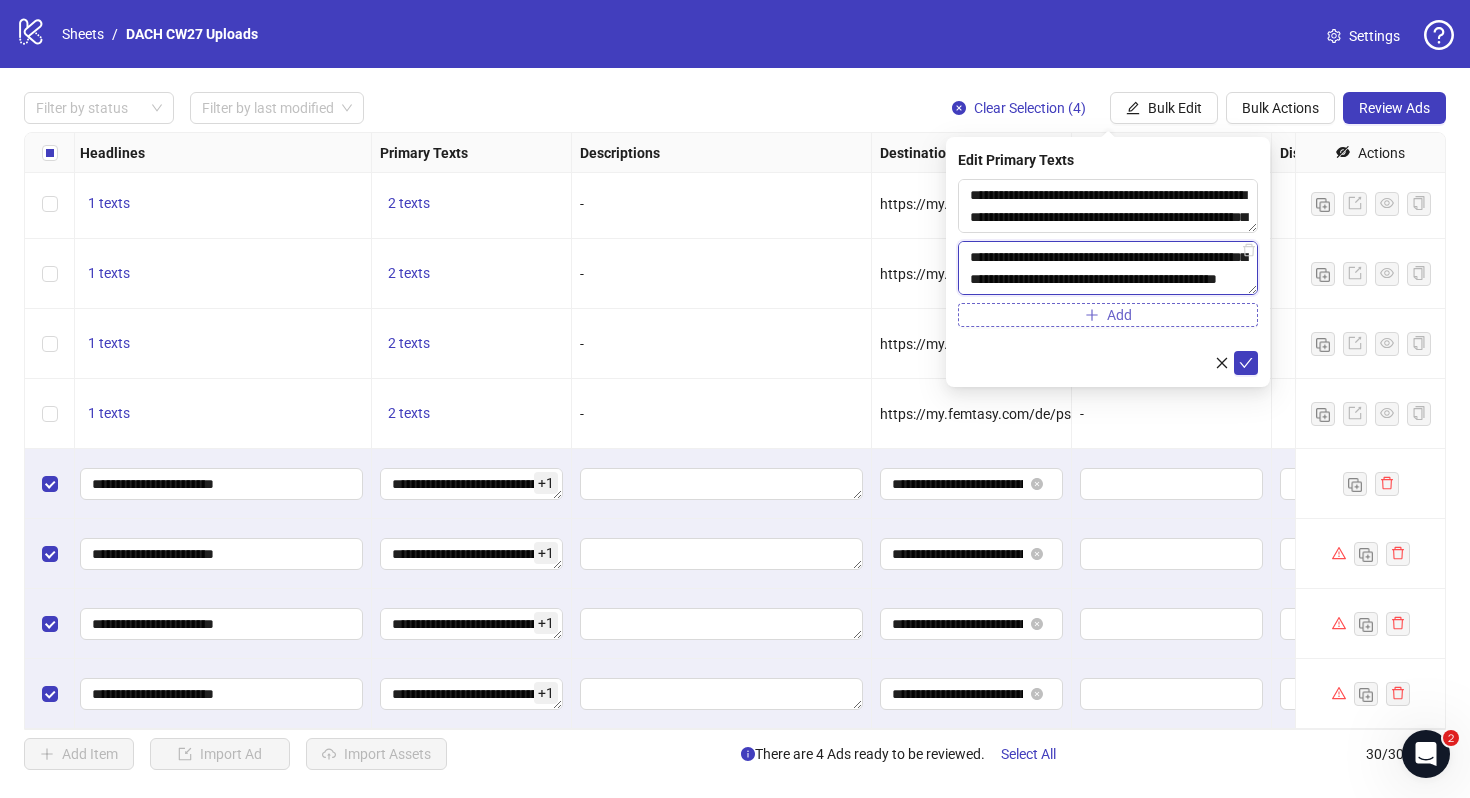 type on "**********" 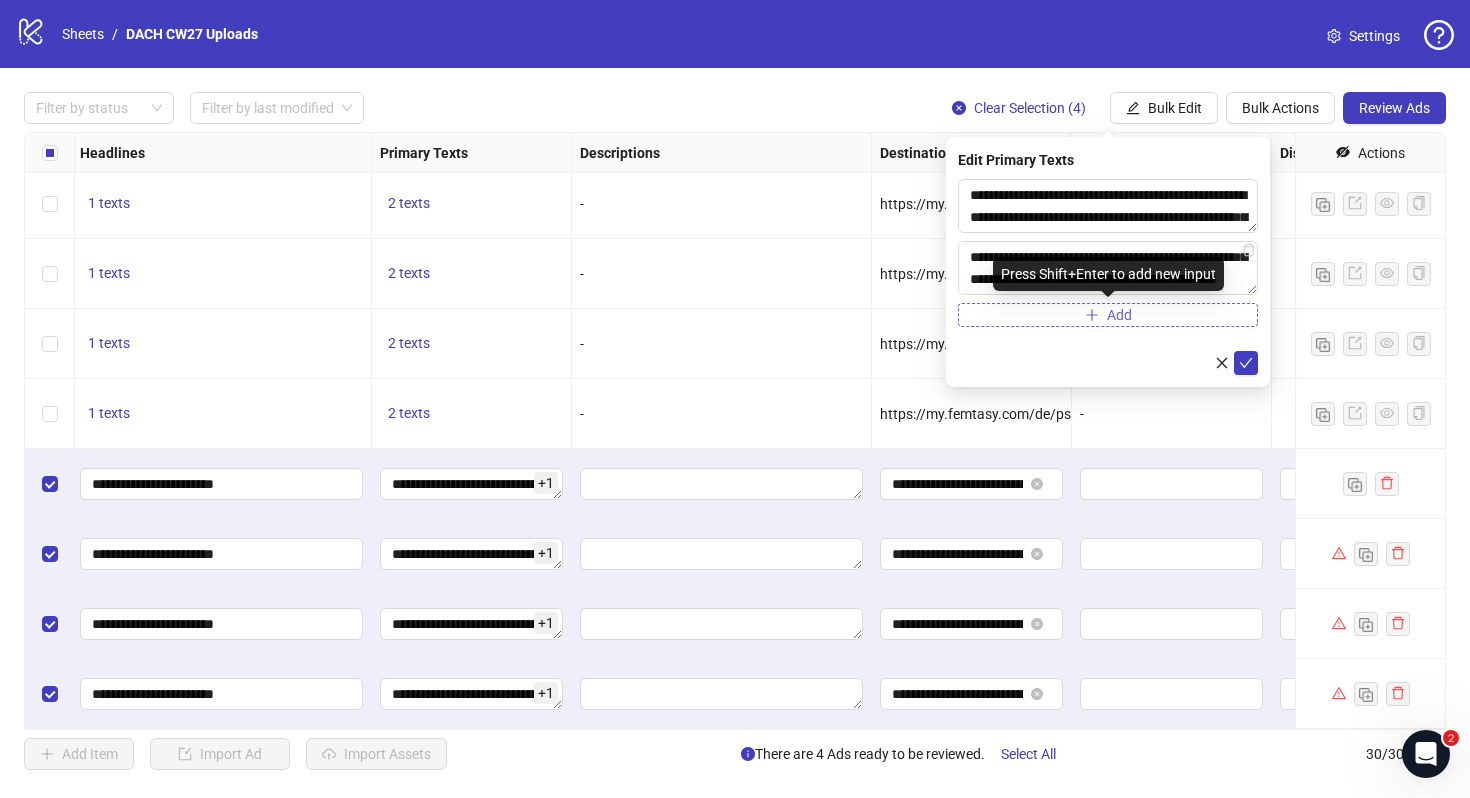click on "Add" at bounding box center (1108, 315) 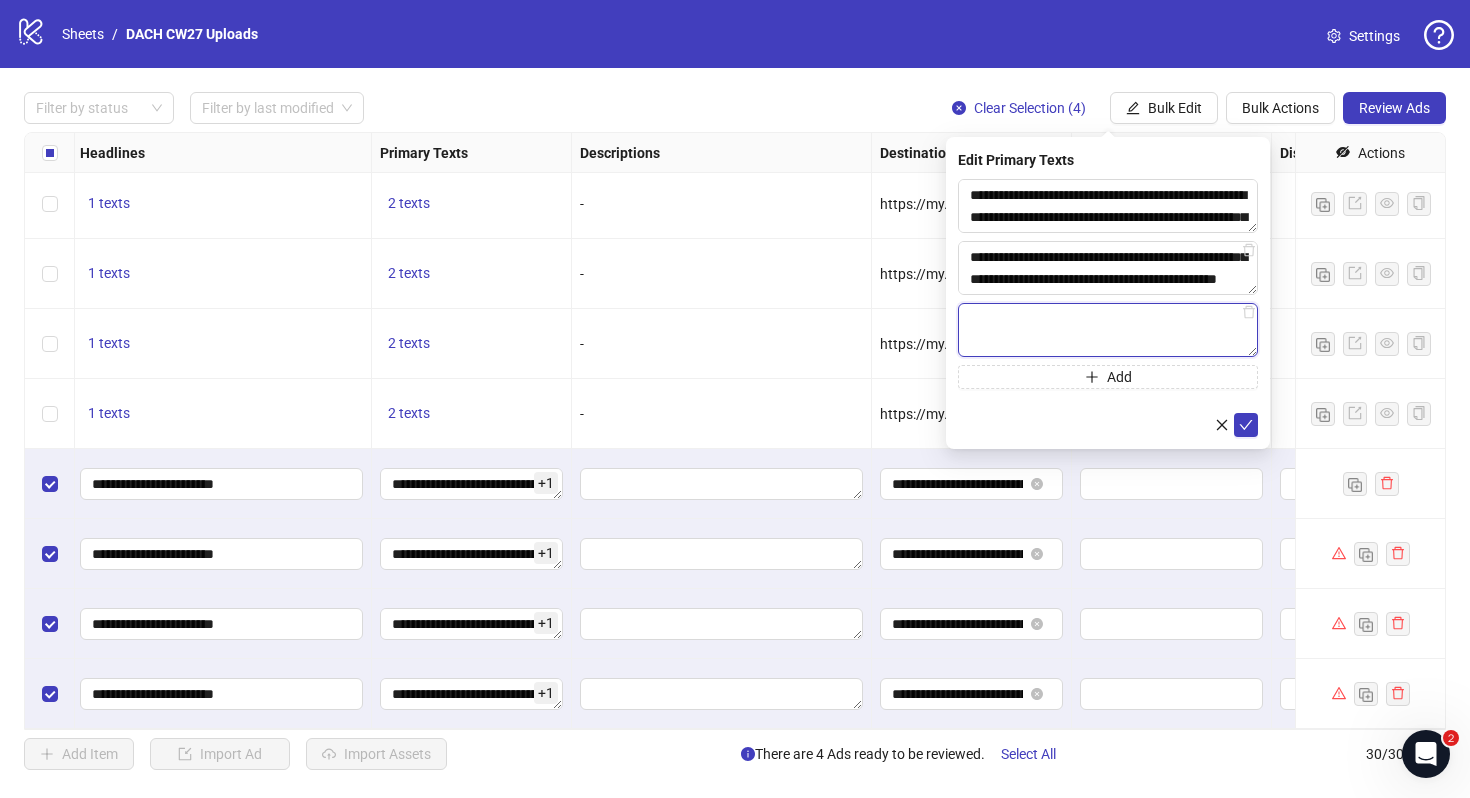 paste on "**********" 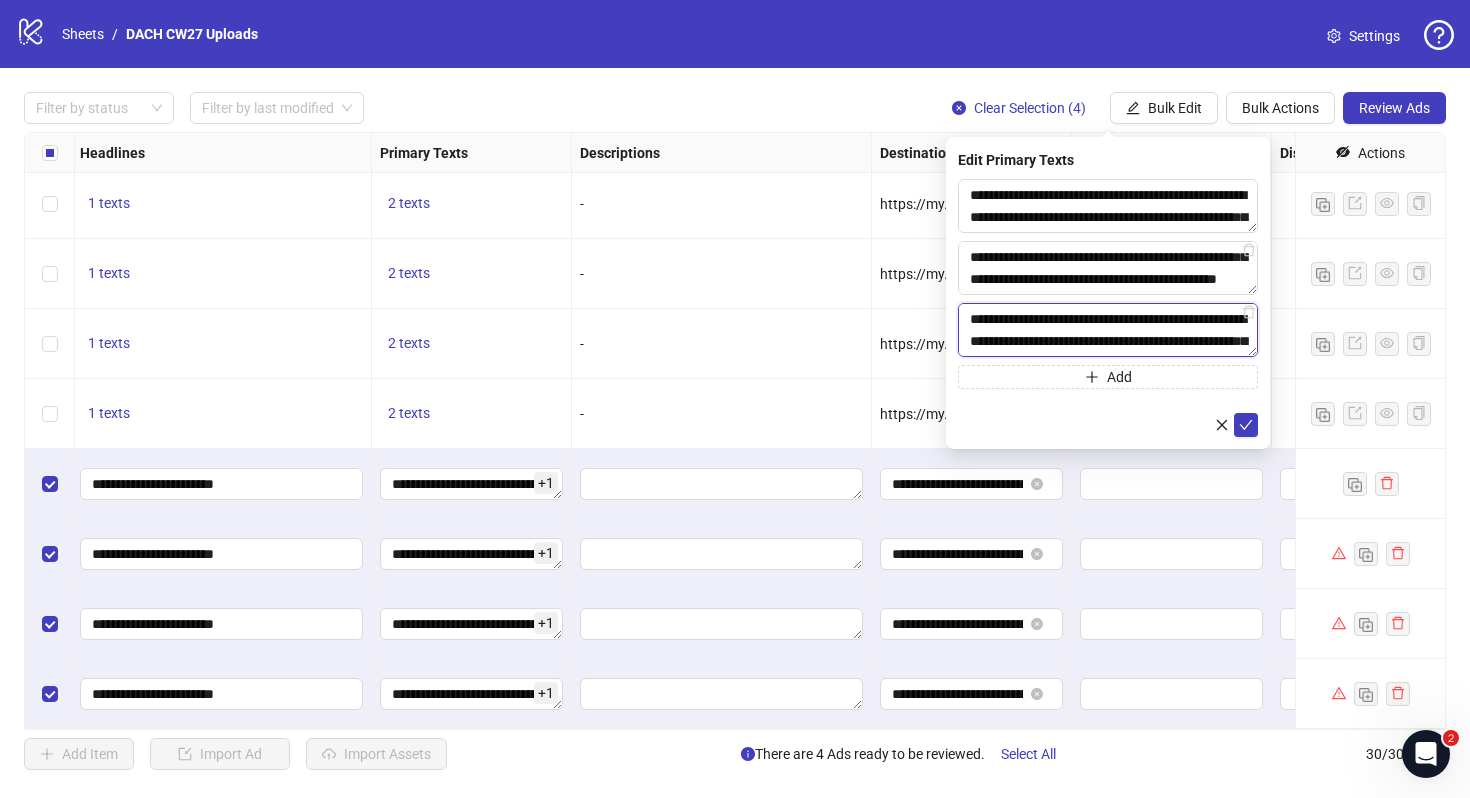 scroll, scrollTop: 37, scrollLeft: 0, axis: vertical 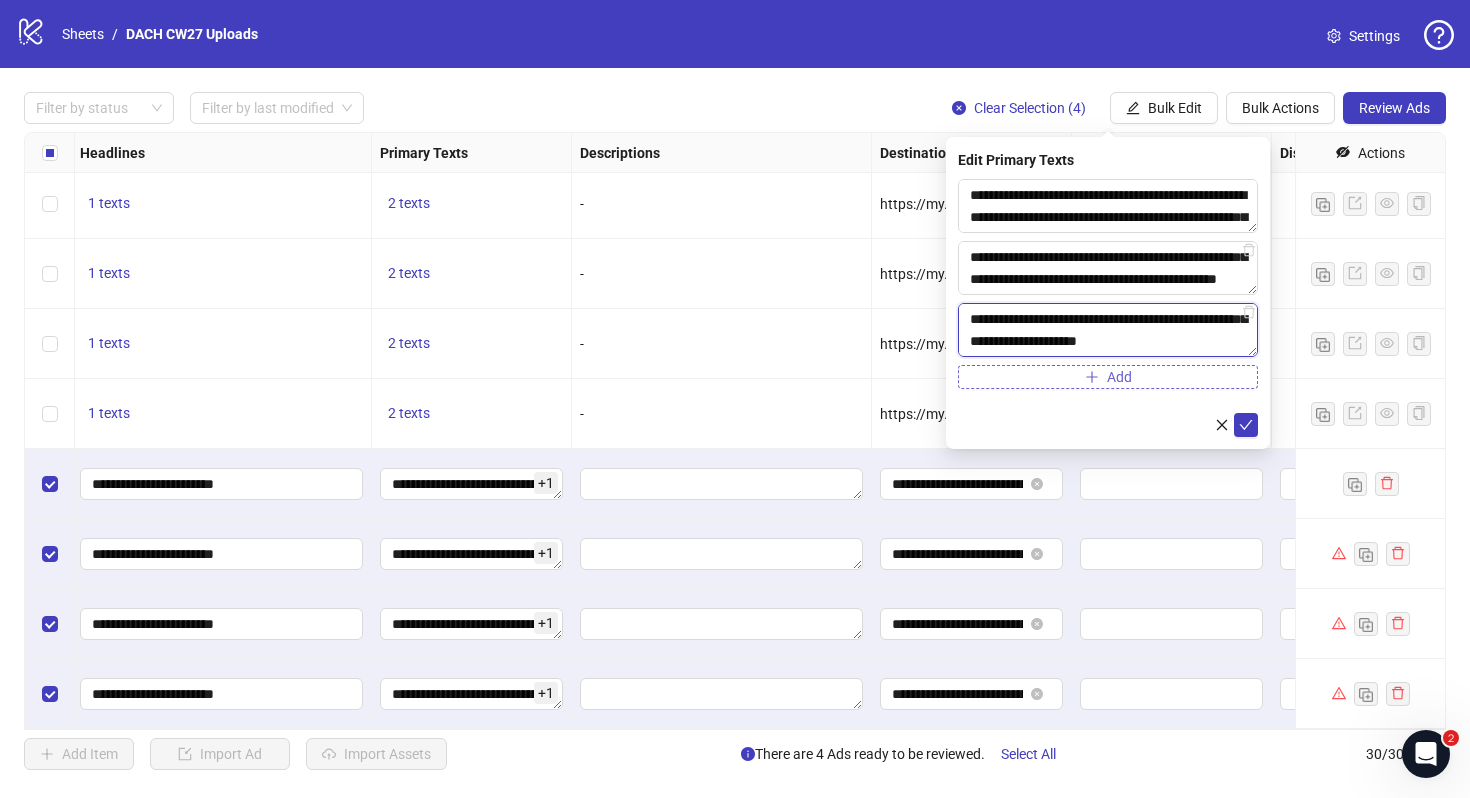type on "**********" 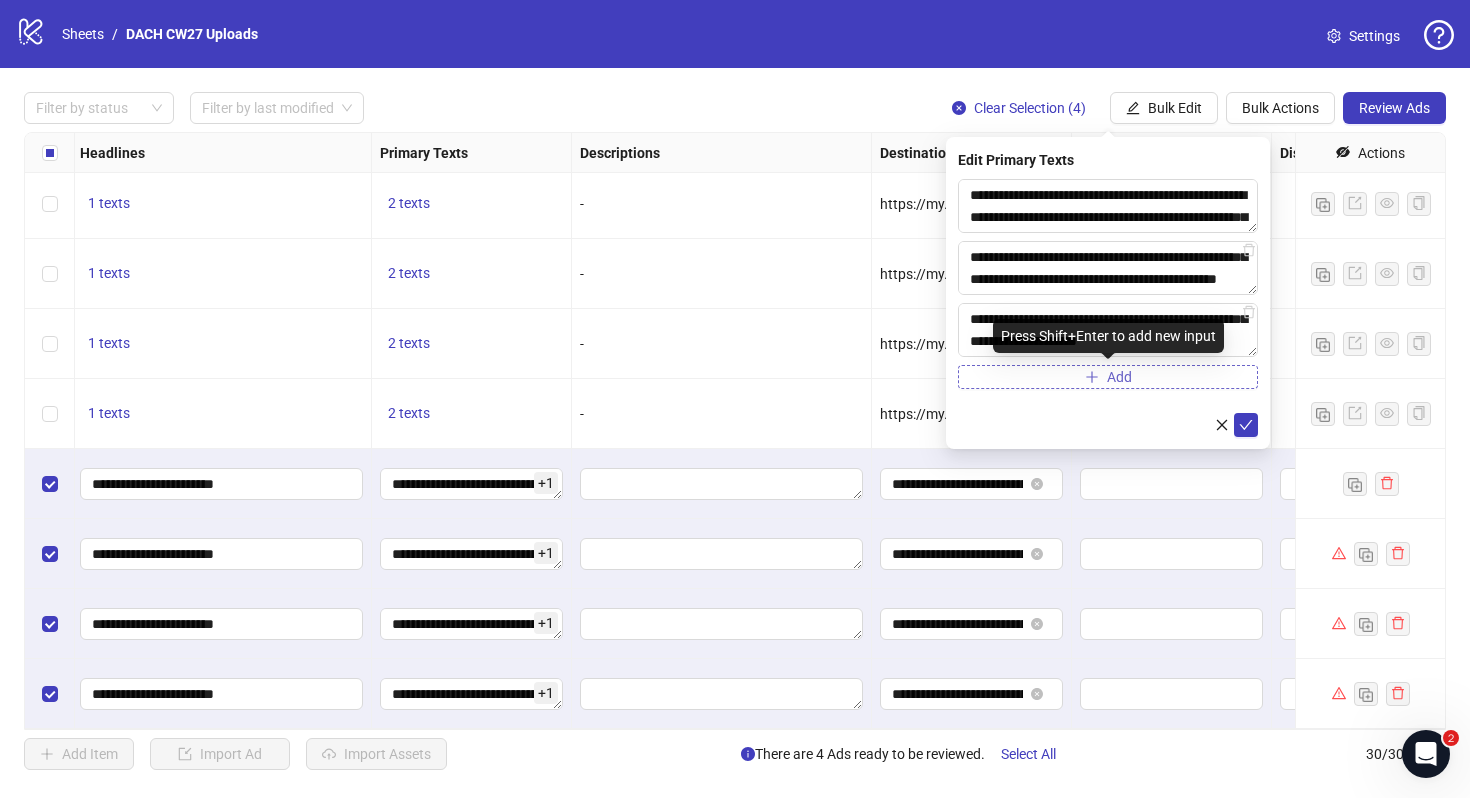 click on "Add" at bounding box center [1108, 377] 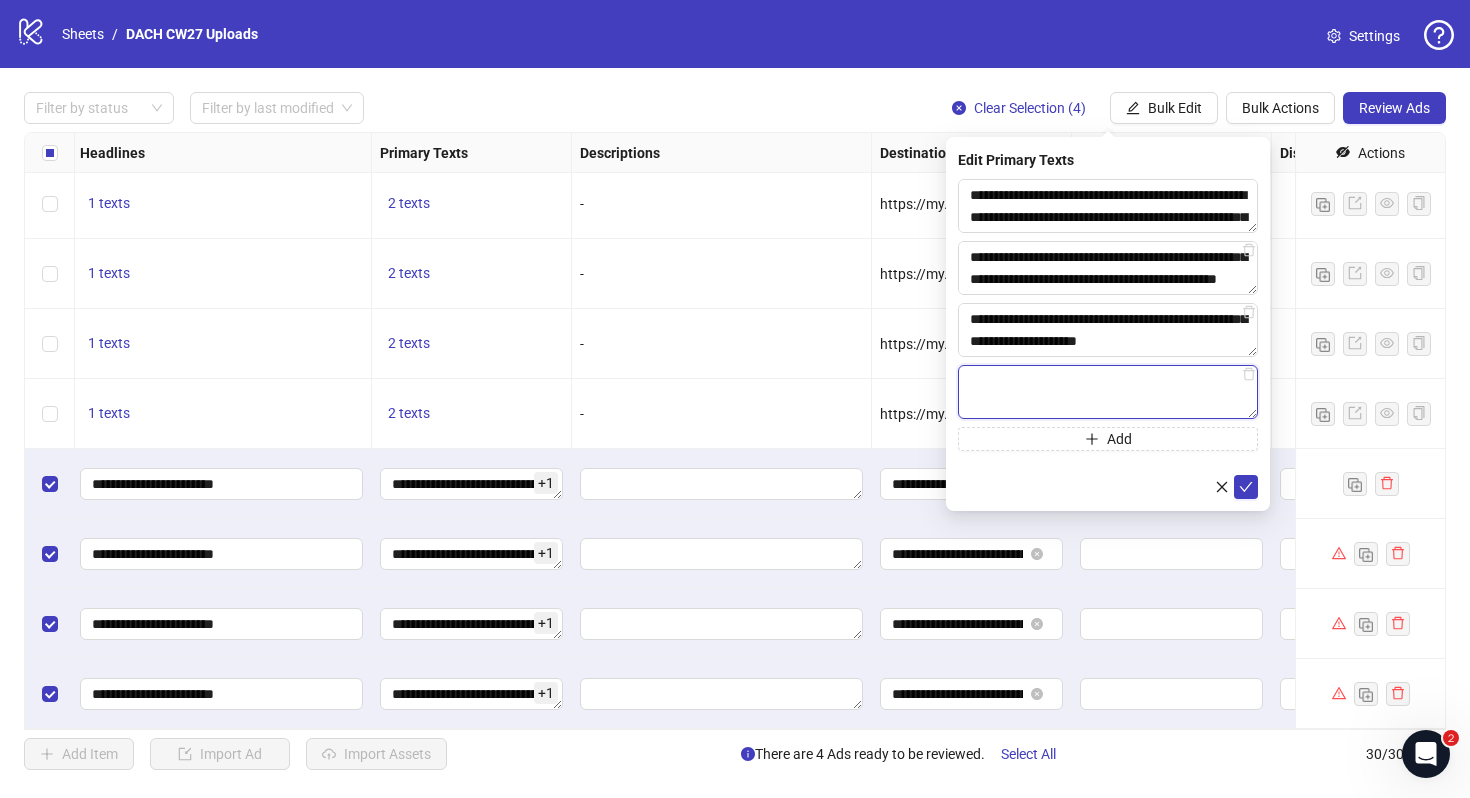 paste on "**********" 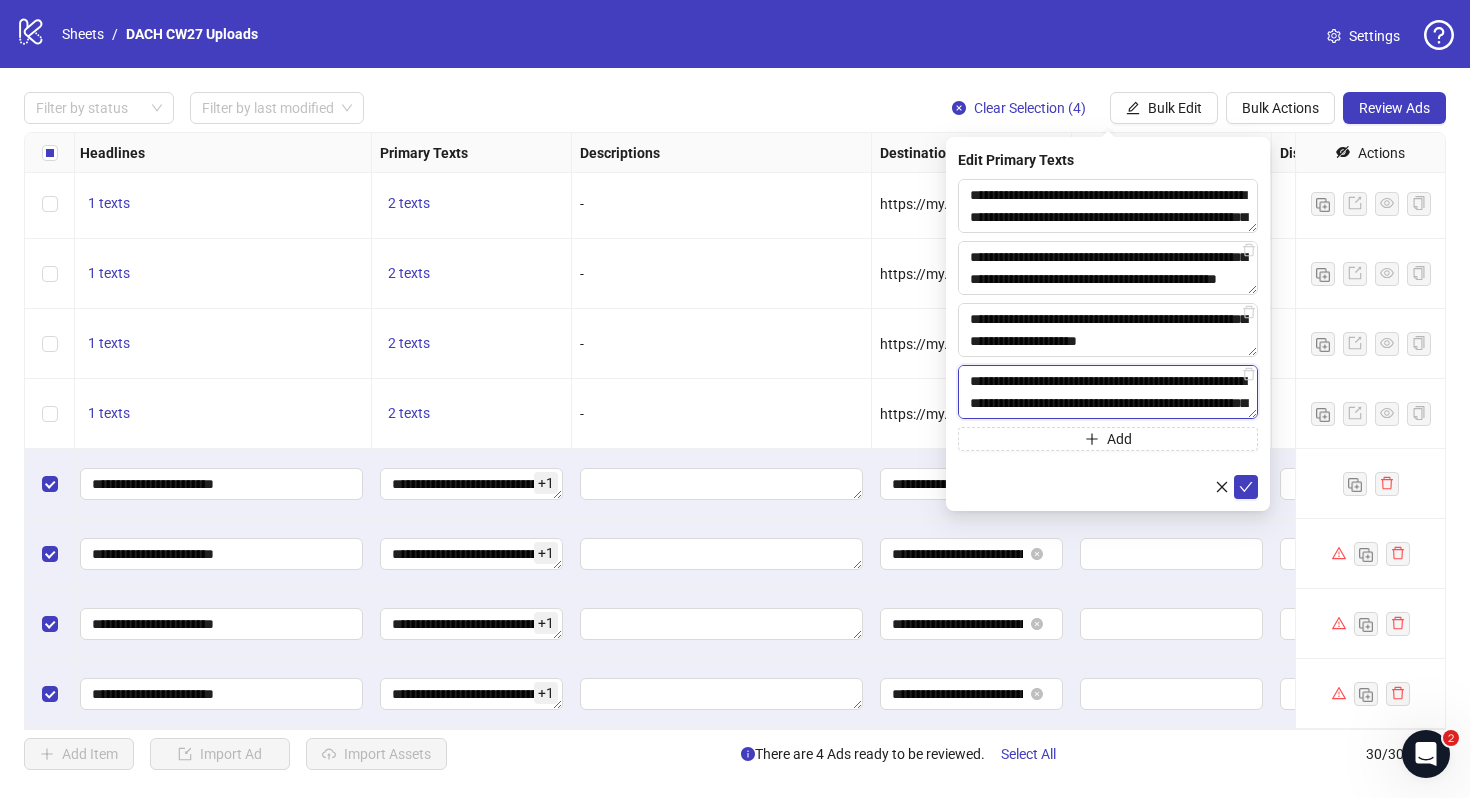 scroll, scrollTop: 37, scrollLeft: 0, axis: vertical 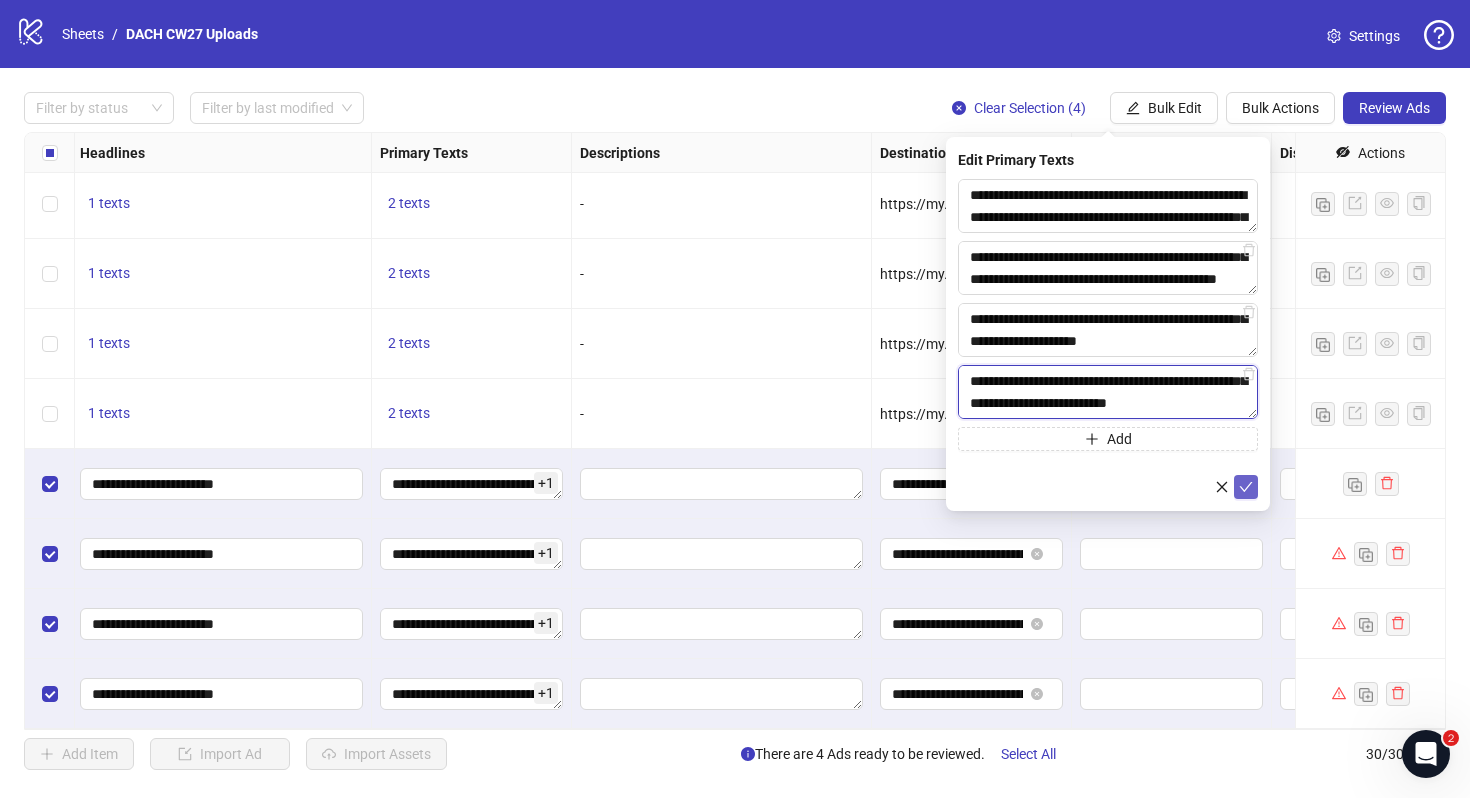 type on "**********" 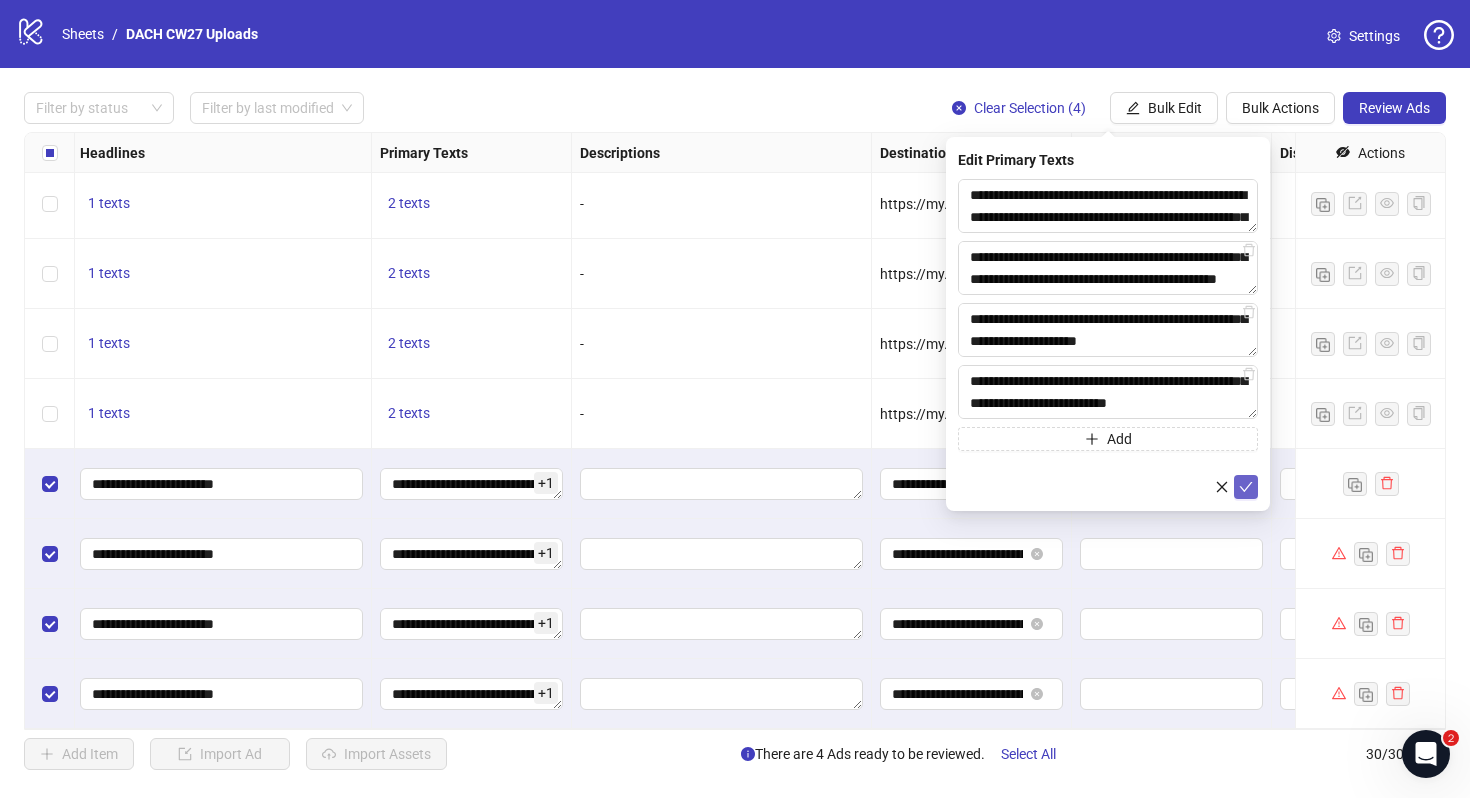 click at bounding box center [1246, 487] 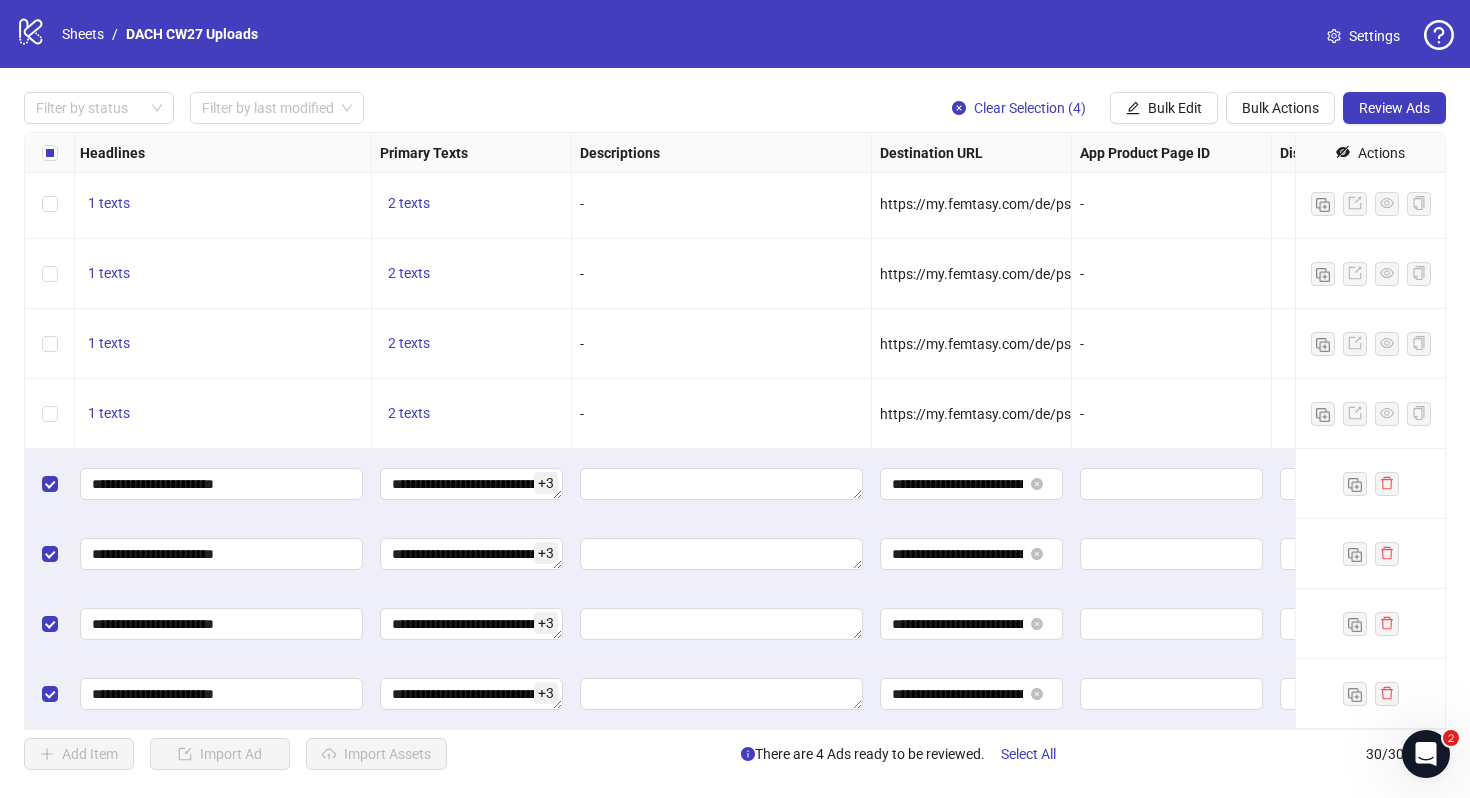 scroll, scrollTop: 1544, scrollLeft: 1850, axis: both 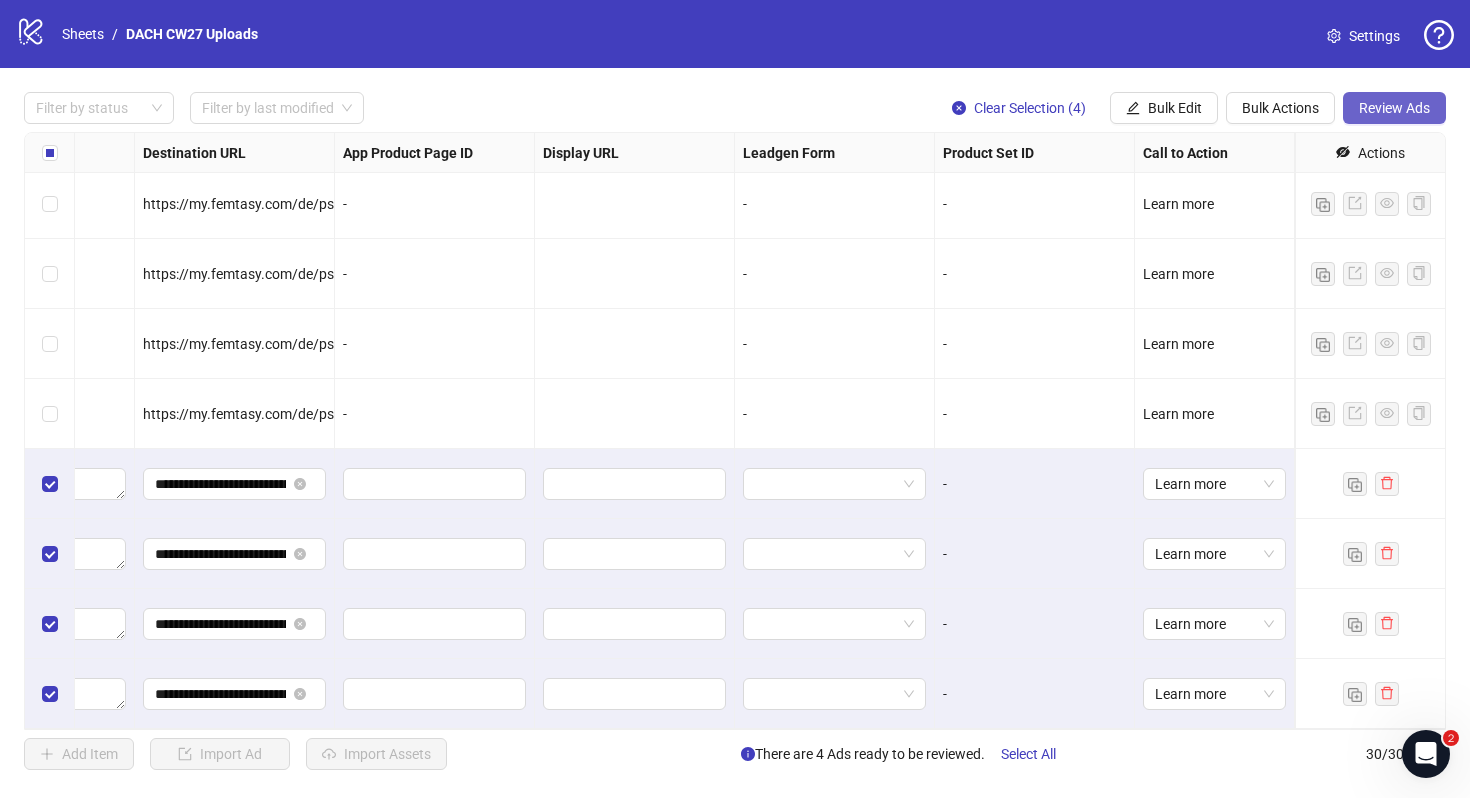 click on "Review Ads" at bounding box center [1394, 108] 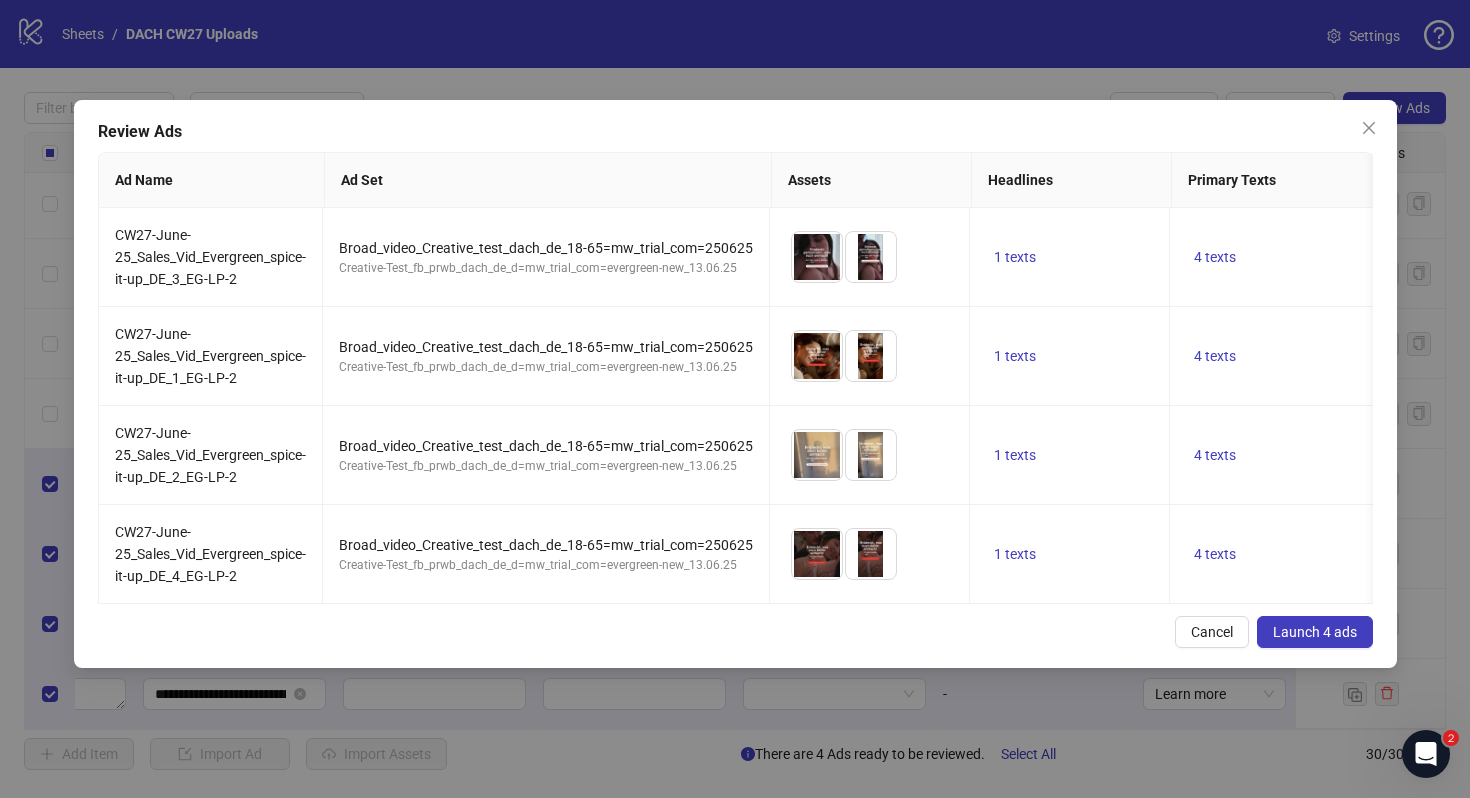 click on "Launch 4 ads" at bounding box center [1315, 632] 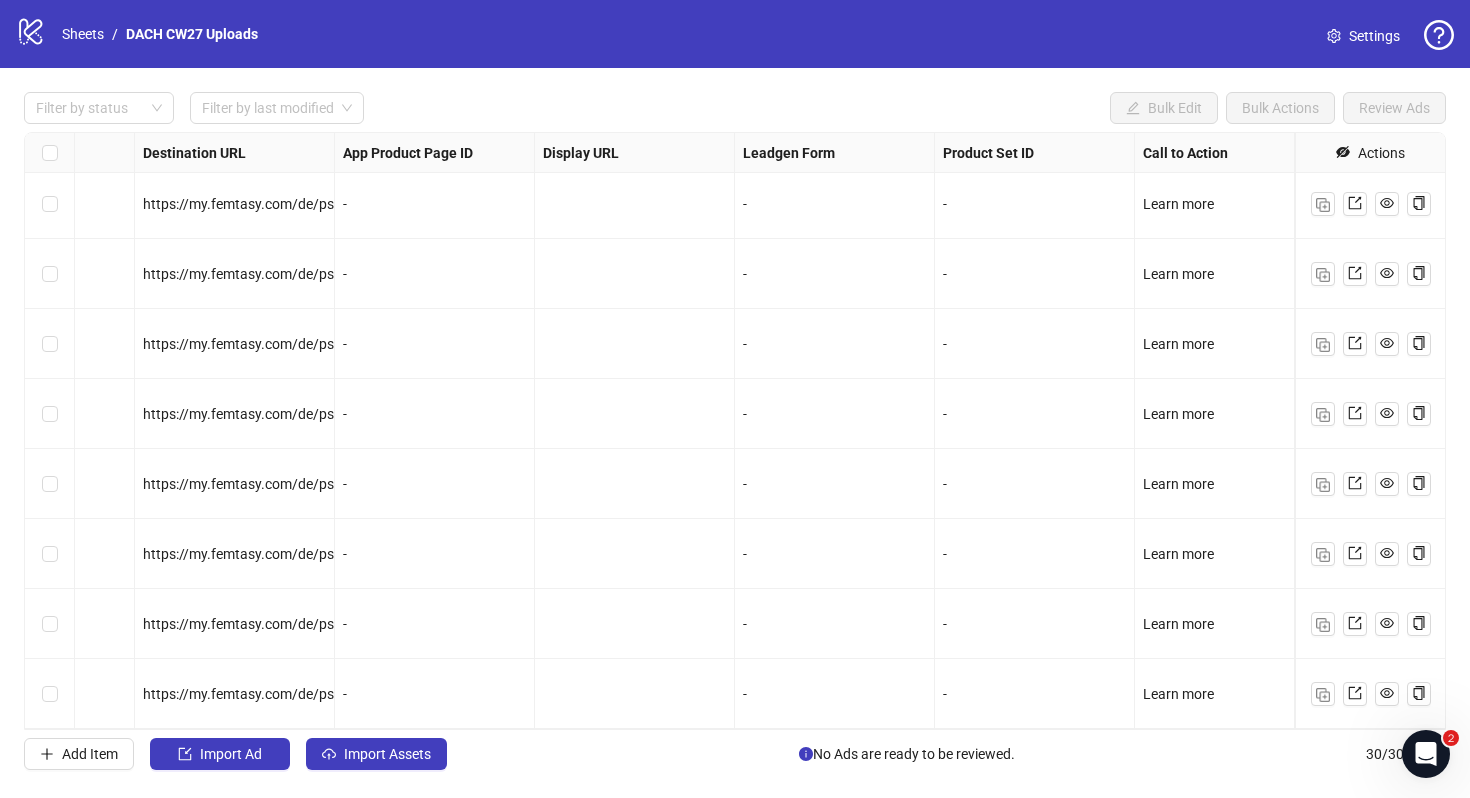 click on "Settings" at bounding box center (1374, 36) 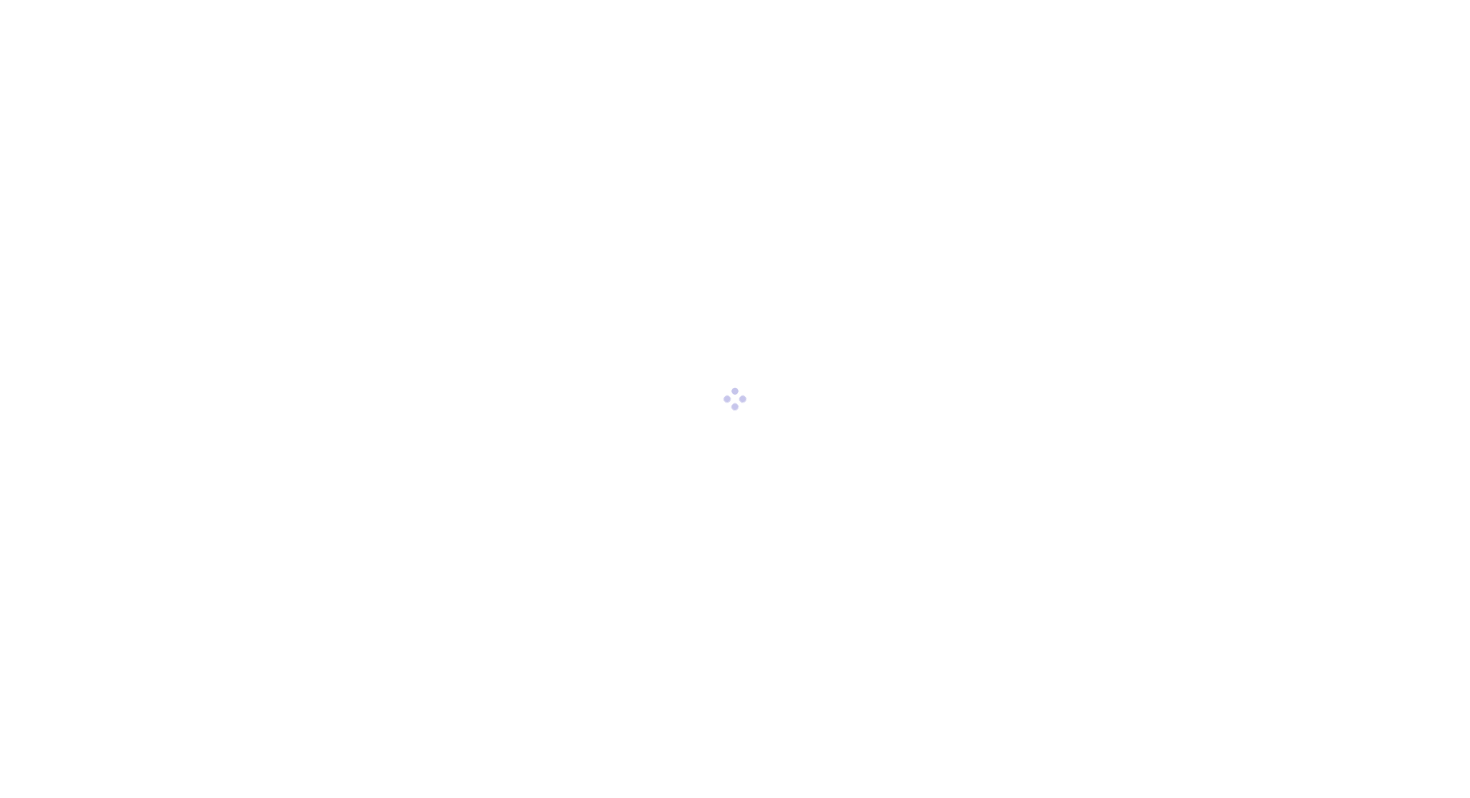 scroll, scrollTop: 0, scrollLeft: 0, axis: both 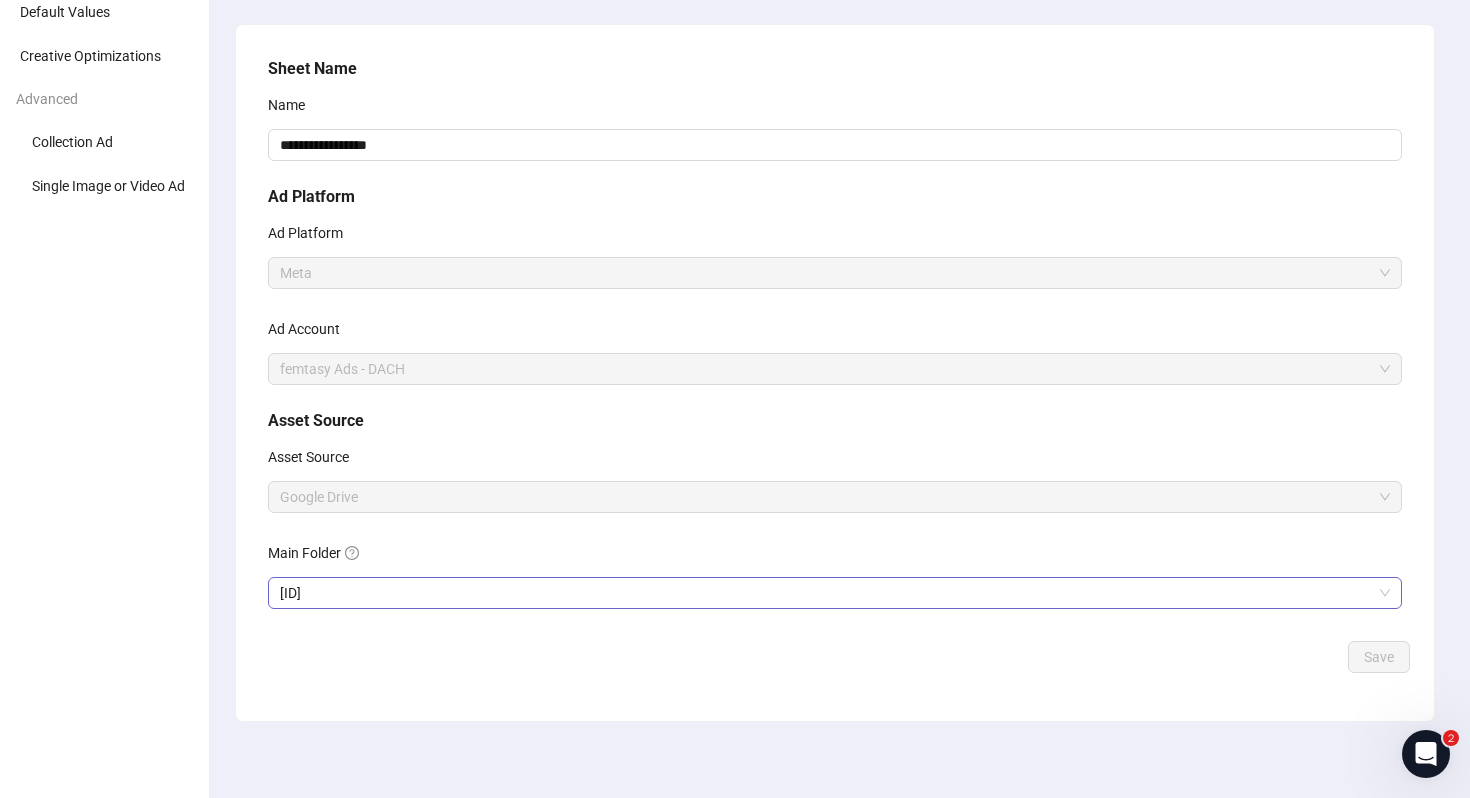 click on "[ID]" at bounding box center [835, 593] 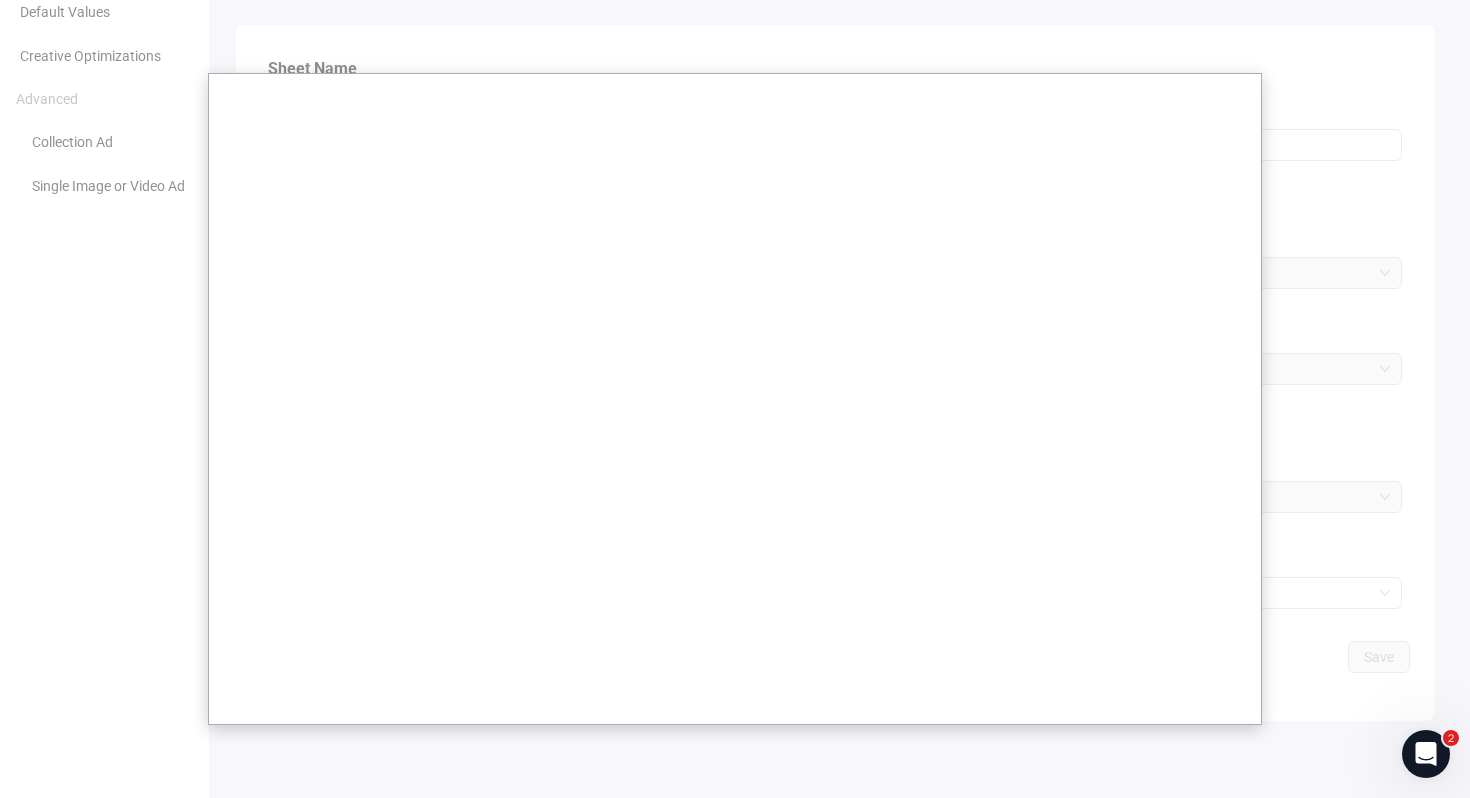 scroll, scrollTop: 129, scrollLeft: 0, axis: vertical 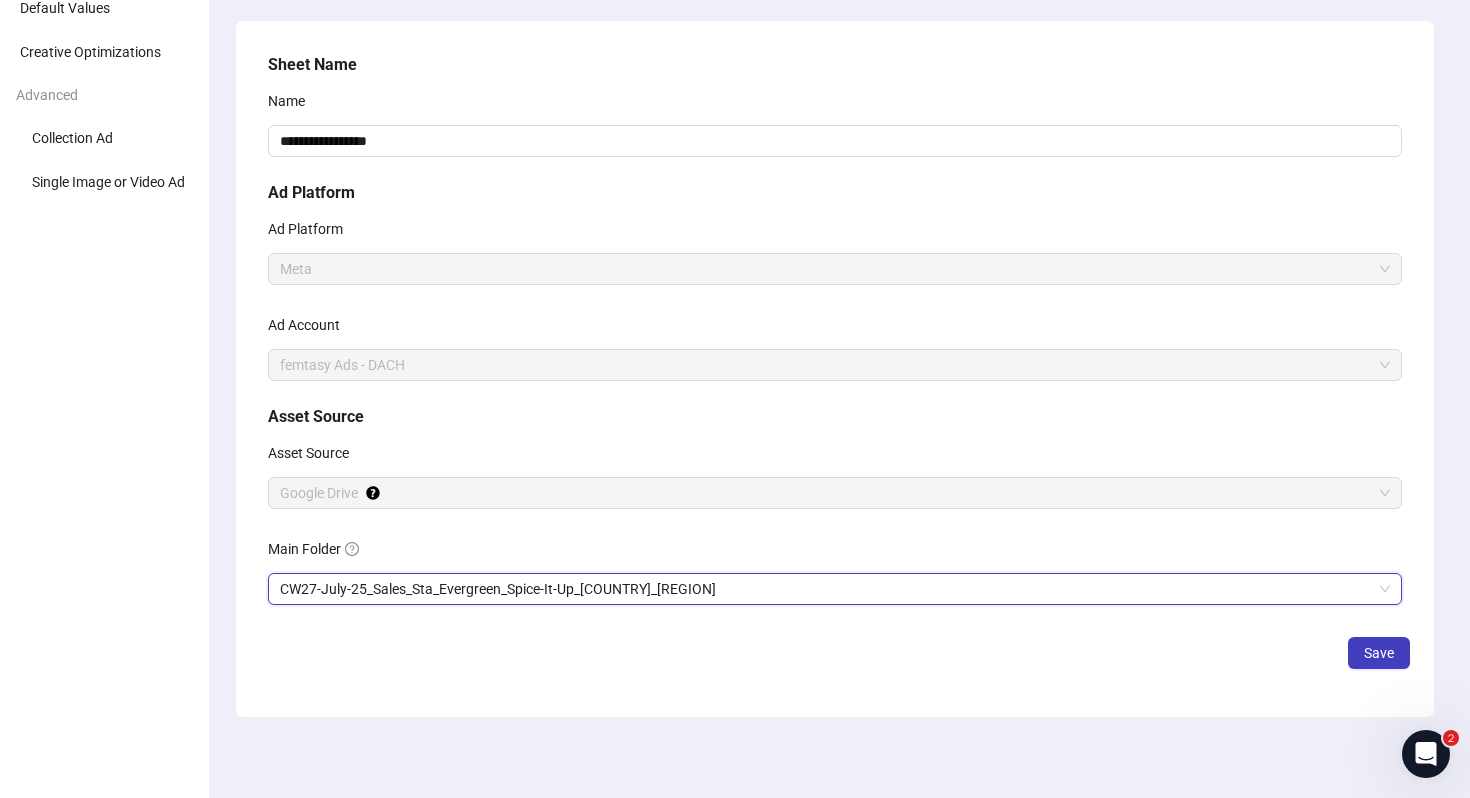 click on "**********" at bounding box center [835, 369] 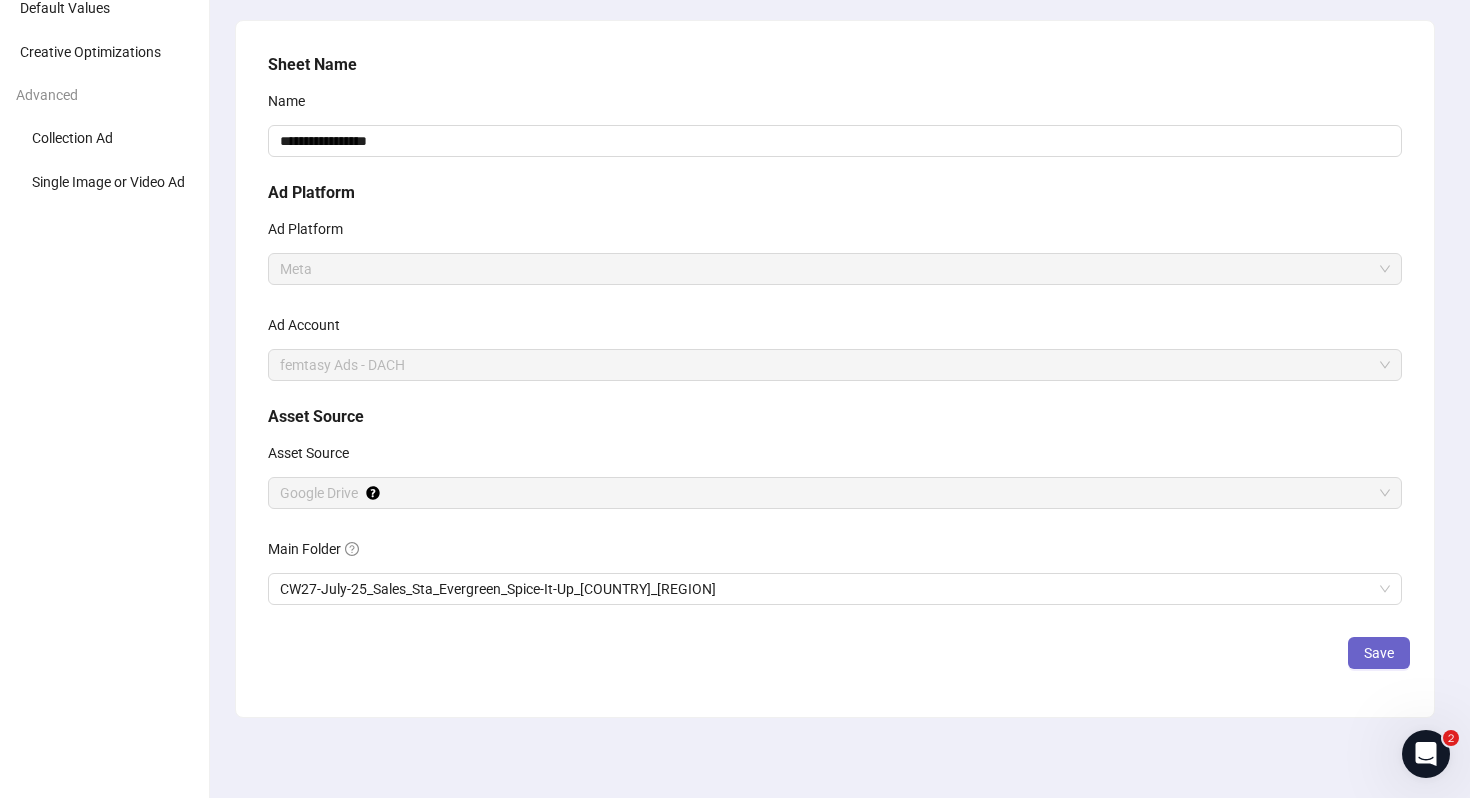 click on "Save" at bounding box center [1379, 653] 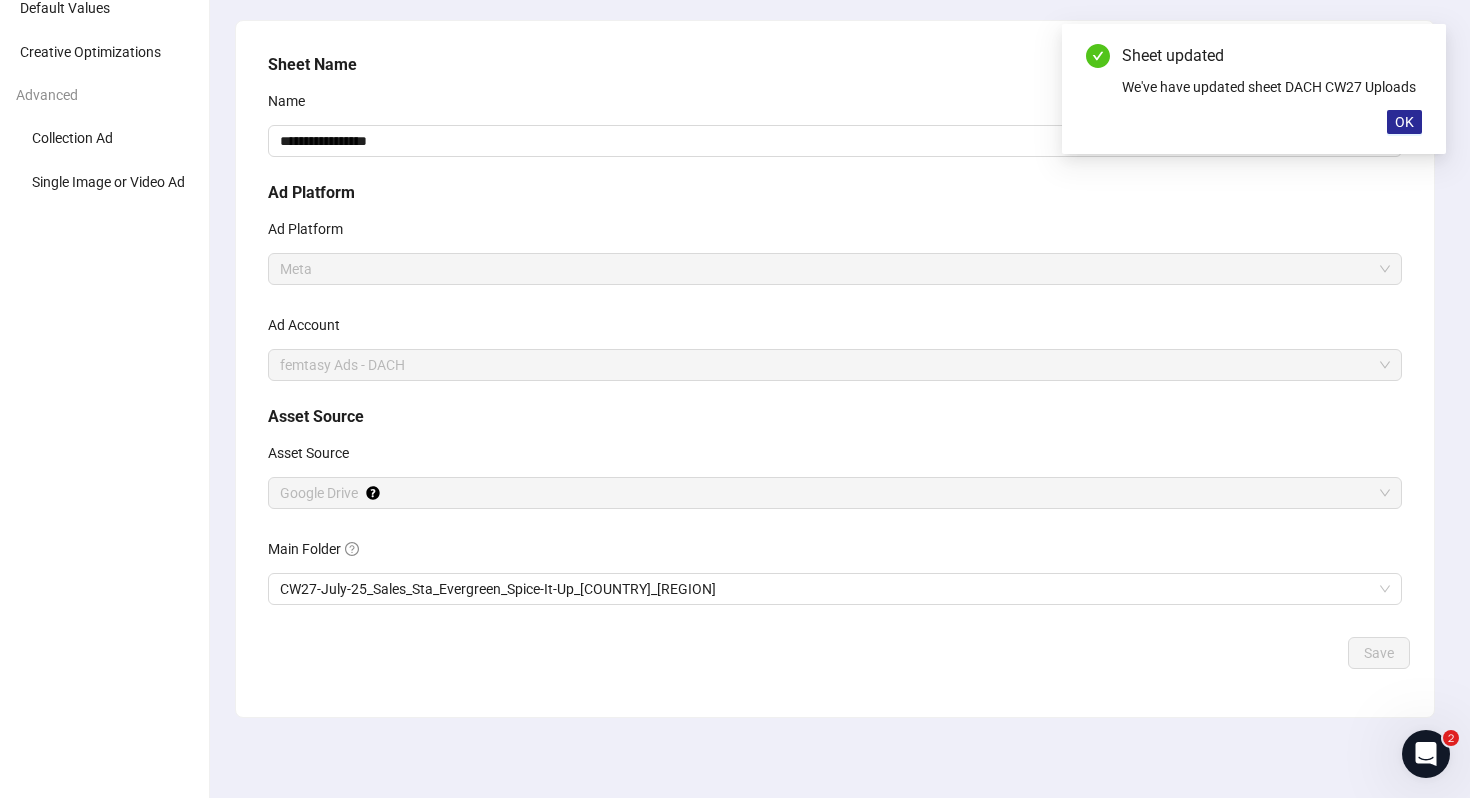 click on "OK" at bounding box center [1404, 122] 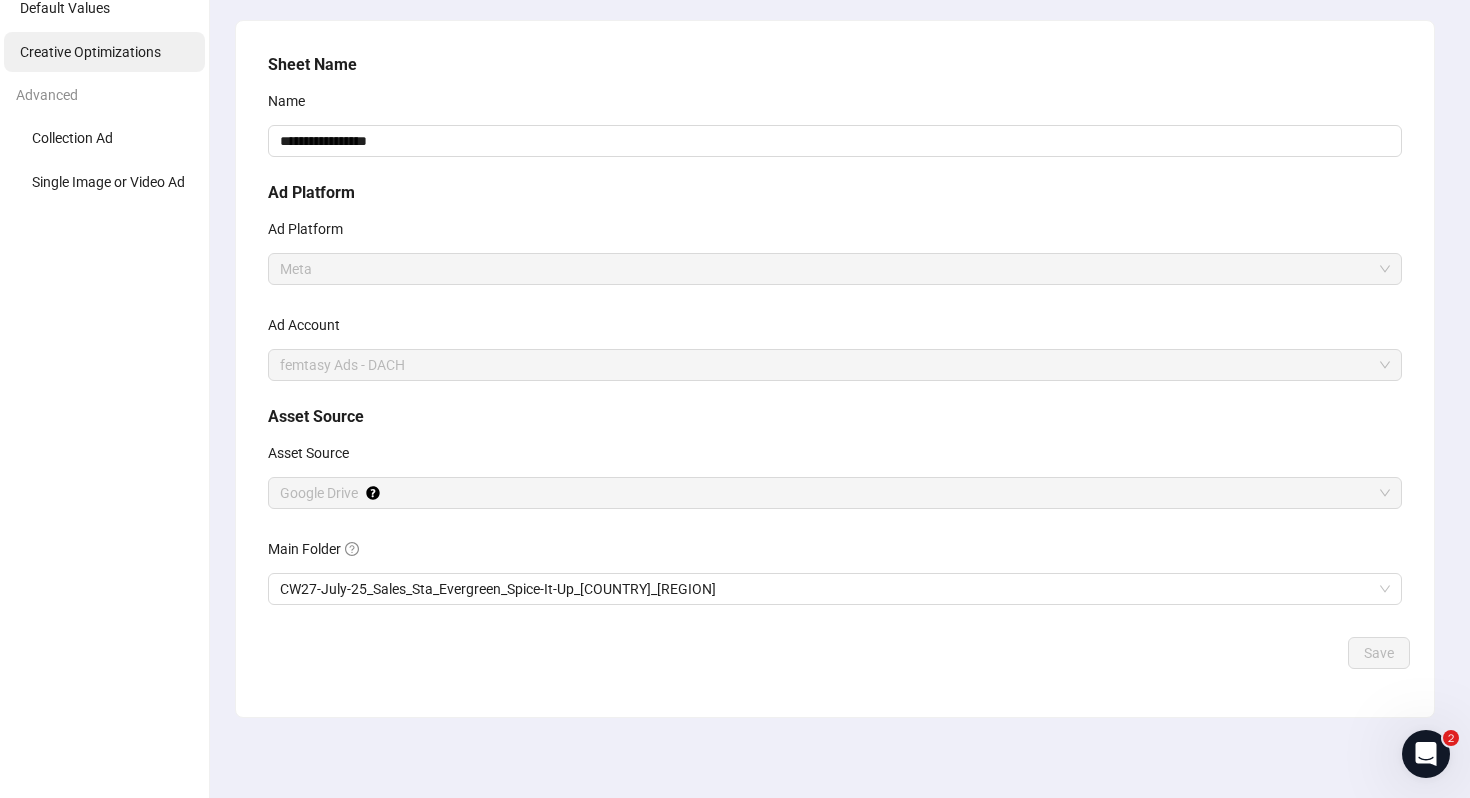 scroll, scrollTop: 0, scrollLeft: 0, axis: both 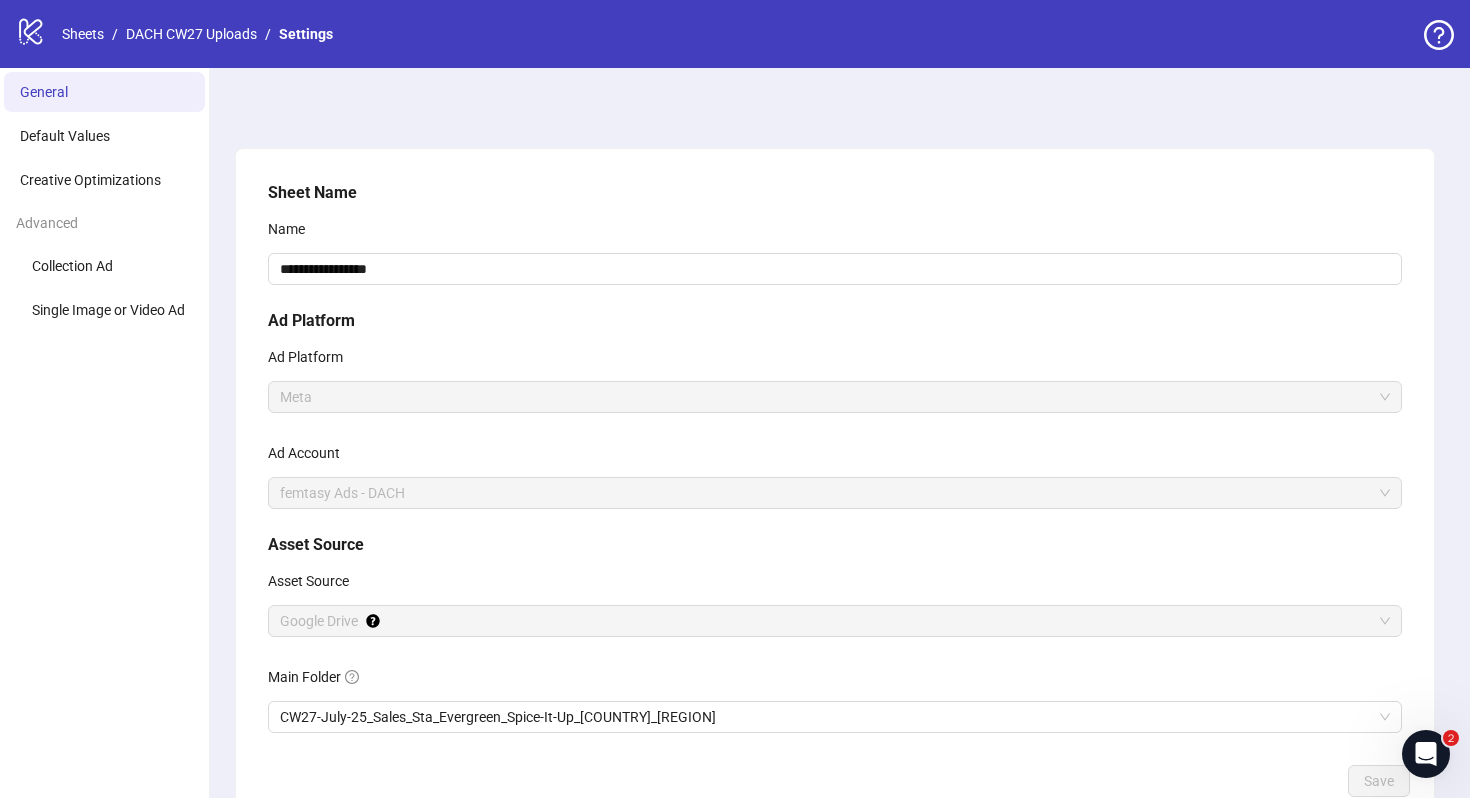 click on "logo/logo-mobile Sheets / DACH CW27 Uploads / Settings" at bounding box center (178, 34) 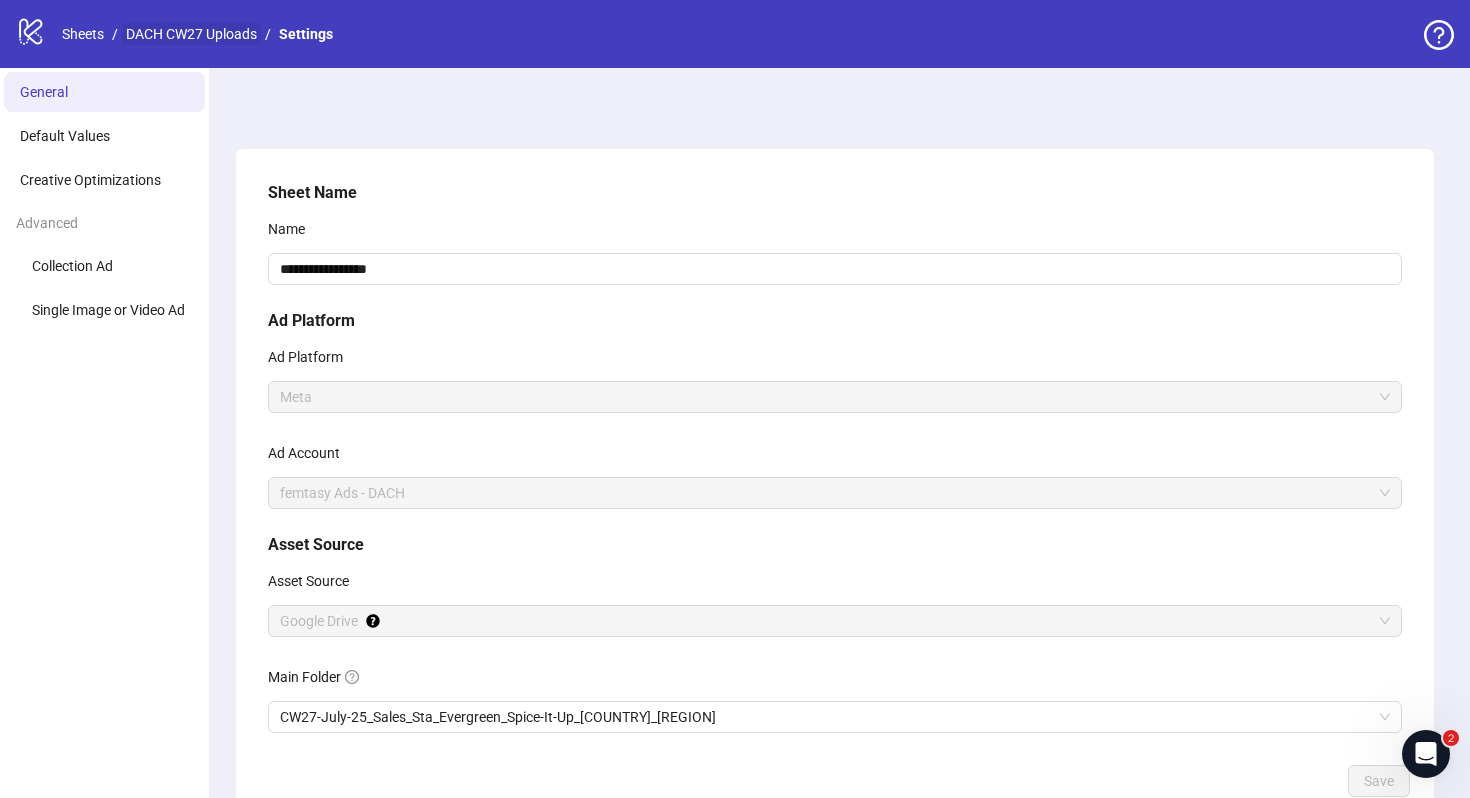 click on "DACH CW27 Uploads" at bounding box center [191, 34] 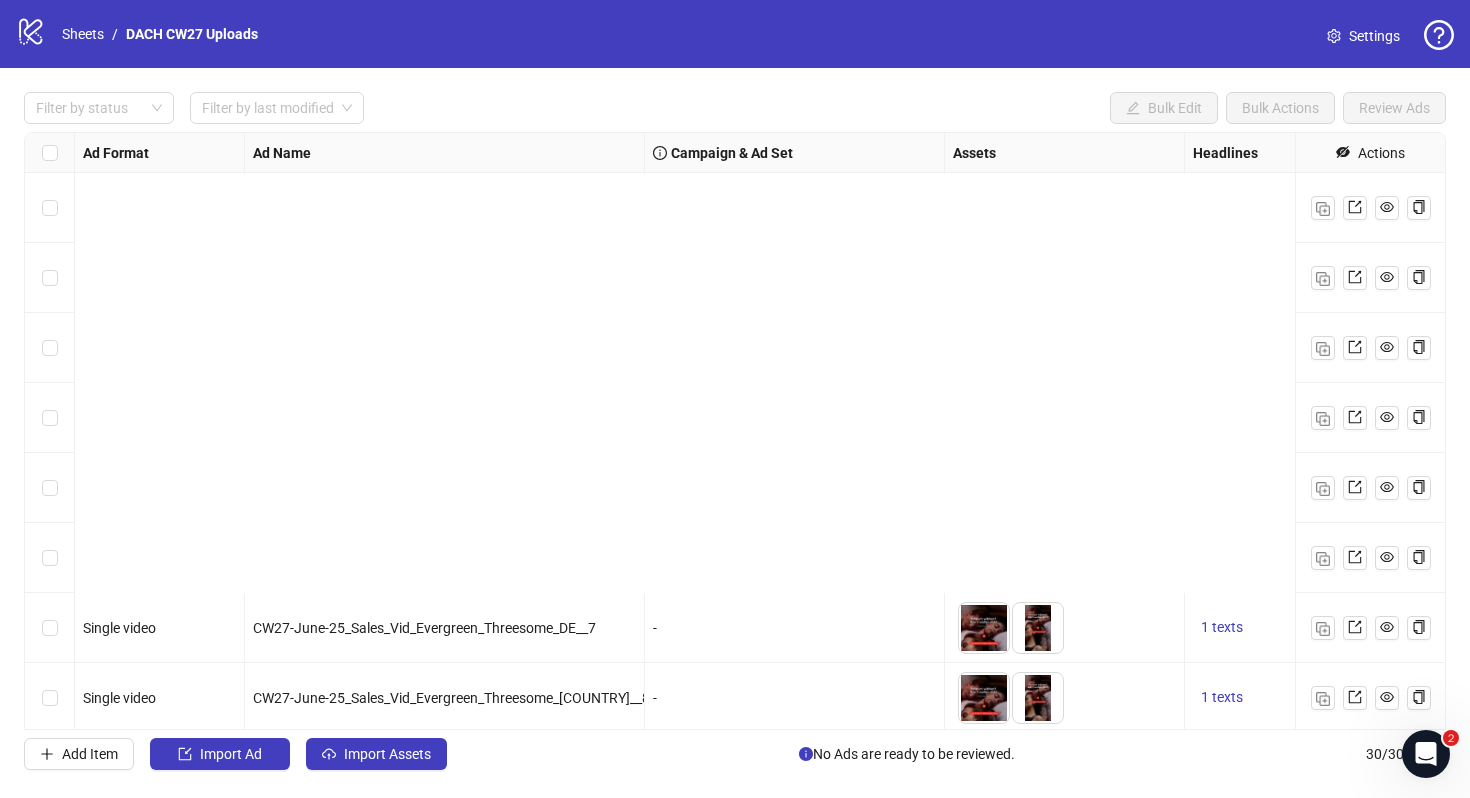 scroll, scrollTop: 1544, scrollLeft: 0, axis: vertical 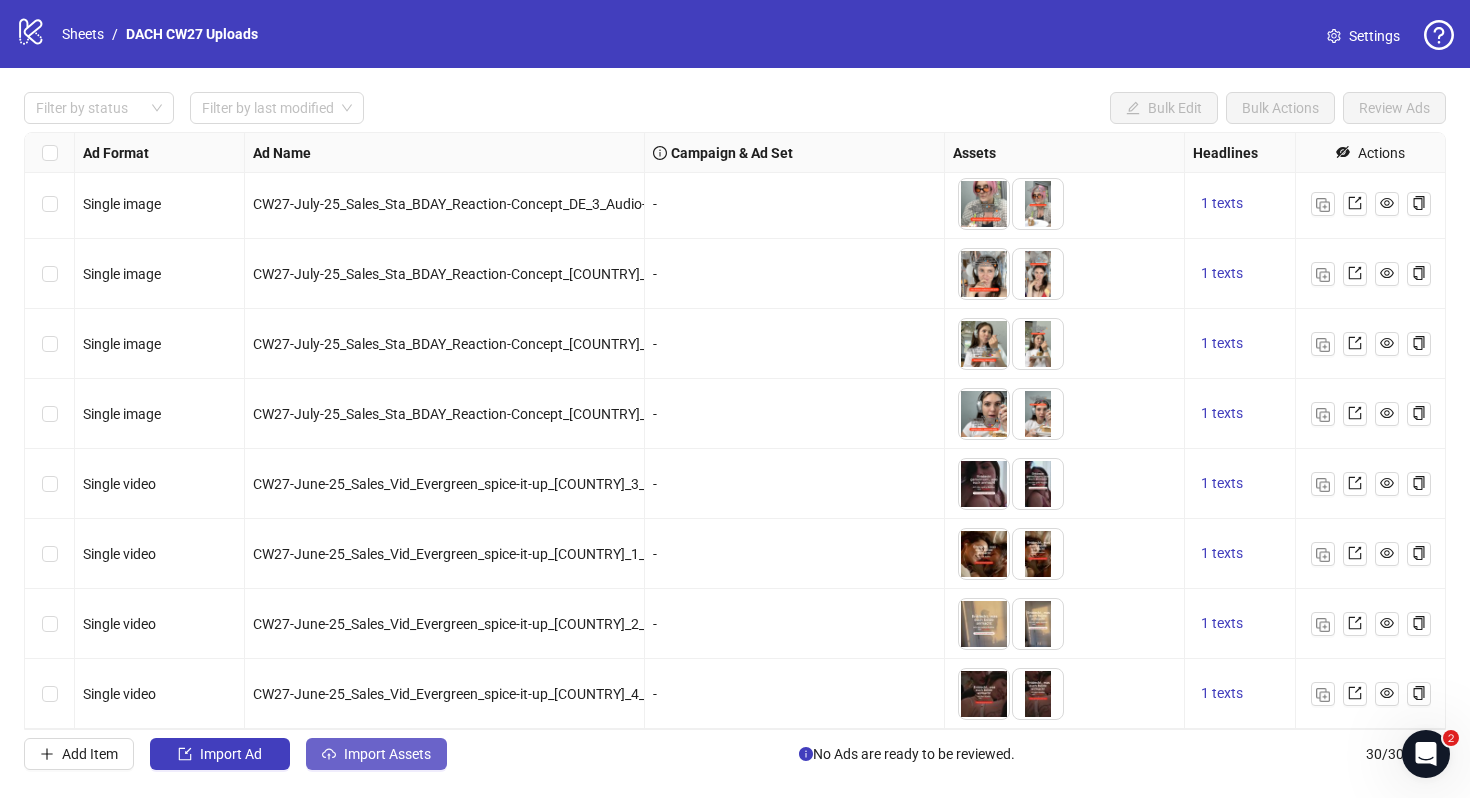 click on "Import Assets" at bounding box center (231, 754) 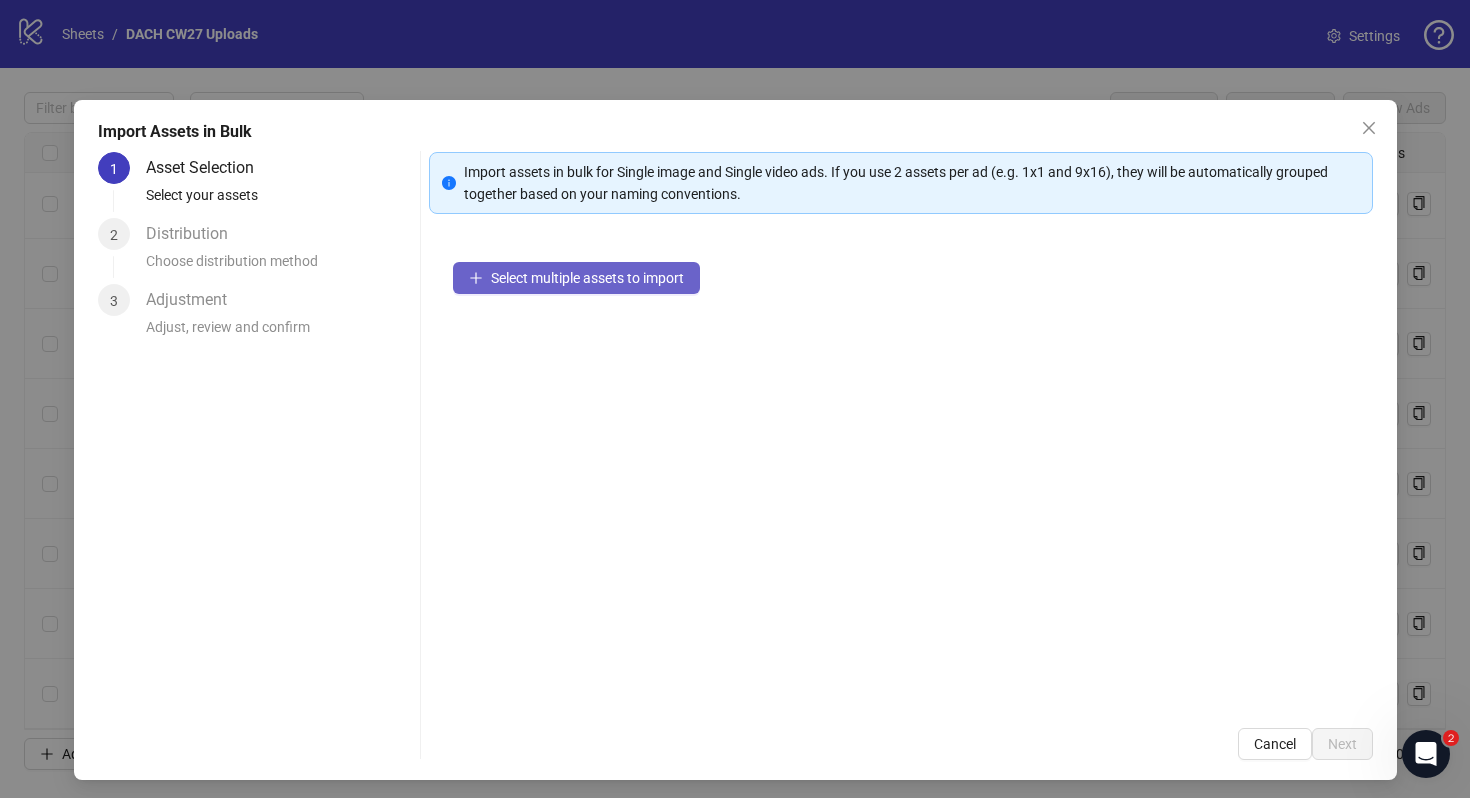 click on "Select multiple assets to import" at bounding box center (587, 278) 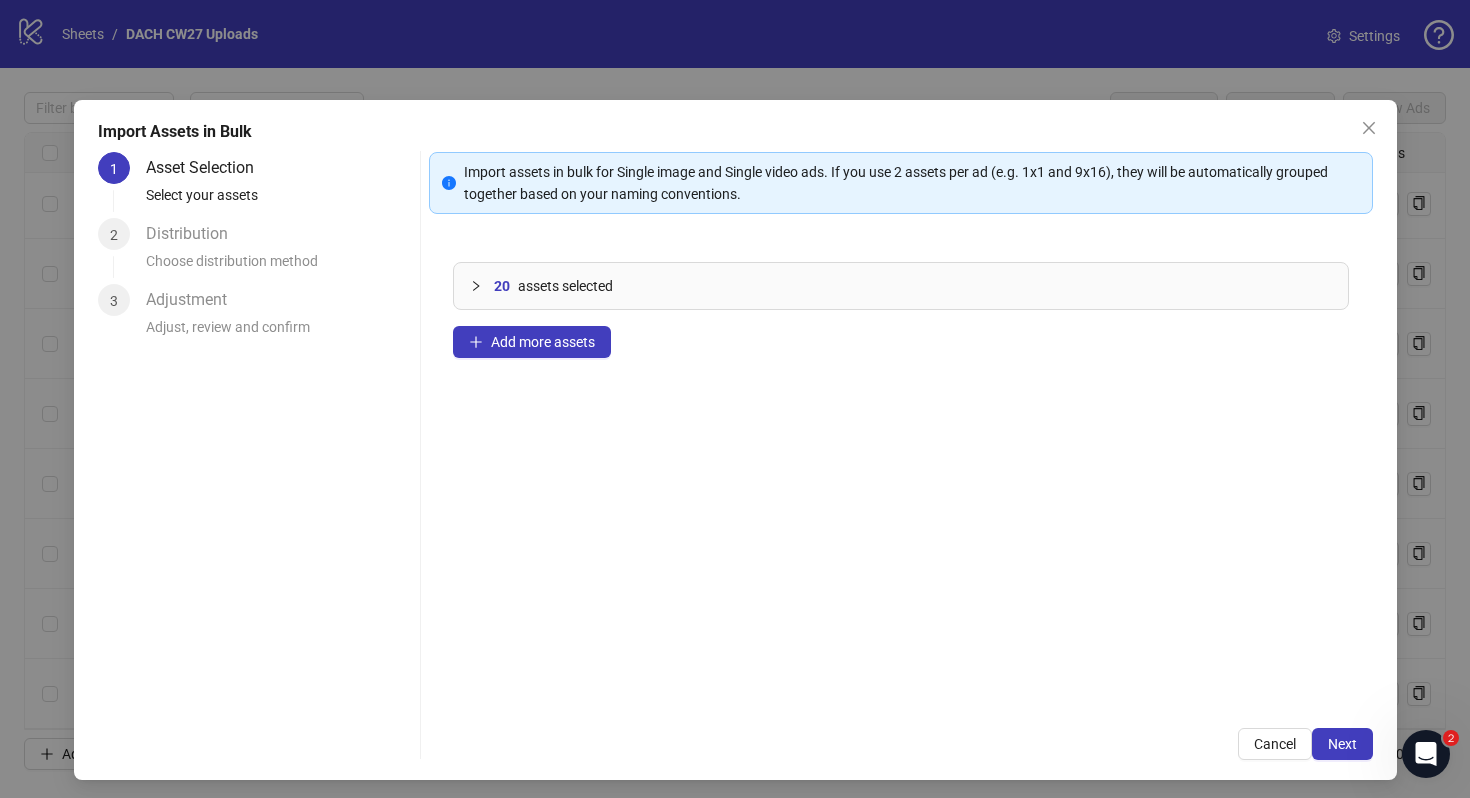 click on "Import assets in bulk for Single image and Single video ads. If you use 2 assets per ad (e.g. 1x1 and 9x16), they will be automatically grouped together based on your naming conventions. 20 assets selected Add more assets Cancel Next" at bounding box center (901, 456) 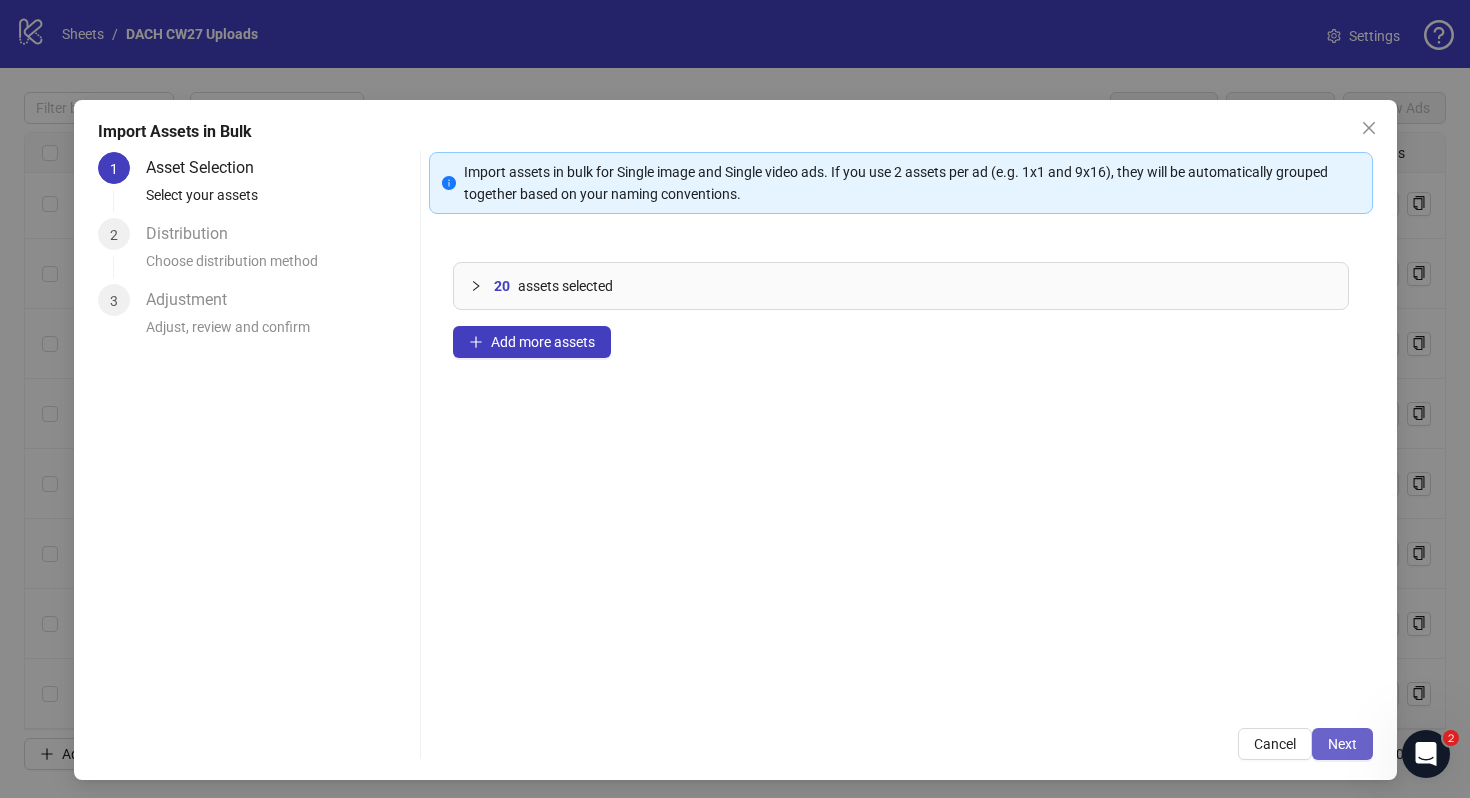 click on "Next" at bounding box center (1342, 744) 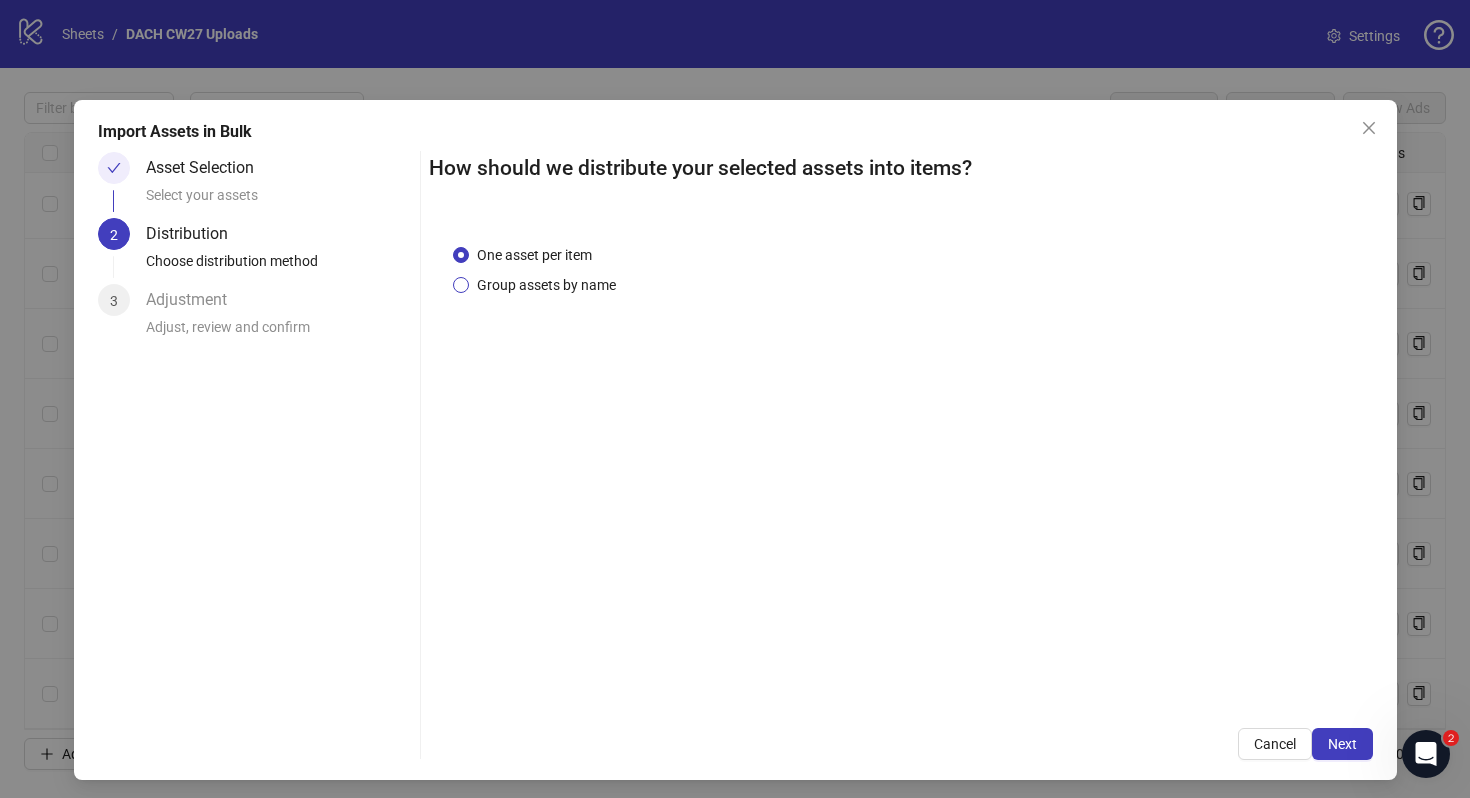 click on "Group assets by name" at bounding box center (534, 255) 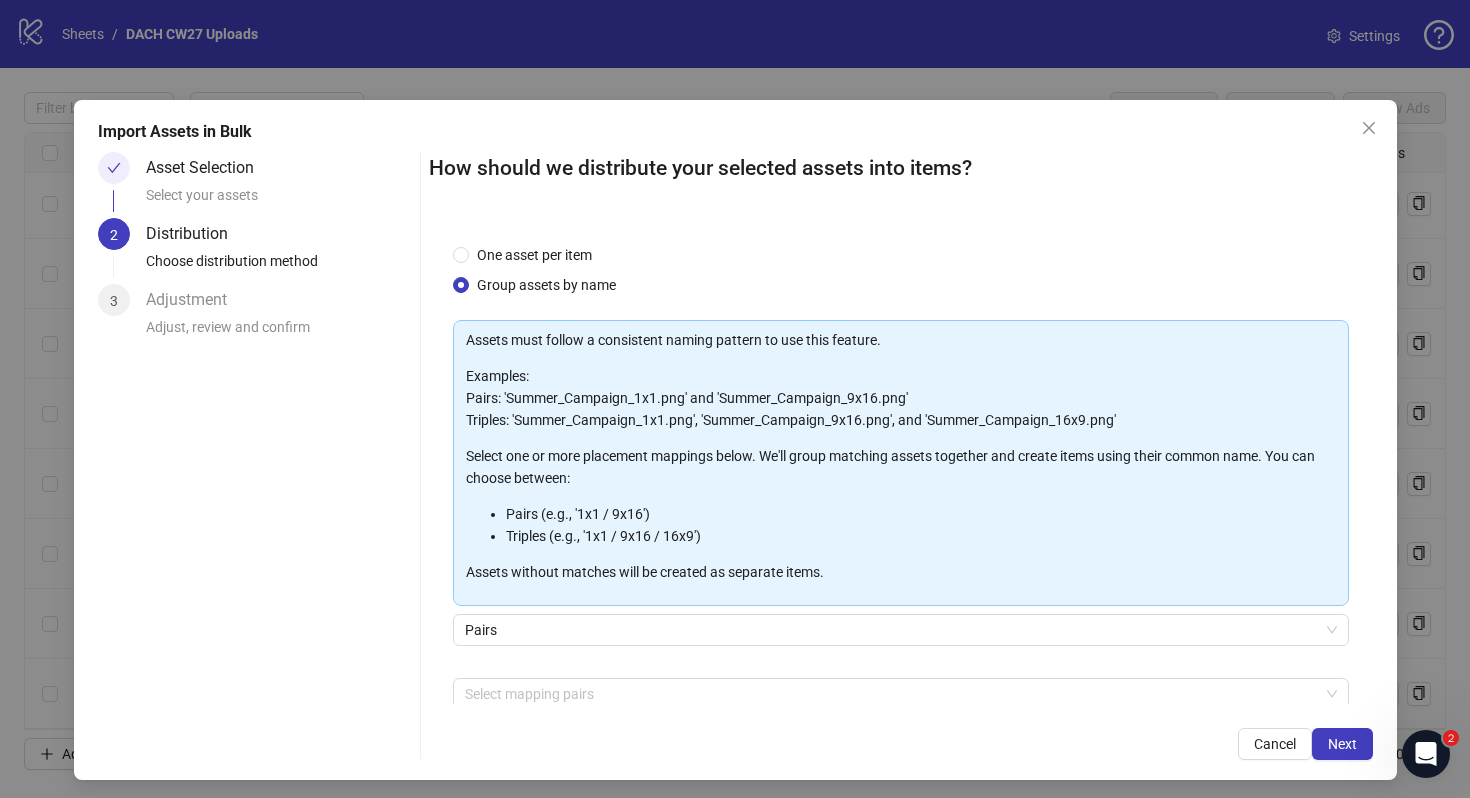 click on "Group assets by name" at bounding box center (546, 285) 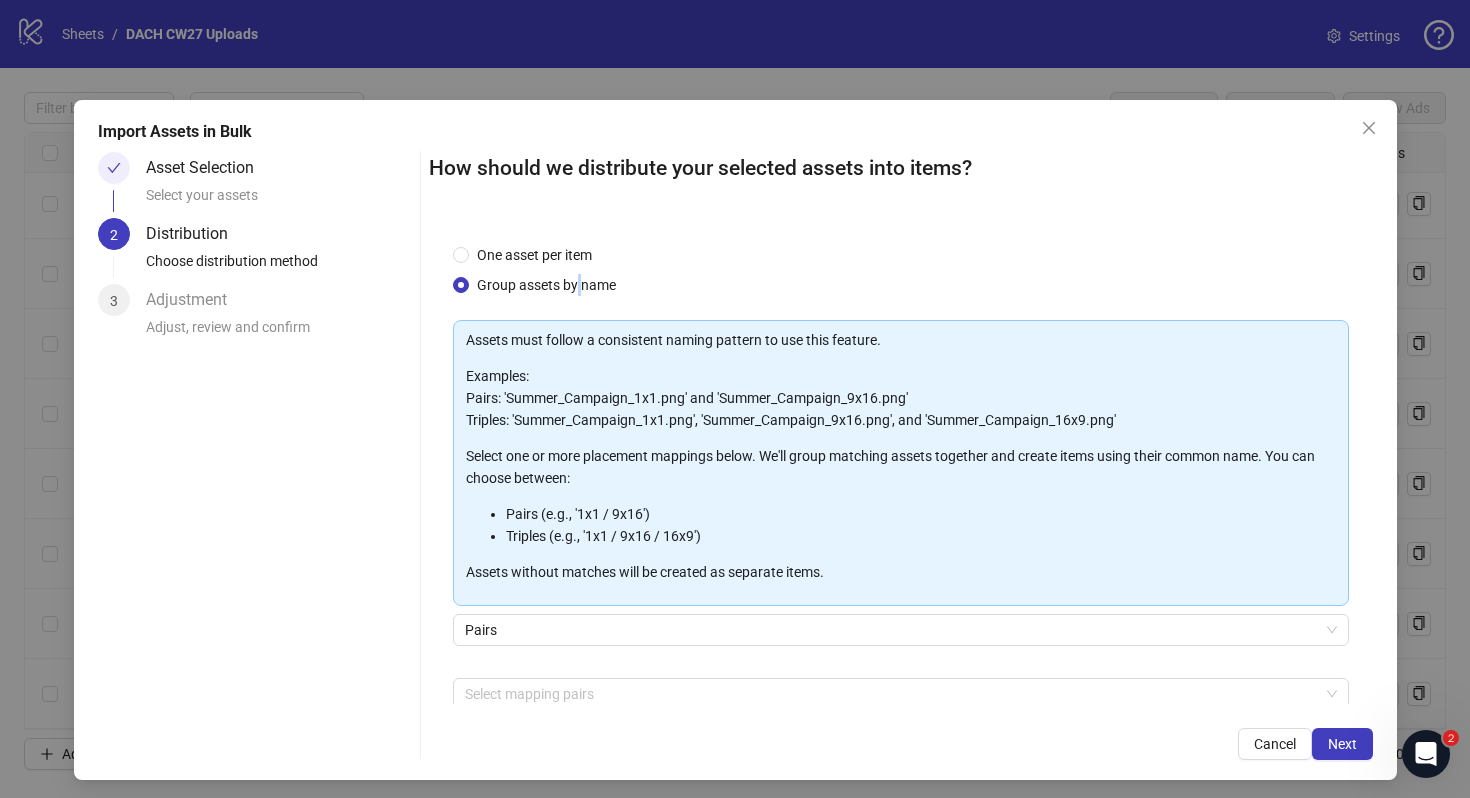scroll, scrollTop: 101, scrollLeft: 0, axis: vertical 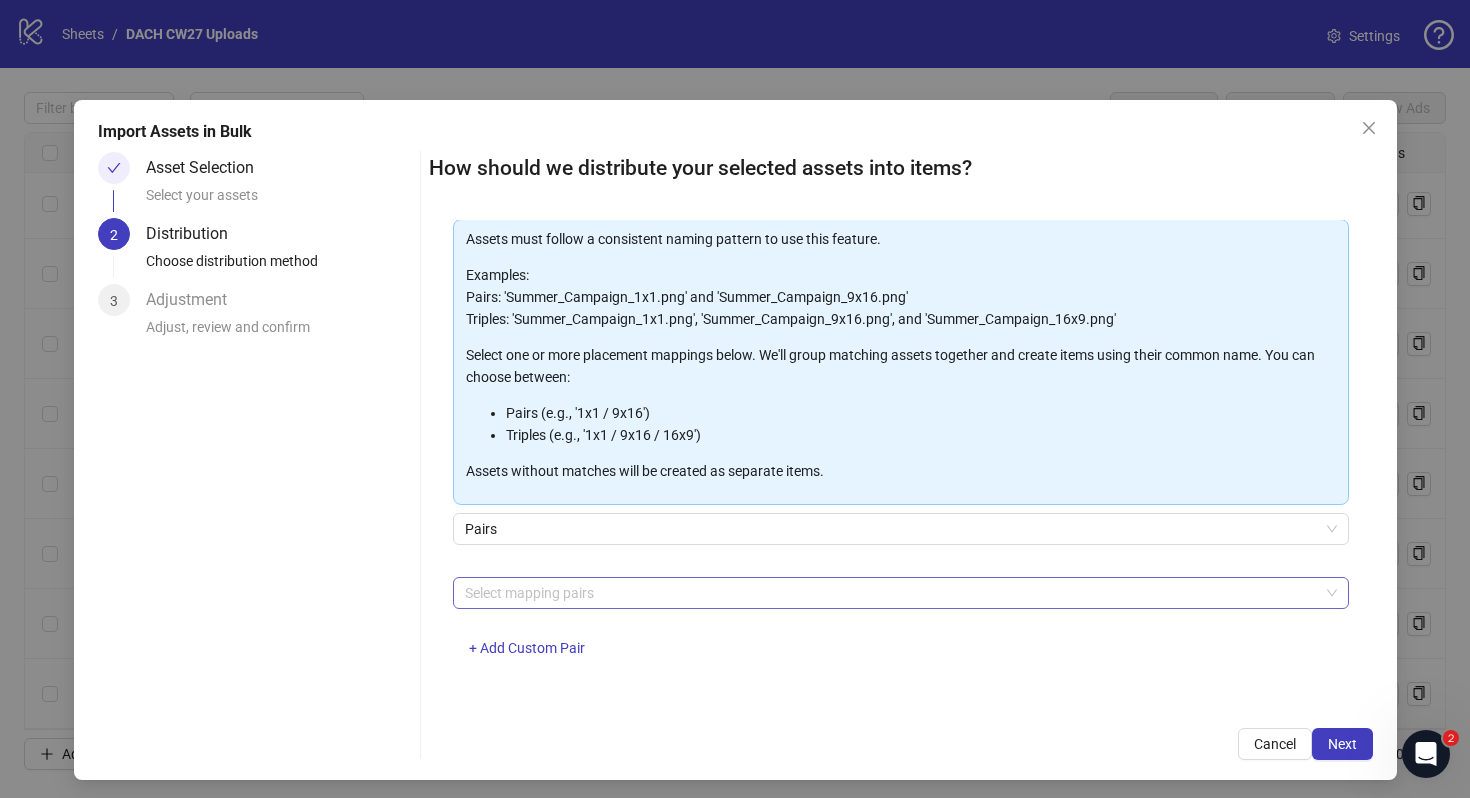 click at bounding box center (890, 593) 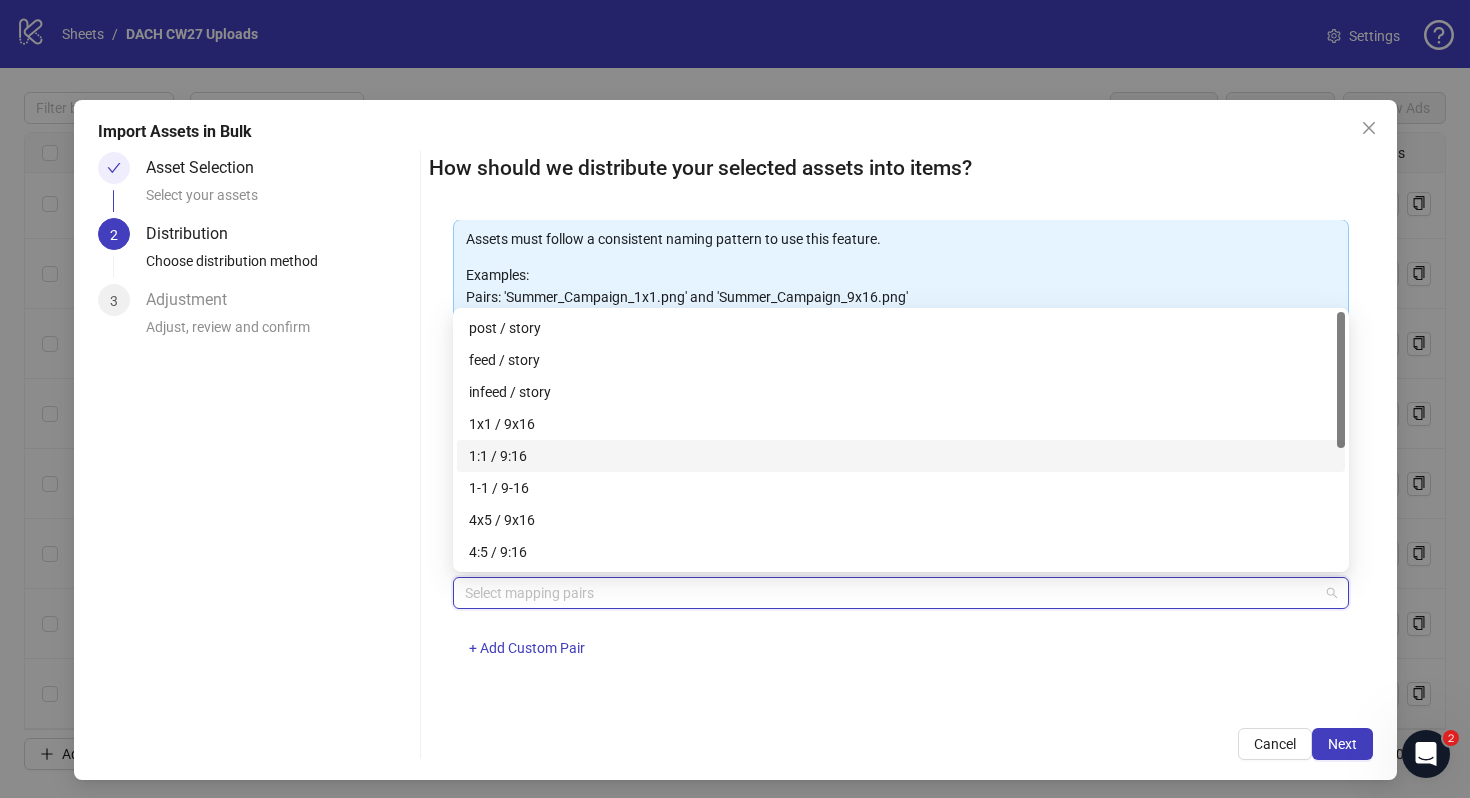 click on "1:1 / 9:16" at bounding box center (901, 456) 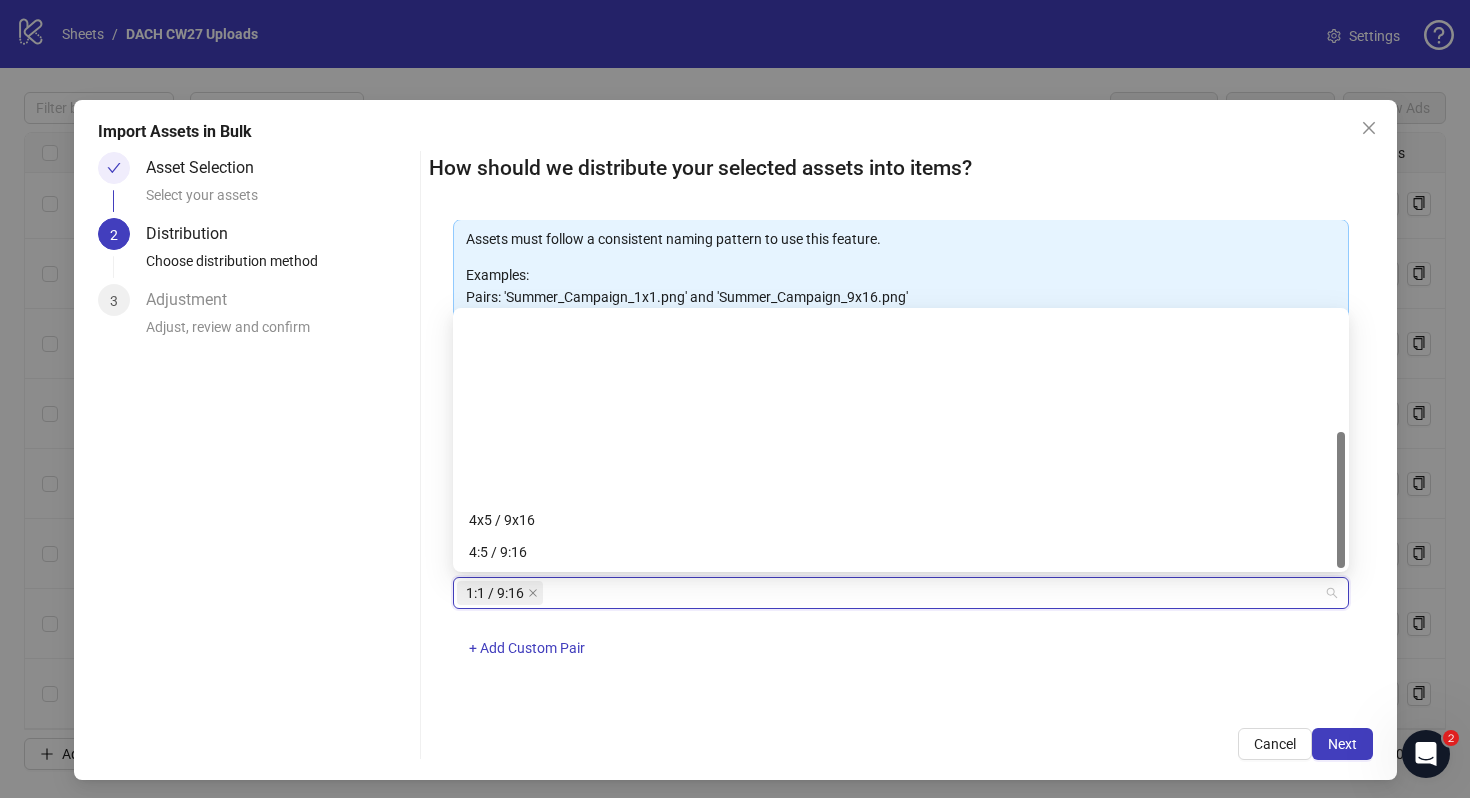 scroll, scrollTop: 224, scrollLeft: 0, axis: vertical 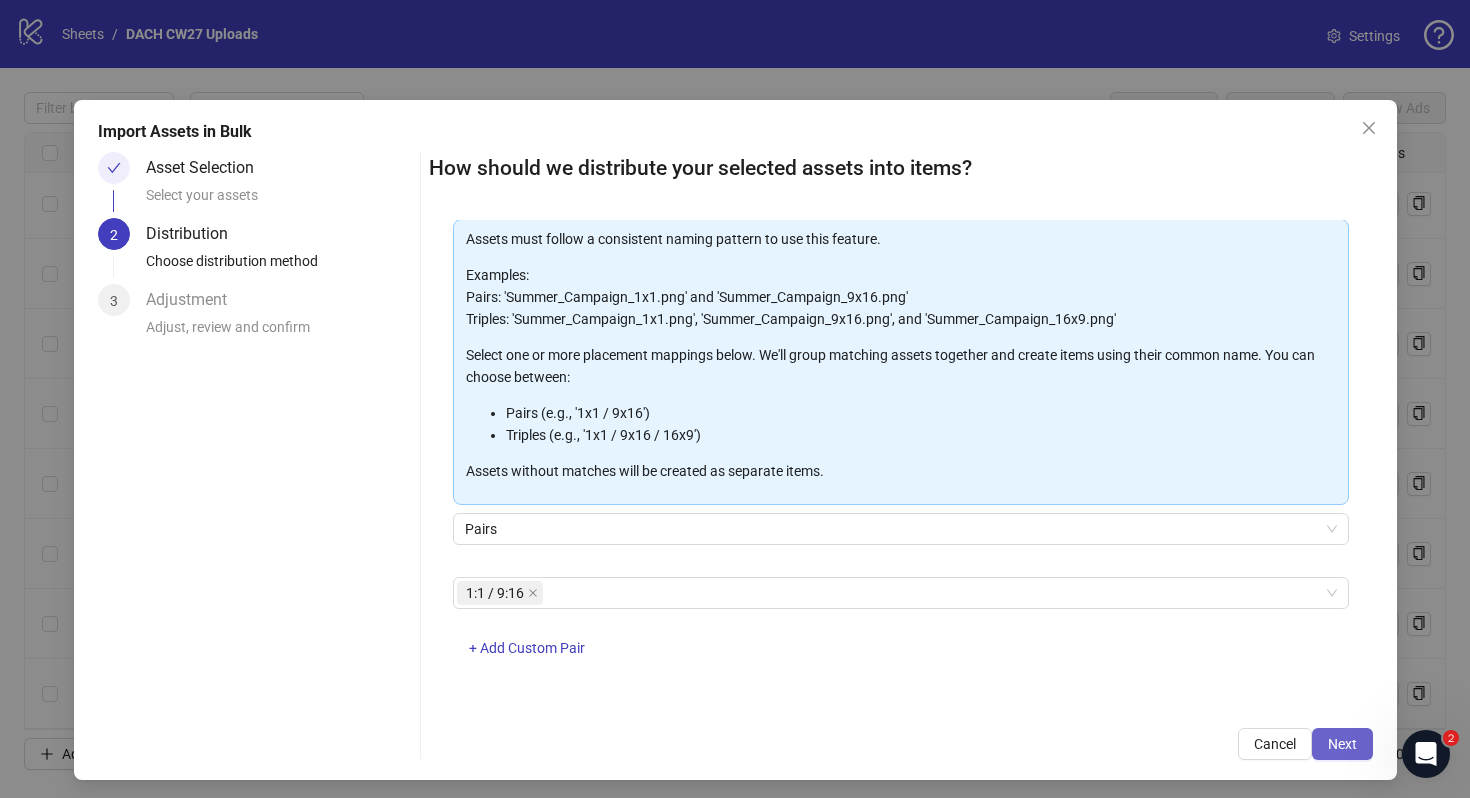 click on "Next" at bounding box center (1342, 744) 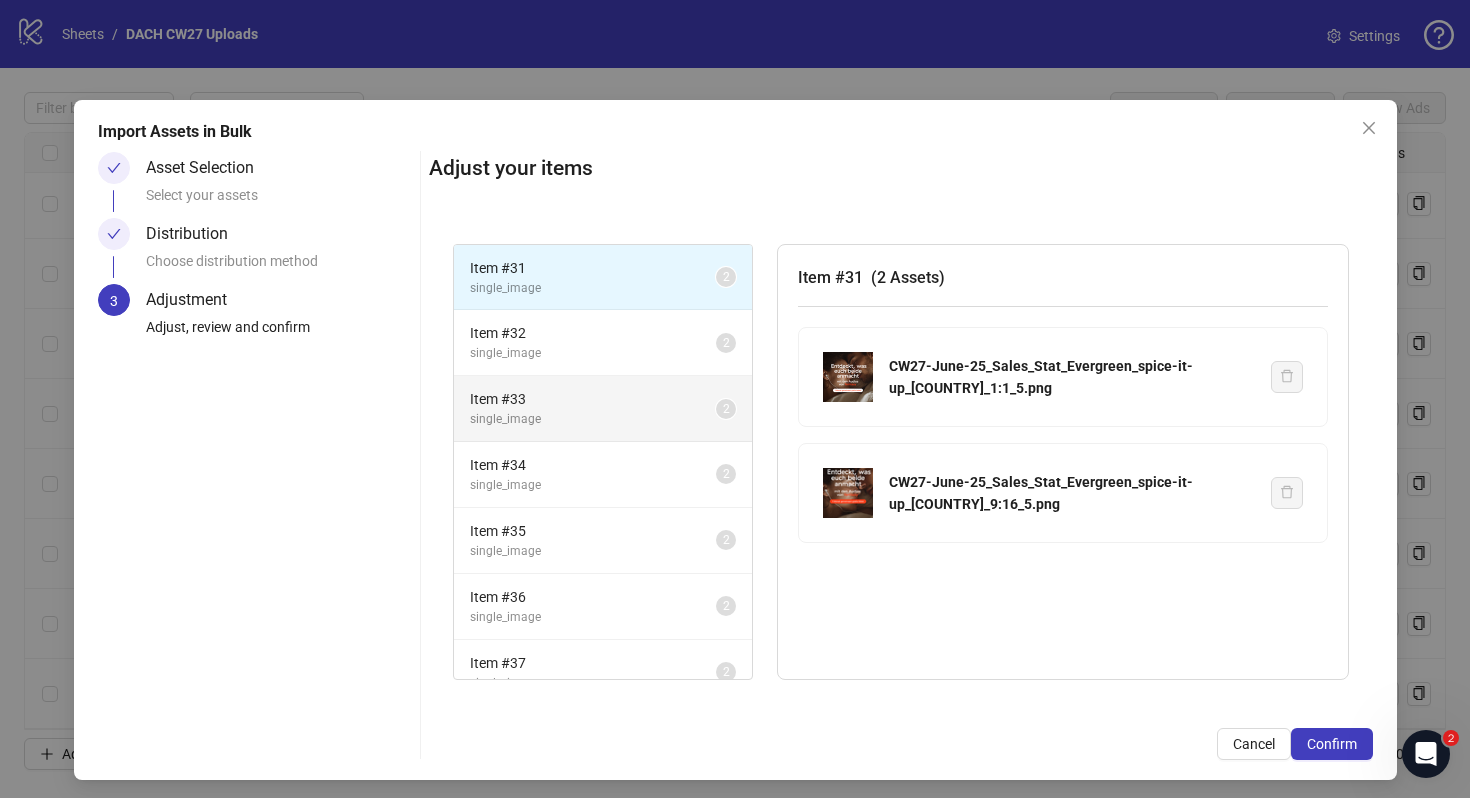 click on "Item # 33" at bounding box center (593, 268) 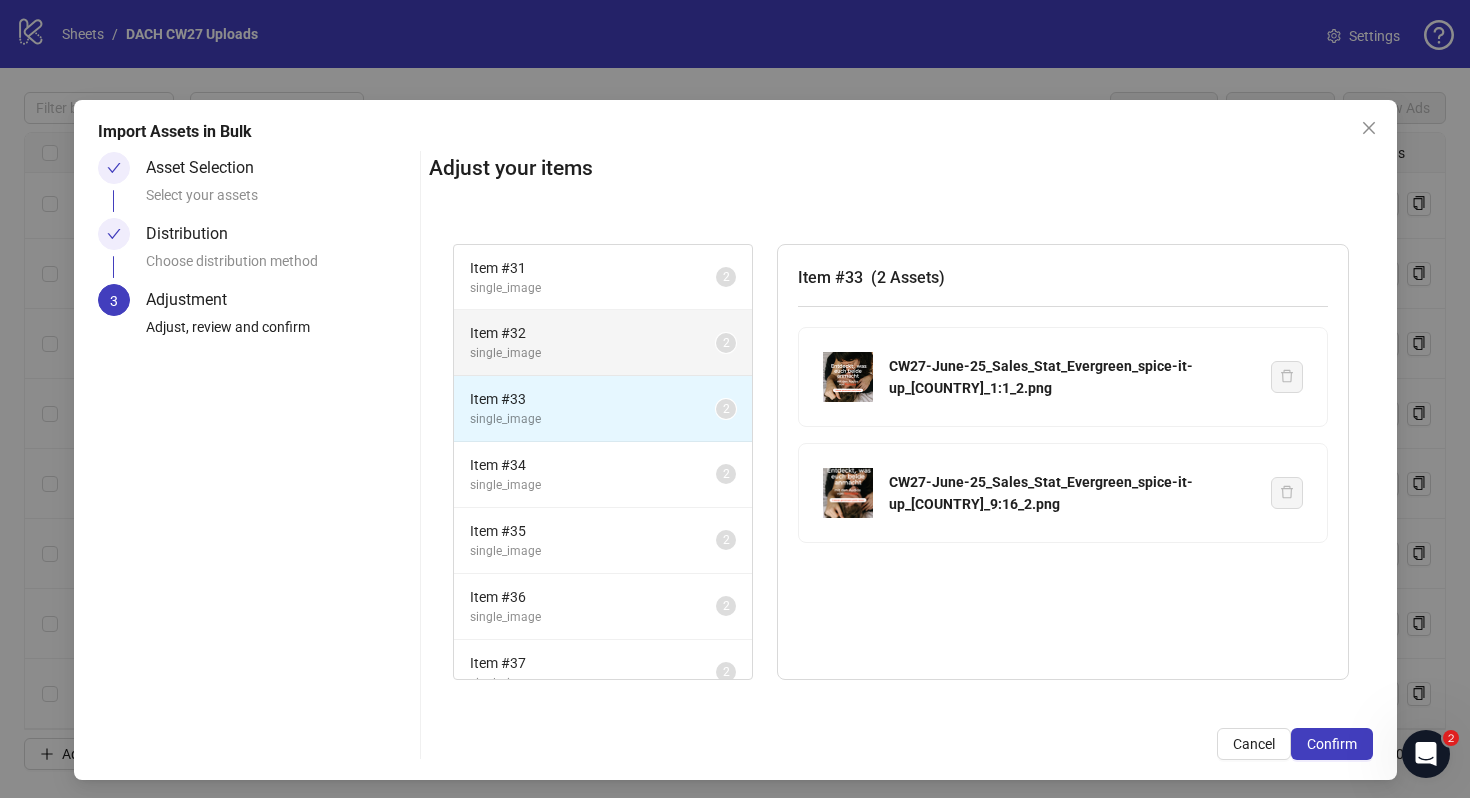 click on "single_image" at bounding box center [593, 288] 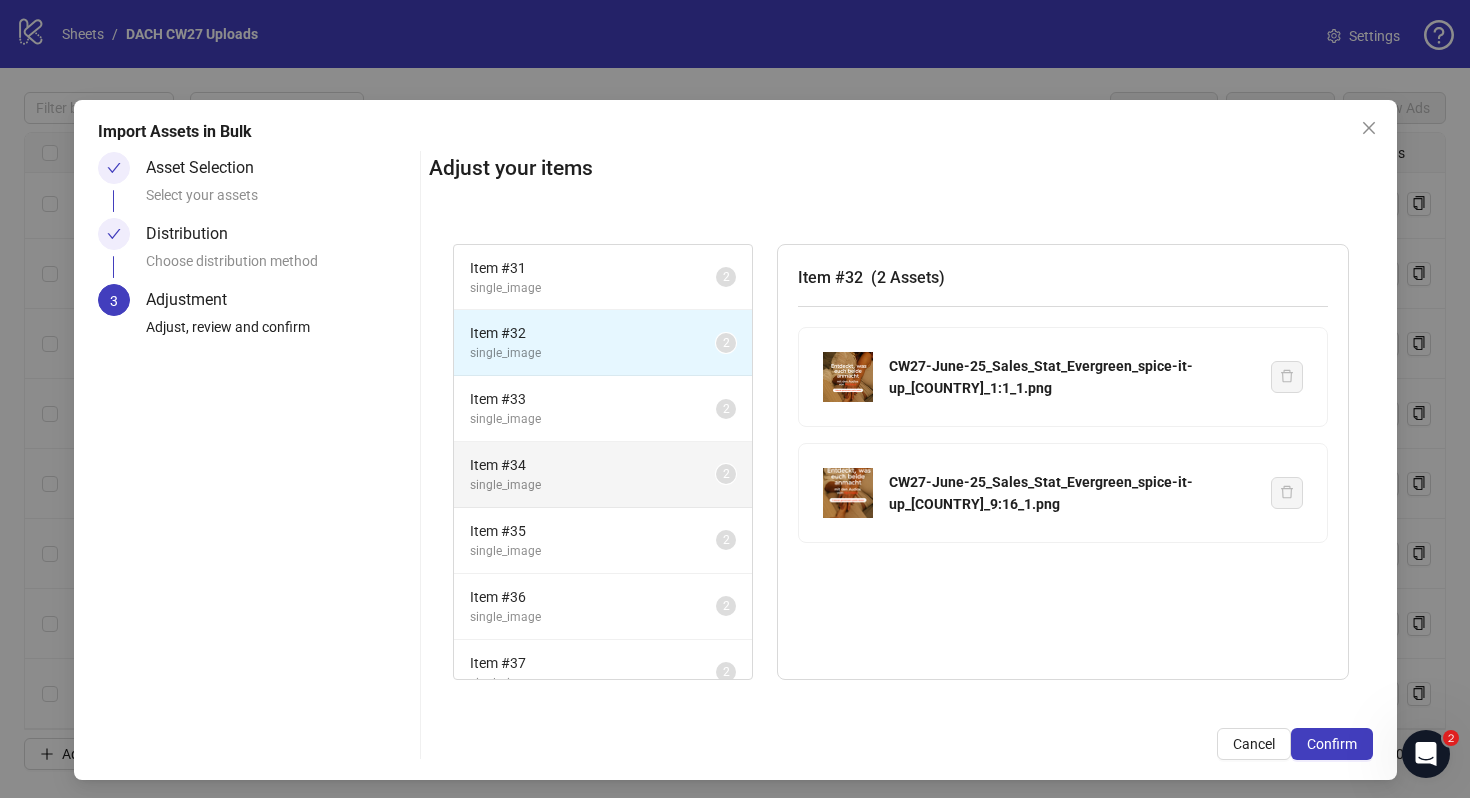 click on "Item # 34" at bounding box center [593, 268] 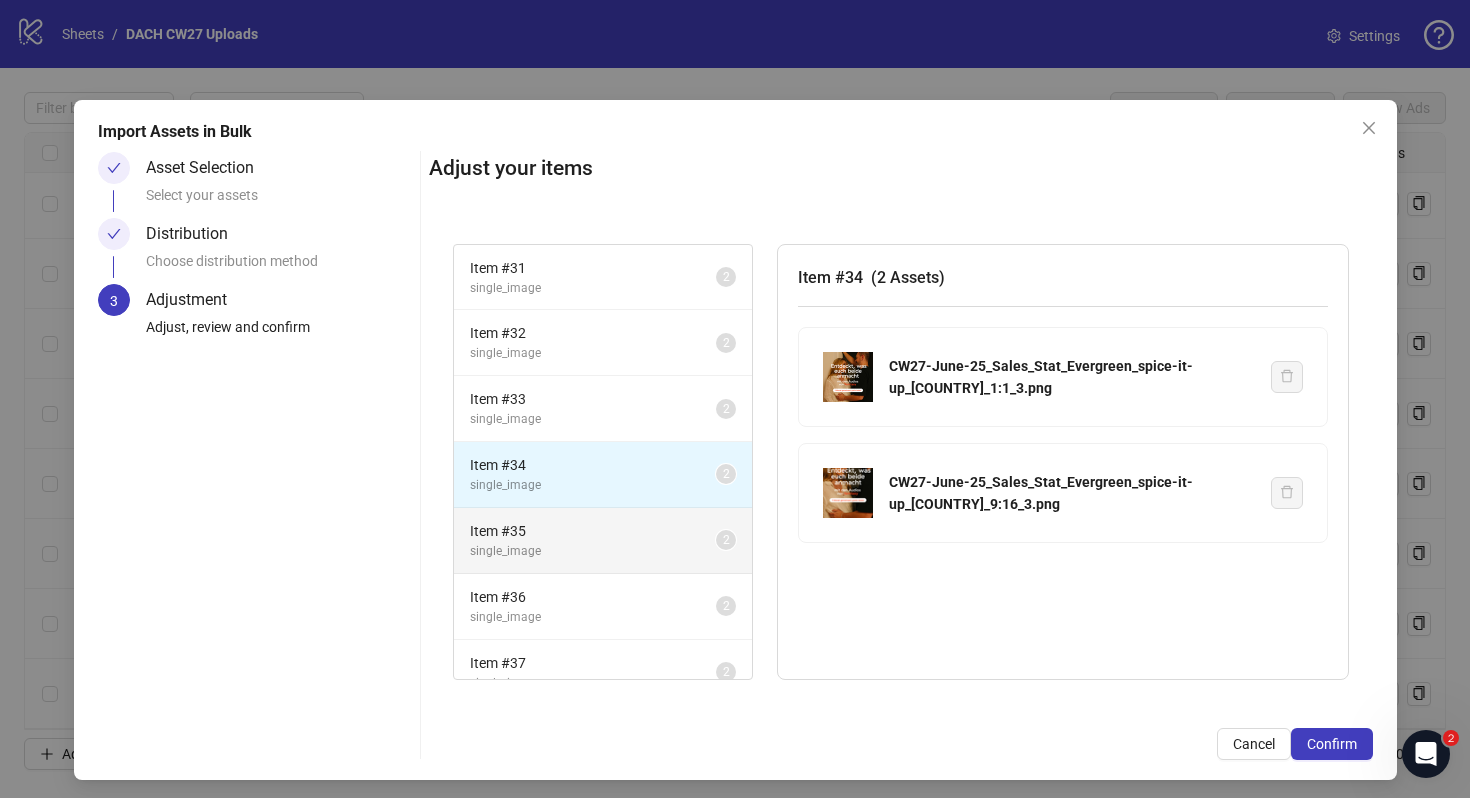 click on "single_image" at bounding box center [593, 288] 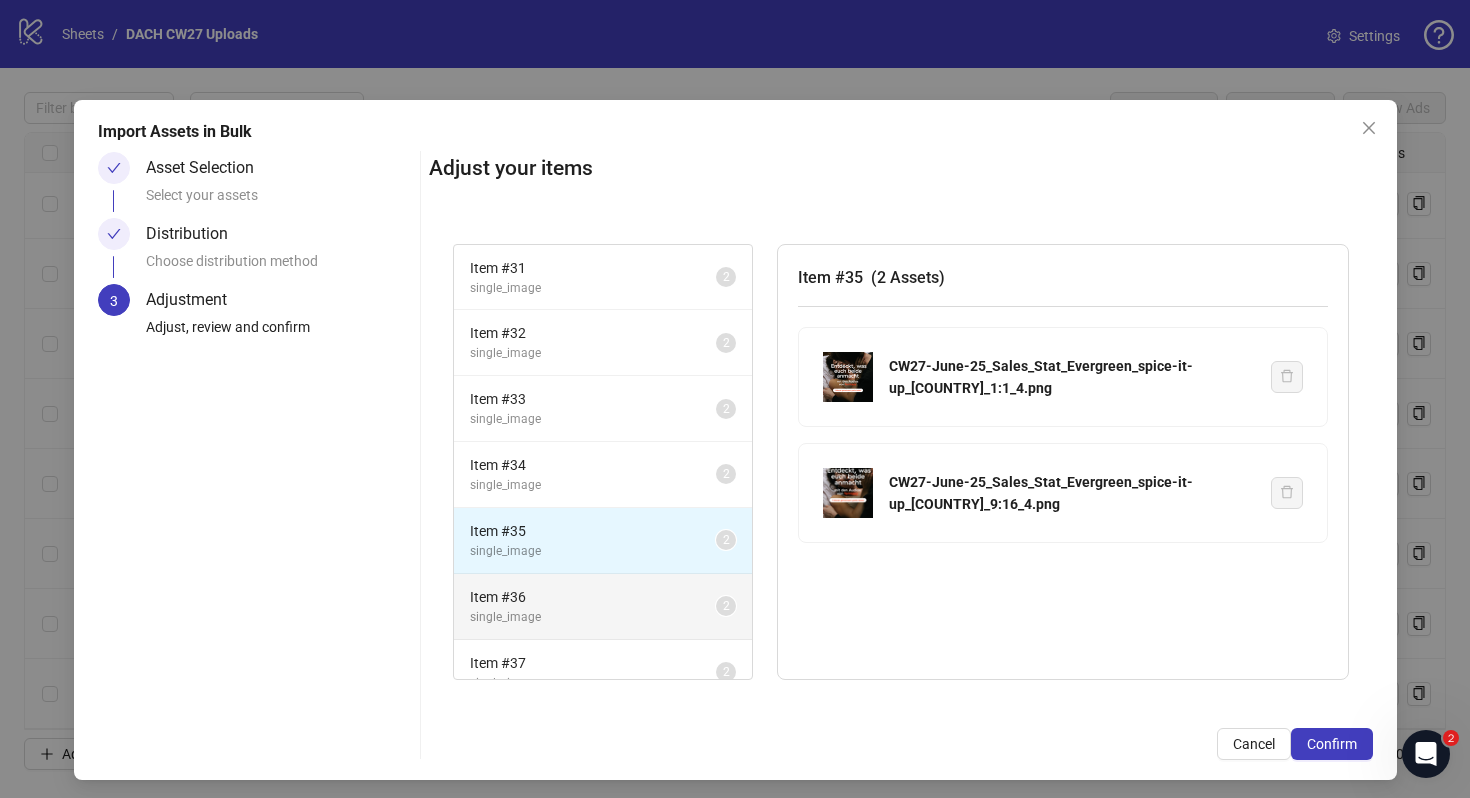 click on "single_image" at bounding box center [593, 288] 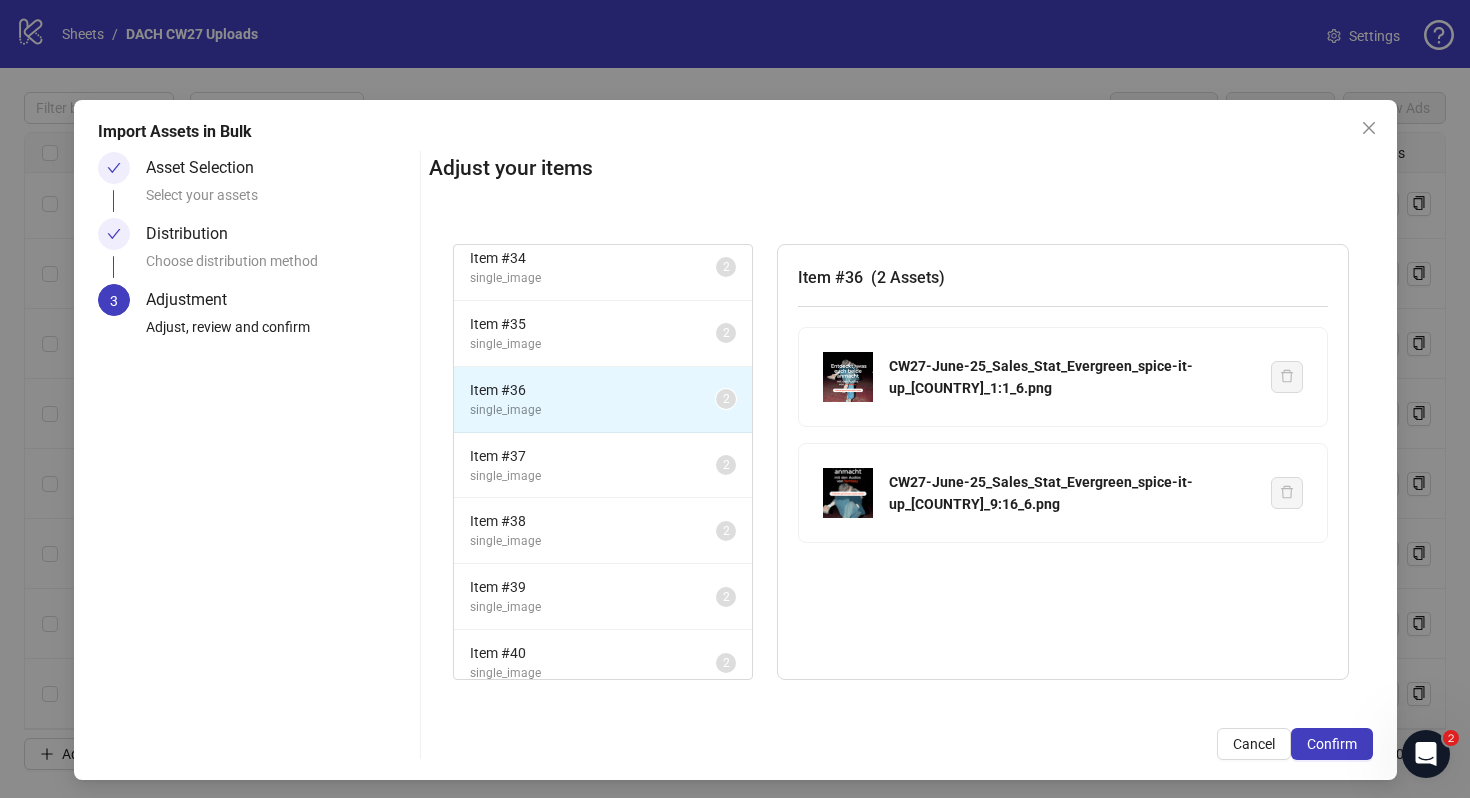 scroll, scrollTop: 223, scrollLeft: 0, axis: vertical 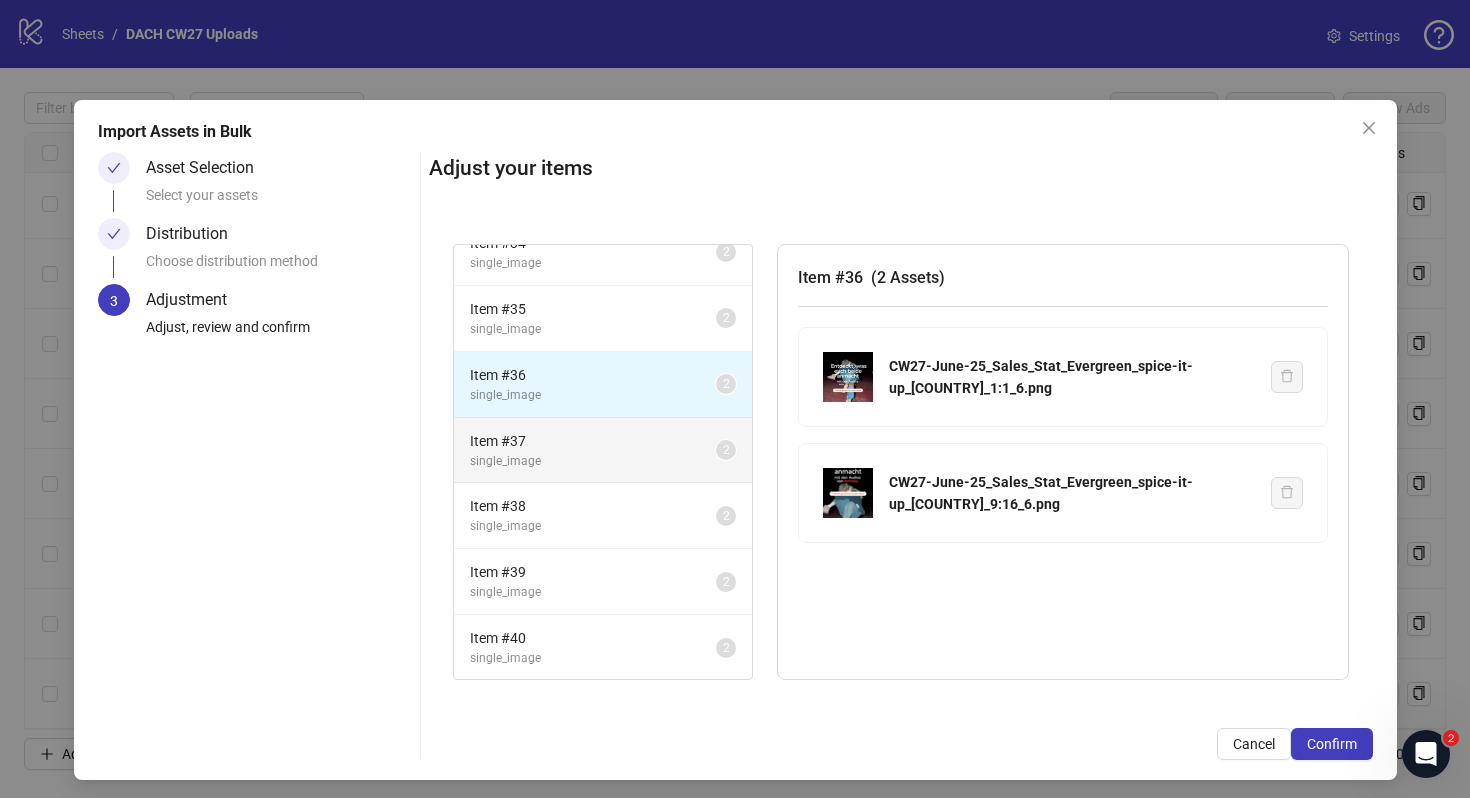 click on "single_image" at bounding box center [593, 66] 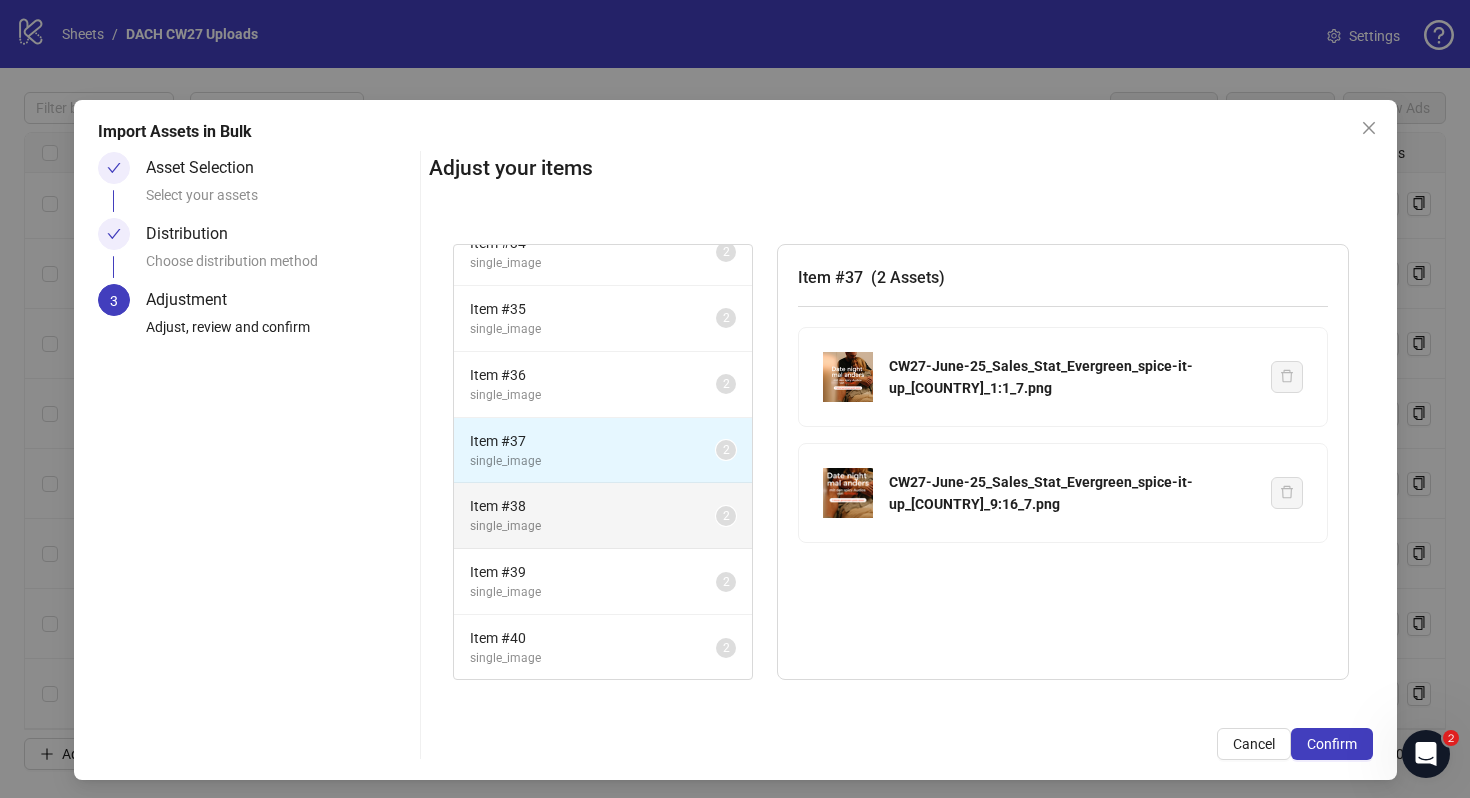click on "single_image" at bounding box center [593, 66] 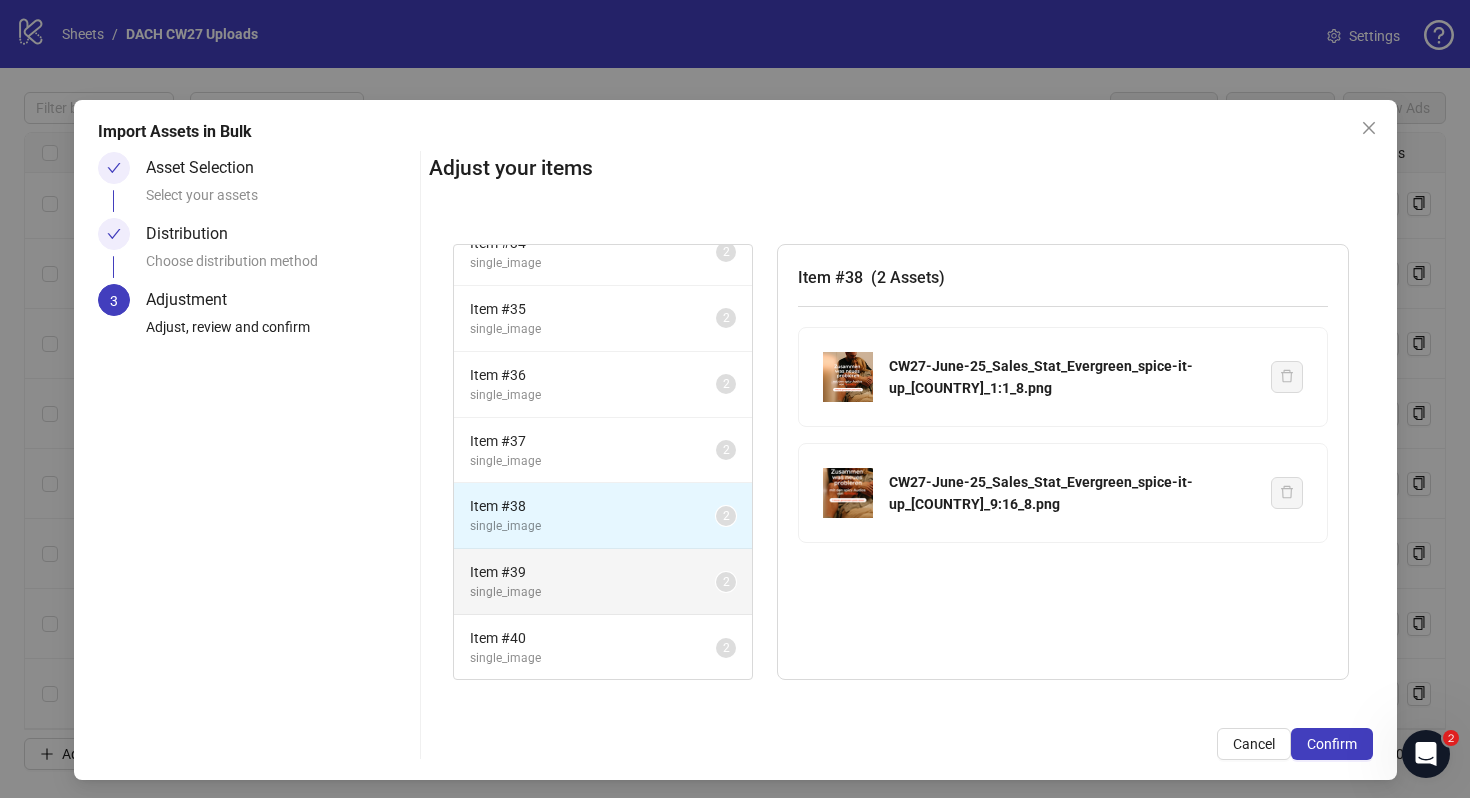 click on "single_image" at bounding box center [593, 66] 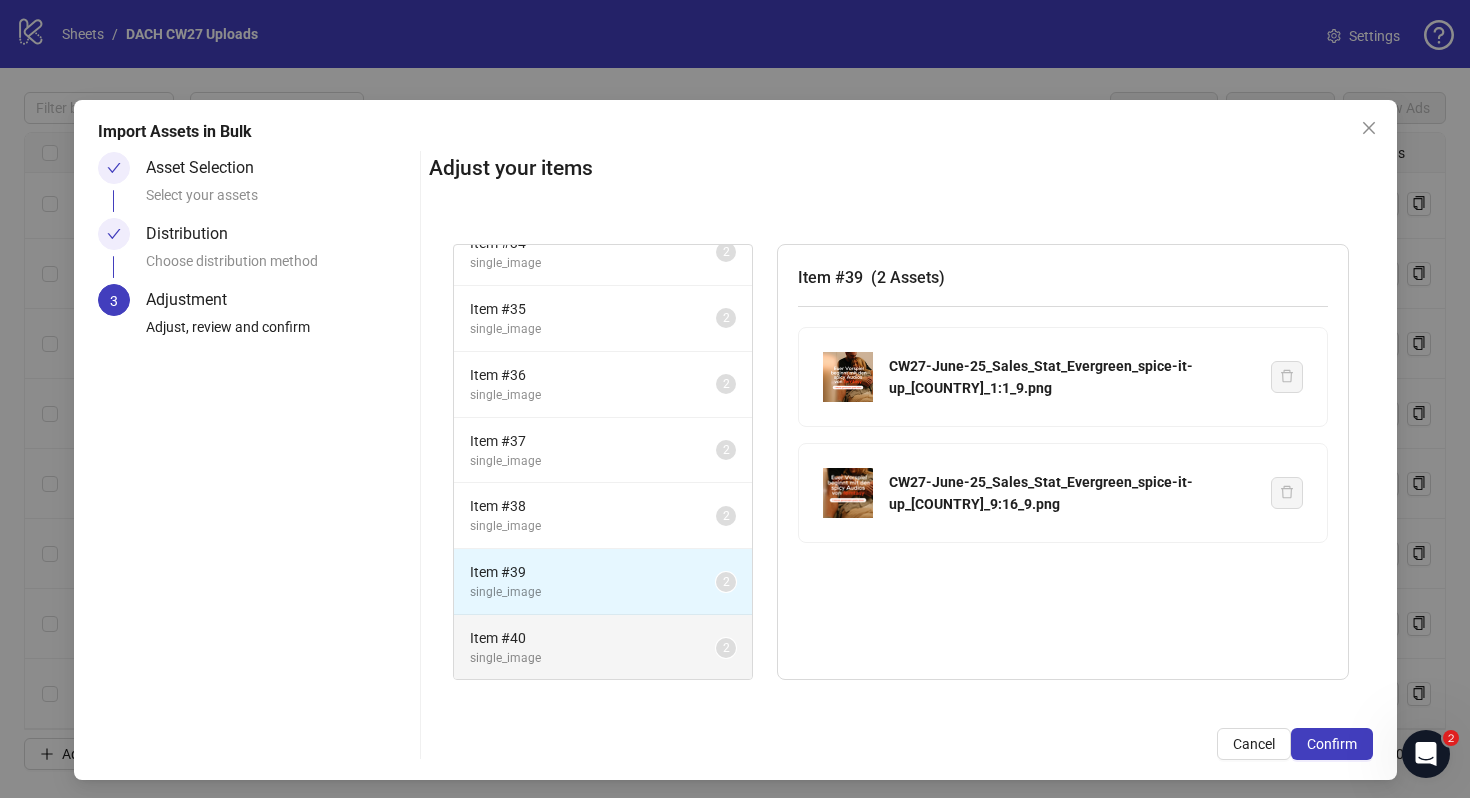 click on "single_image" at bounding box center [593, 66] 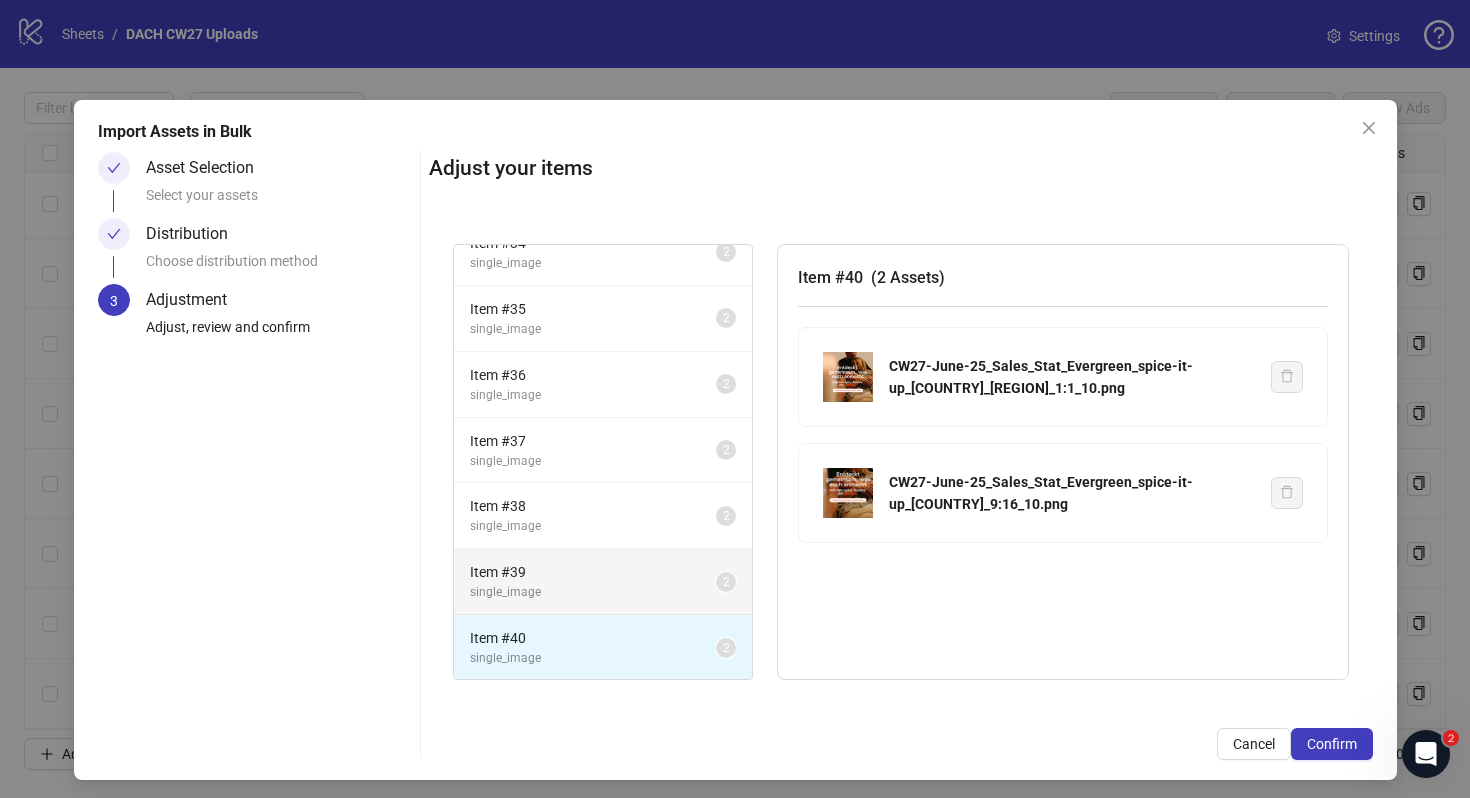 click on "Item # 39" at bounding box center [593, 46] 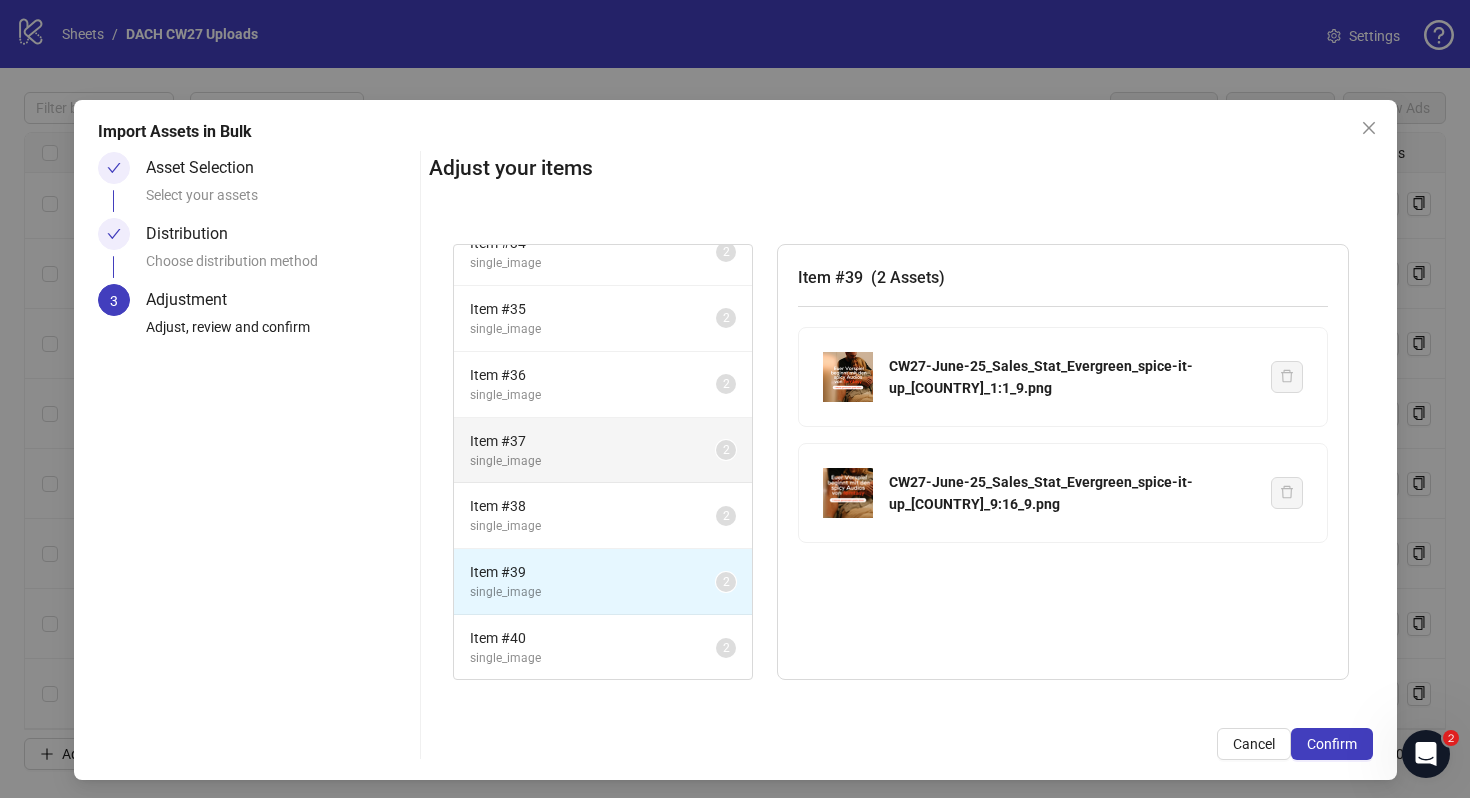 click on "Item # 37 single_image 2" at bounding box center (603, 451) 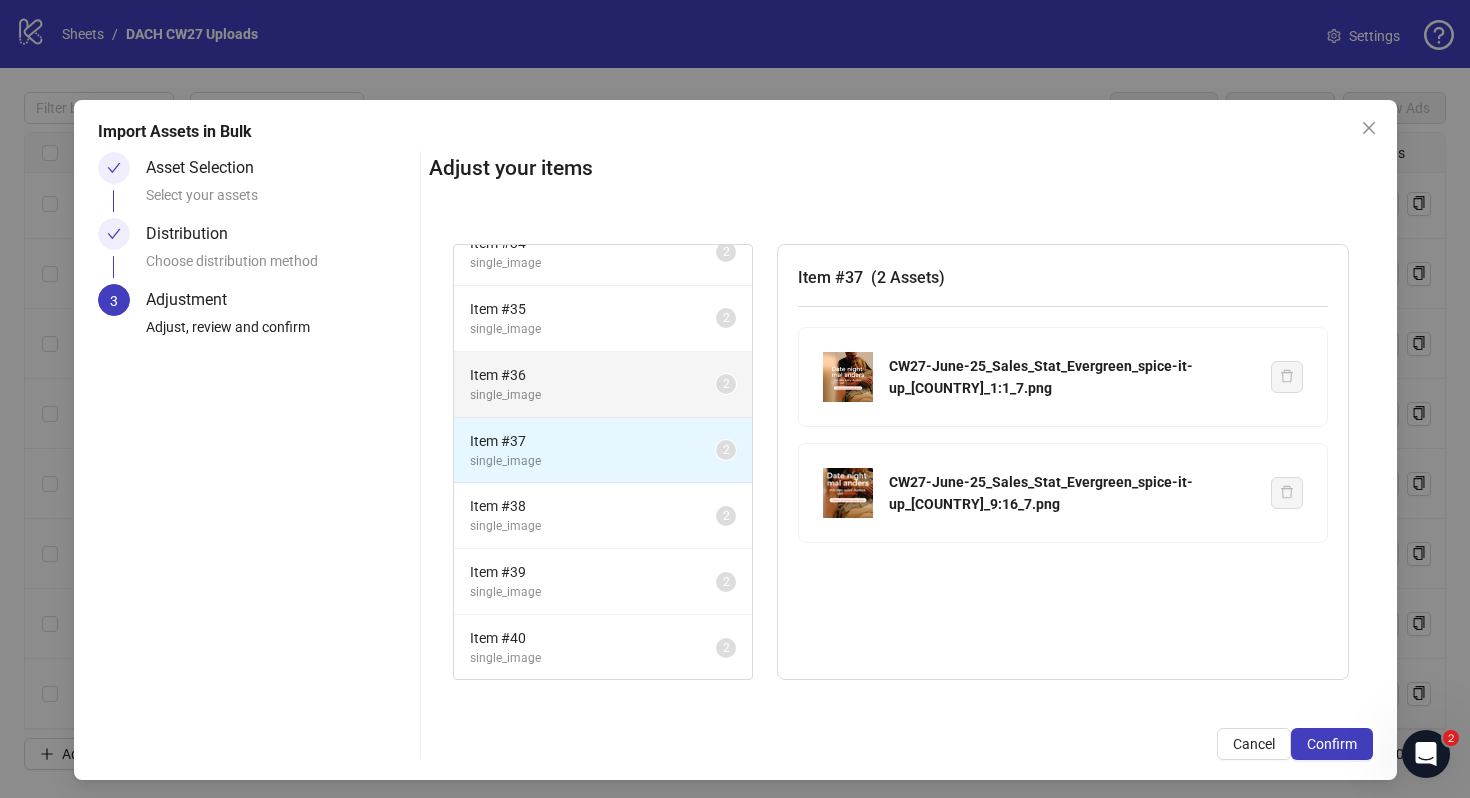 click on "single_image" at bounding box center (593, 66) 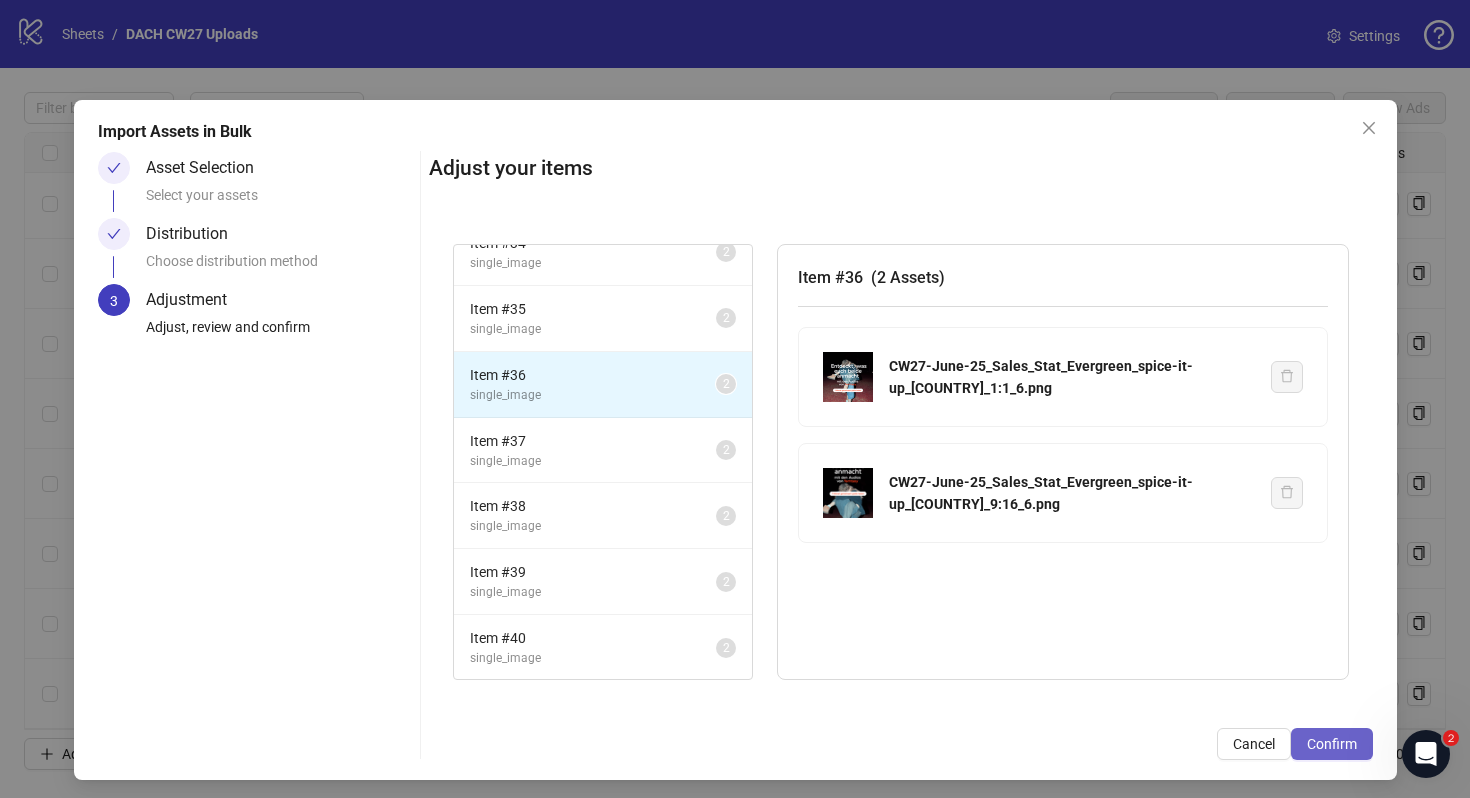 click on "Confirm" at bounding box center (1332, 744) 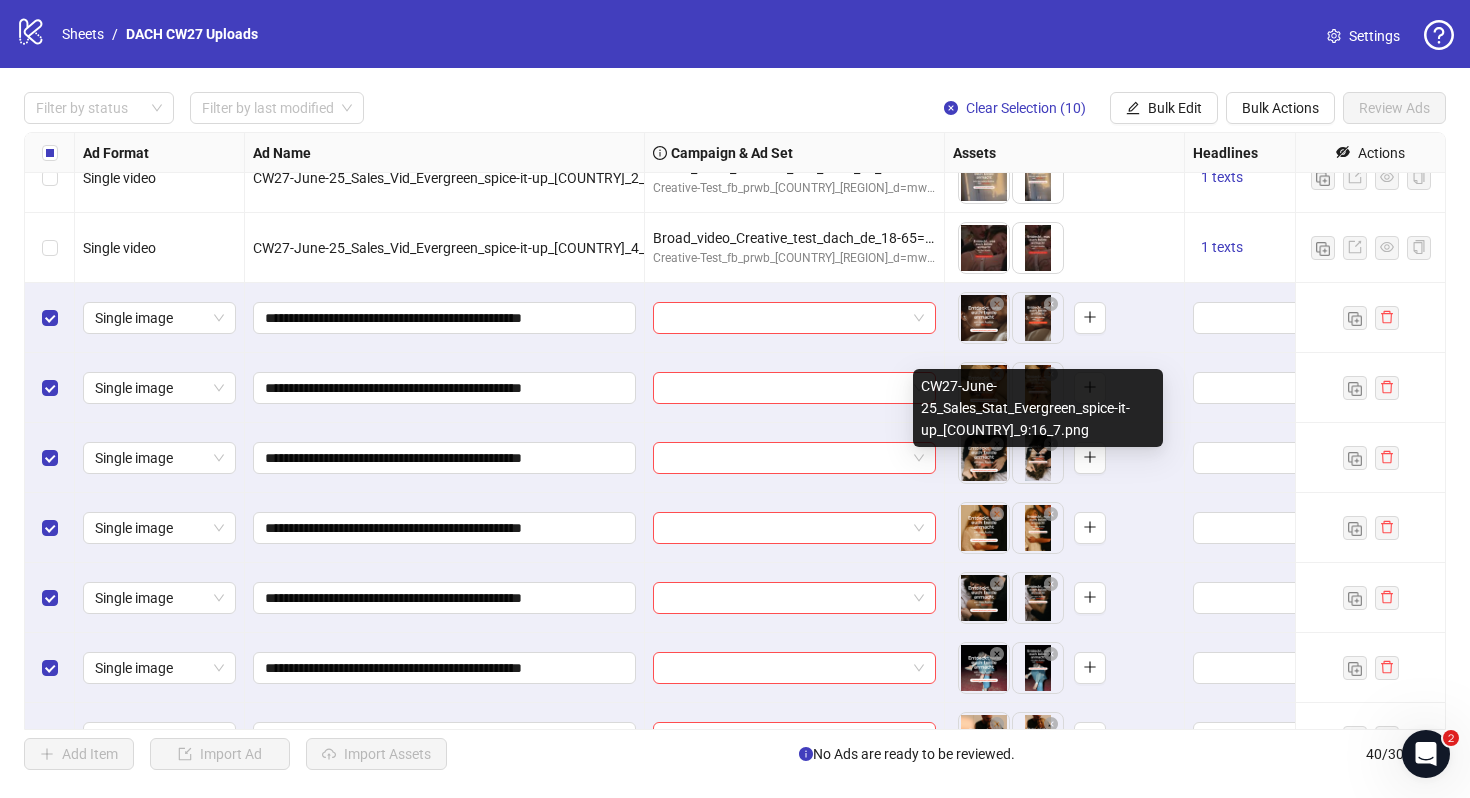 scroll, scrollTop: 1857, scrollLeft: 0, axis: vertical 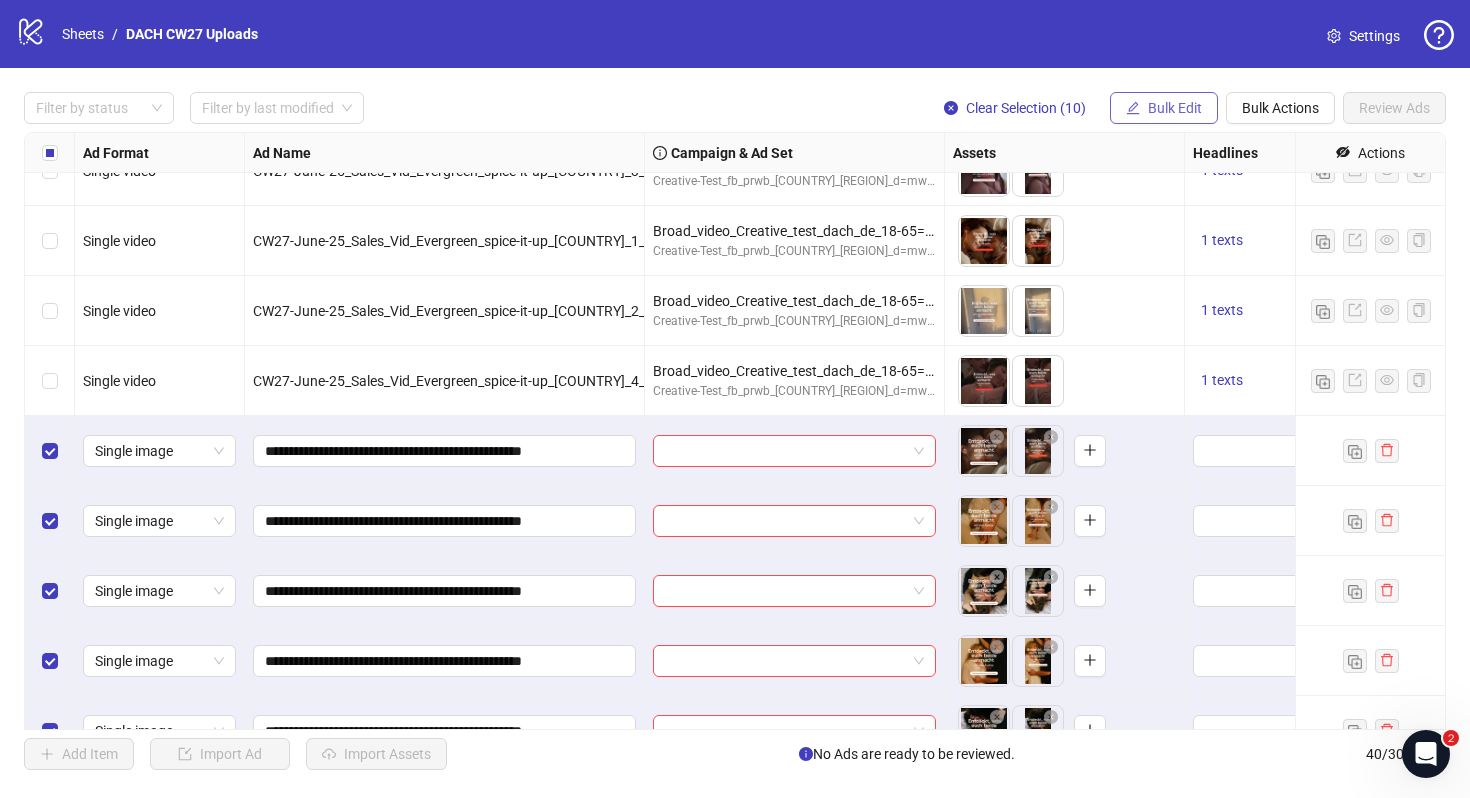 click on "Bulk Edit" at bounding box center (1175, 108) 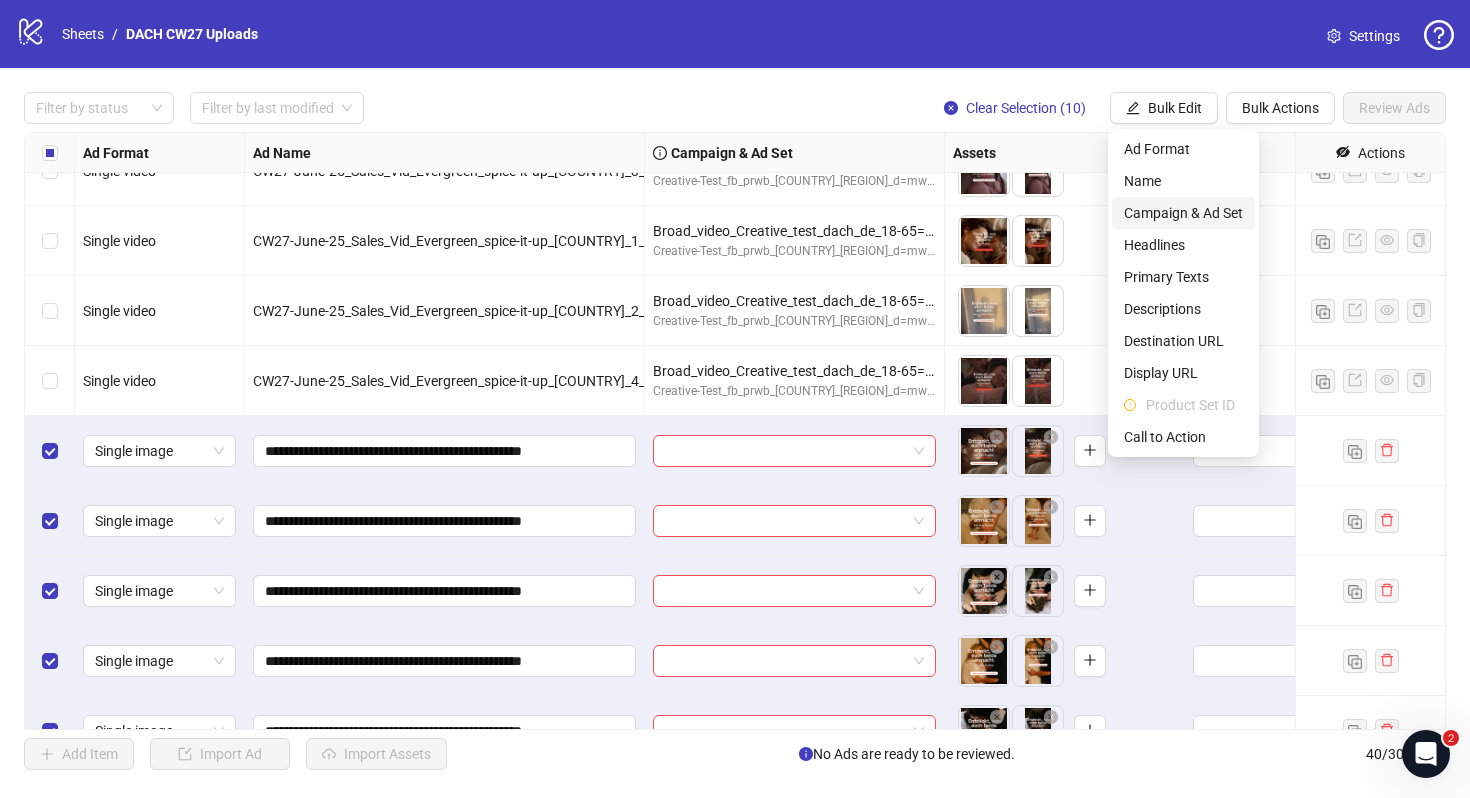 click on "Campaign & Ad Set" at bounding box center (1183, 213) 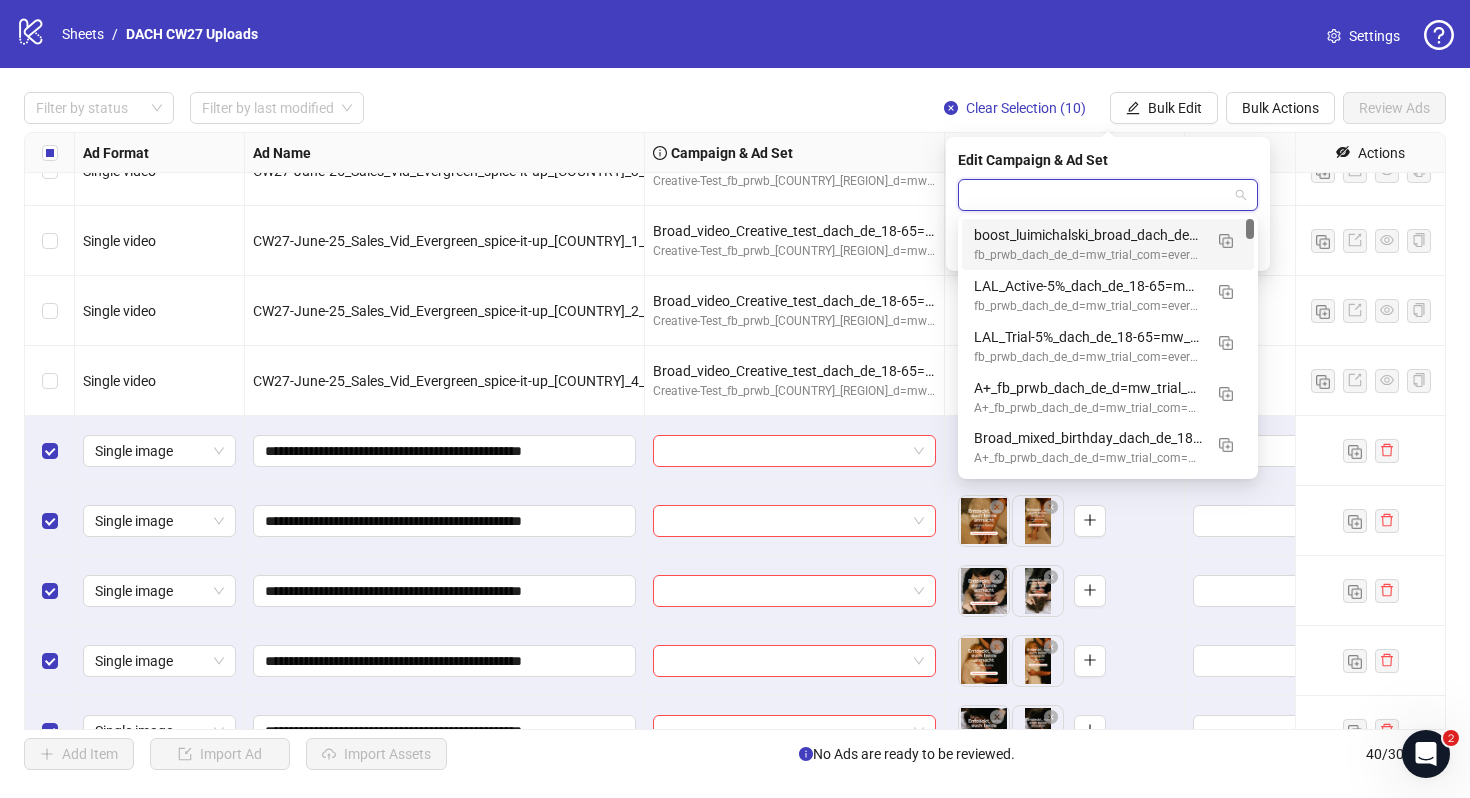 click at bounding box center (1099, 195) 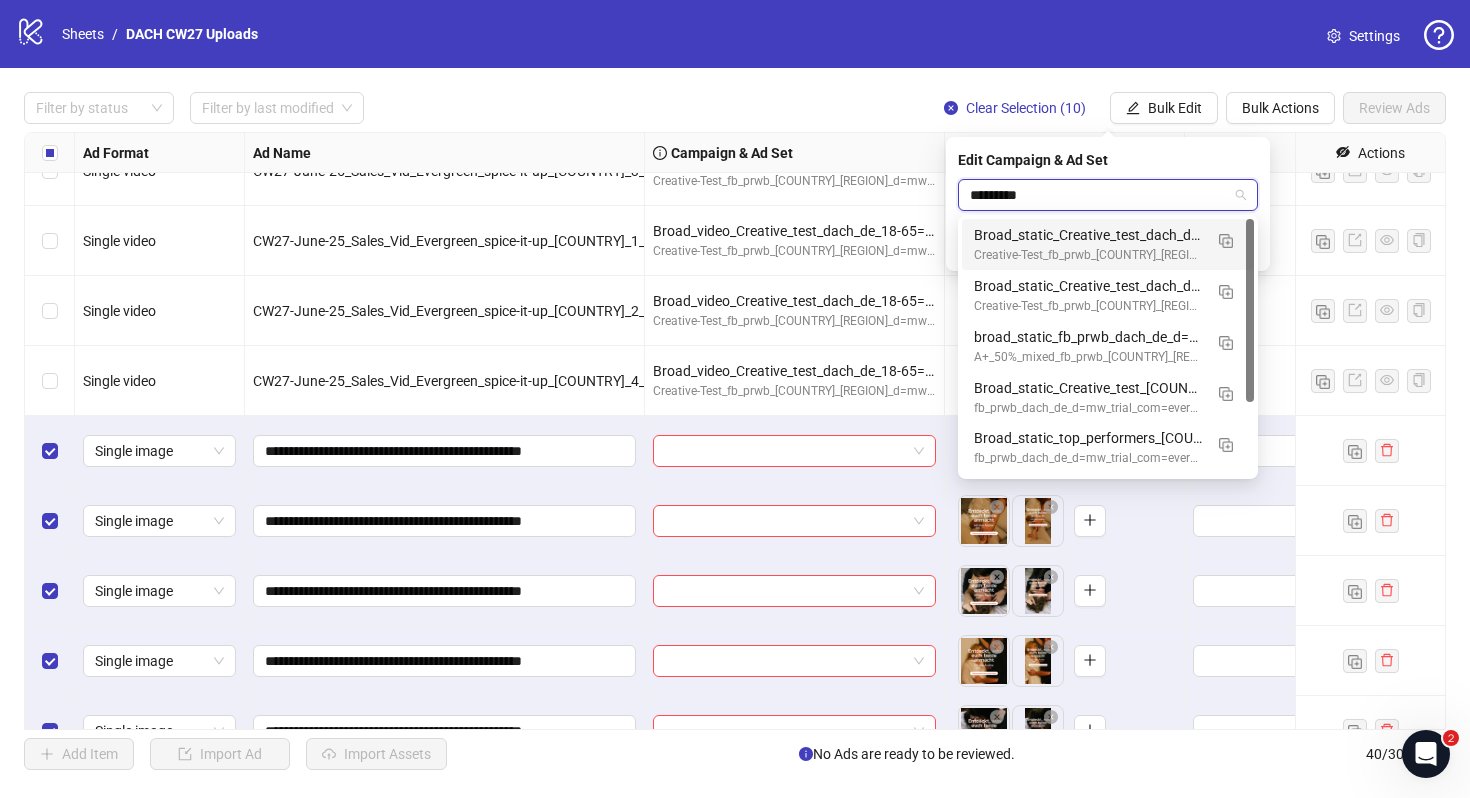 type on "**********" 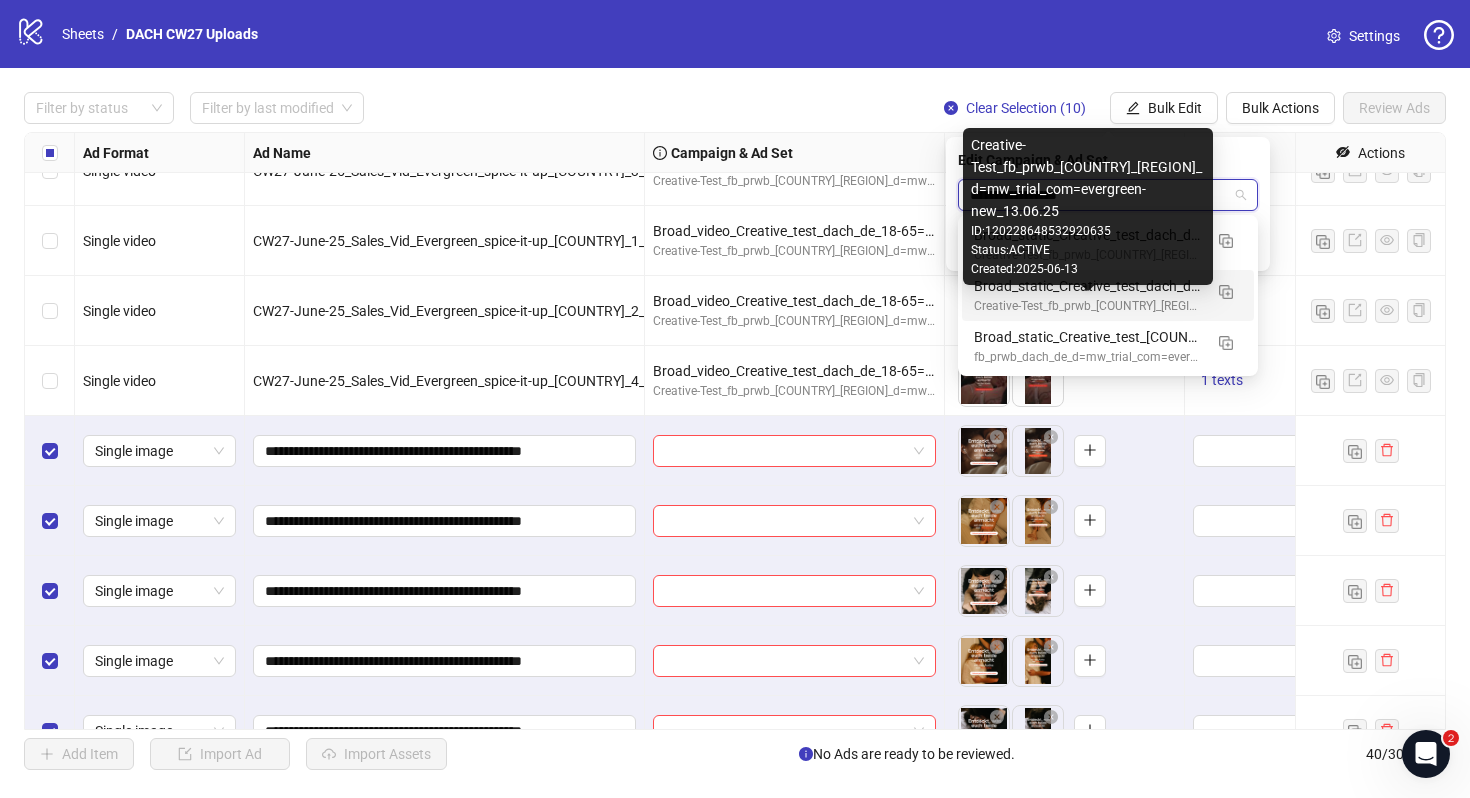 click on "Creative-Test_fb_prwb_dach_de_d=mw_trial_com=evergreen-new_13.06.25" at bounding box center [1088, 306] 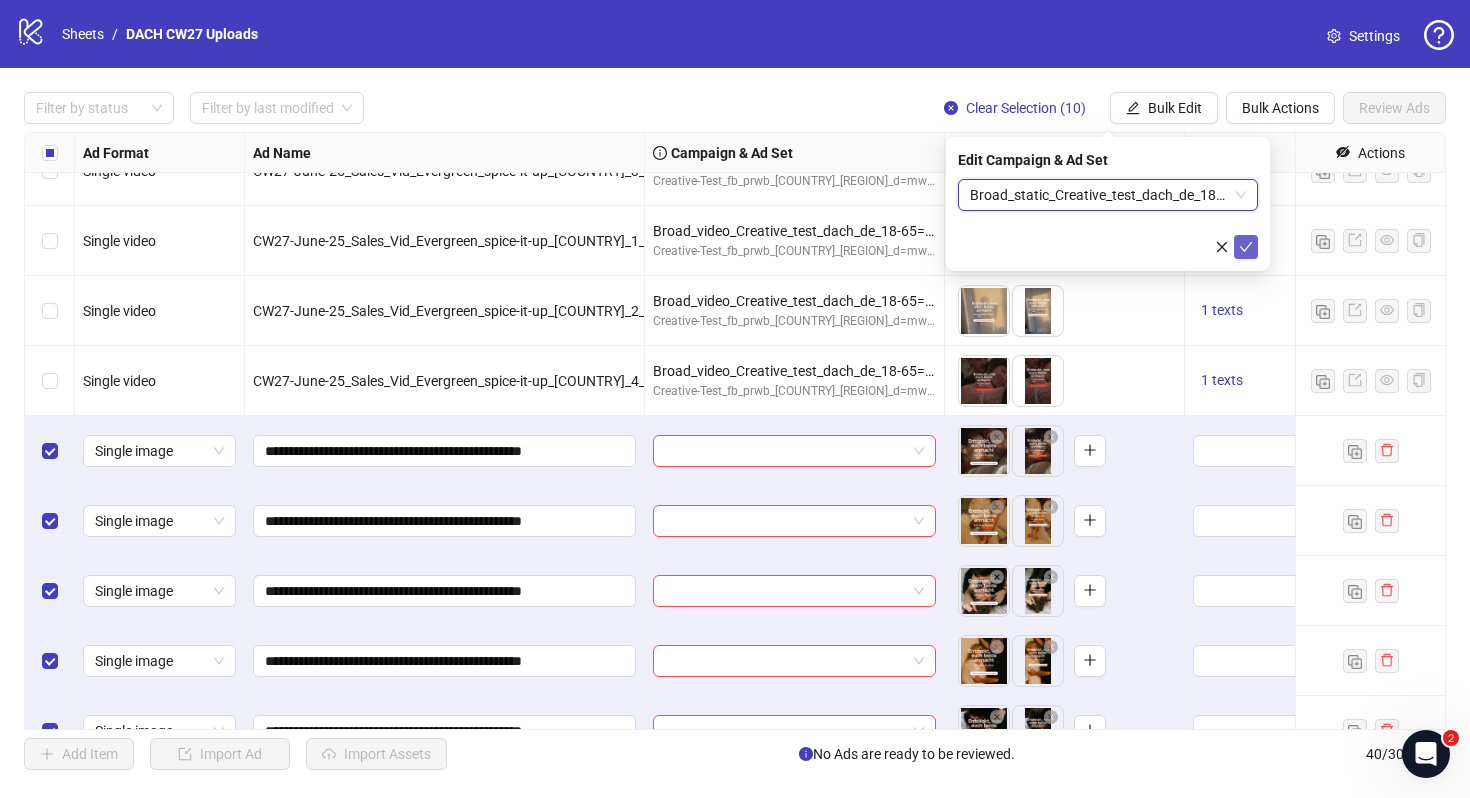 click at bounding box center (1246, 247) 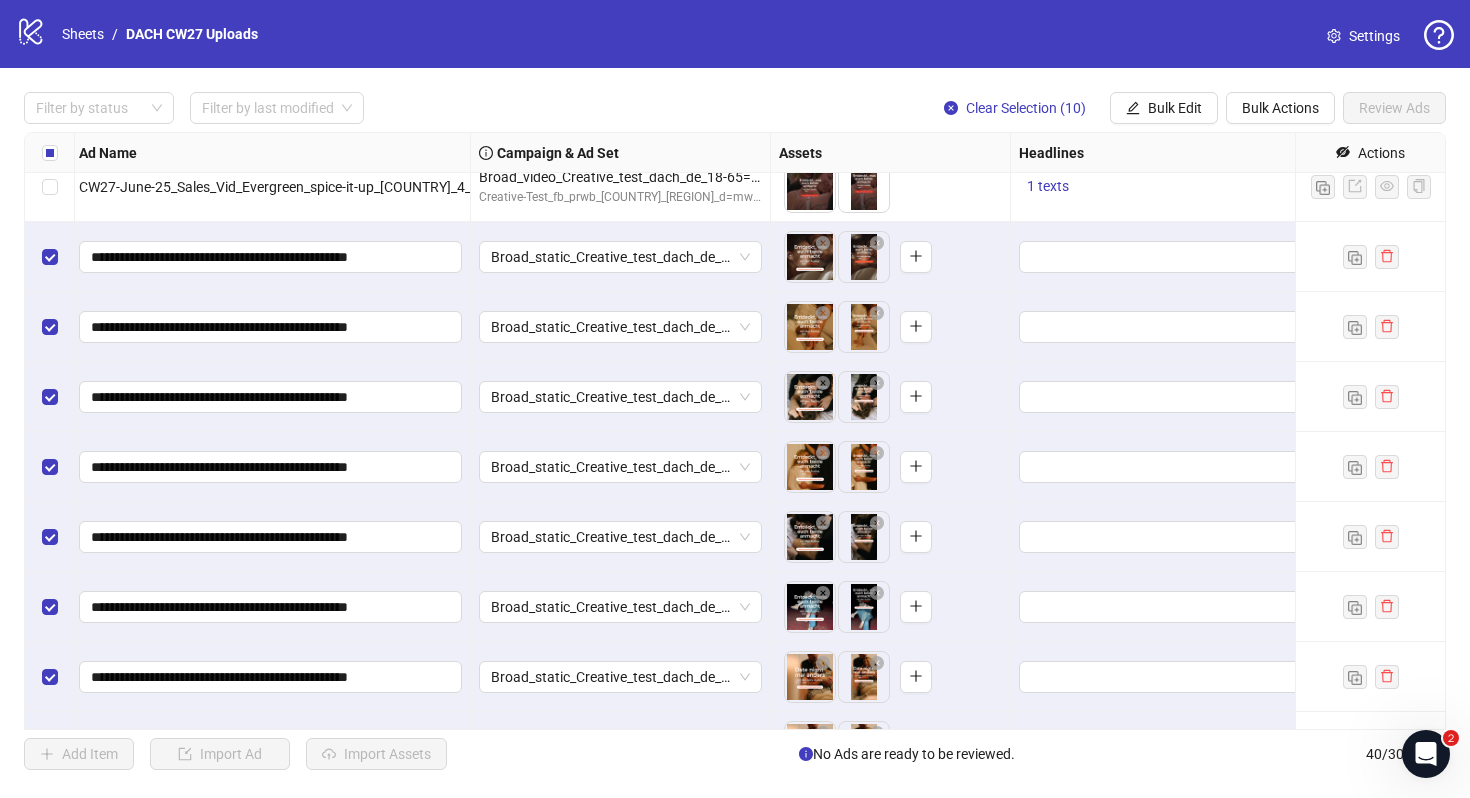 scroll, scrollTop: 2051, scrollLeft: 325, axis: both 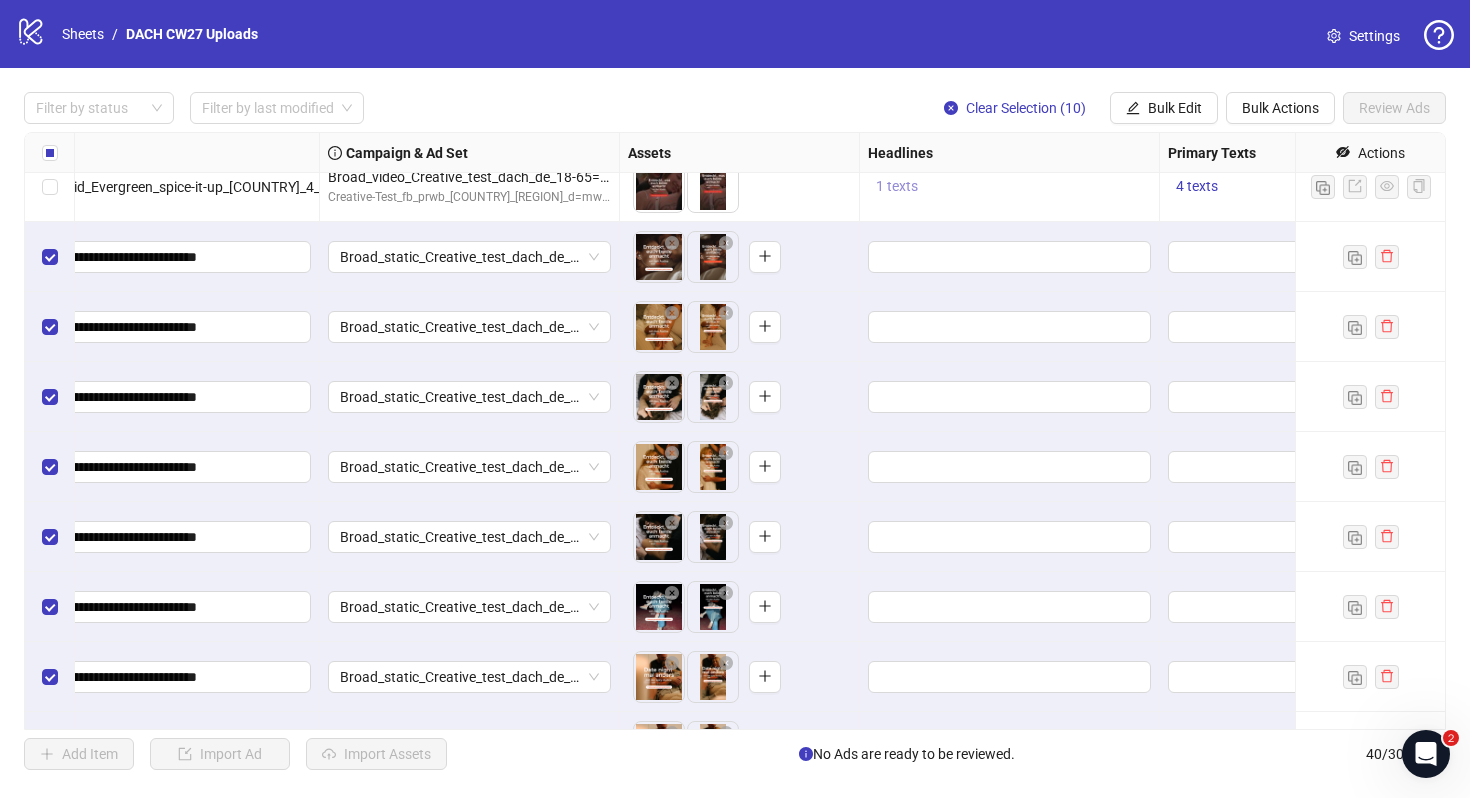 click on "1 texts" at bounding box center [897, 186] 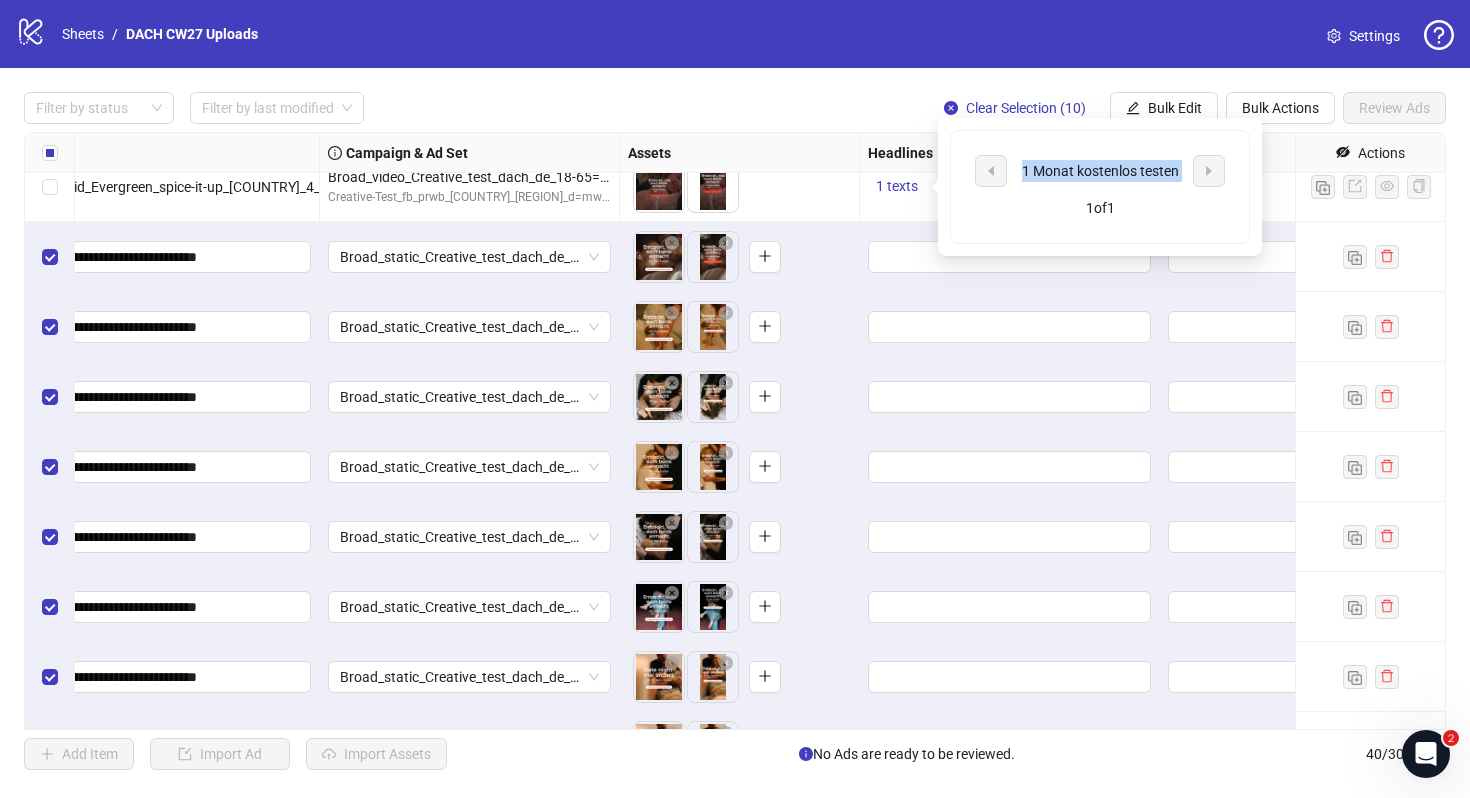 click on "1 Monat kostenlos testen" at bounding box center (1100, 171) 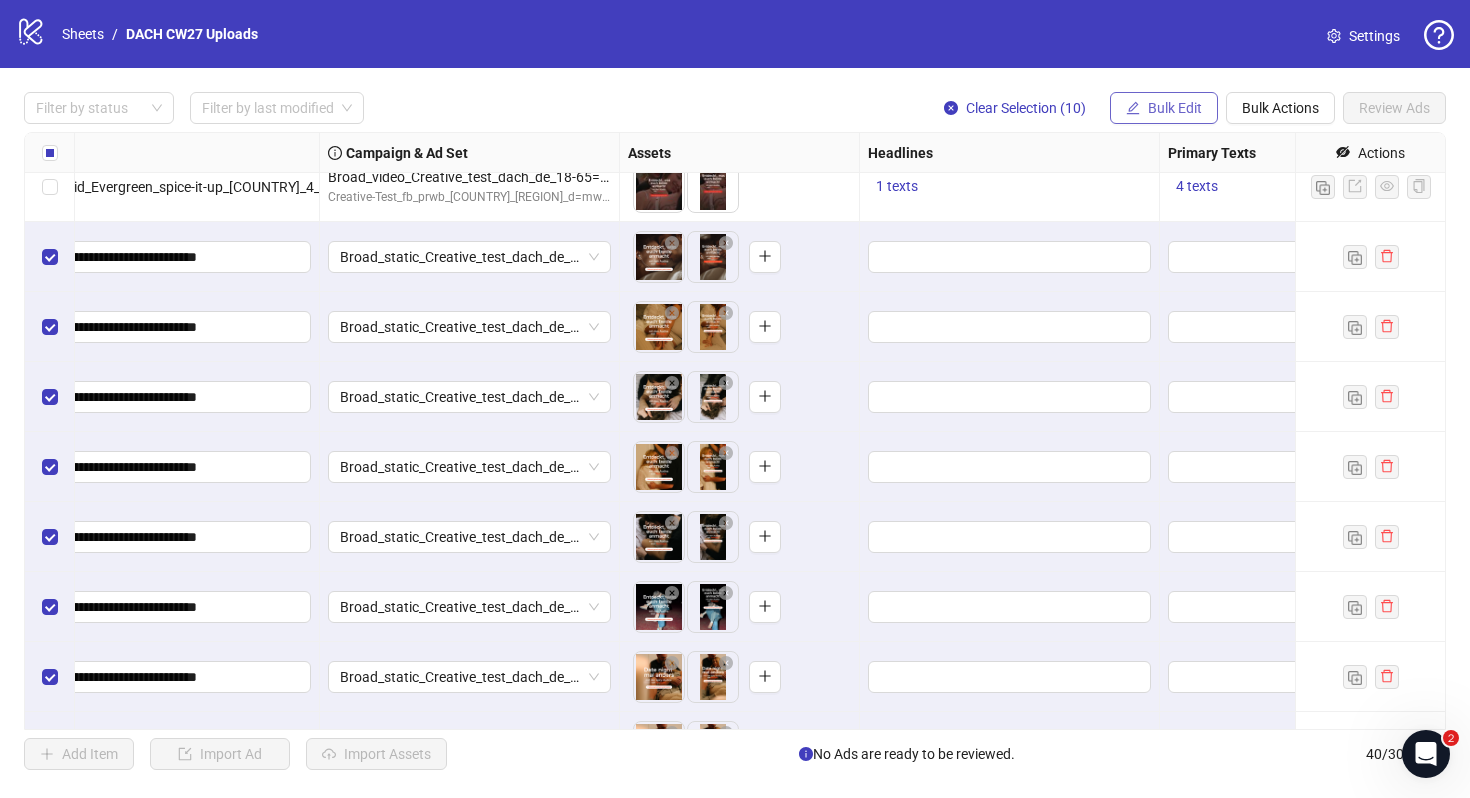 click on "Bulk Edit" at bounding box center [1164, 108] 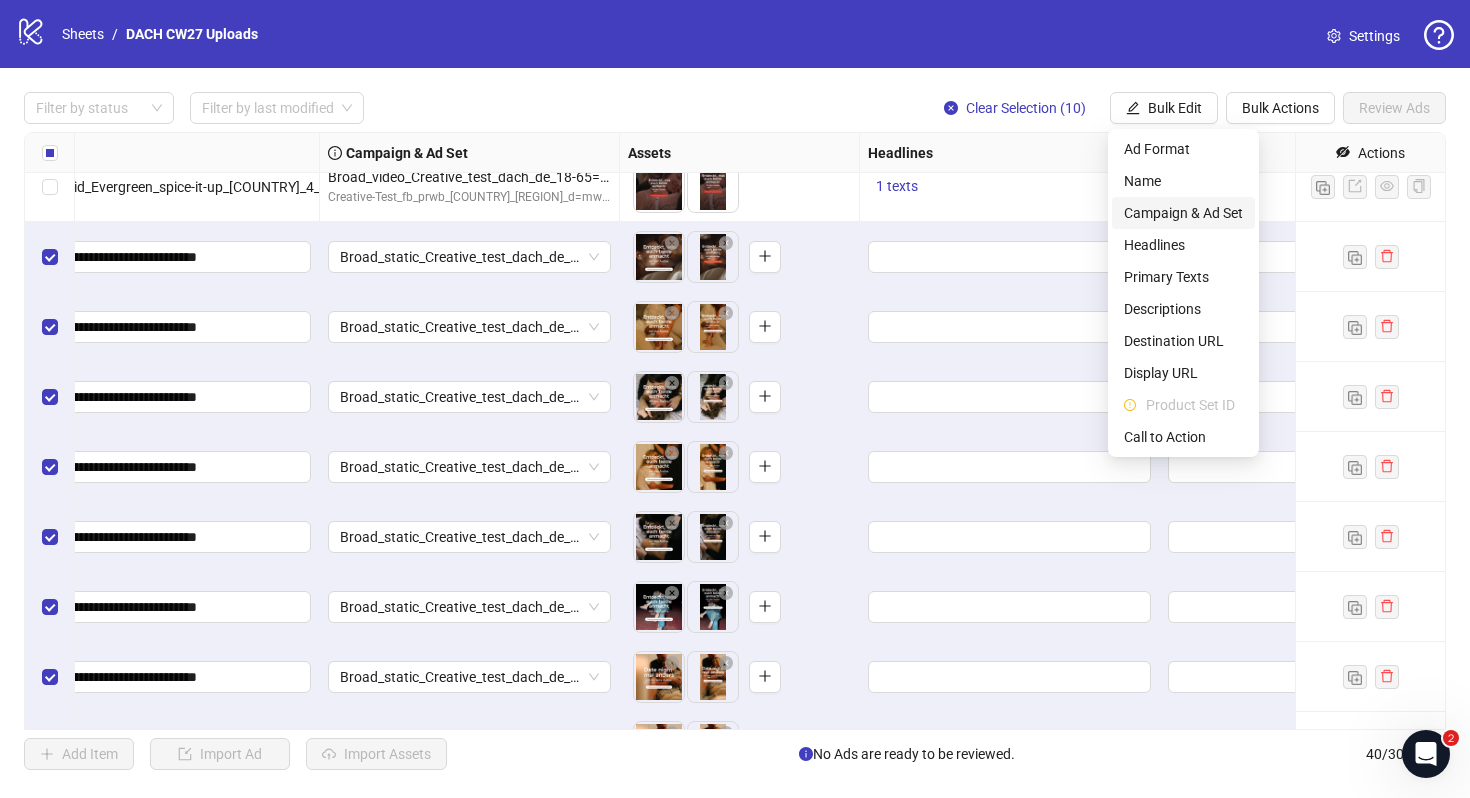 click on "Campaign & Ad Set" at bounding box center [1183, 213] 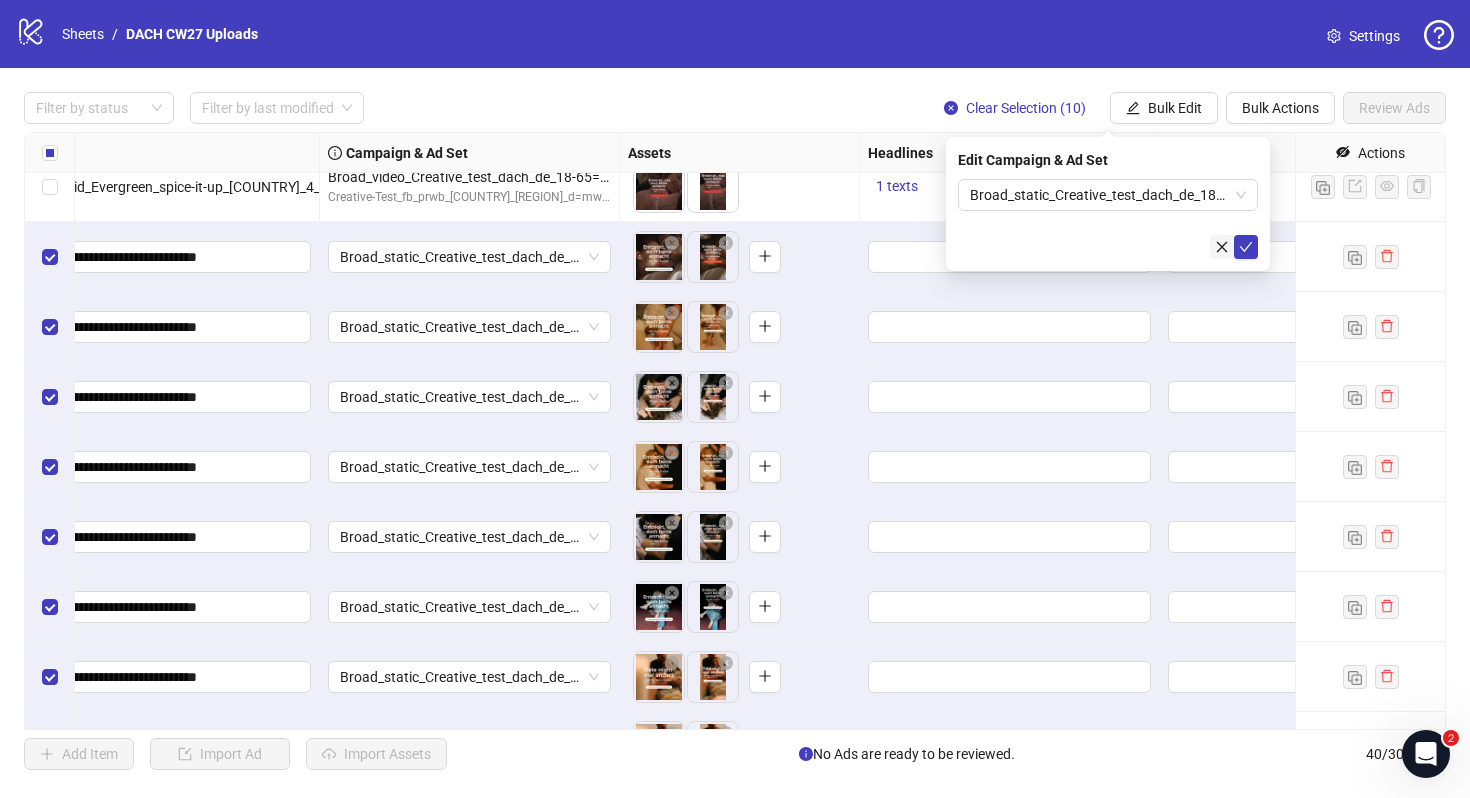 click at bounding box center [1222, 247] 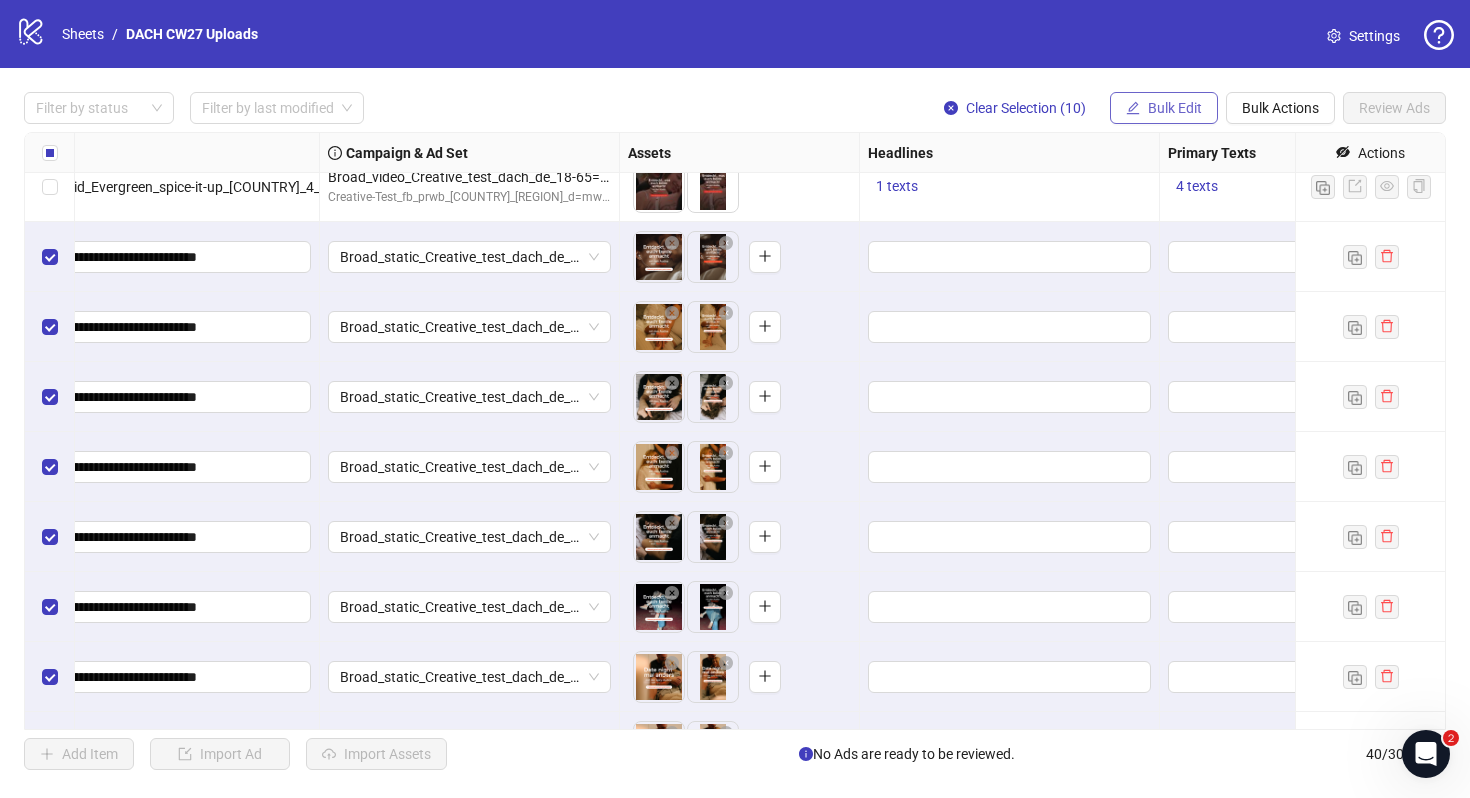click on "Bulk Edit" at bounding box center [1175, 108] 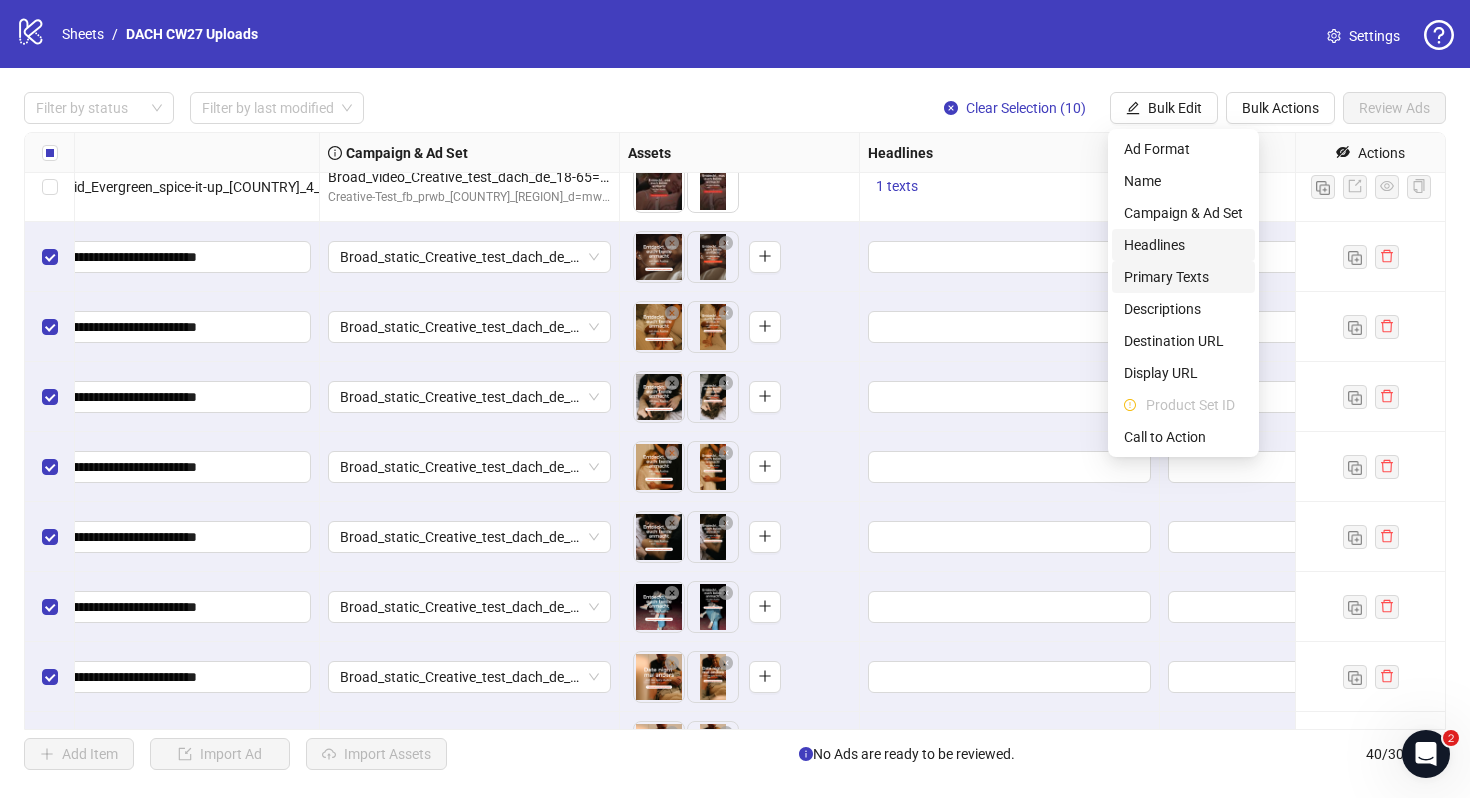 click on "Headlines" at bounding box center (1183, 245) 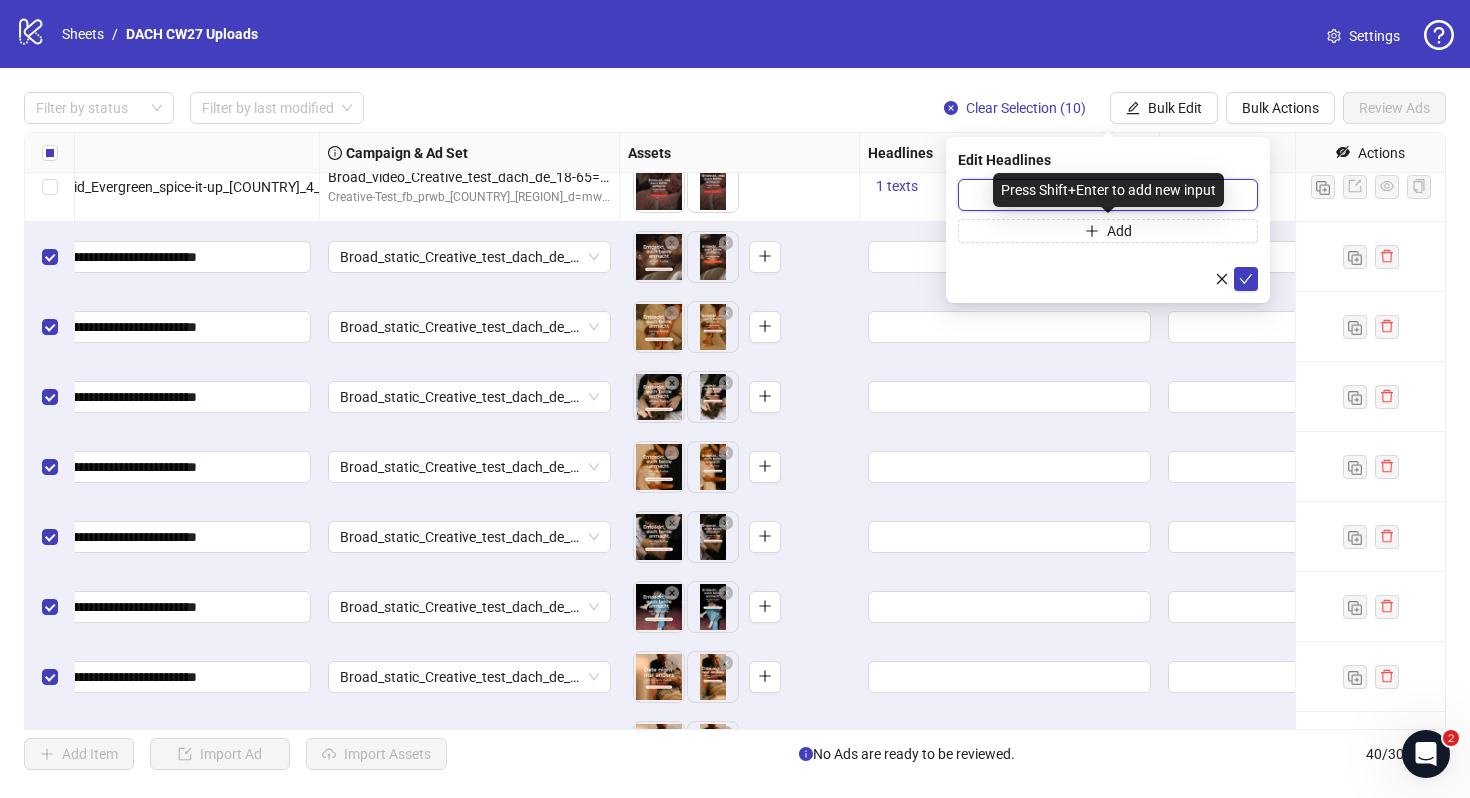 click at bounding box center [1108, 195] 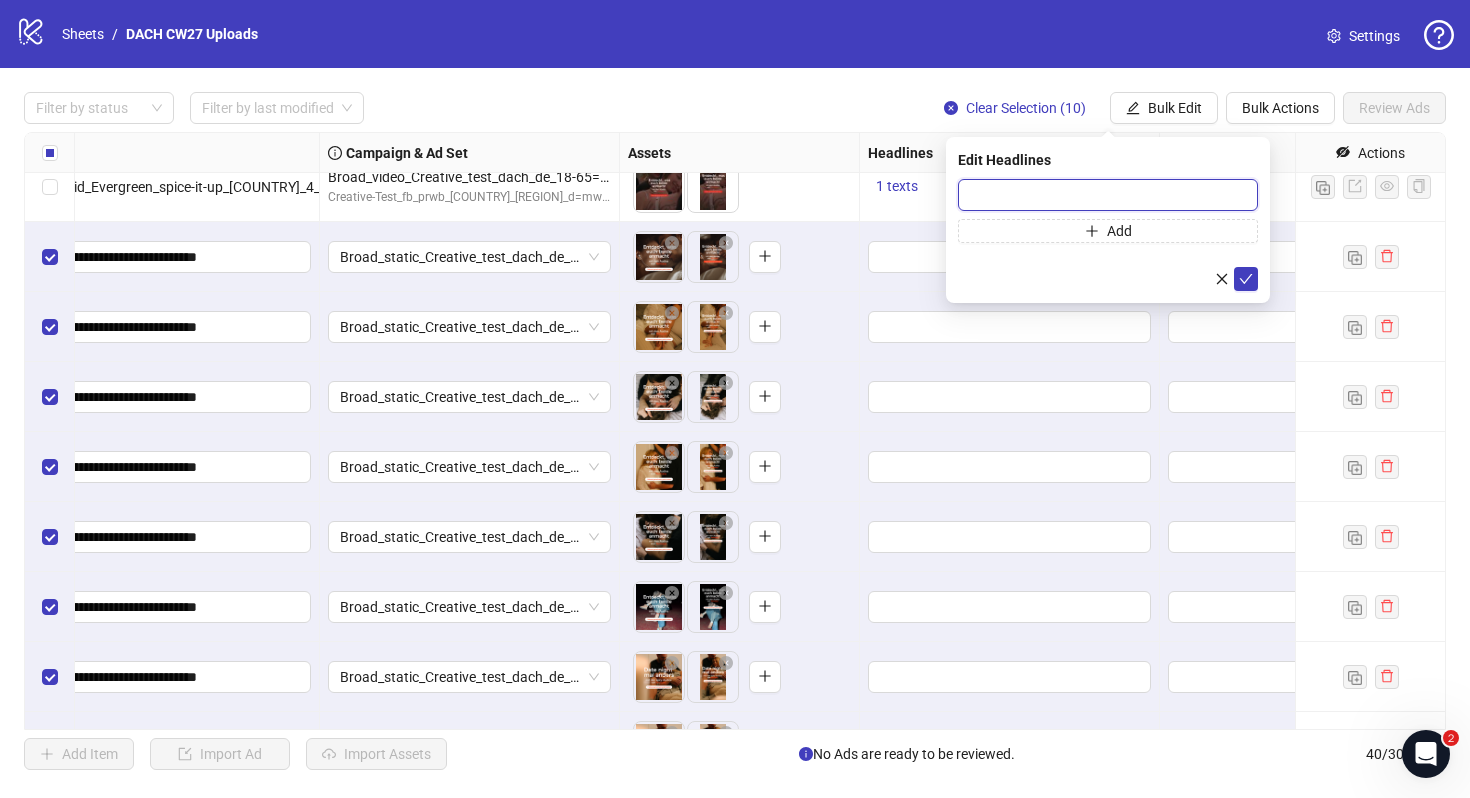paste on "**********" 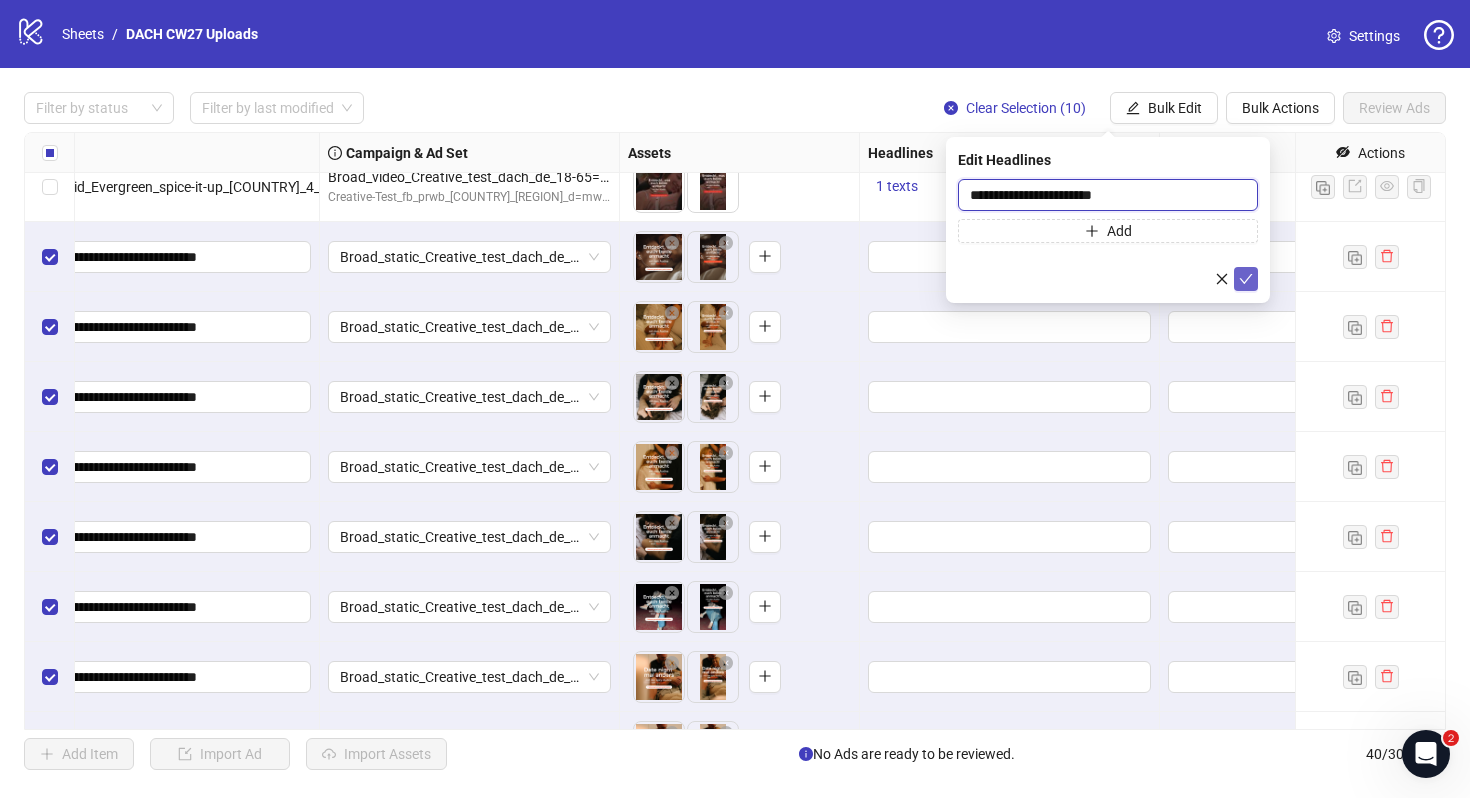 type on "**********" 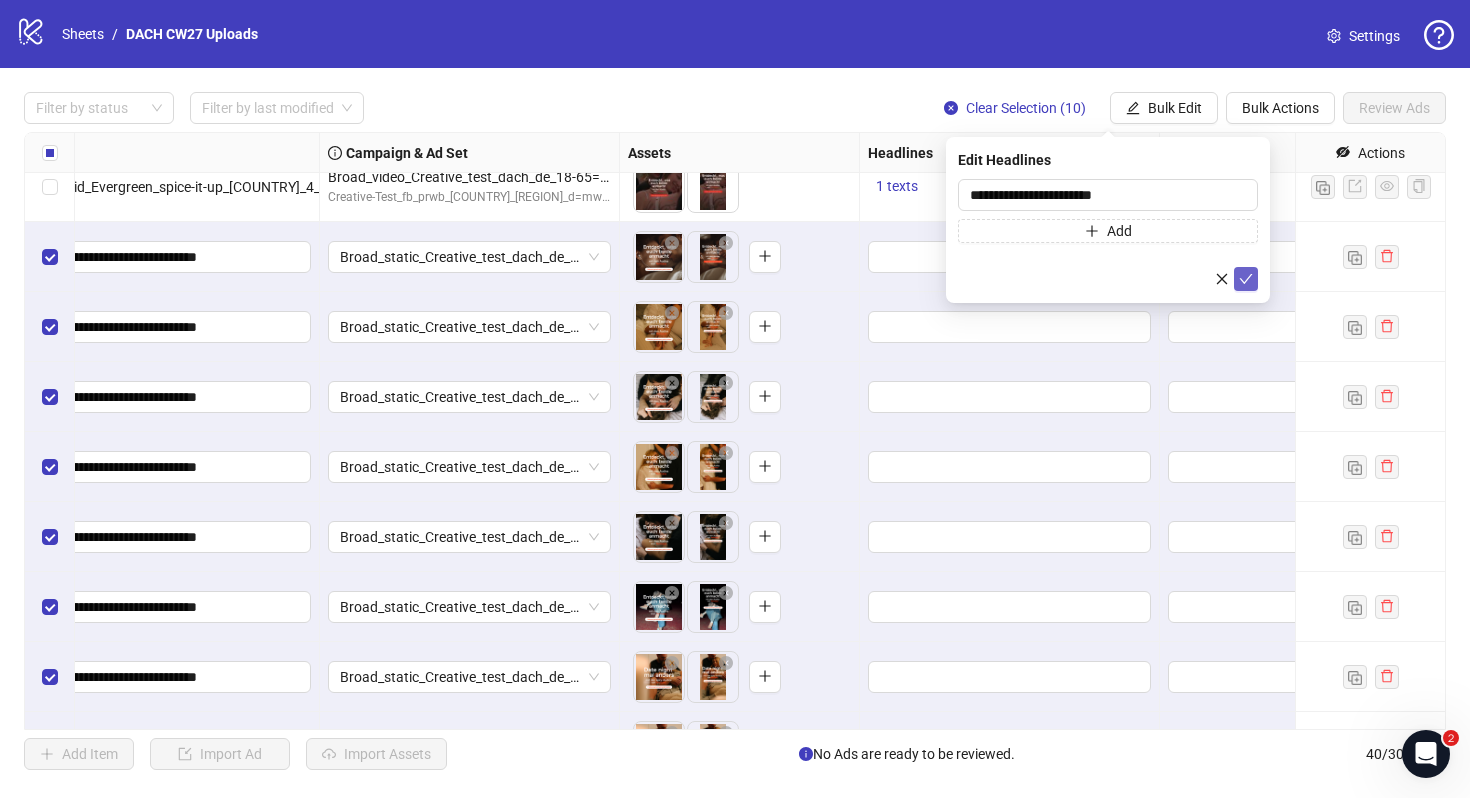 click at bounding box center (1246, 279) 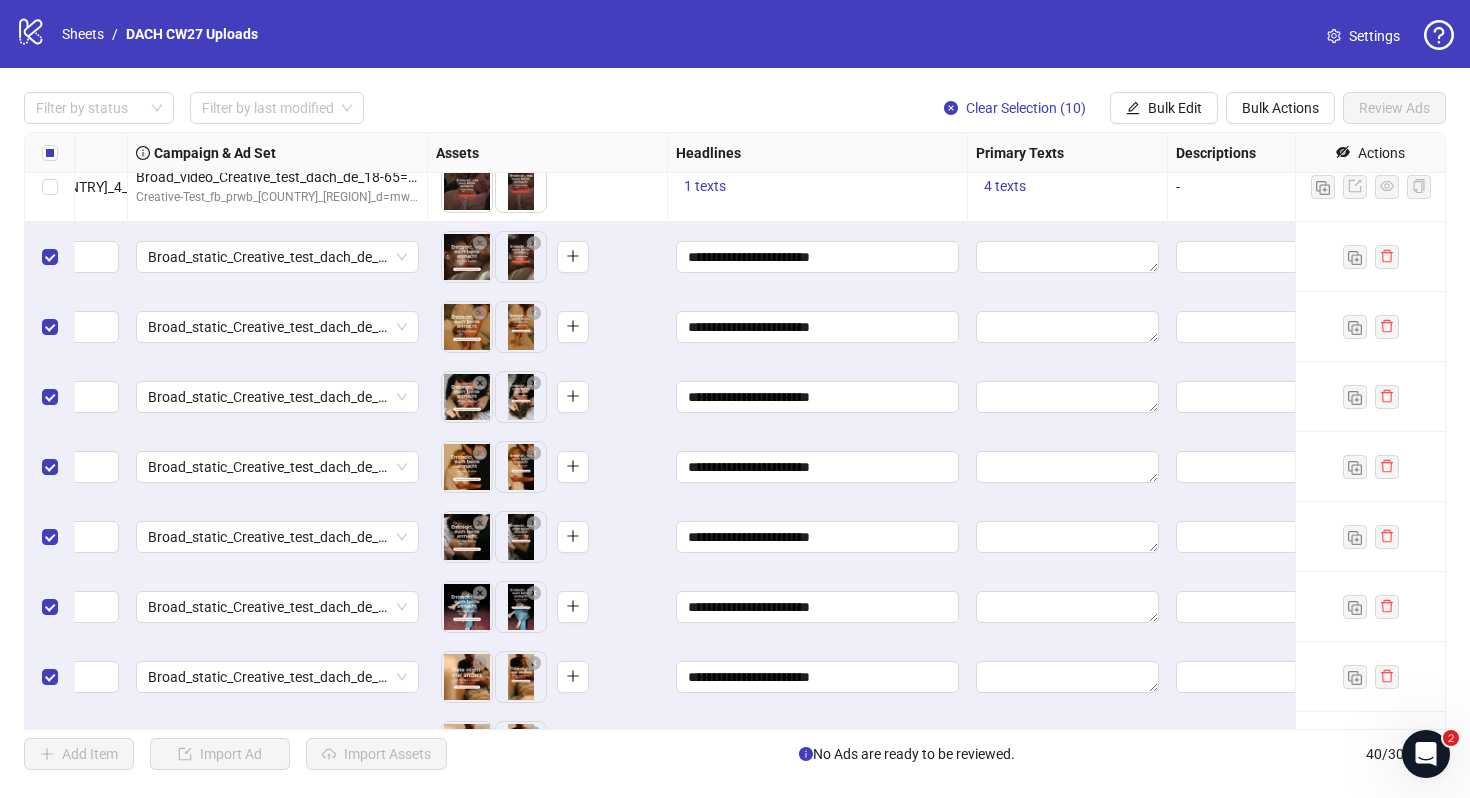 scroll, scrollTop: 2051, scrollLeft: 630, axis: both 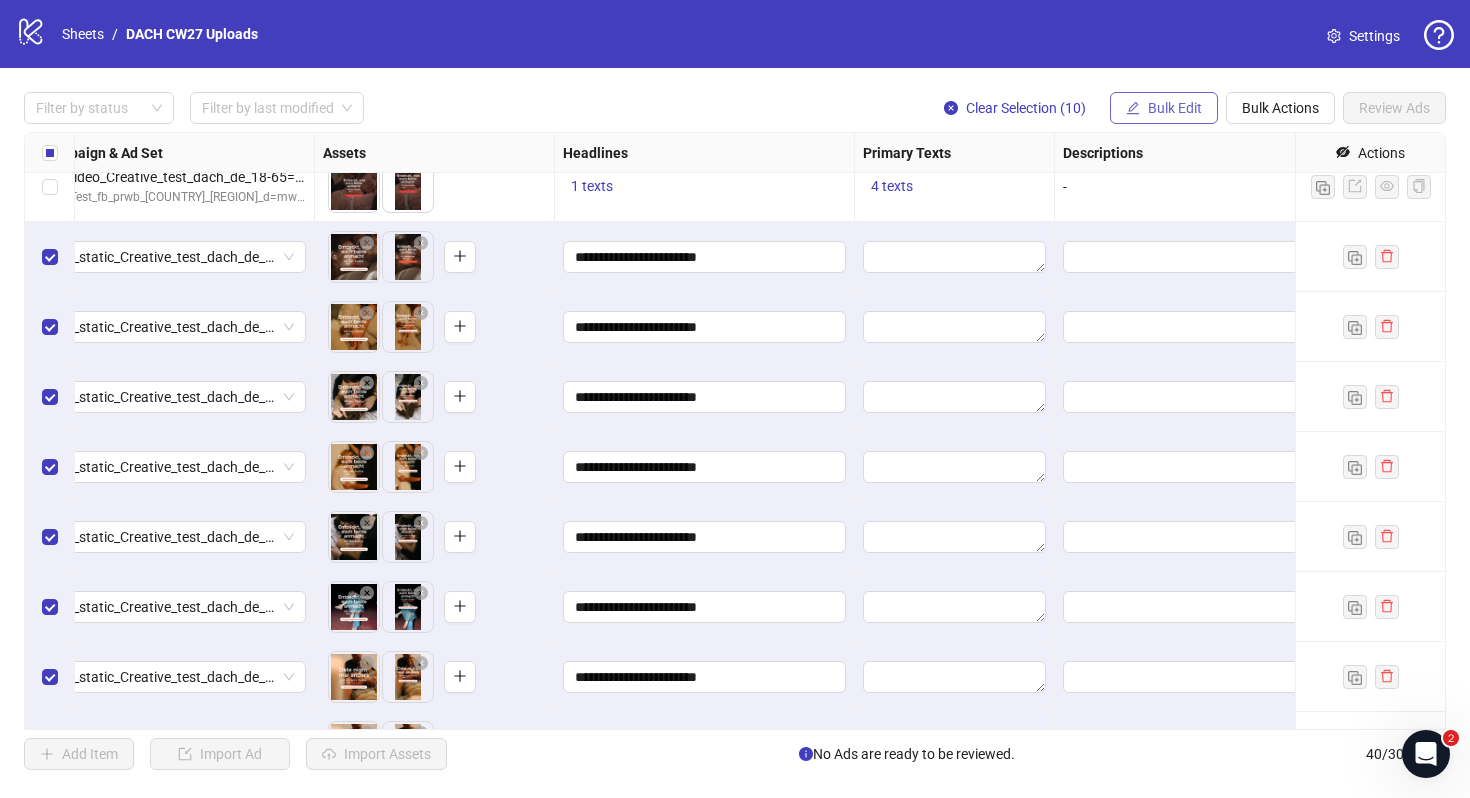 click at bounding box center (1133, 108) 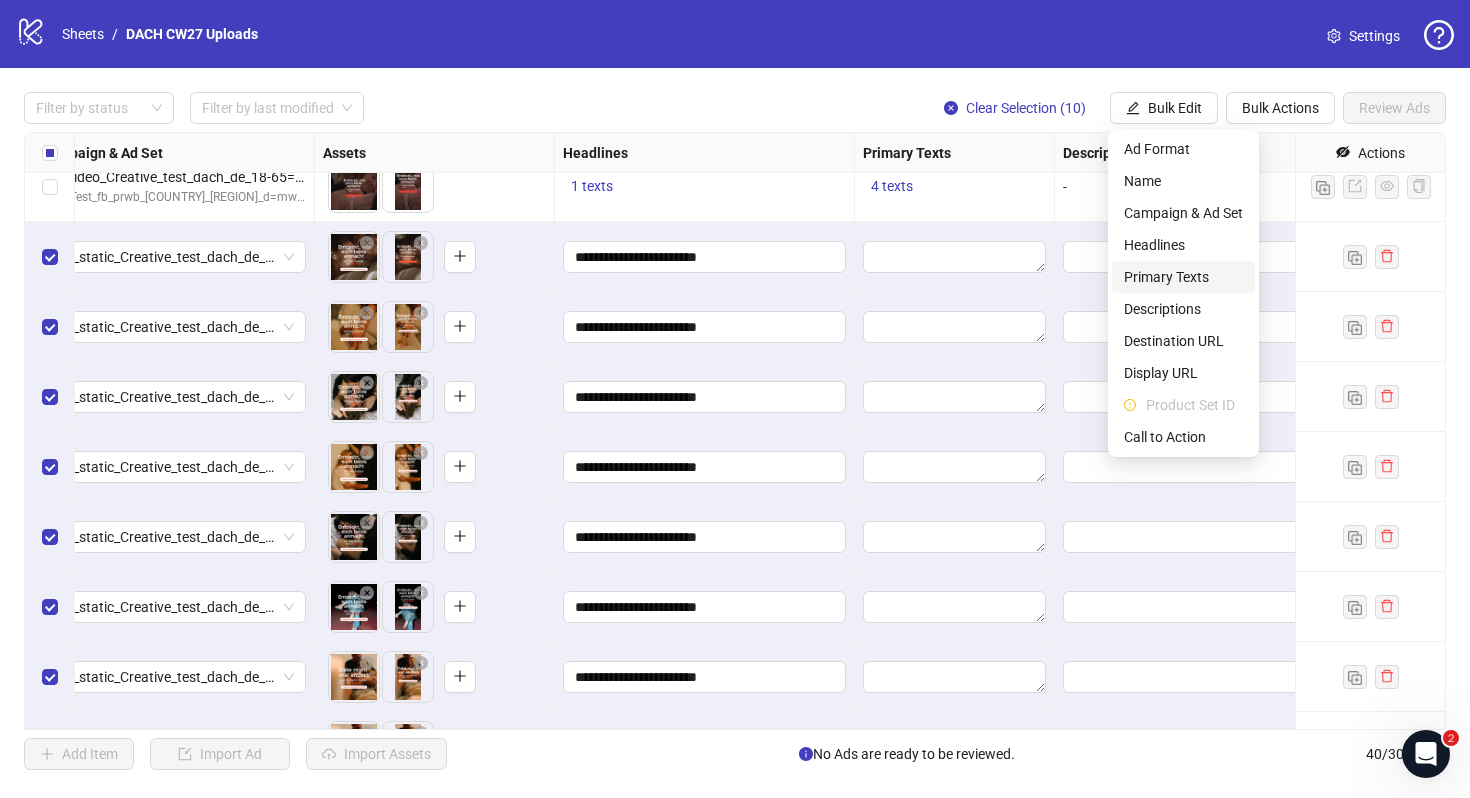 click on "Primary Texts" at bounding box center [1183, 277] 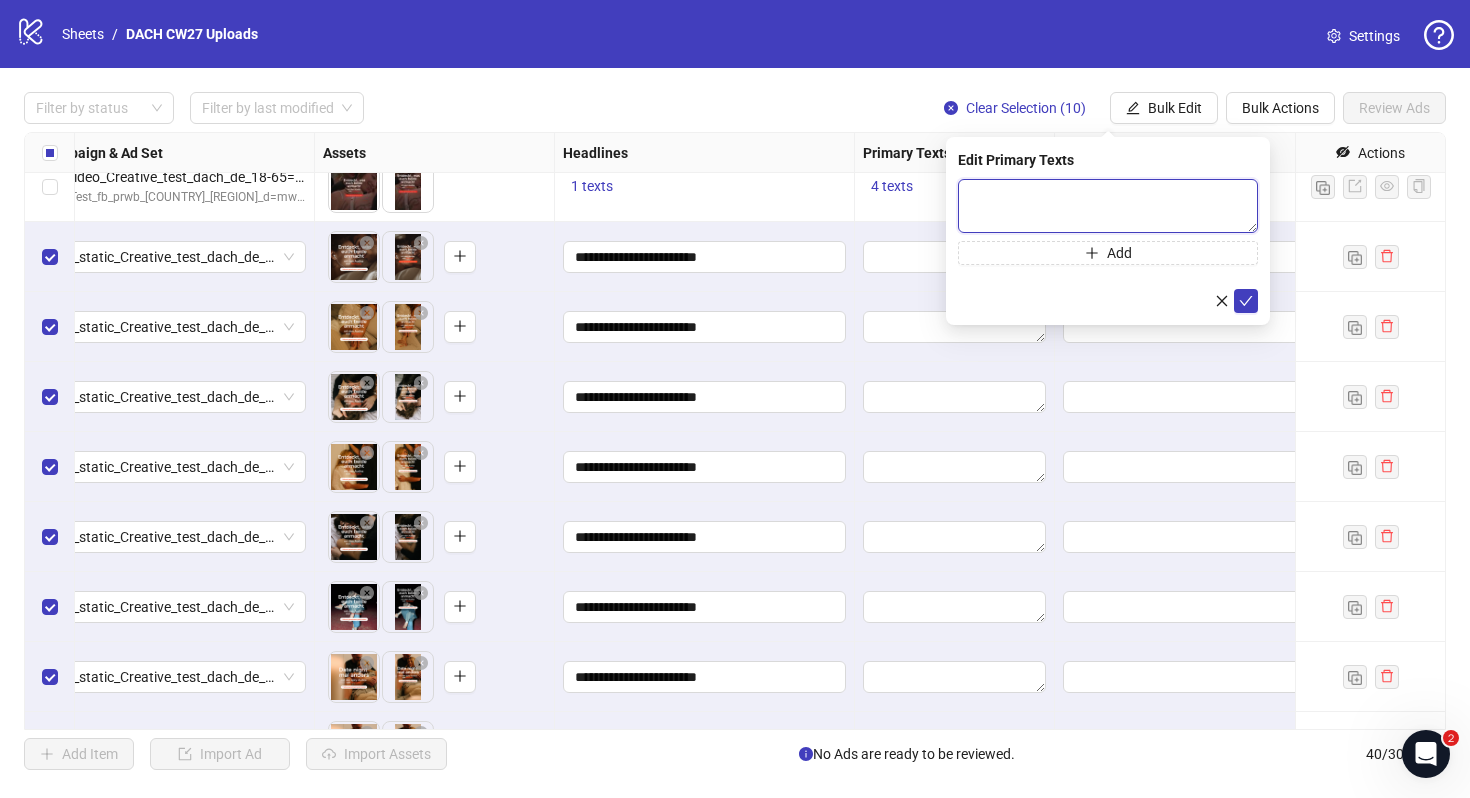 click at bounding box center [1108, 206] 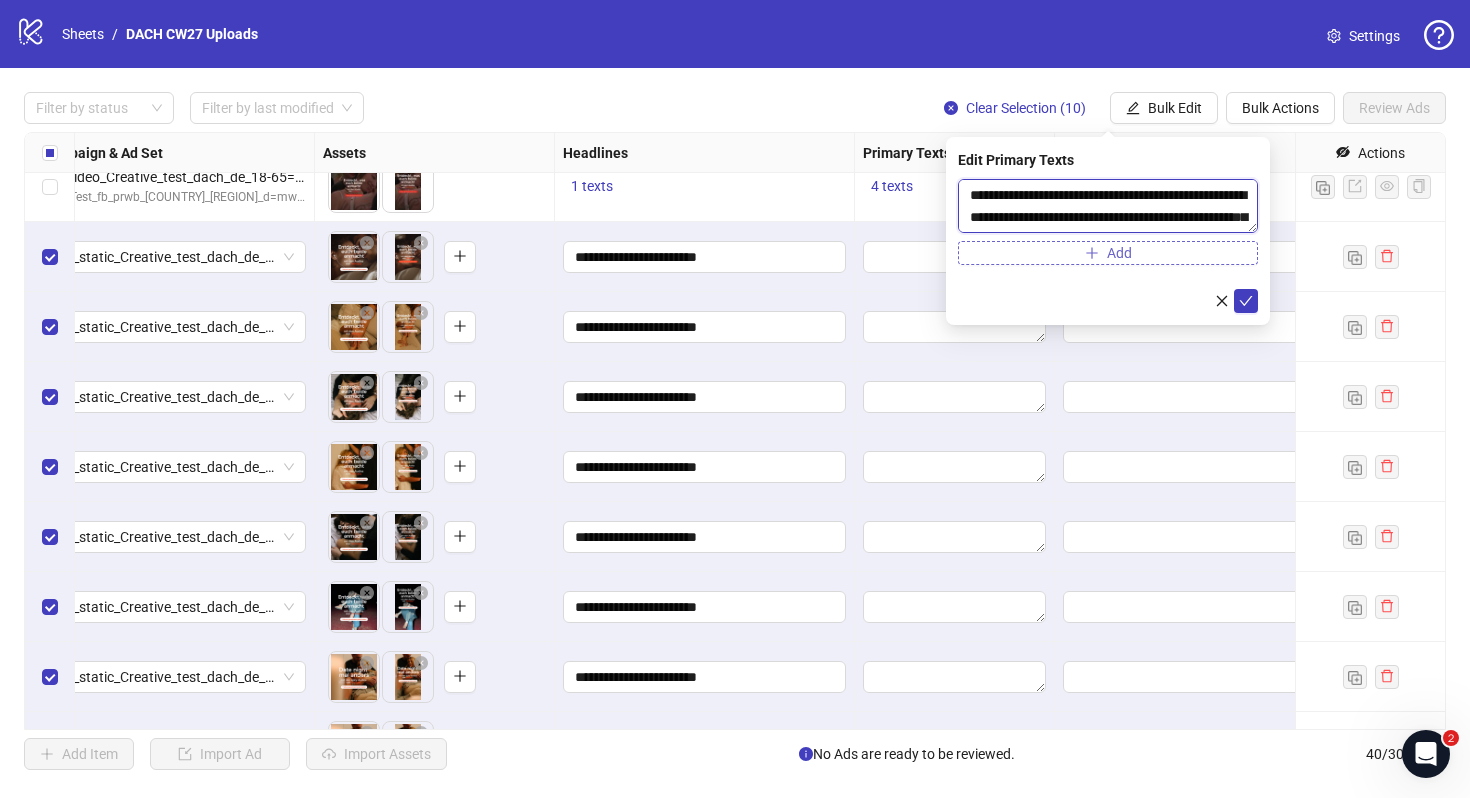 scroll, scrollTop: 37, scrollLeft: 0, axis: vertical 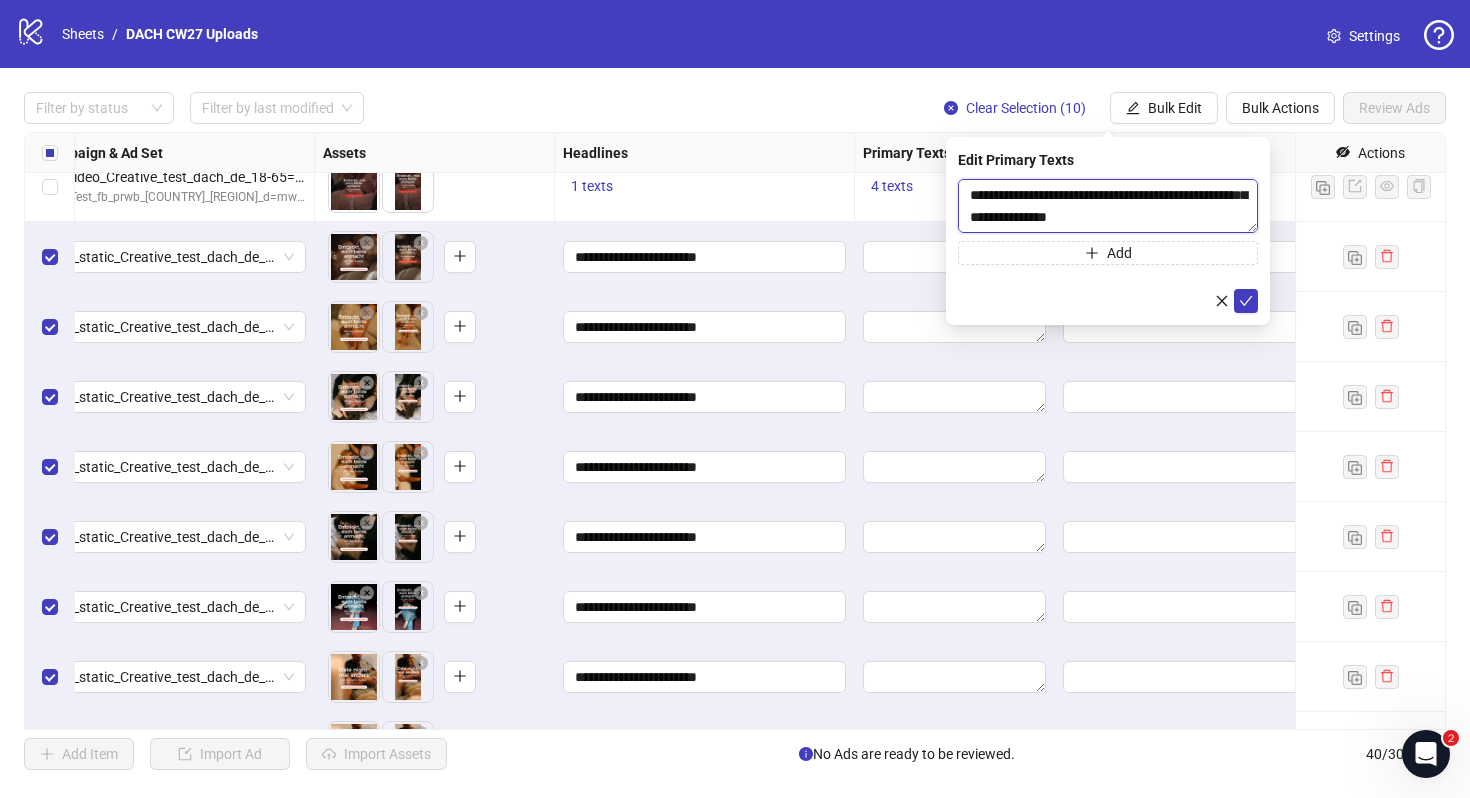 type on "**********" 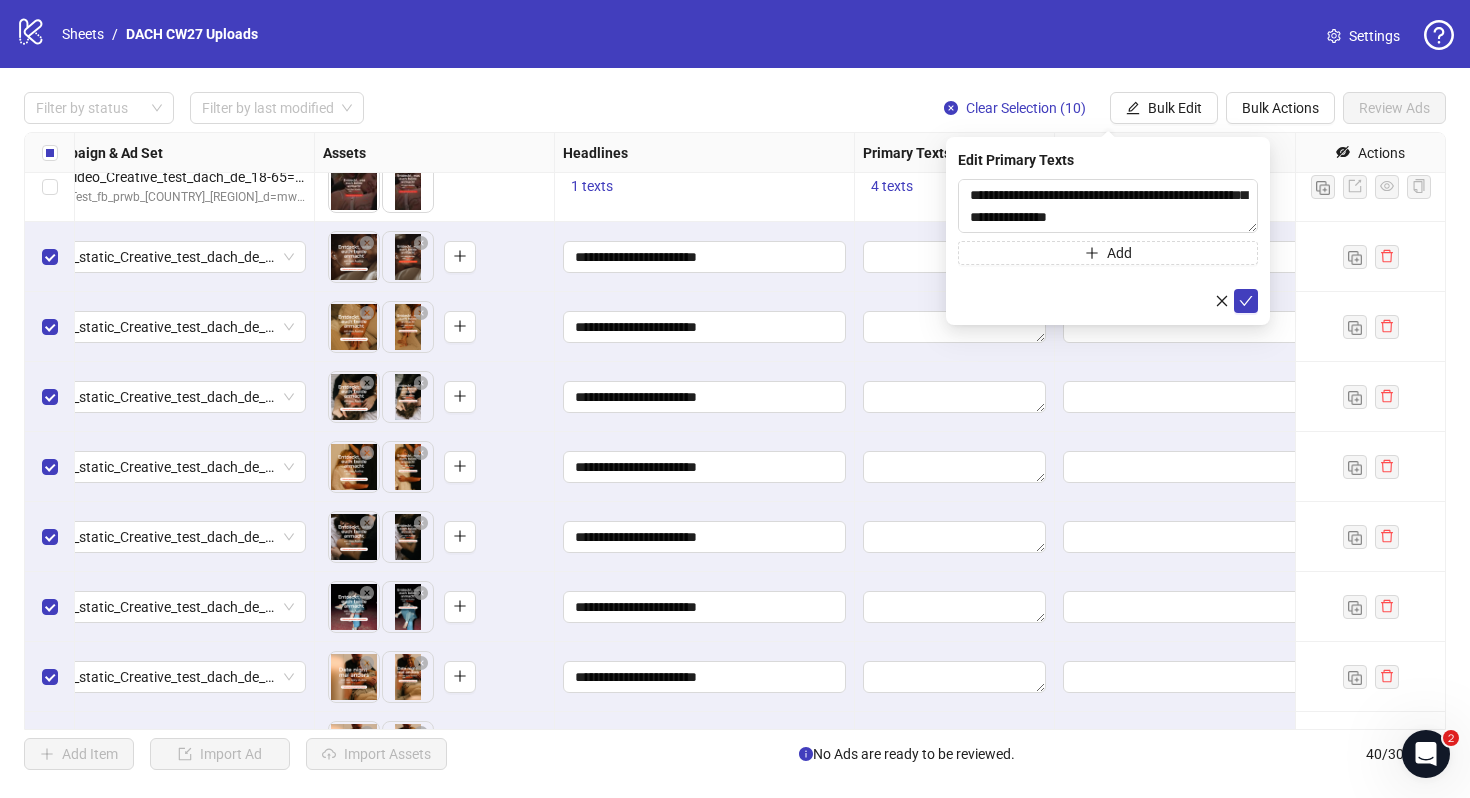 click on "**********" at bounding box center (1108, 246) 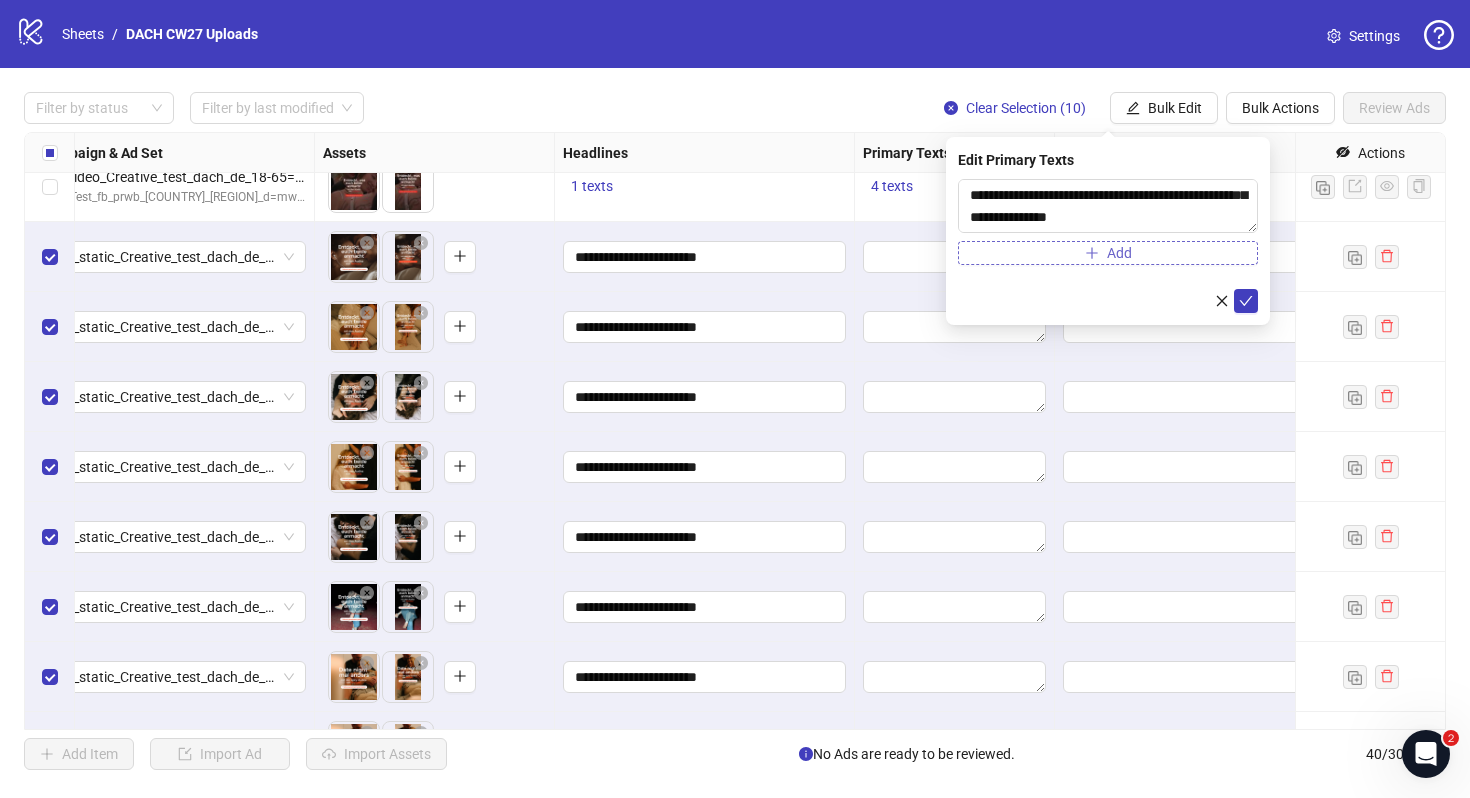 click at bounding box center (1092, 253) 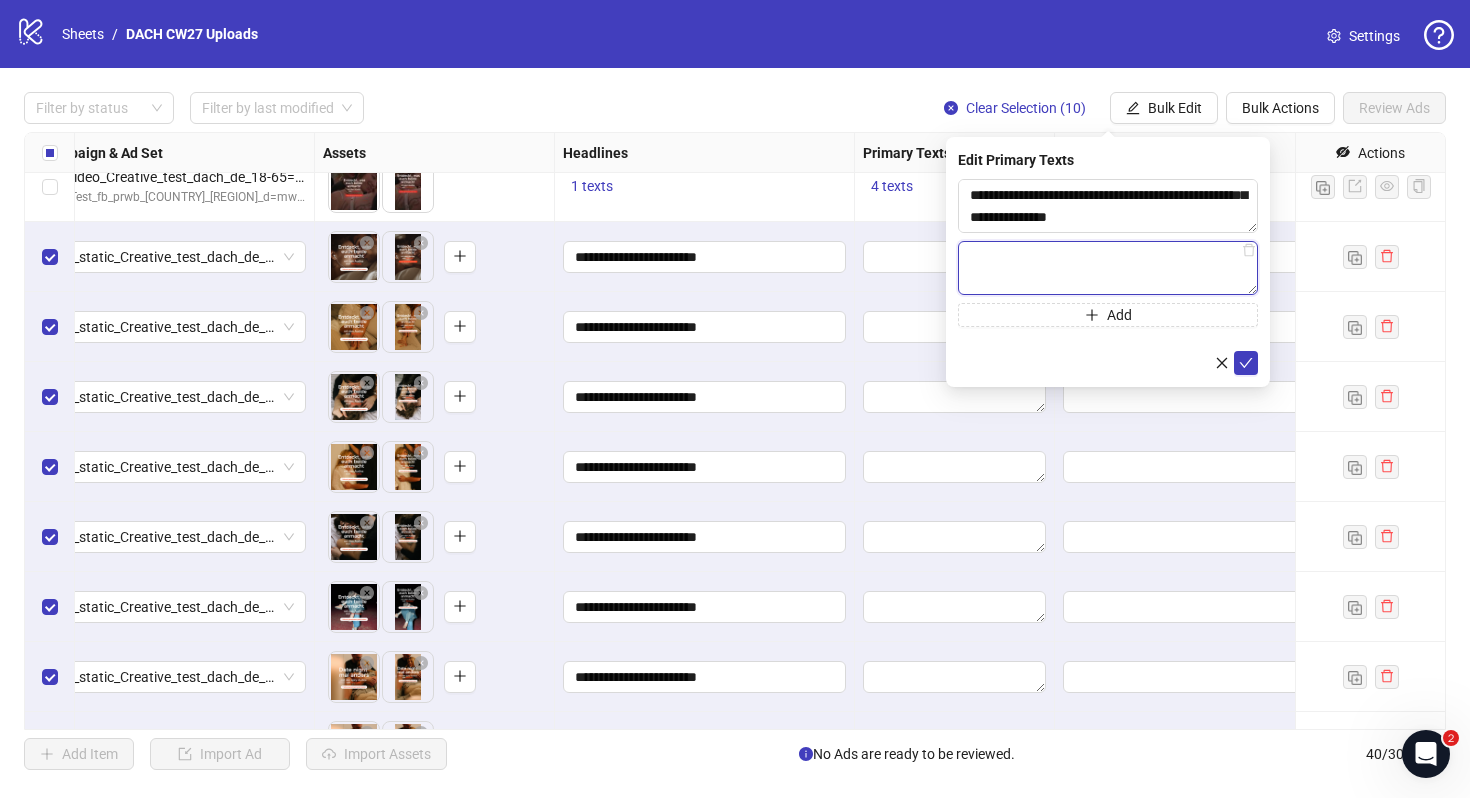 paste on "**********" 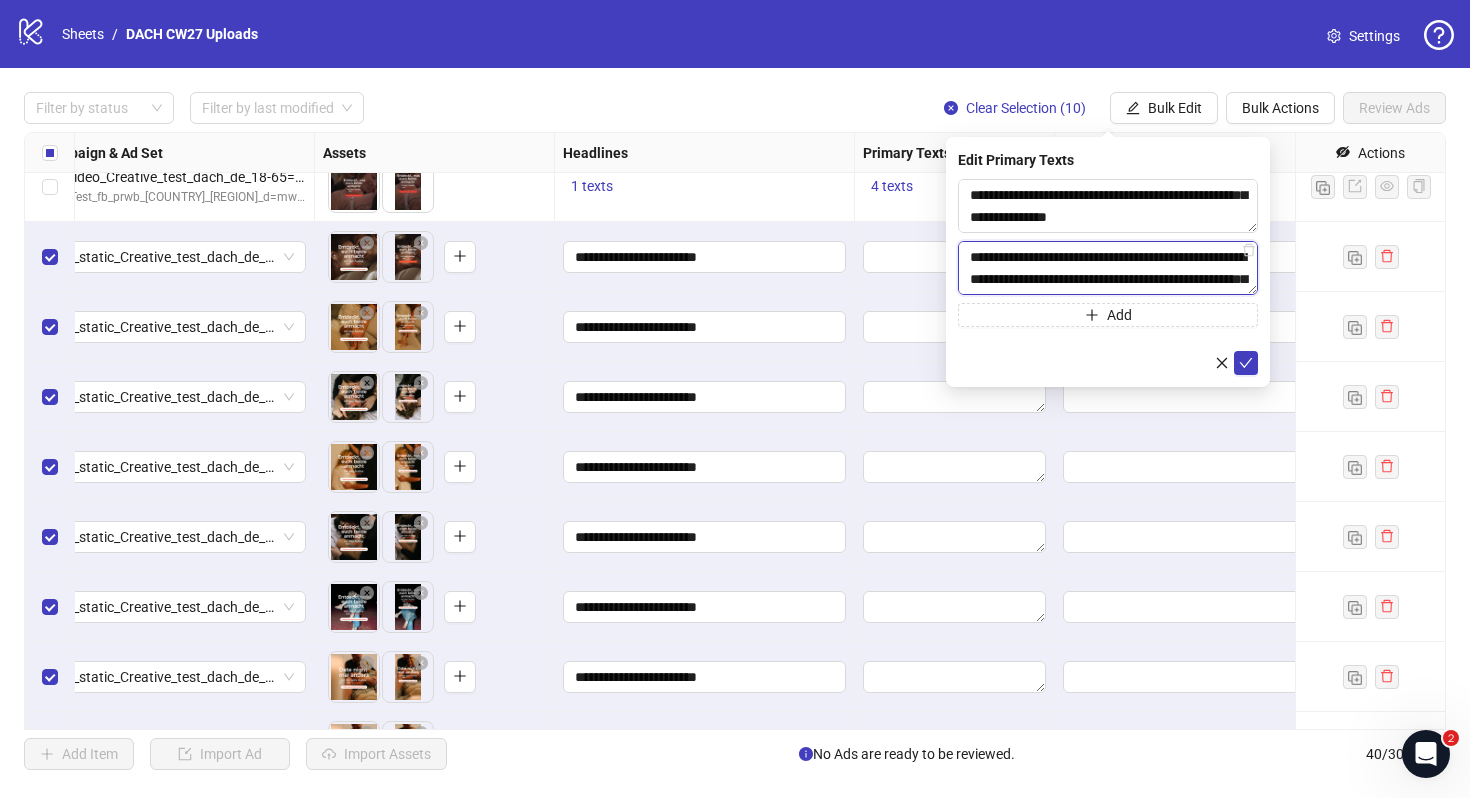 scroll, scrollTop: 37, scrollLeft: 0, axis: vertical 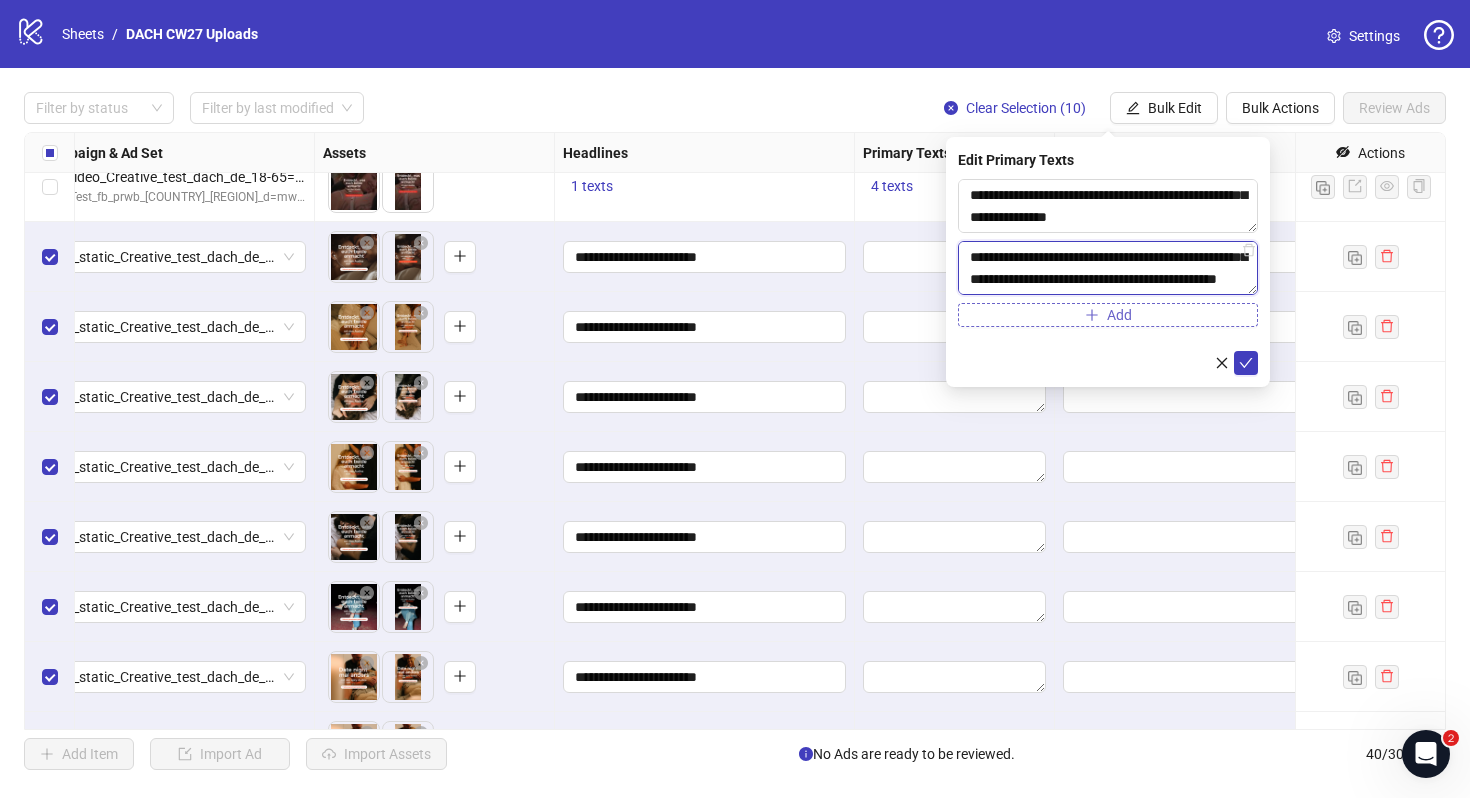 type on "**********" 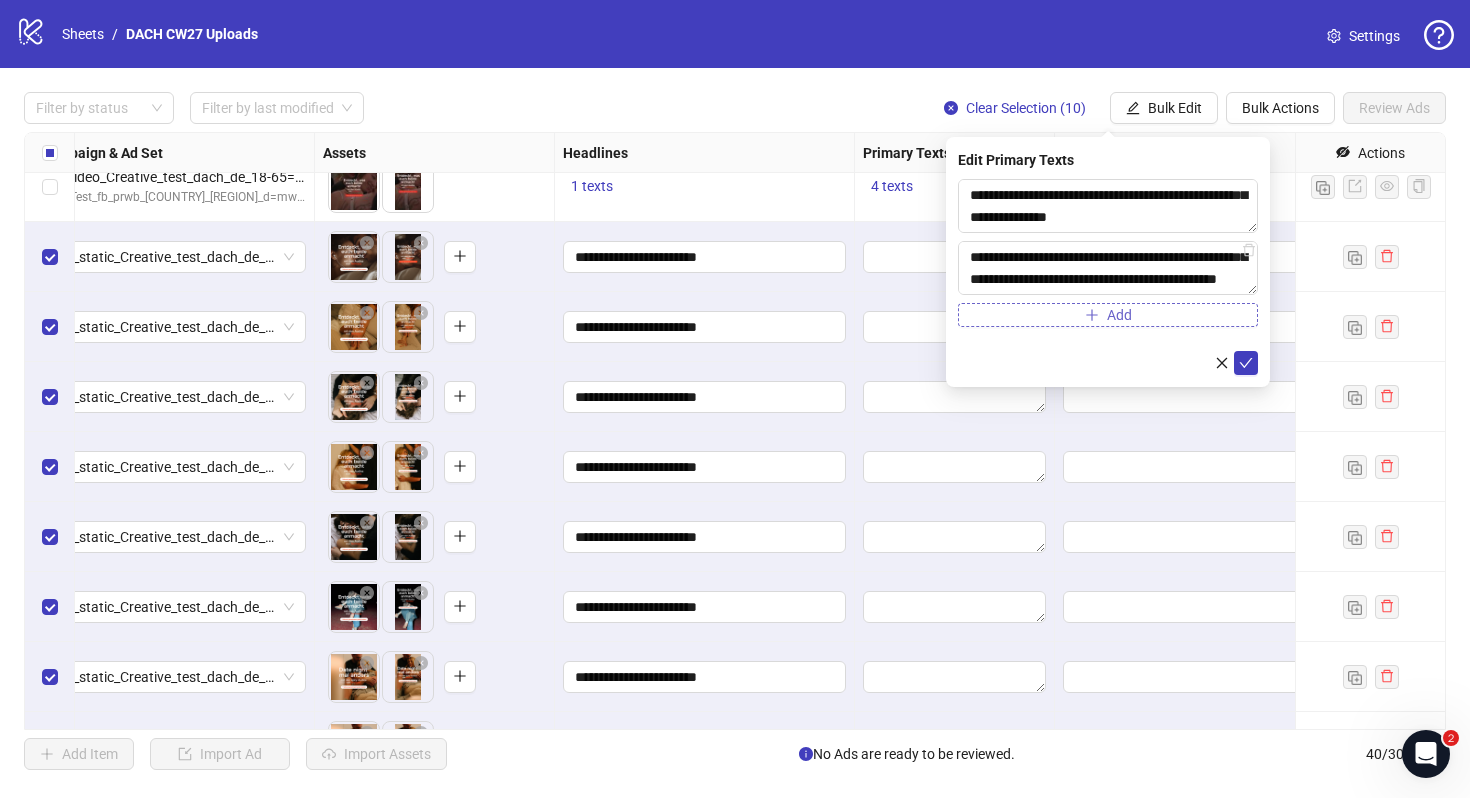 click on "Add" at bounding box center (1108, 315) 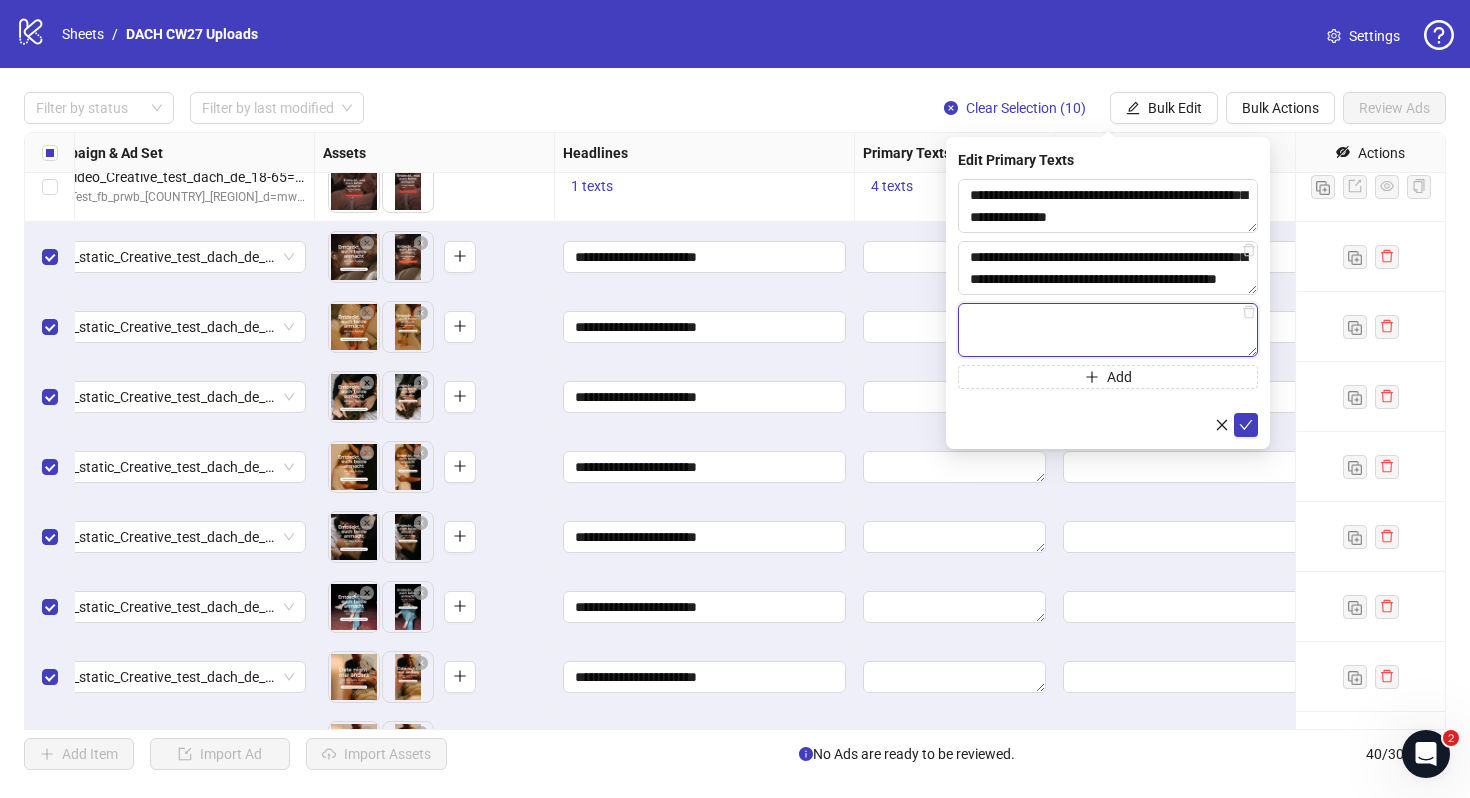 paste on "**********" 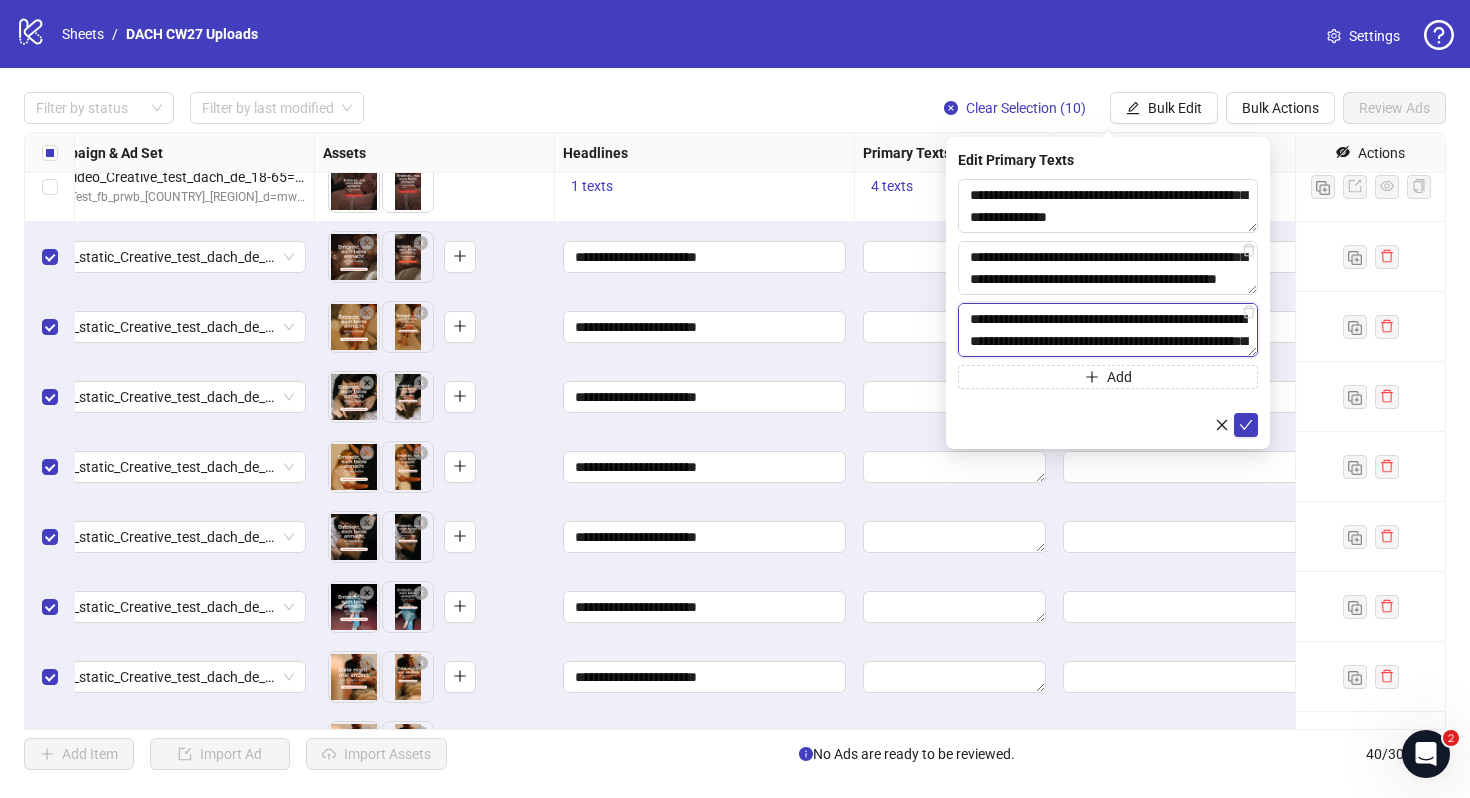 scroll, scrollTop: 37, scrollLeft: 0, axis: vertical 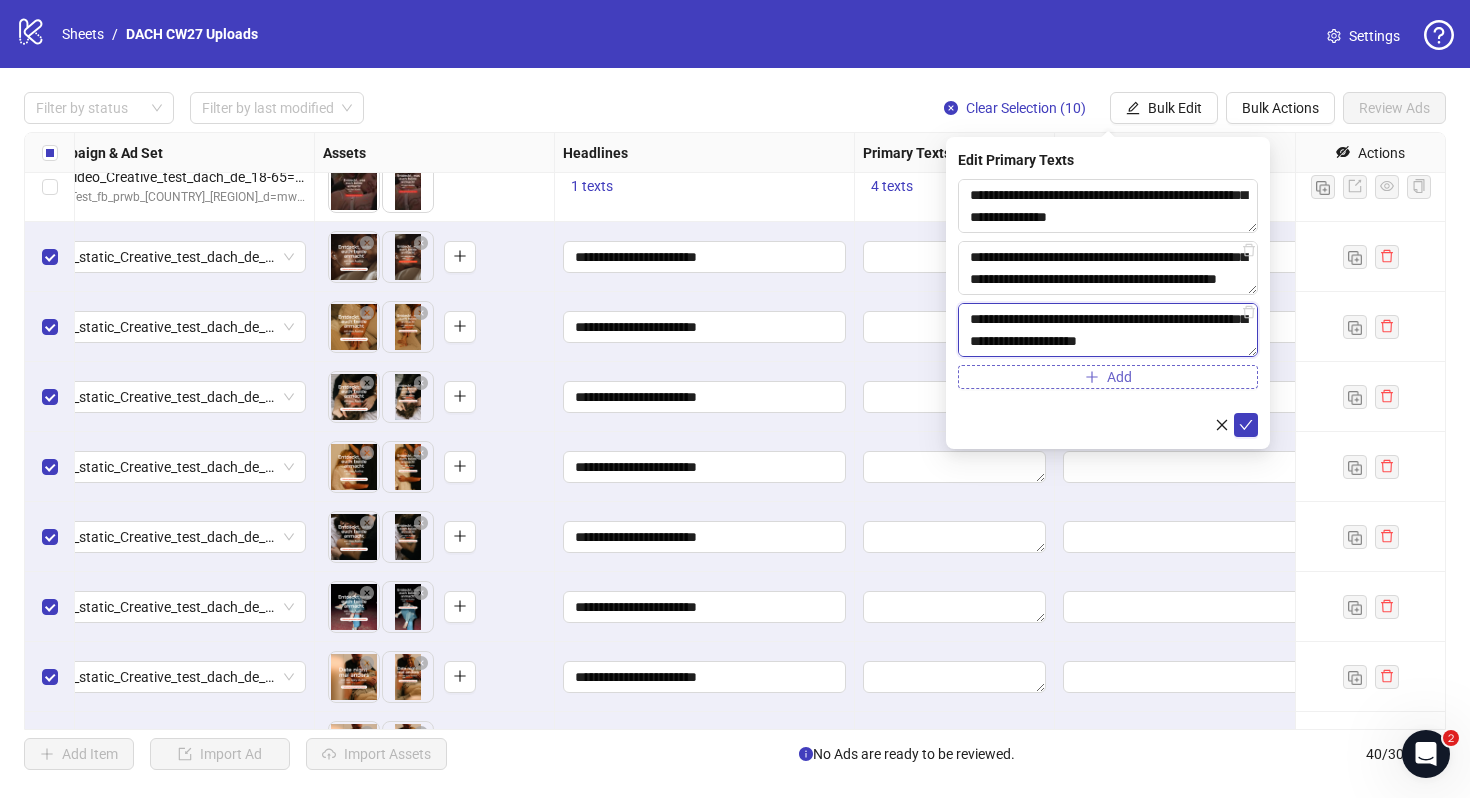 type on "**********" 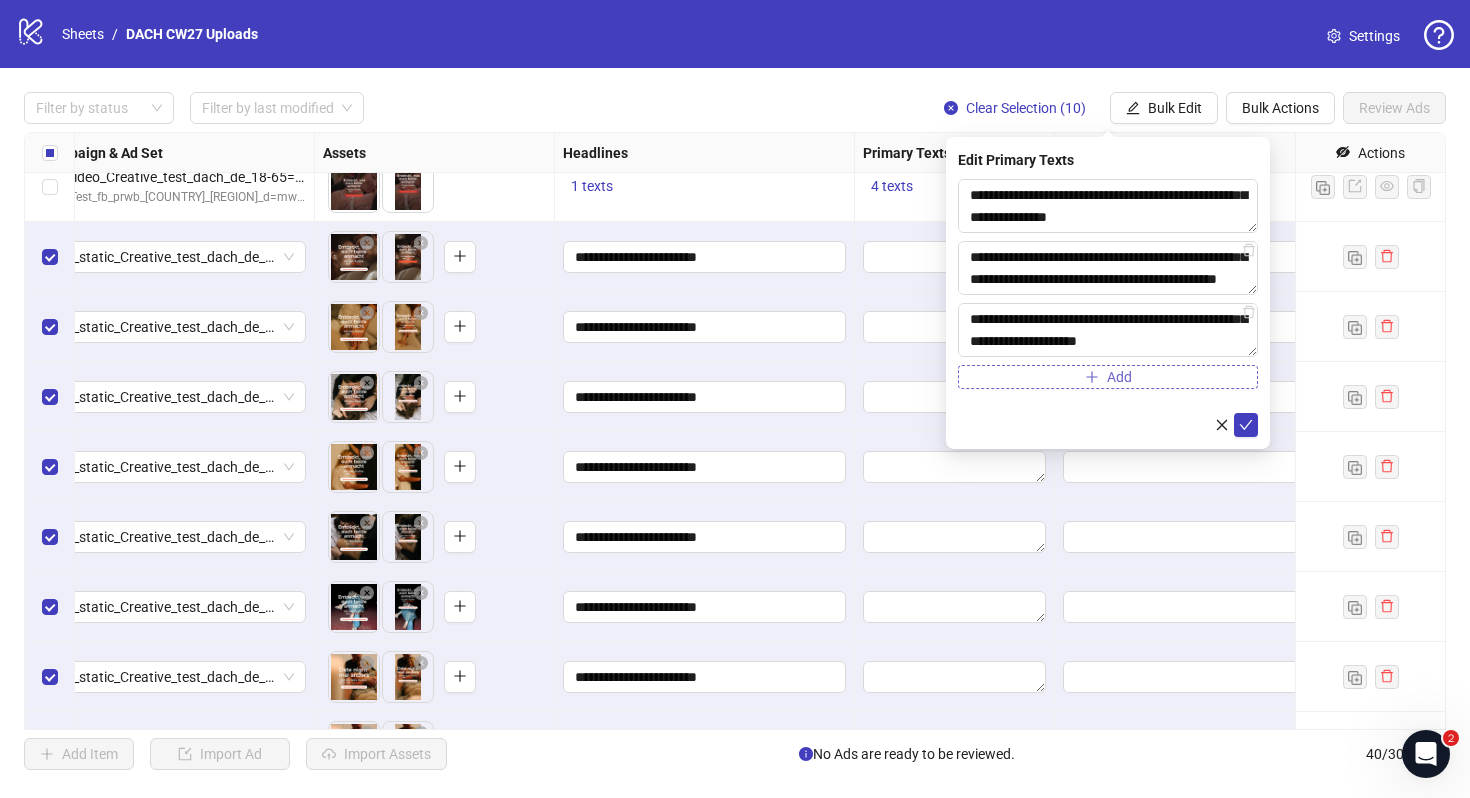 click on "Add" at bounding box center (1108, 377) 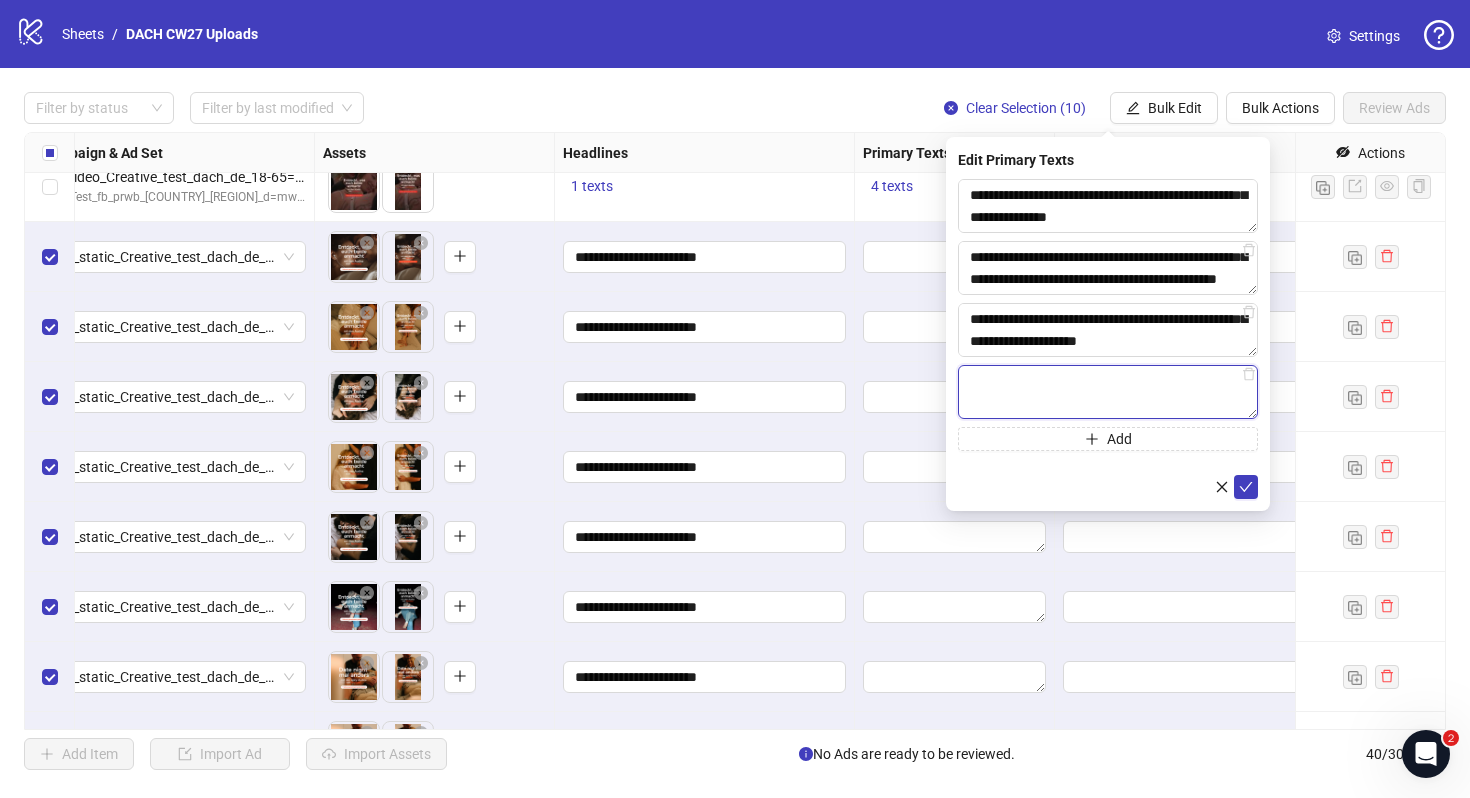 paste on "**********" 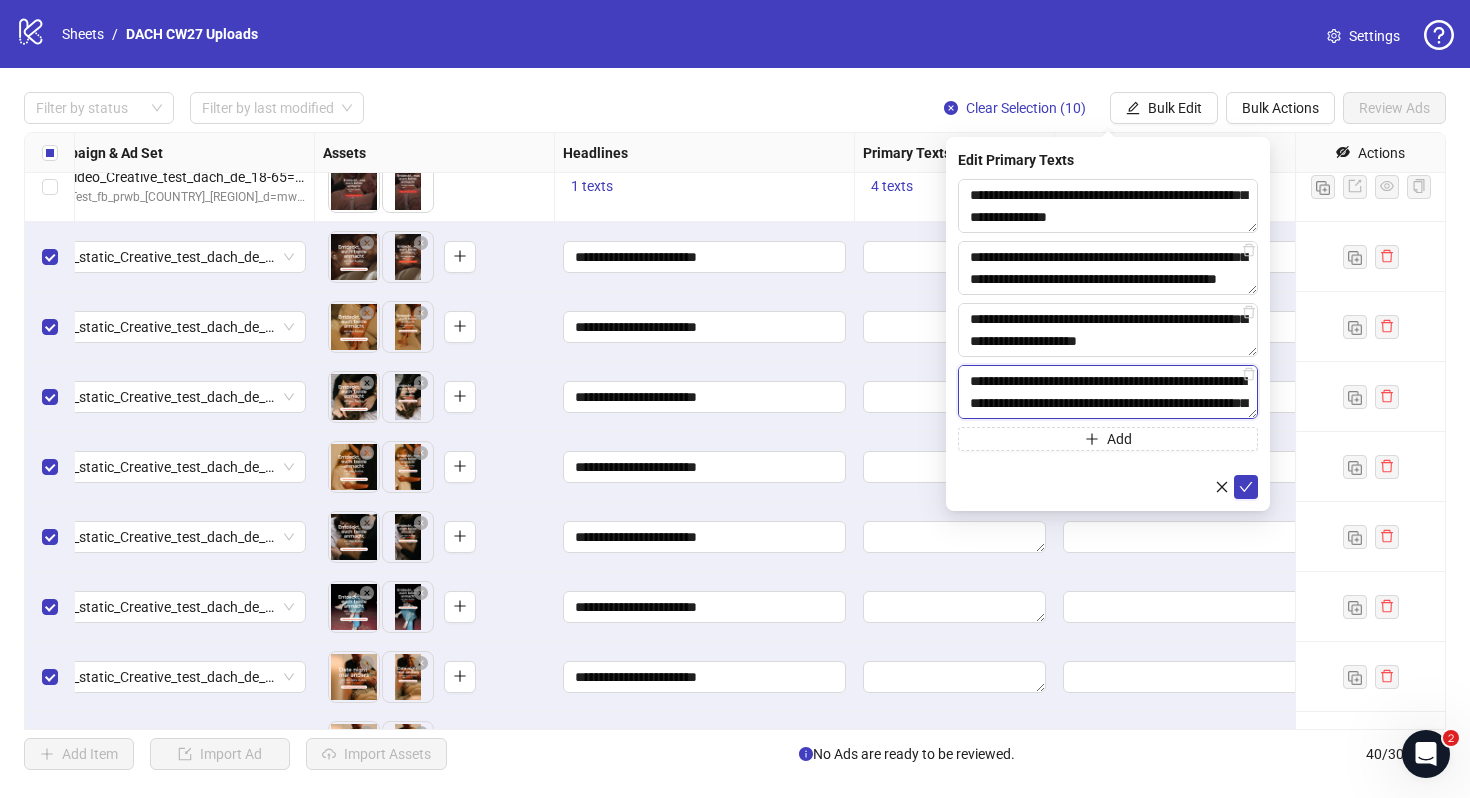 scroll, scrollTop: 37, scrollLeft: 0, axis: vertical 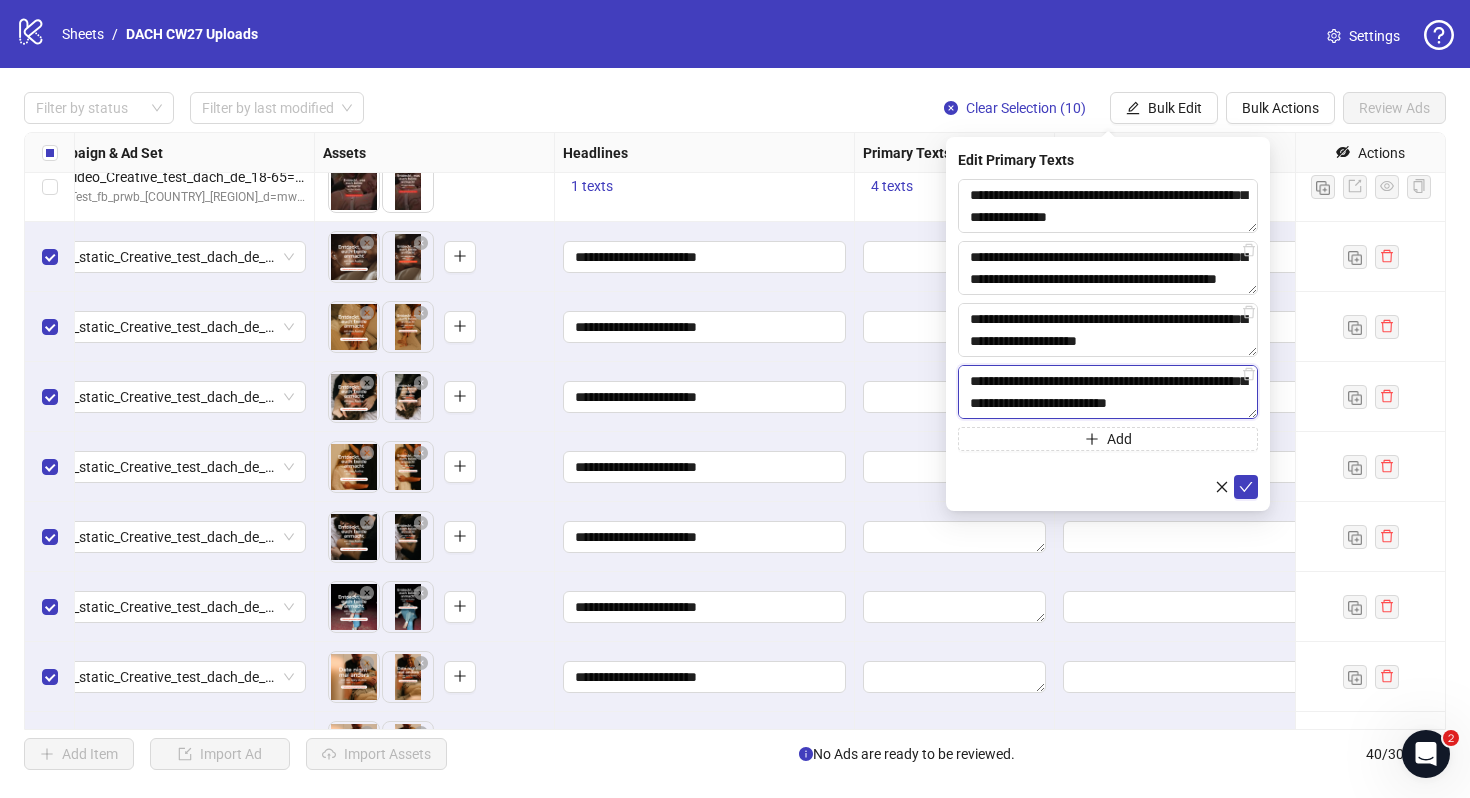 type on "**********" 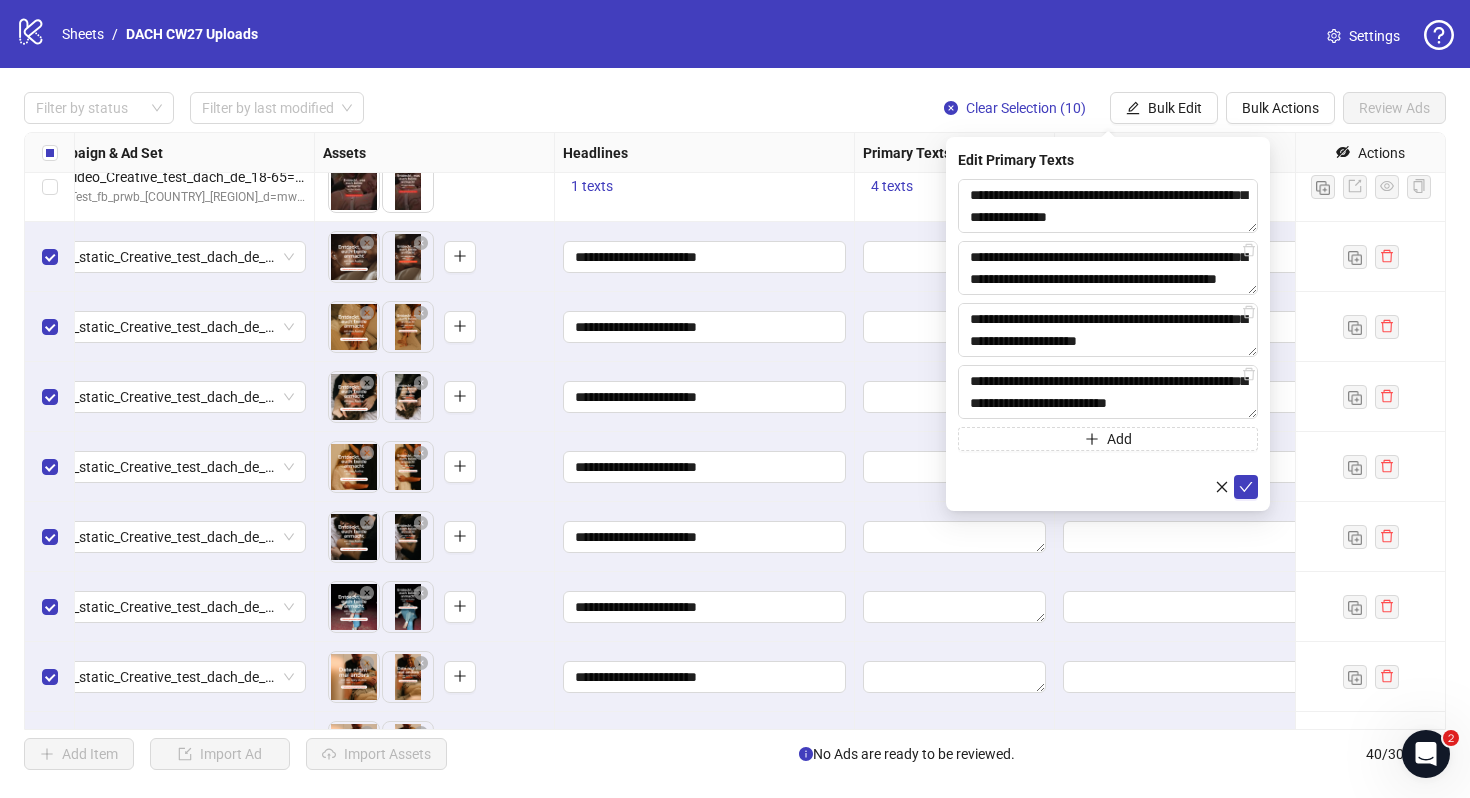 click at bounding box center [1108, 487] 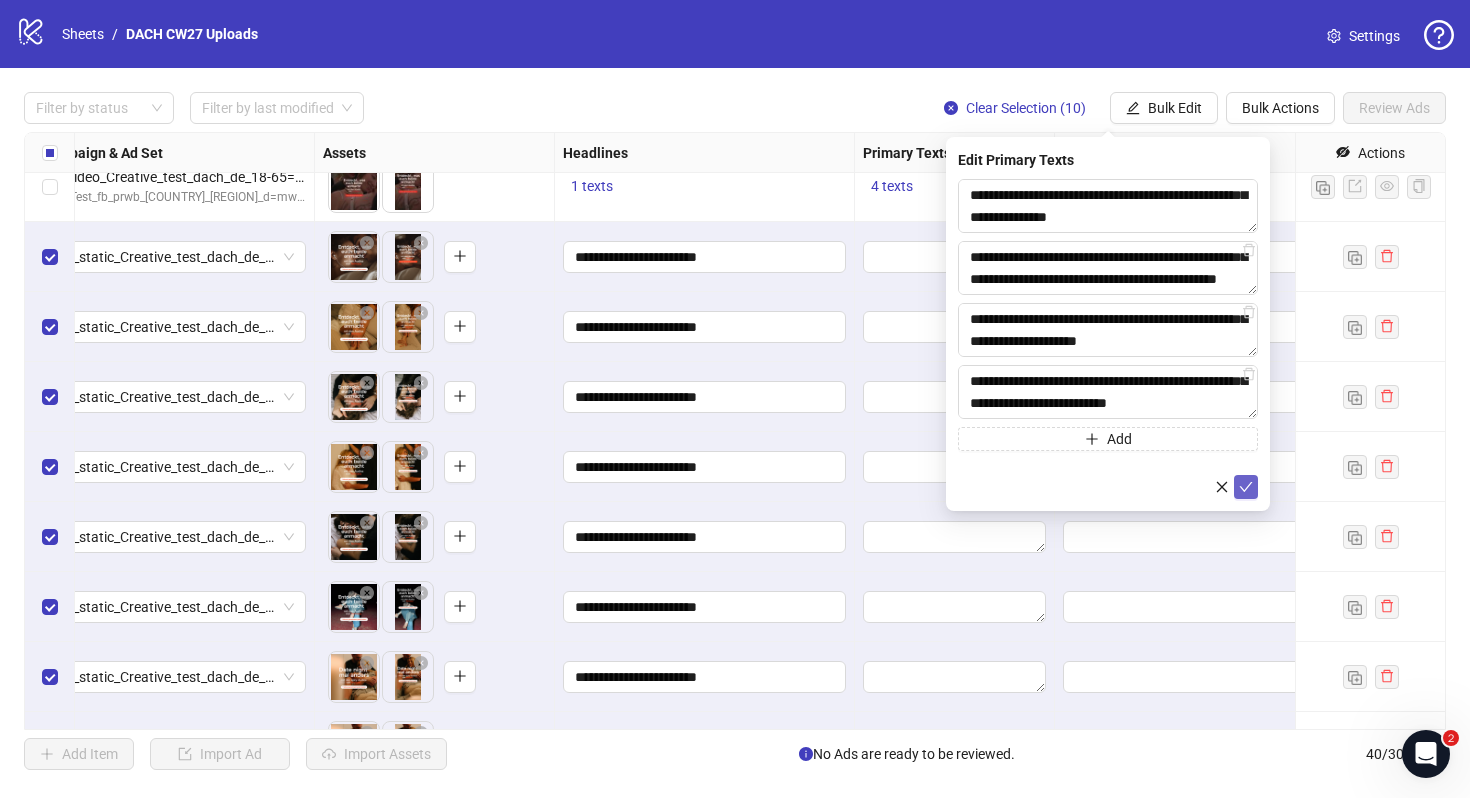 click at bounding box center (1246, 487) 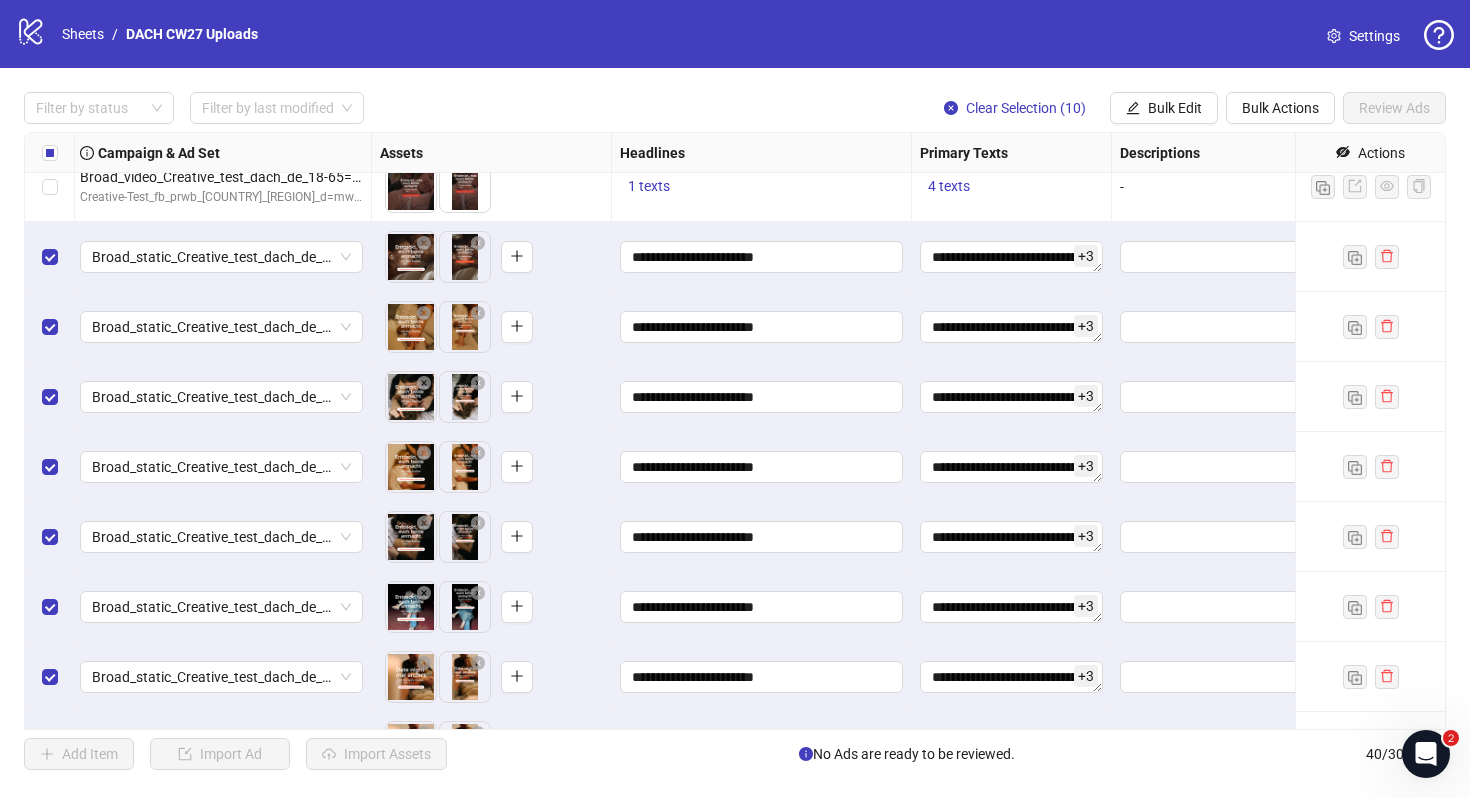 scroll, scrollTop: 2051, scrollLeft: 1230, axis: both 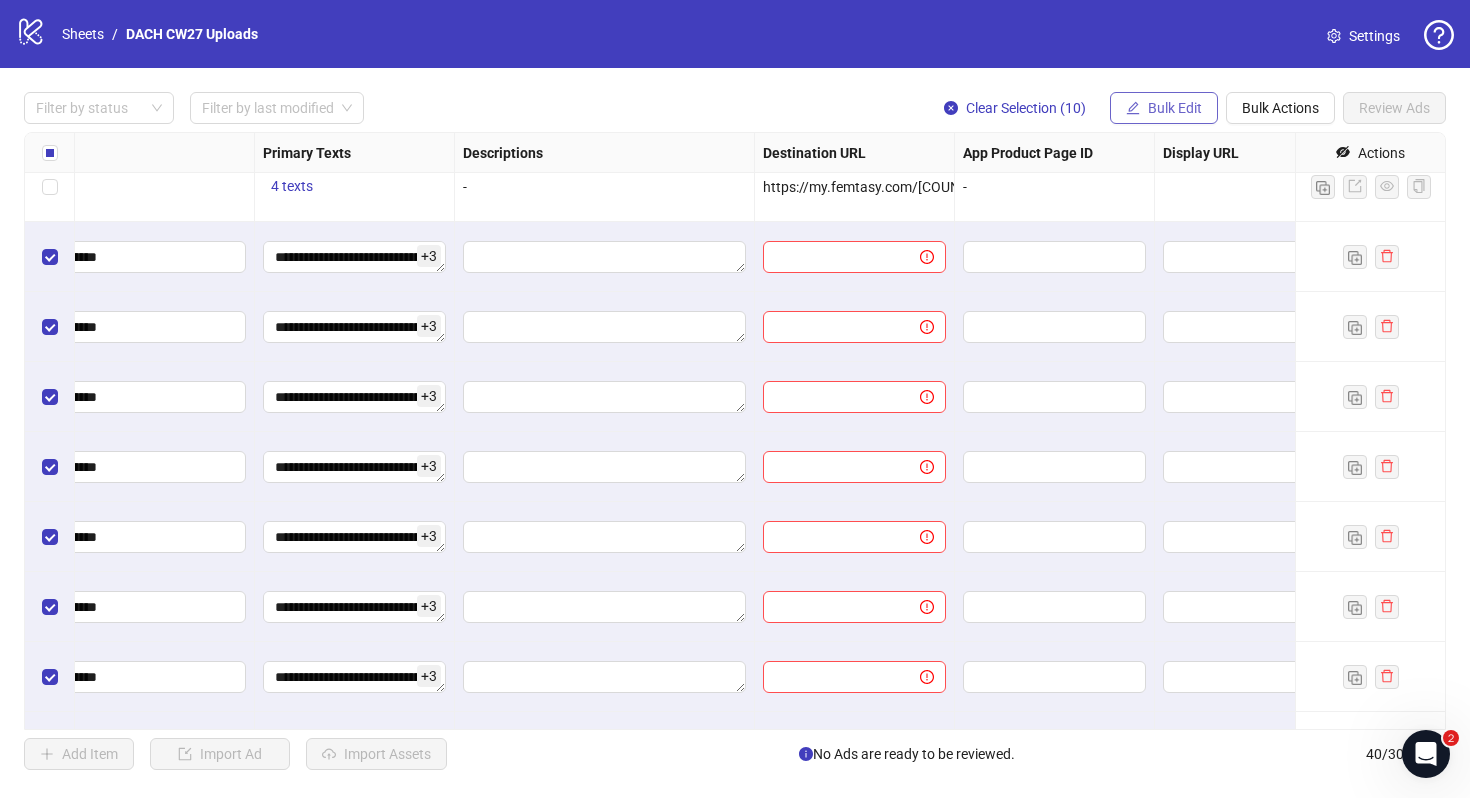 click on "Bulk Edit" at bounding box center (1175, 108) 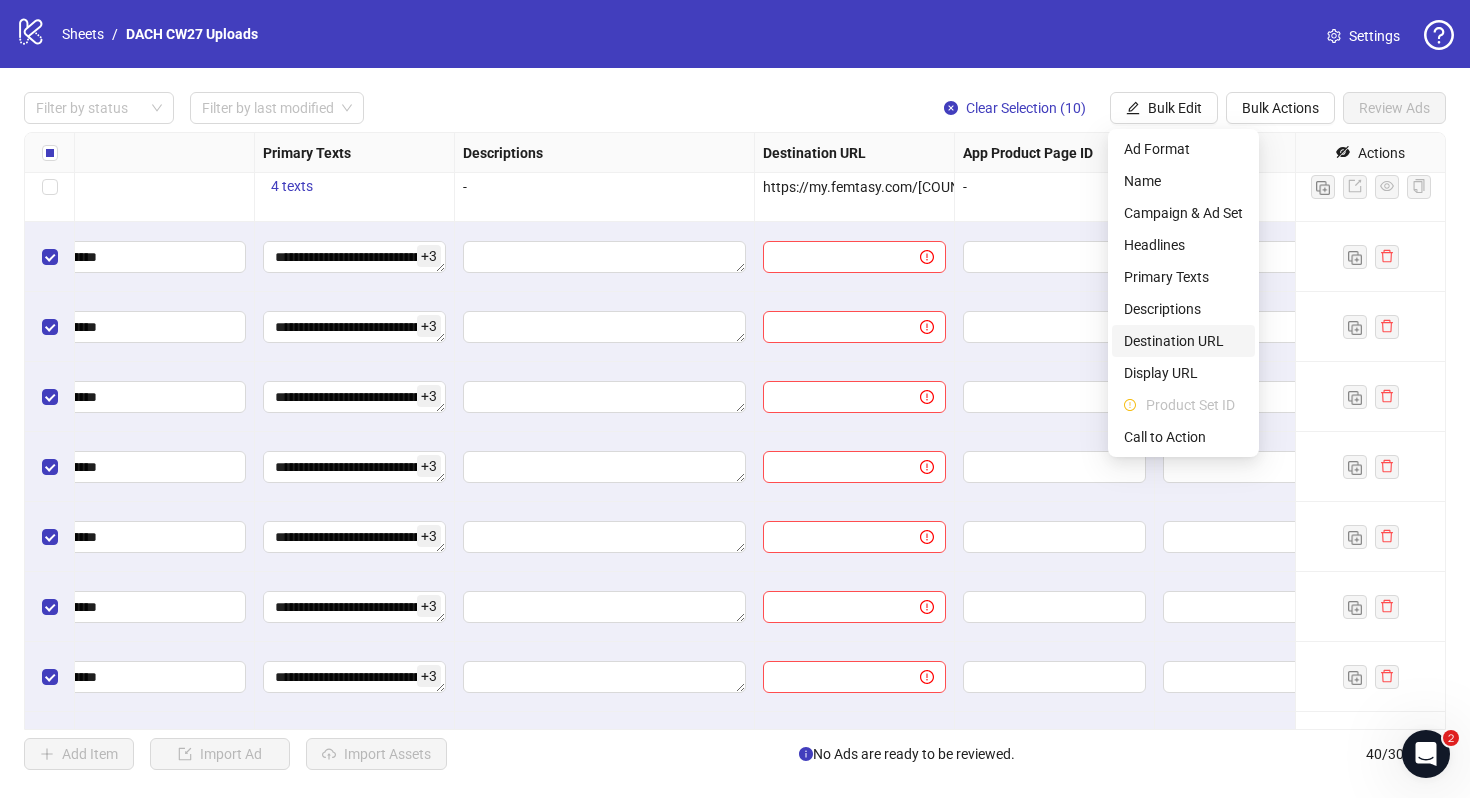 click on "Destination URL" at bounding box center [1183, 341] 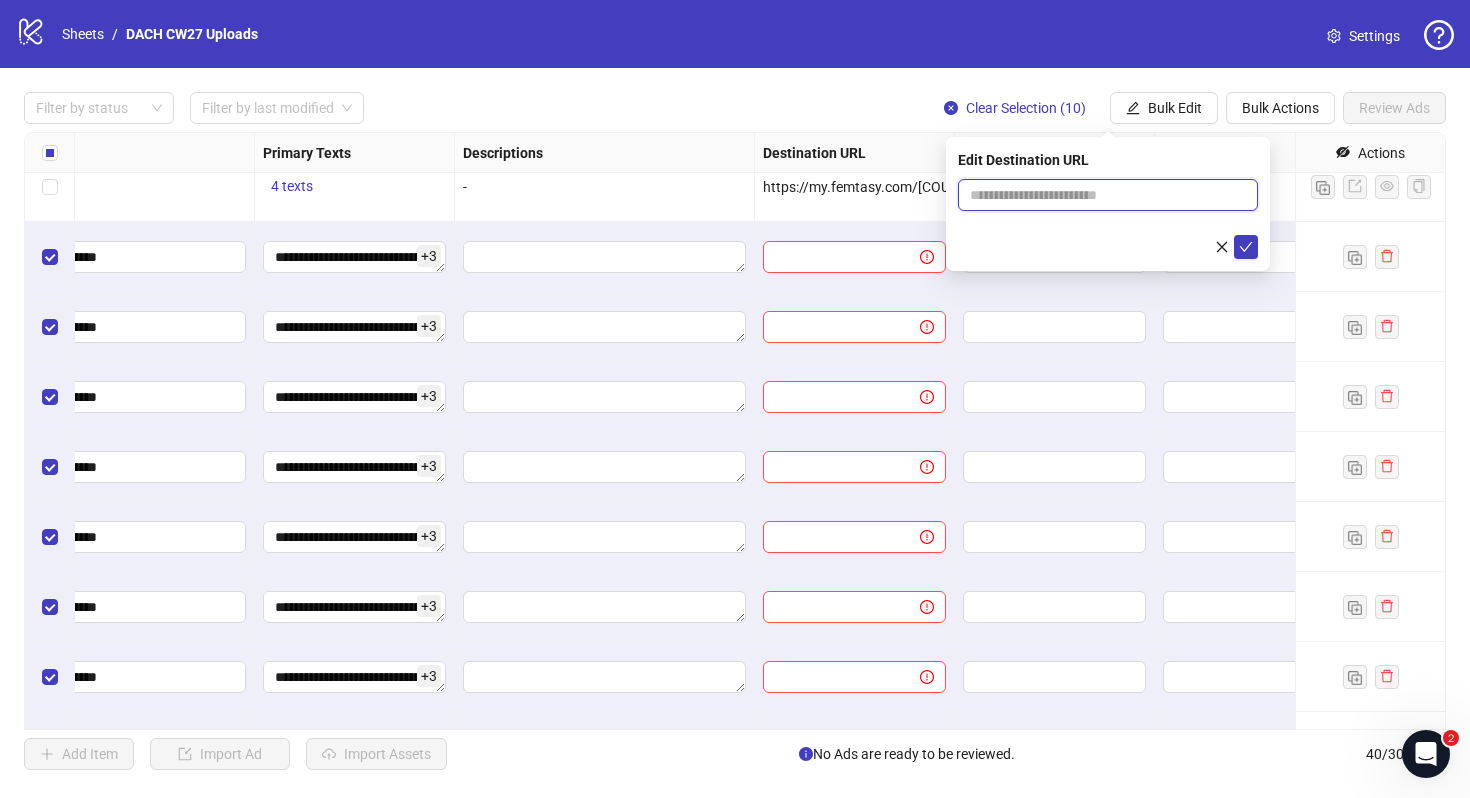 click at bounding box center [1100, 195] 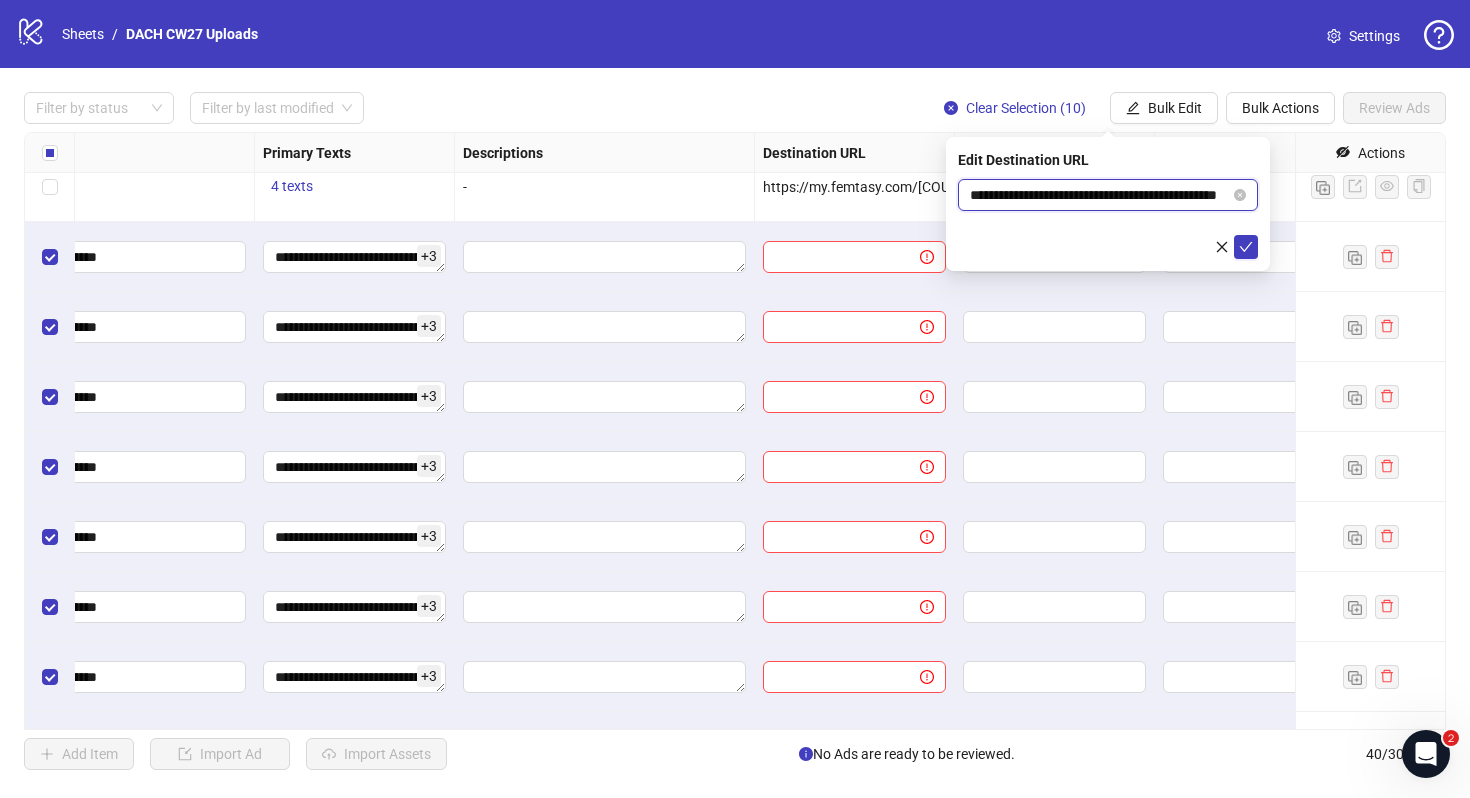 scroll, scrollTop: 0, scrollLeft: 68, axis: horizontal 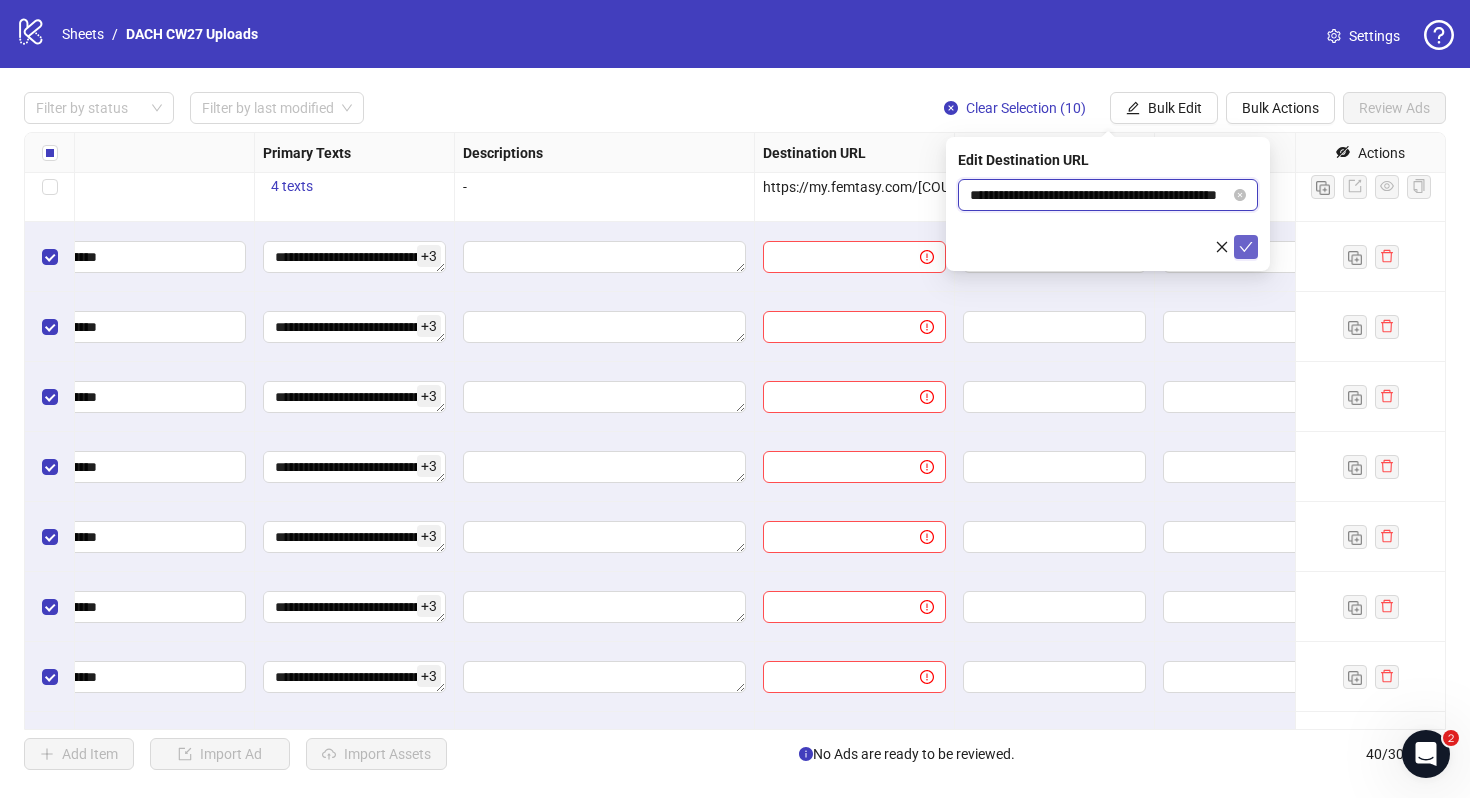 type on "**********" 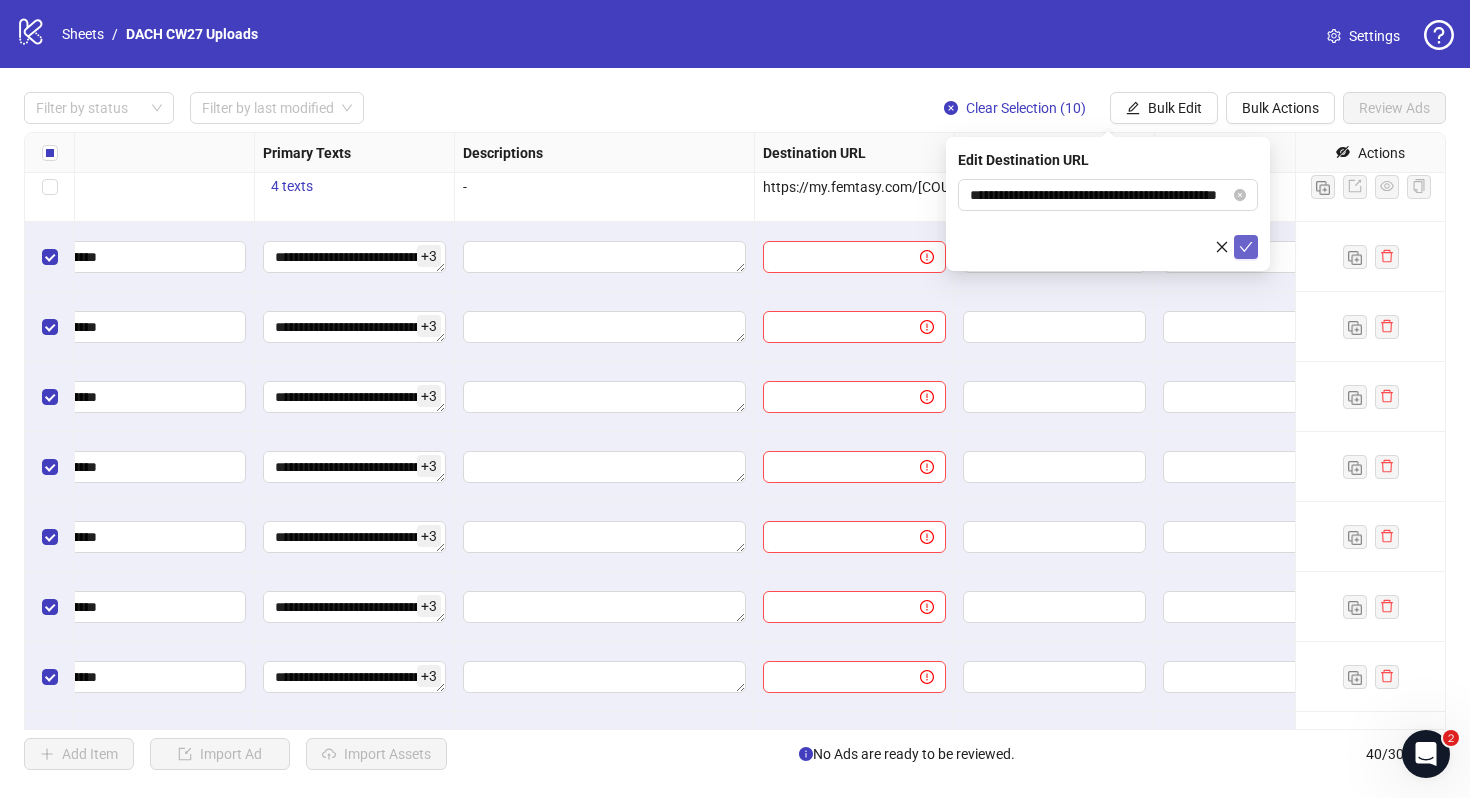 click at bounding box center (1246, 247) 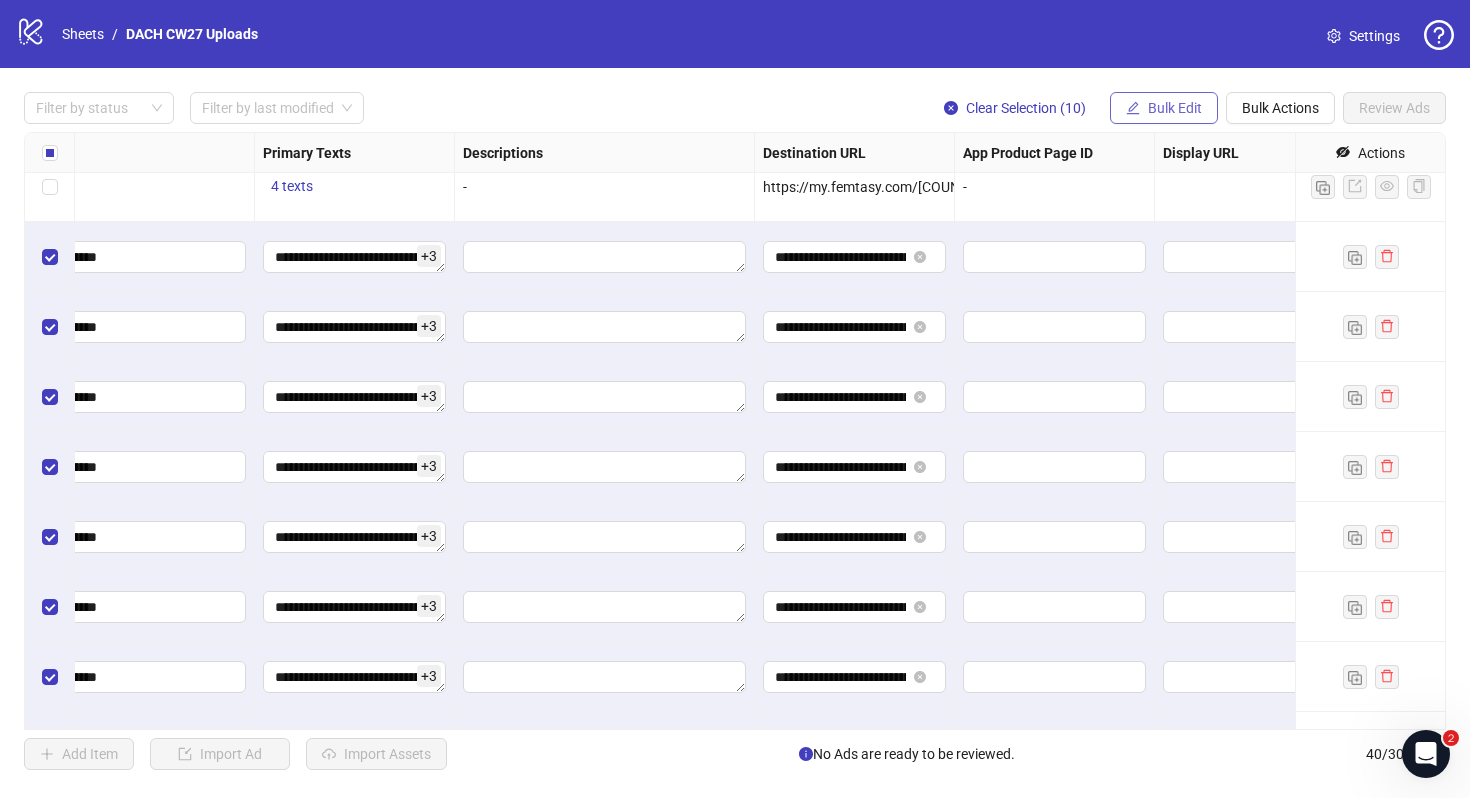 click on "Bulk Edit" at bounding box center [1175, 108] 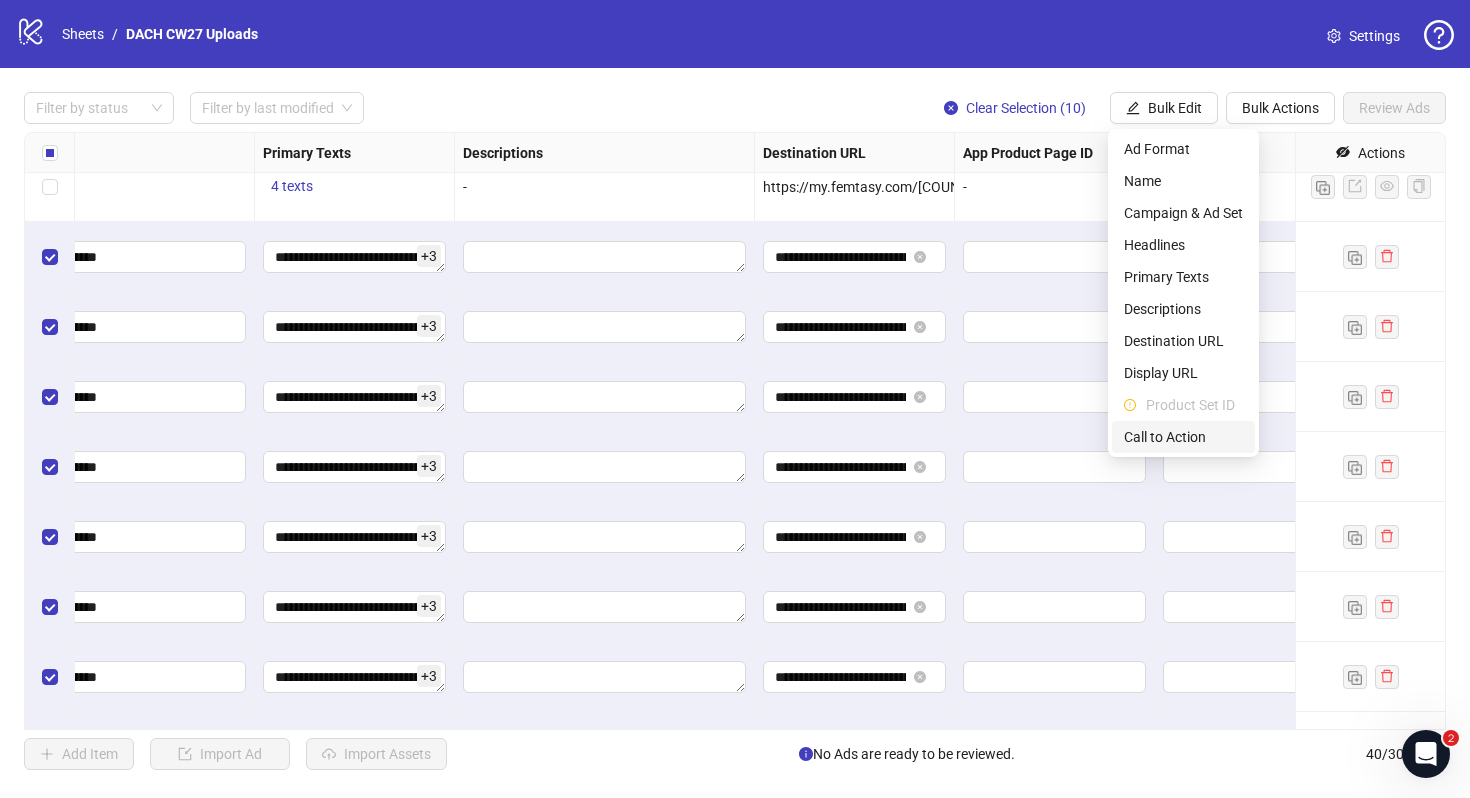 click on "Call to Action" at bounding box center (1183, 437) 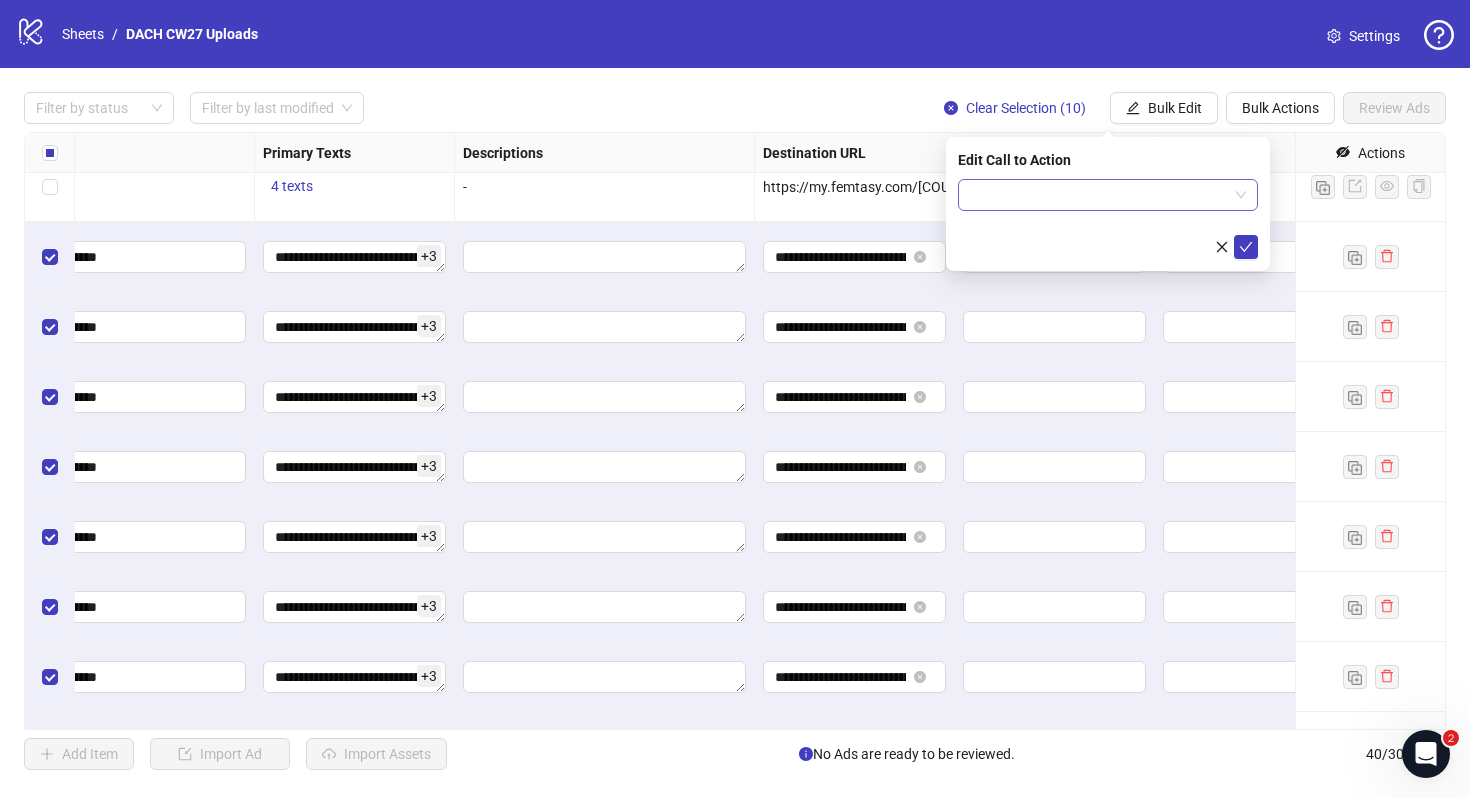 click at bounding box center [1099, 195] 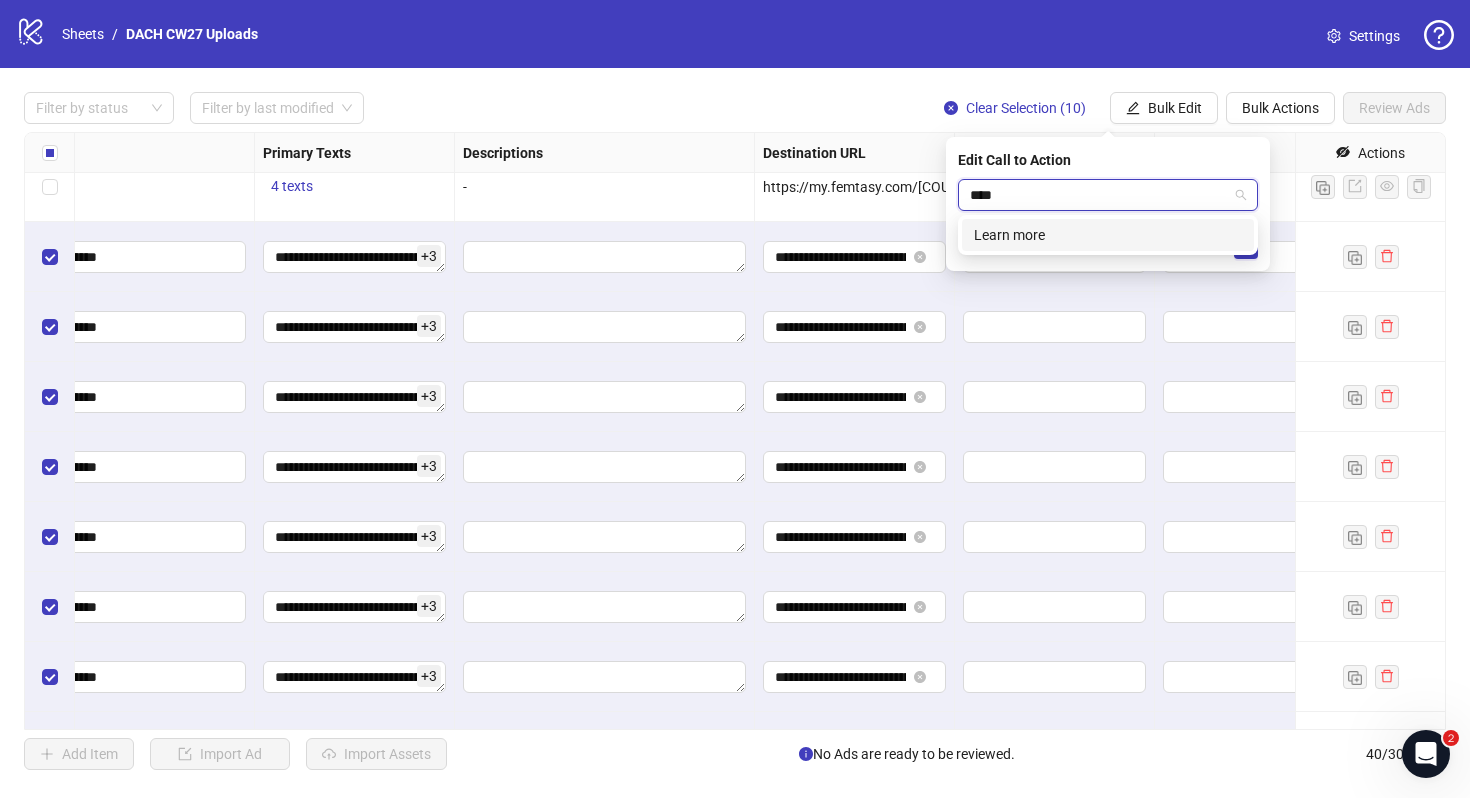 click on "Learn more" at bounding box center (1108, 235) 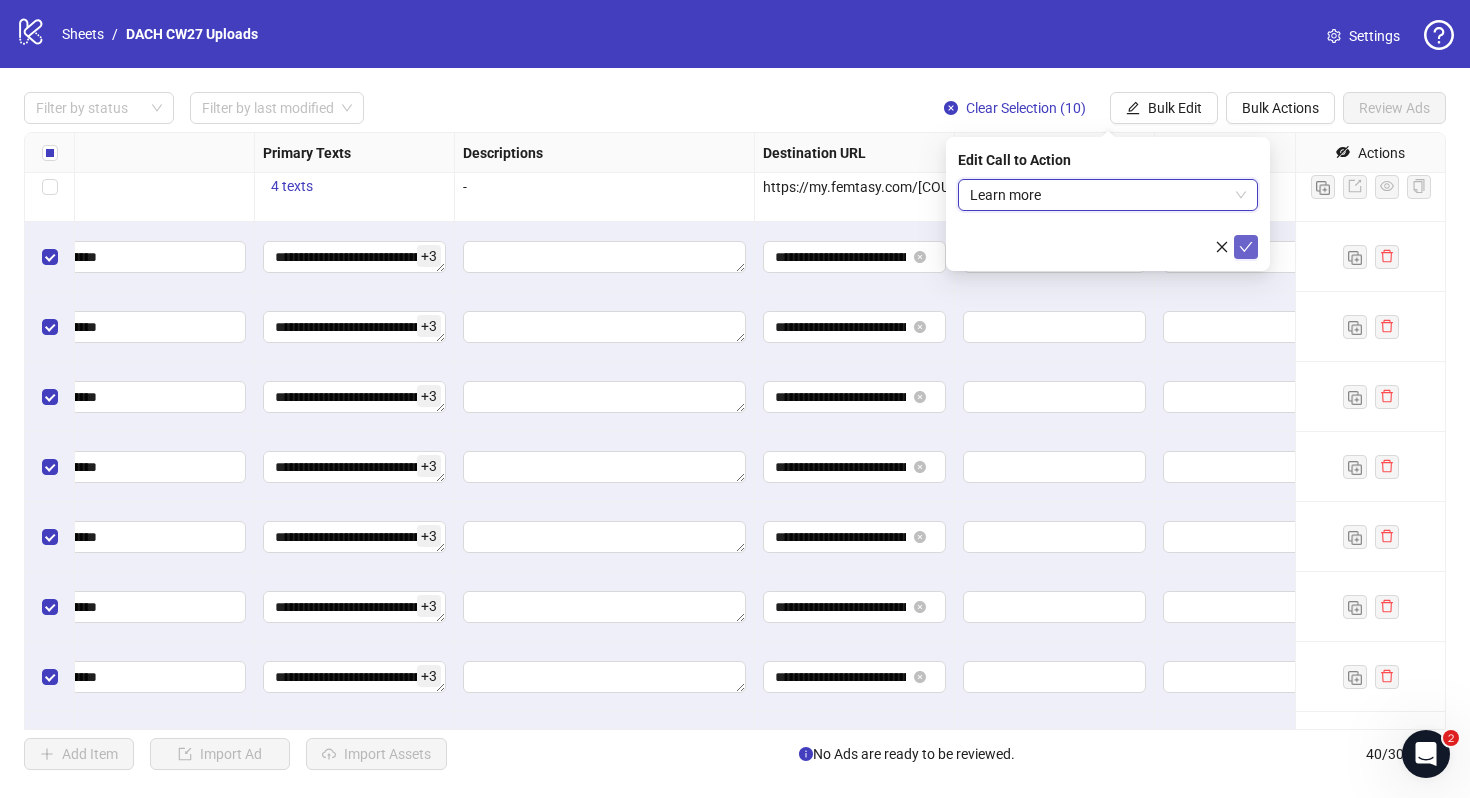 click at bounding box center [1246, 247] 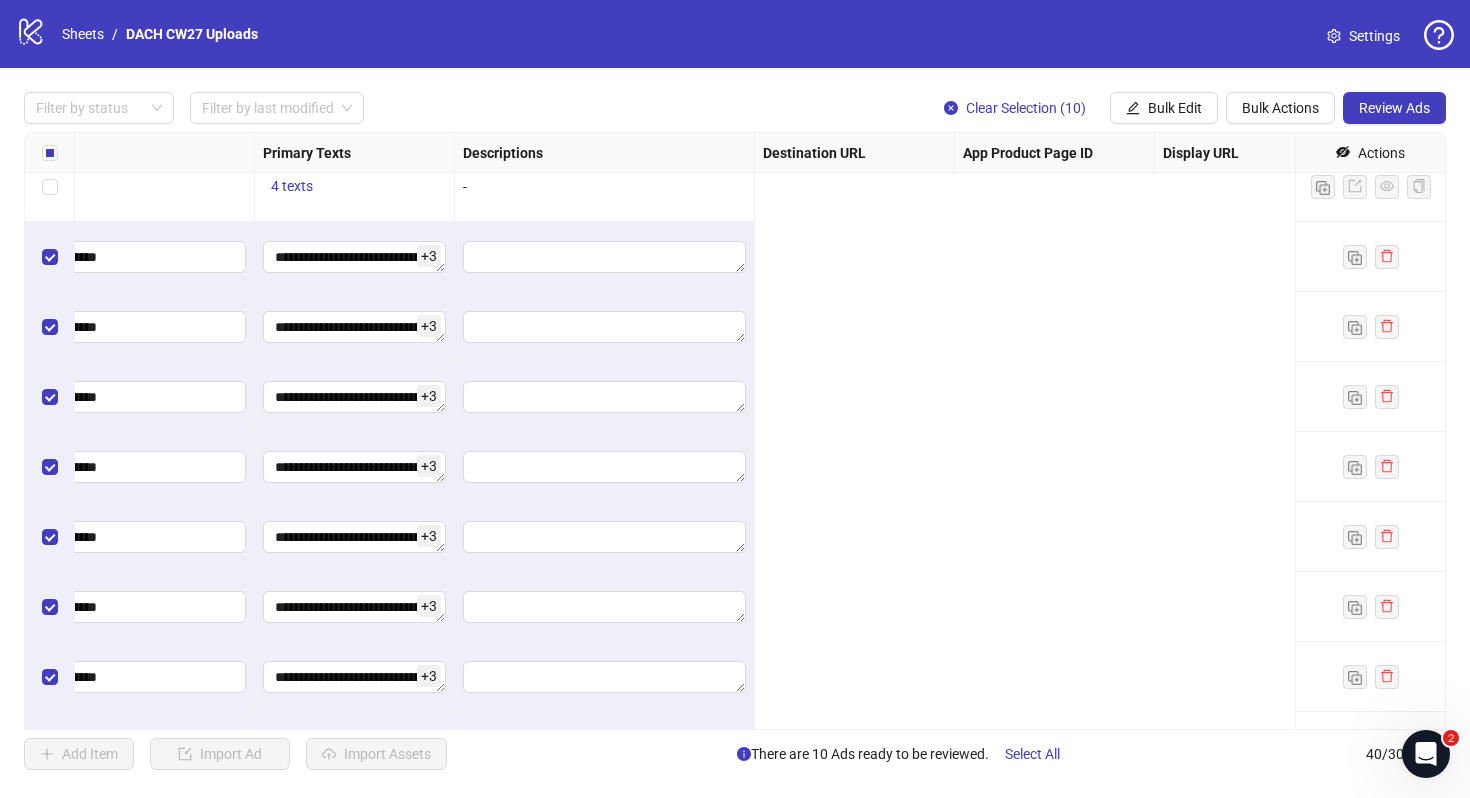 scroll, scrollTop: 2051, scrollLeft: 0, axis: vertical 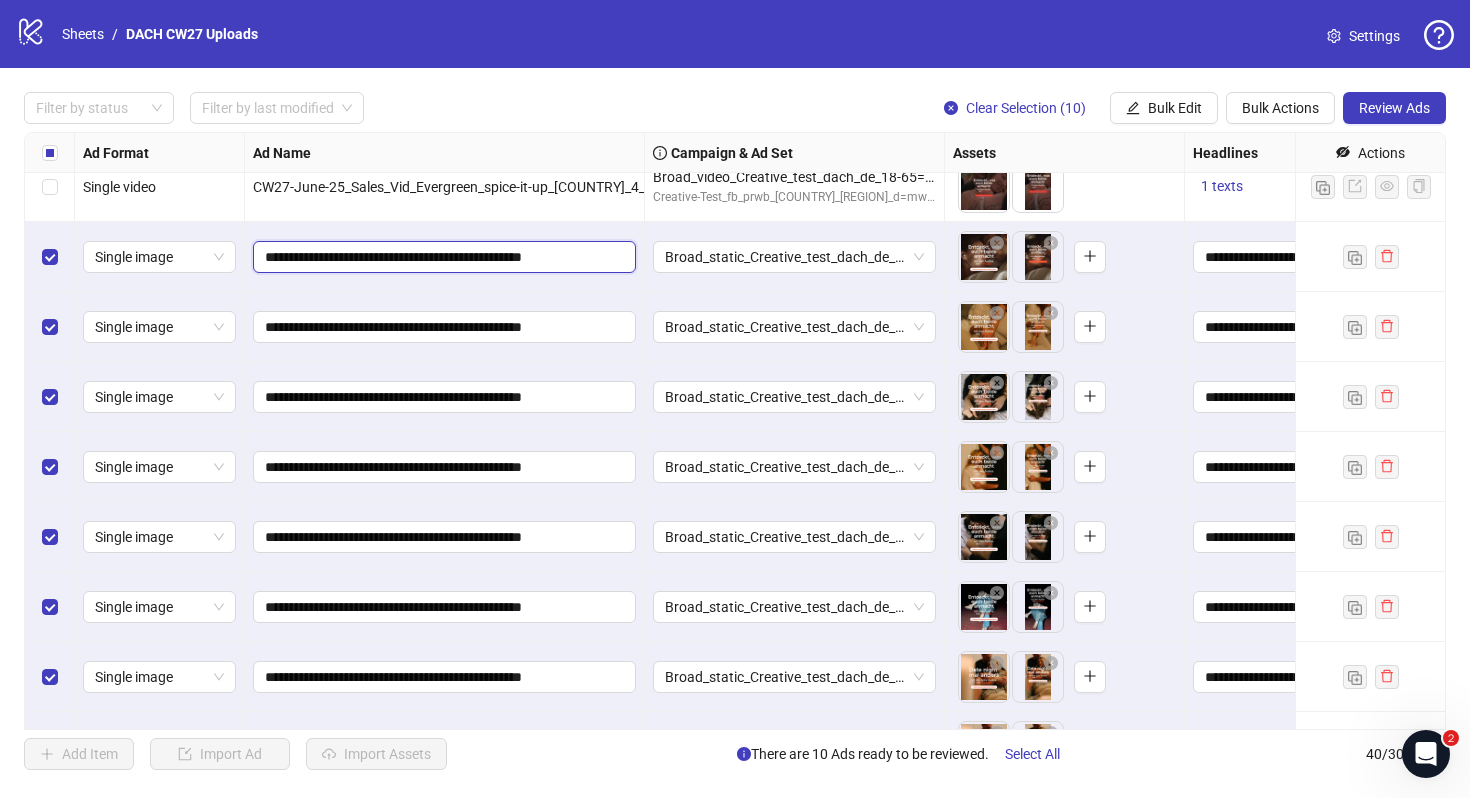 click on "**********" at bounding box center (442, 257) 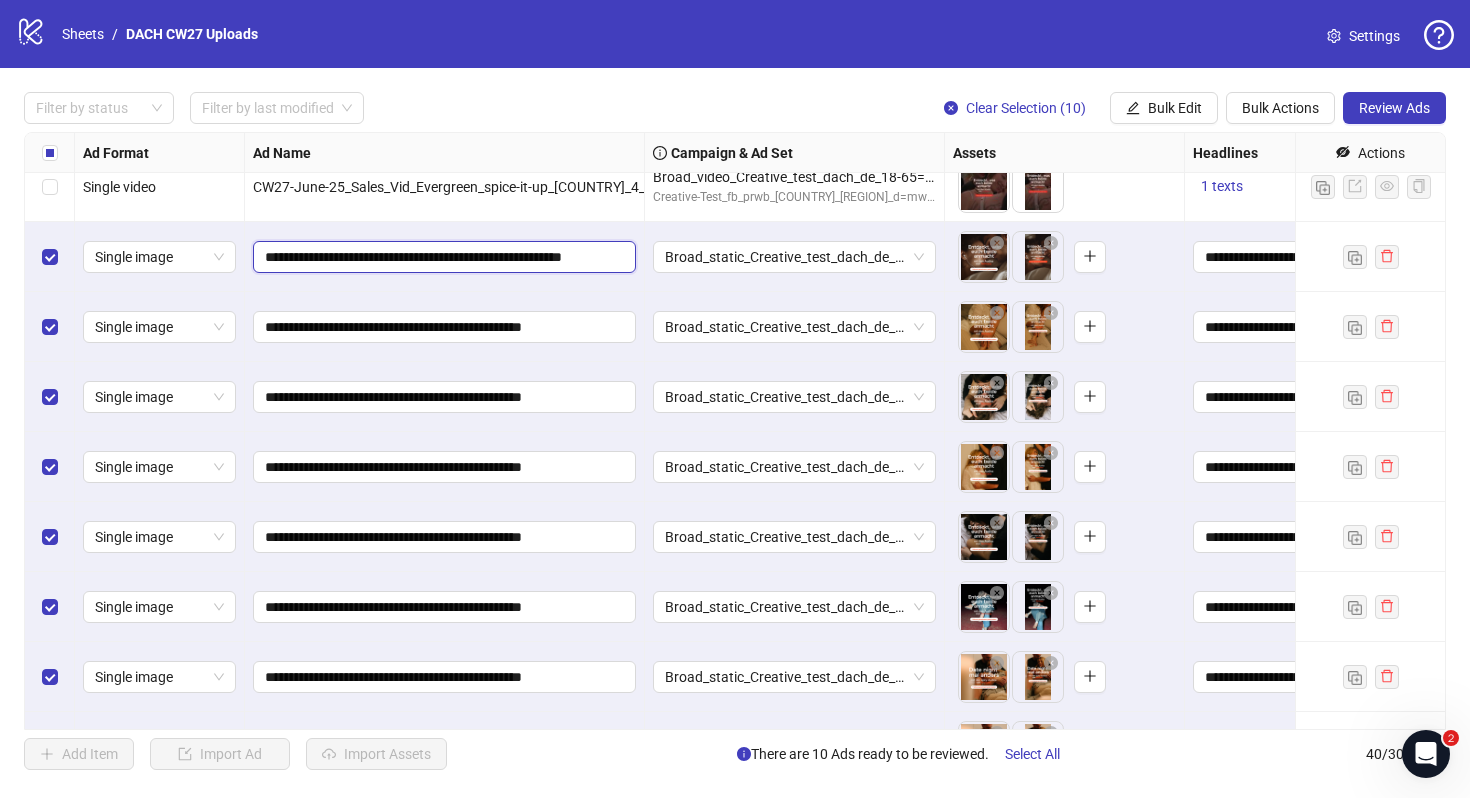 scroll, scrollTop: 0, scrollLeft: 46, axis: horizontal 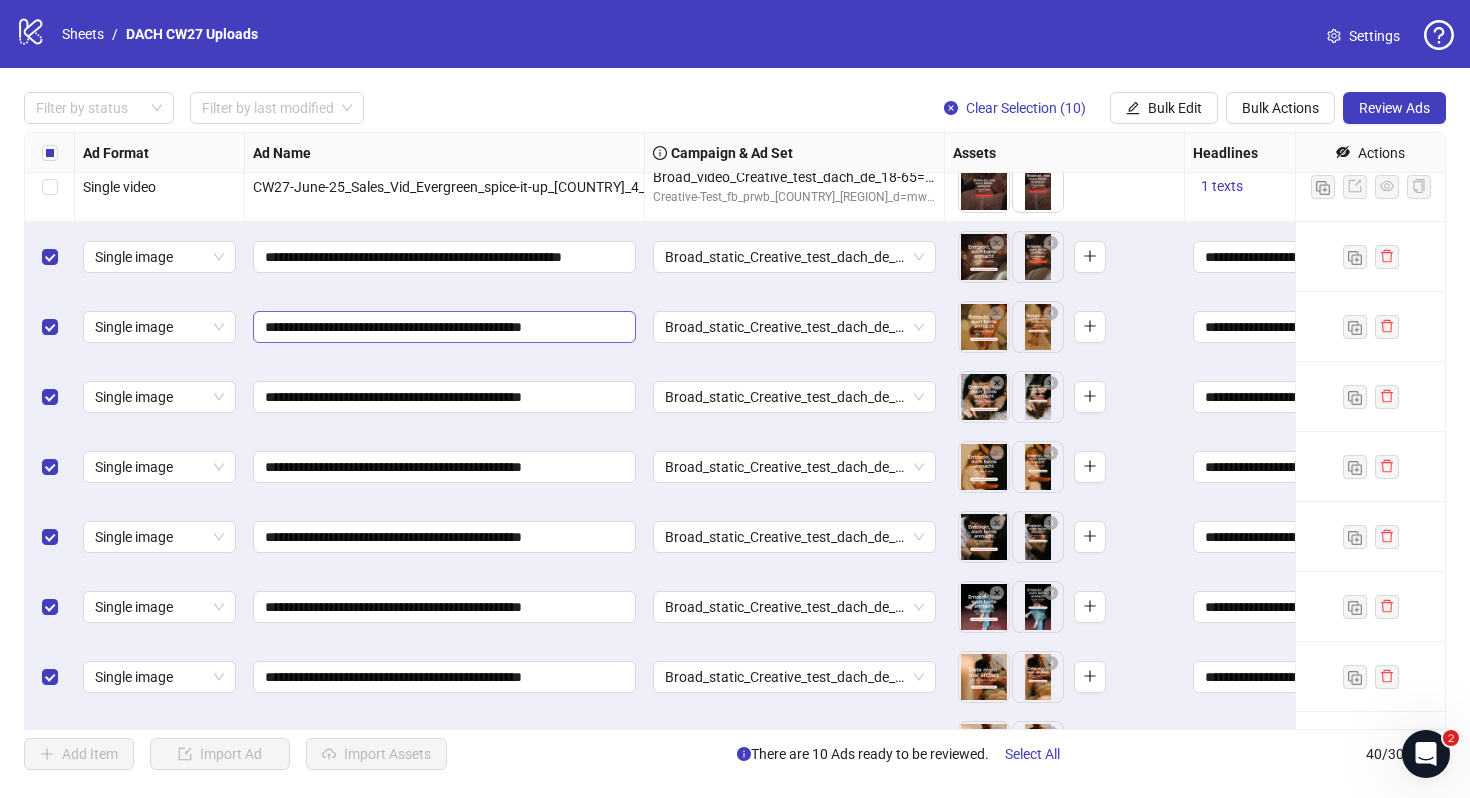 click on "**********" at bounding box center (444, 257) 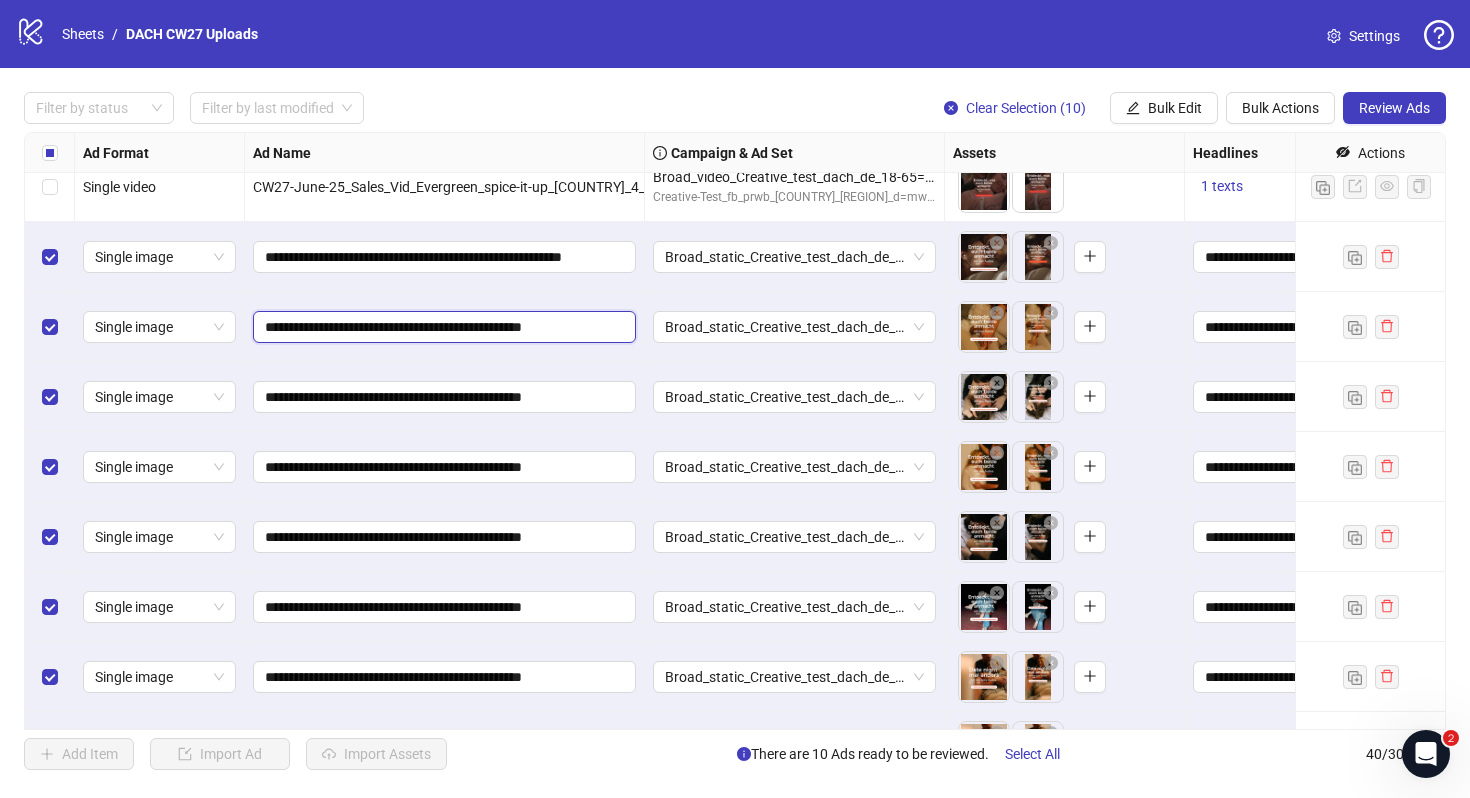 paste on "********" 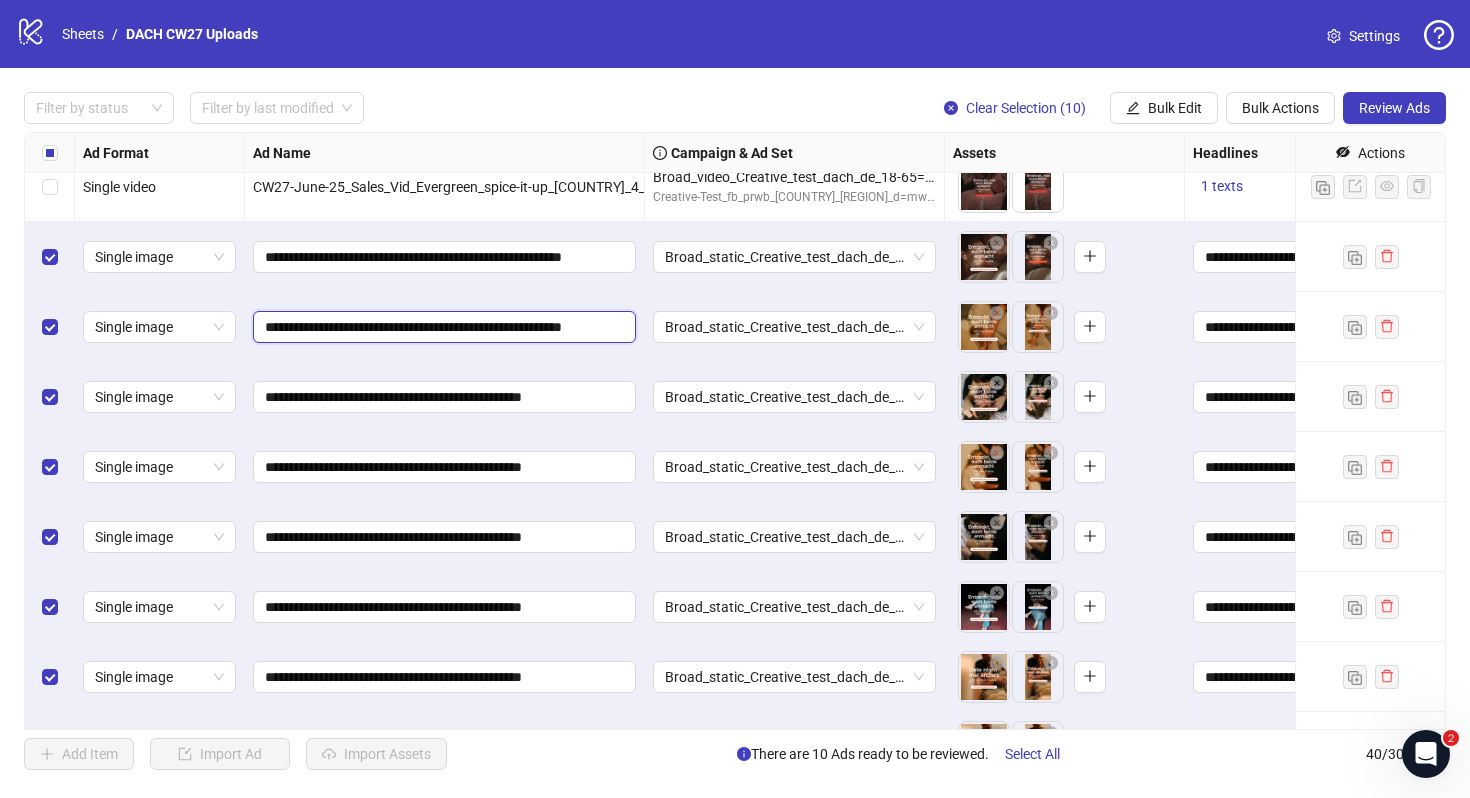 scroll, scrollTop: 0, scrollLeft: 46, axis: horizontal 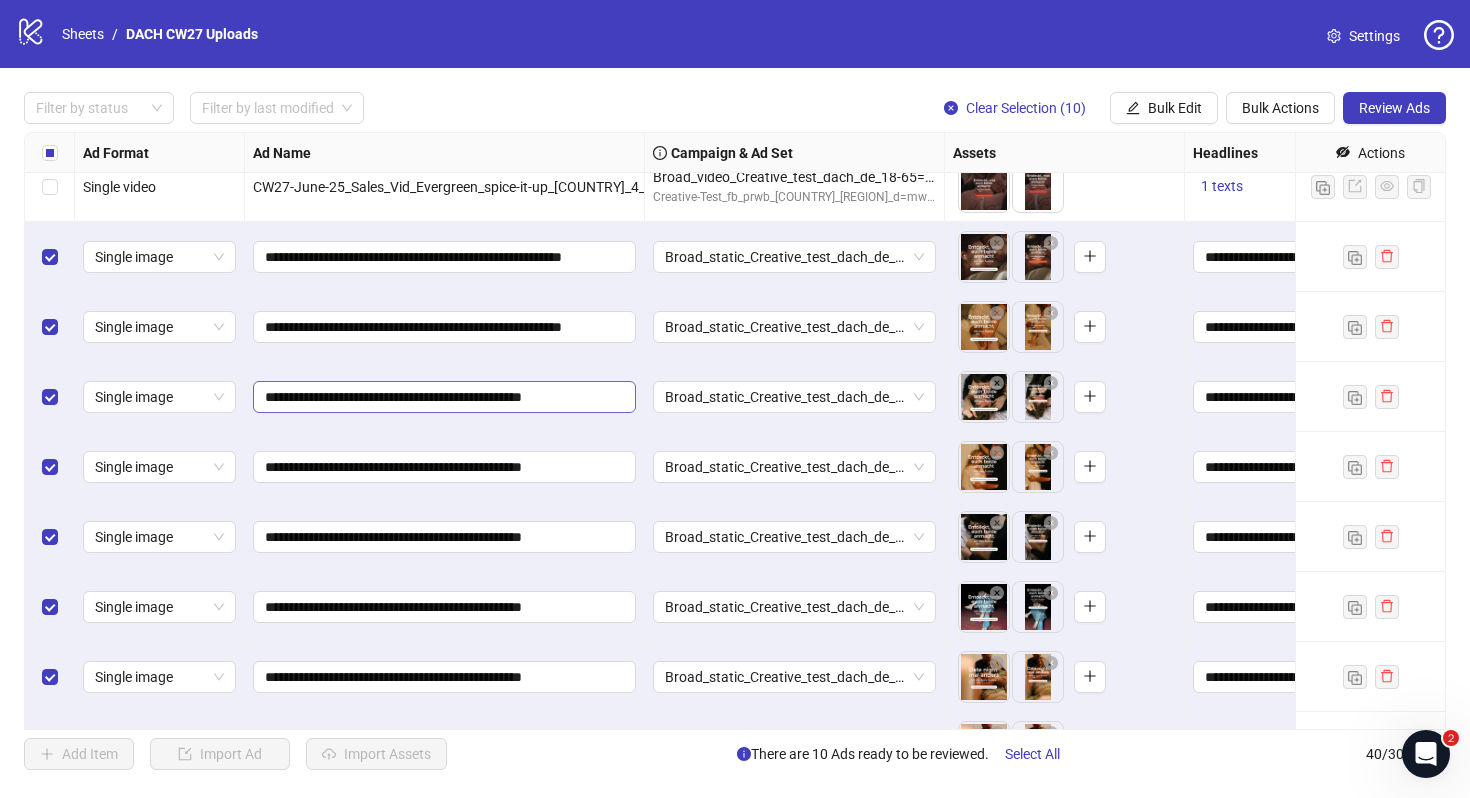 click on "**********" at bounding box center [444, 257] 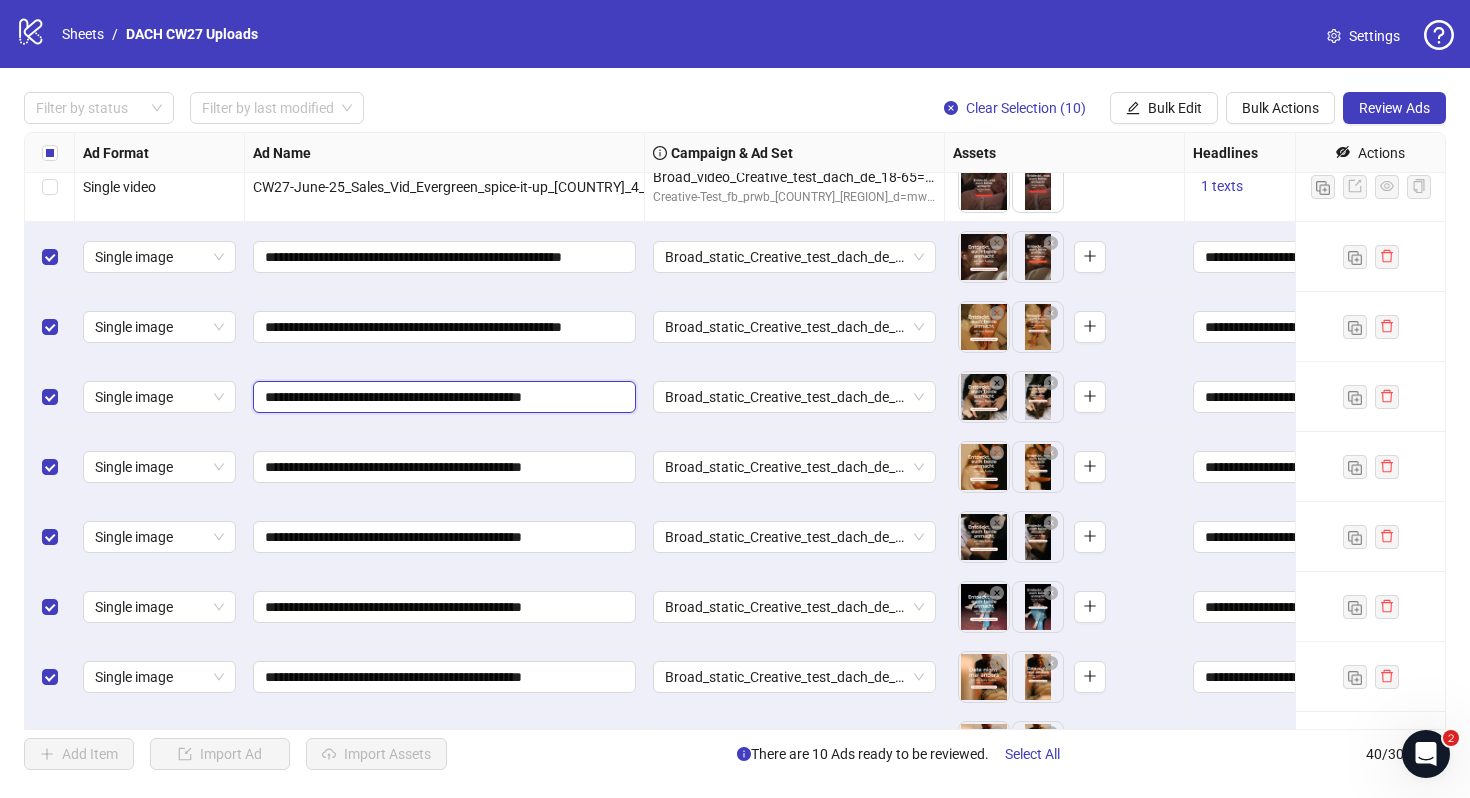 paste on "********" 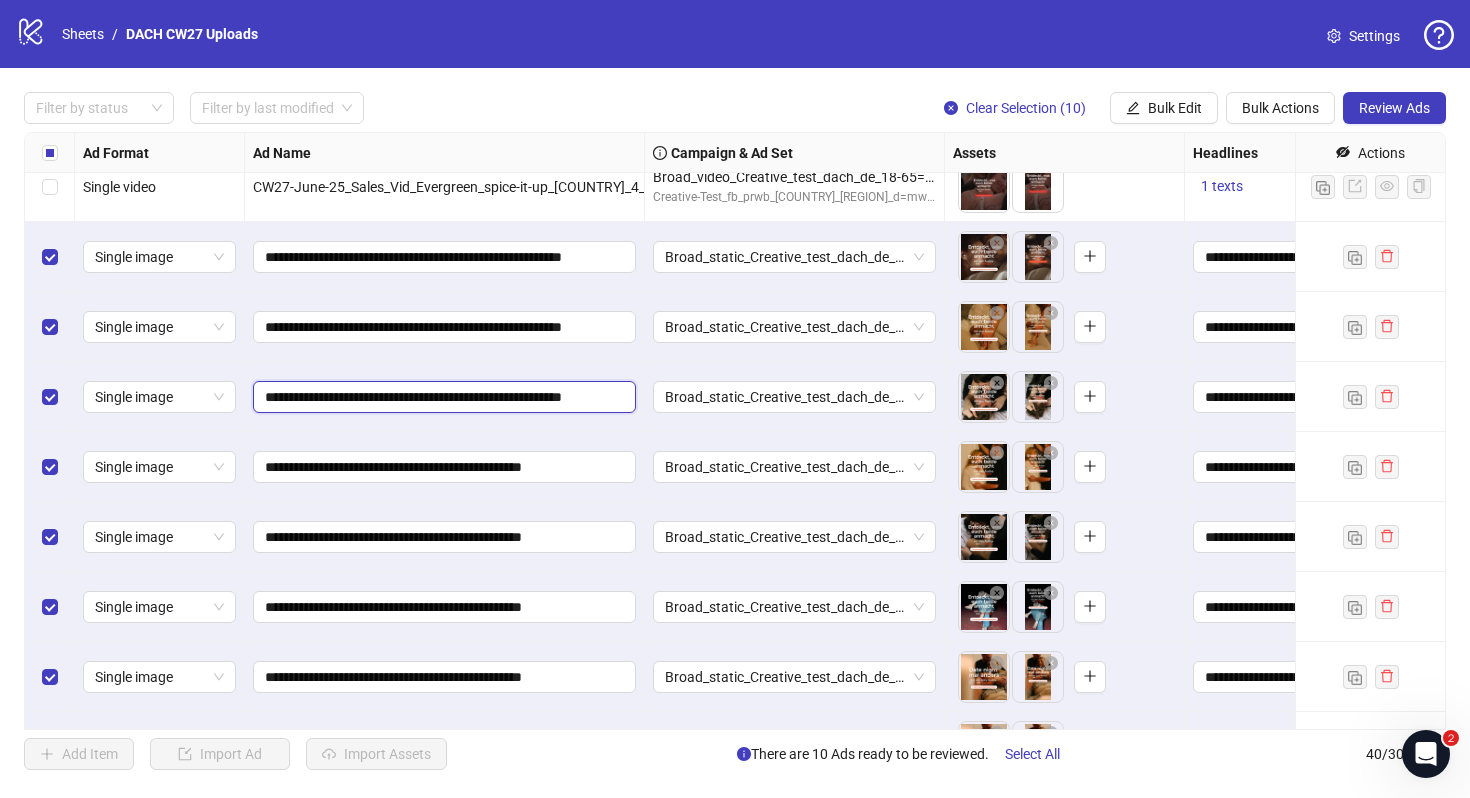 scroll, scrollTop: 0, scrollLeft: 46, axis: horizontal 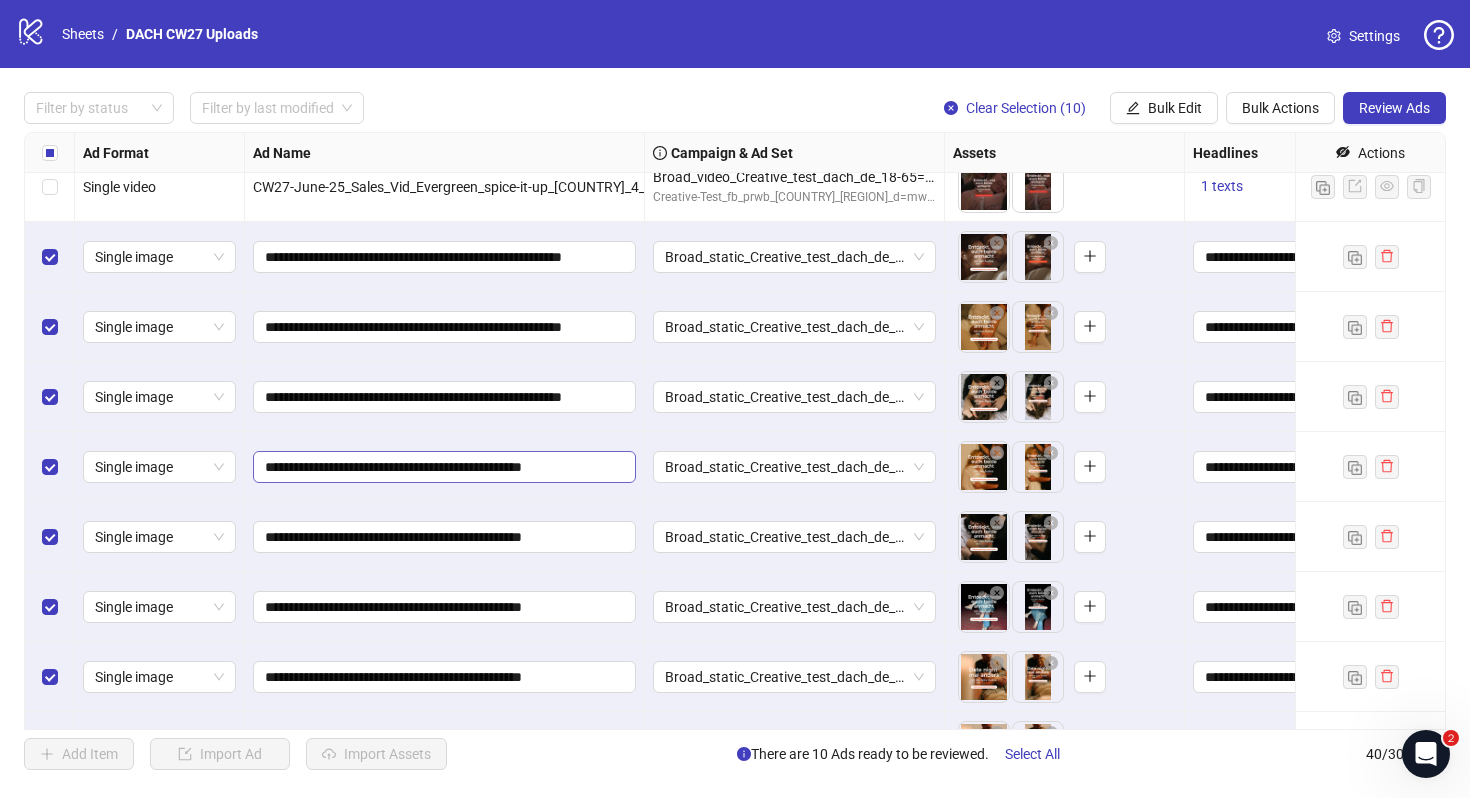 click on "**********" at bounding box center [444, 257] 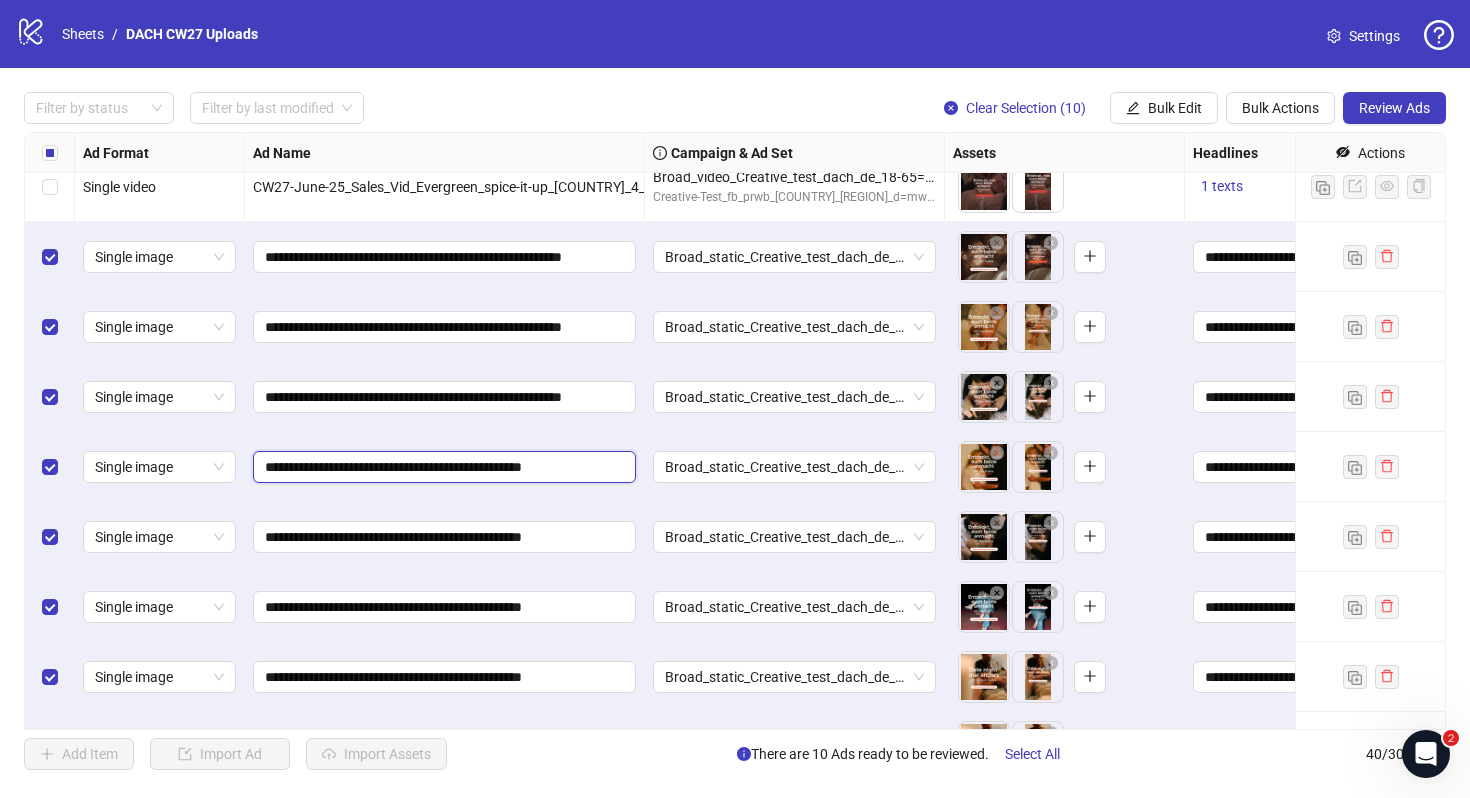 paste on "********" 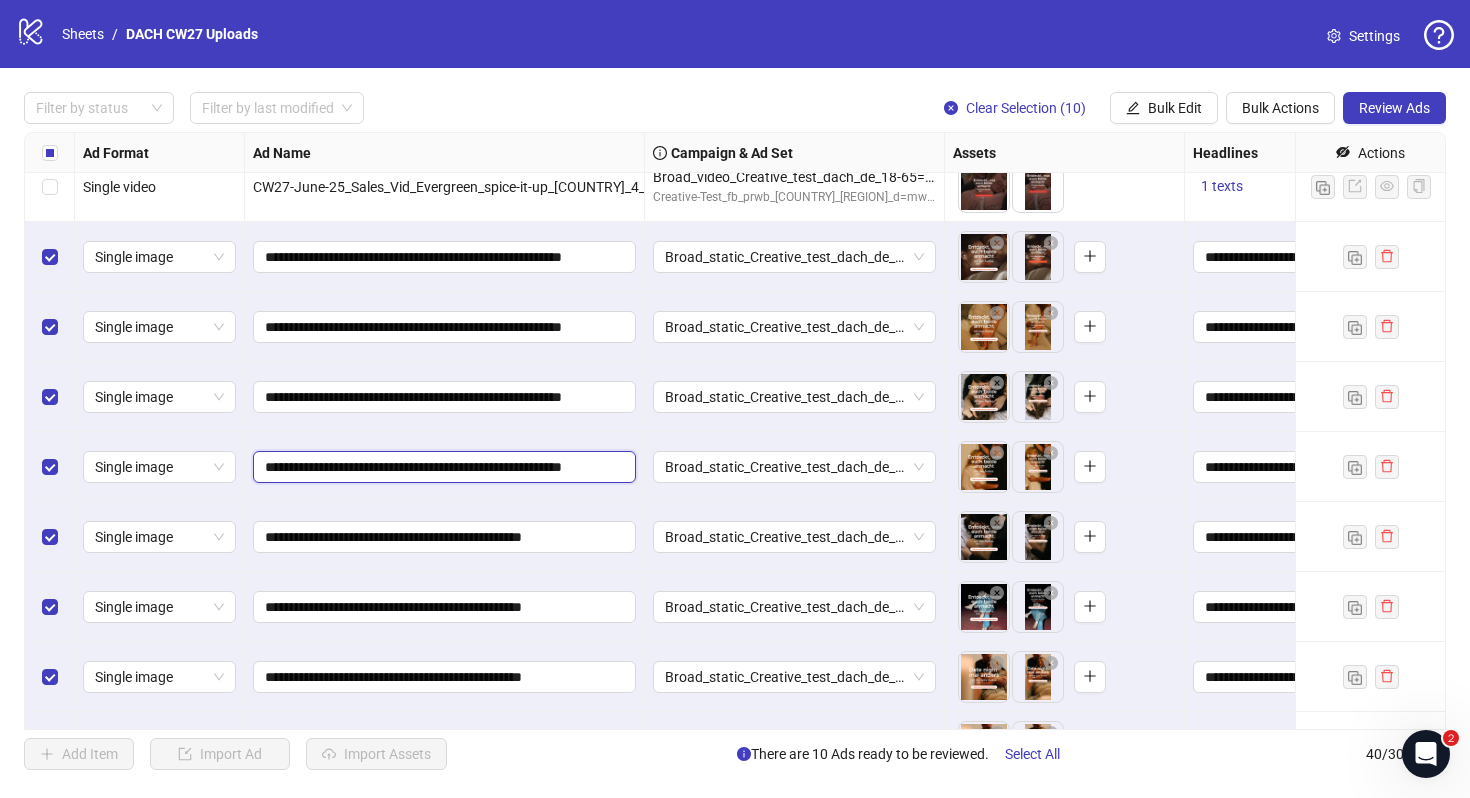 scroll, scrollTop: 0, scrollLeft: 46, axis: horizontal 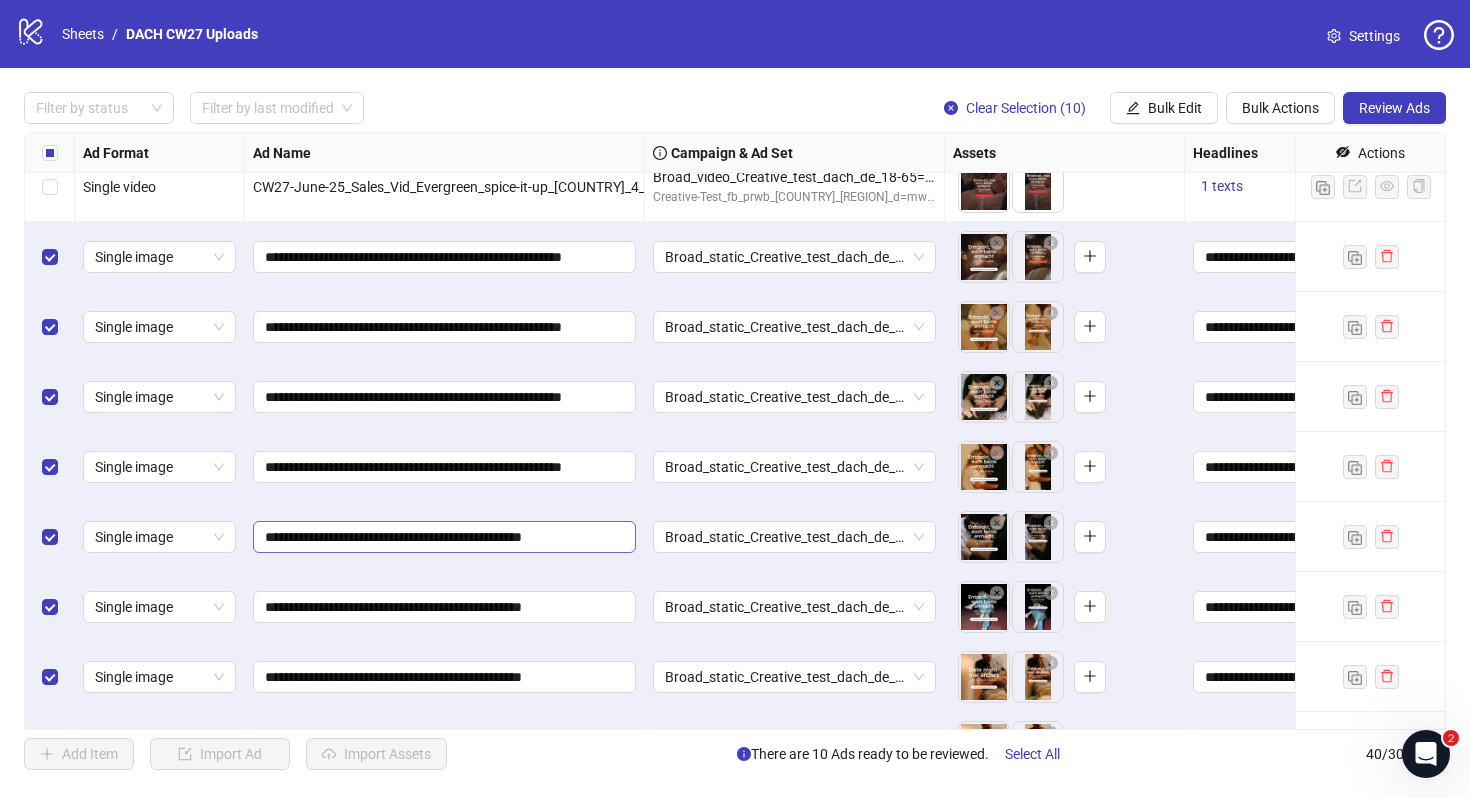 click on "**********" at bounding box center (444, 257) 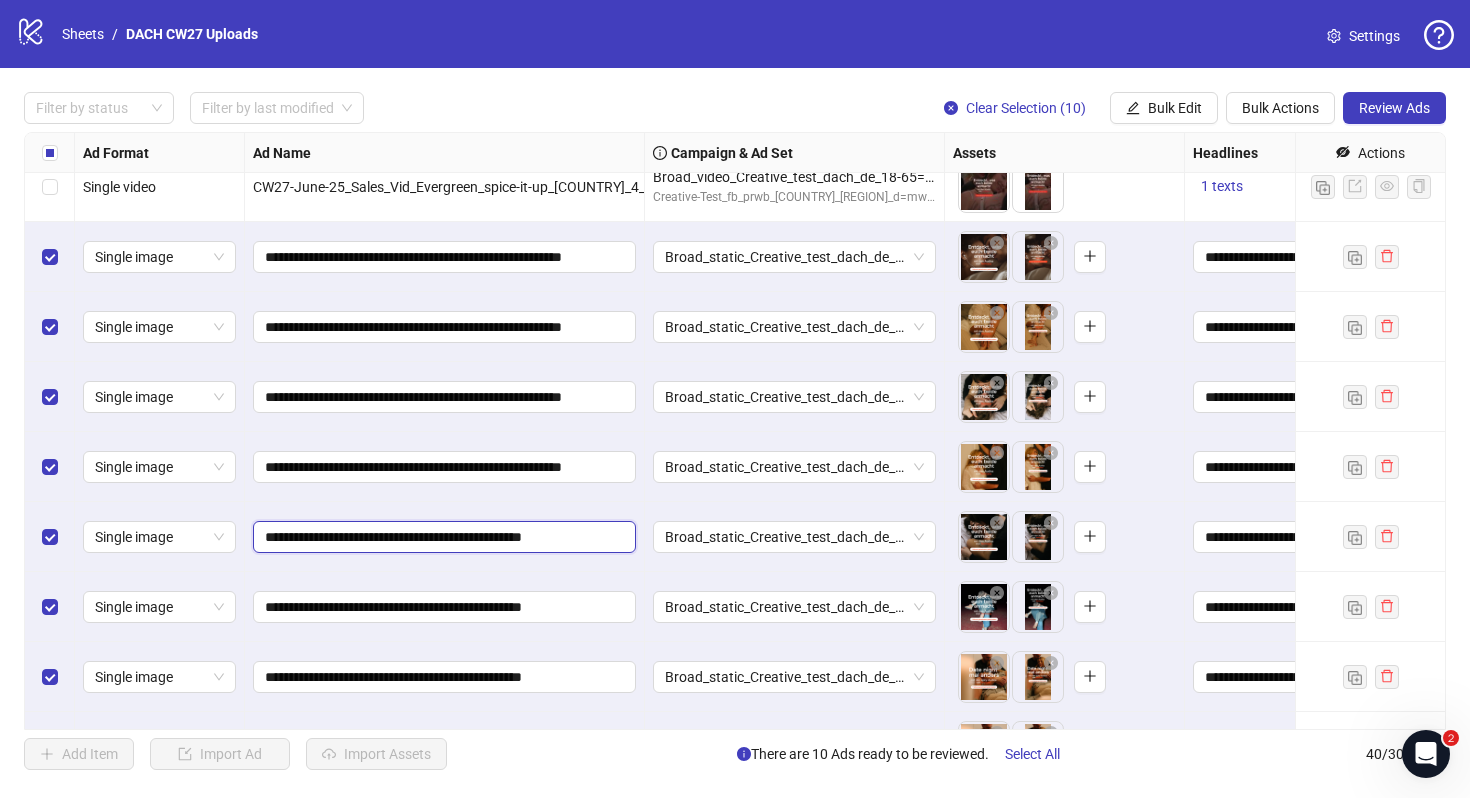 paste on "********" 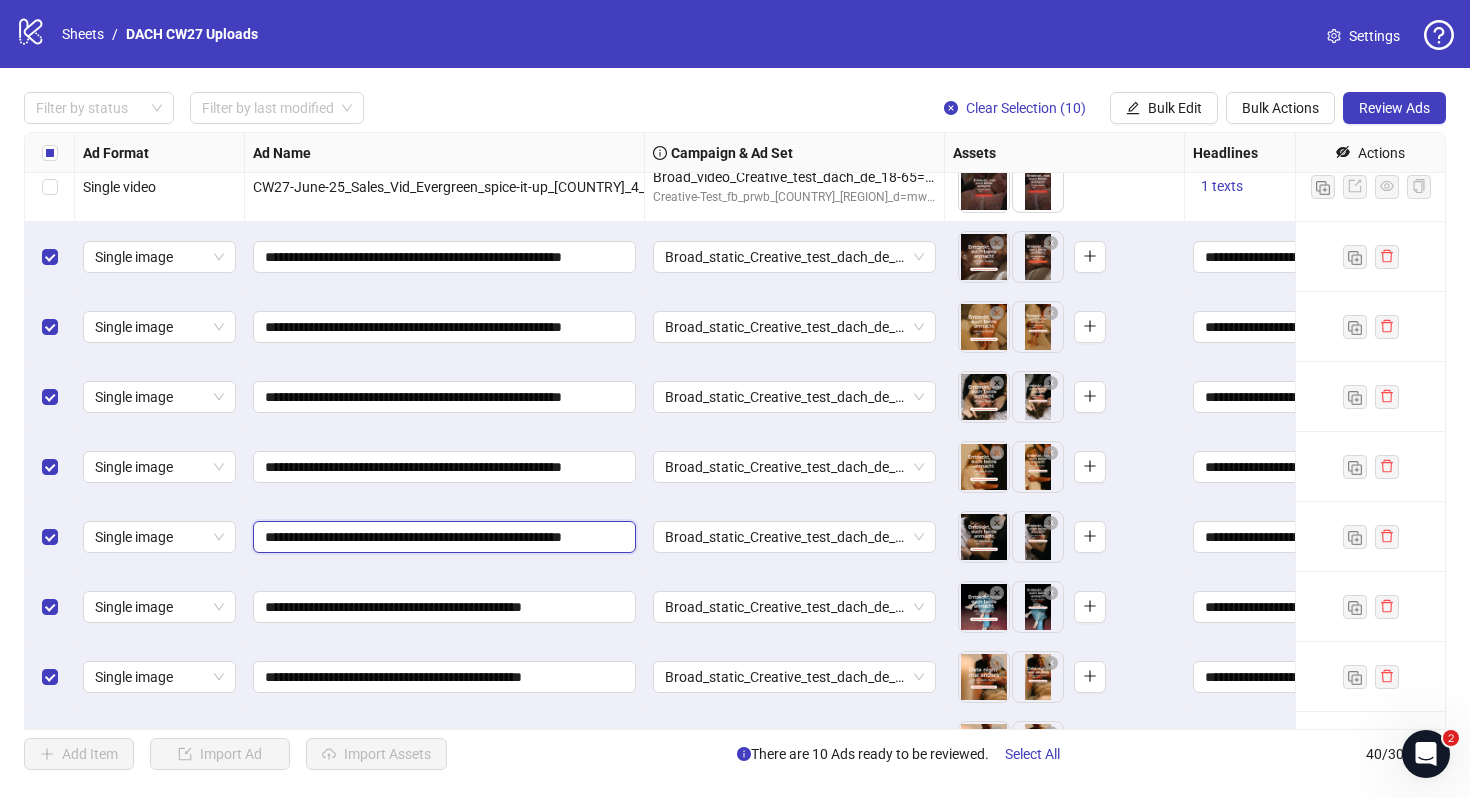 scroll, scrollTop: 0, scrollLeft: 46, axis: horizontal 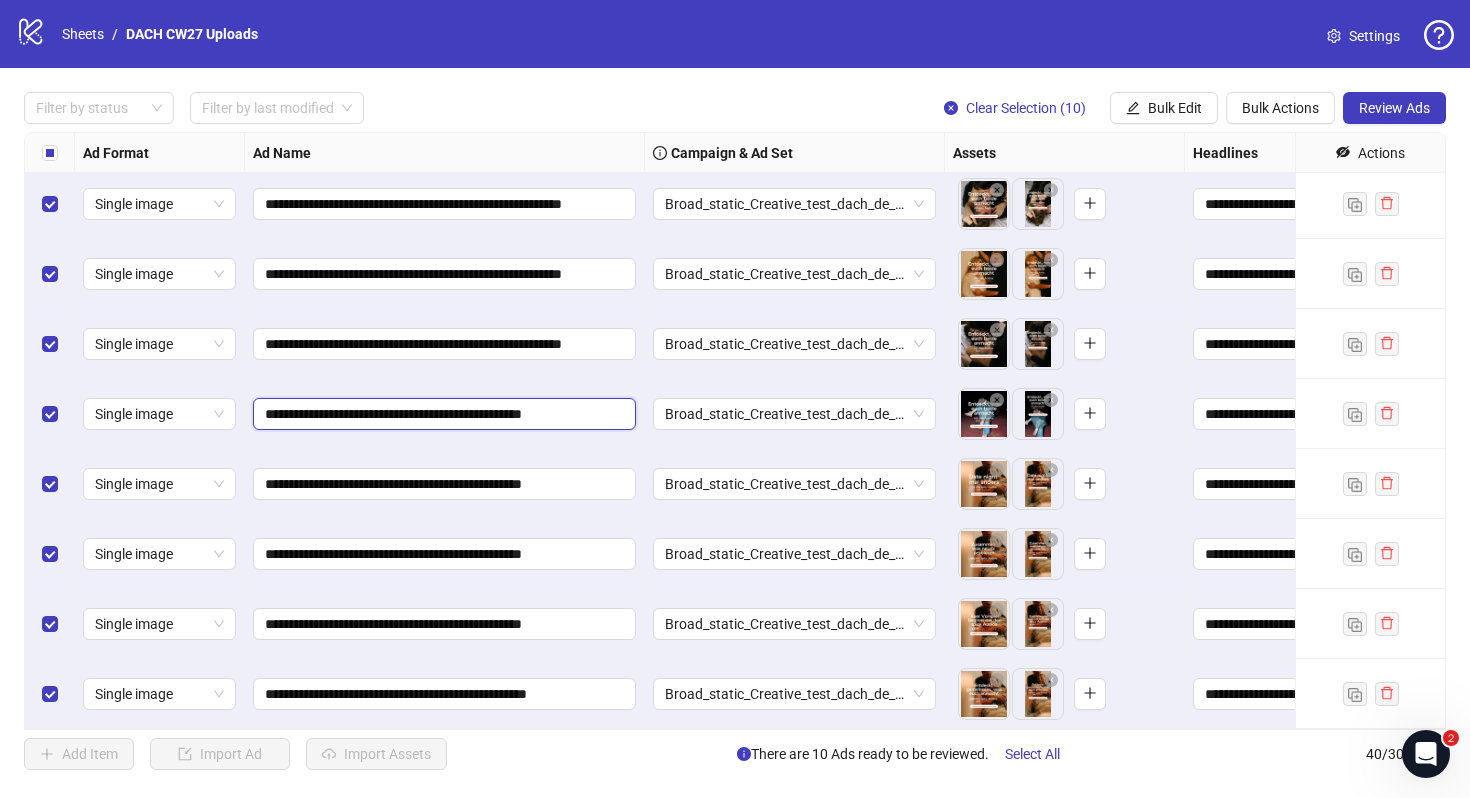 click on "**********" at bounding box center (442, 414) 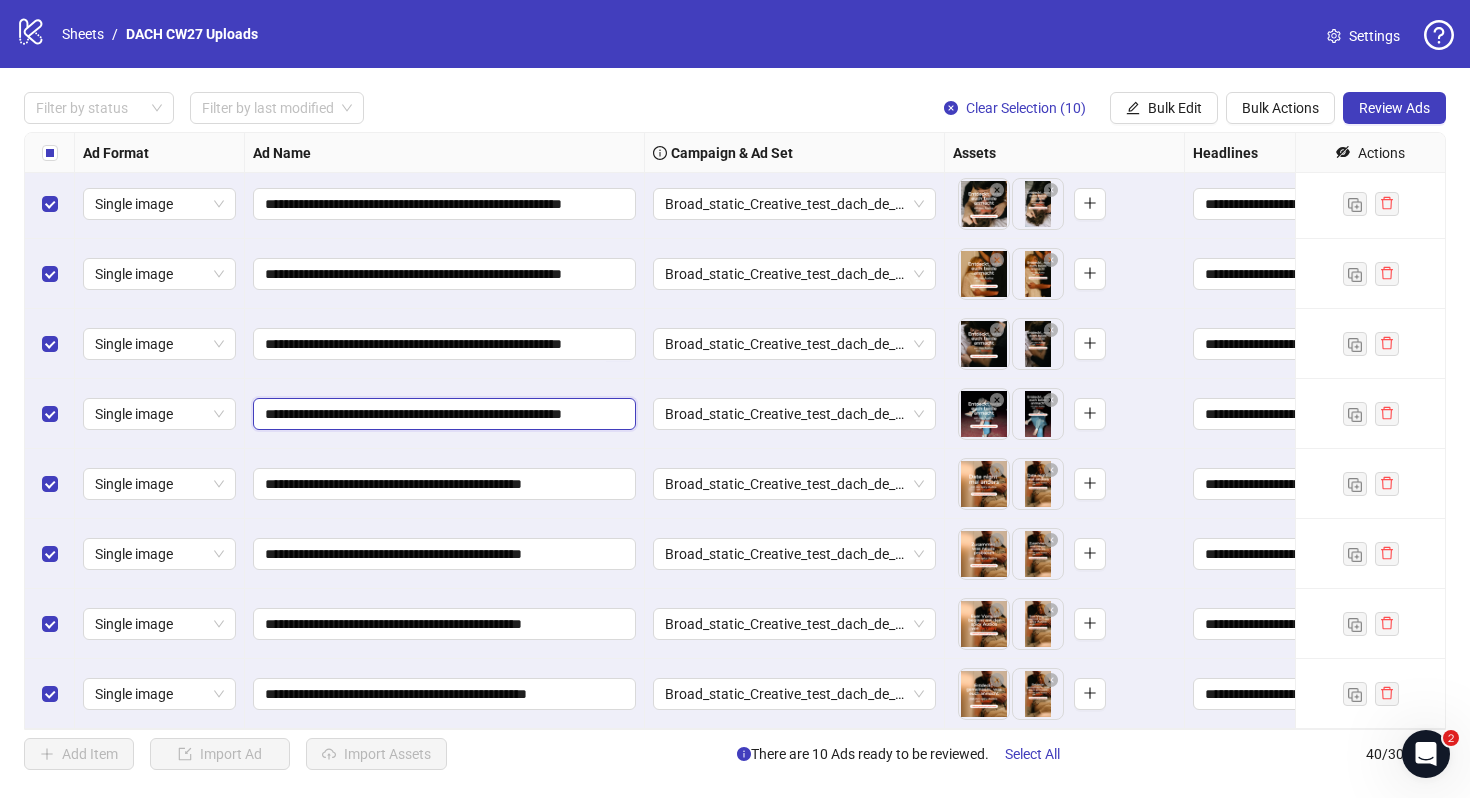 scroll, scrollTop: 0, scrollLeft: 46, axis: horizontal 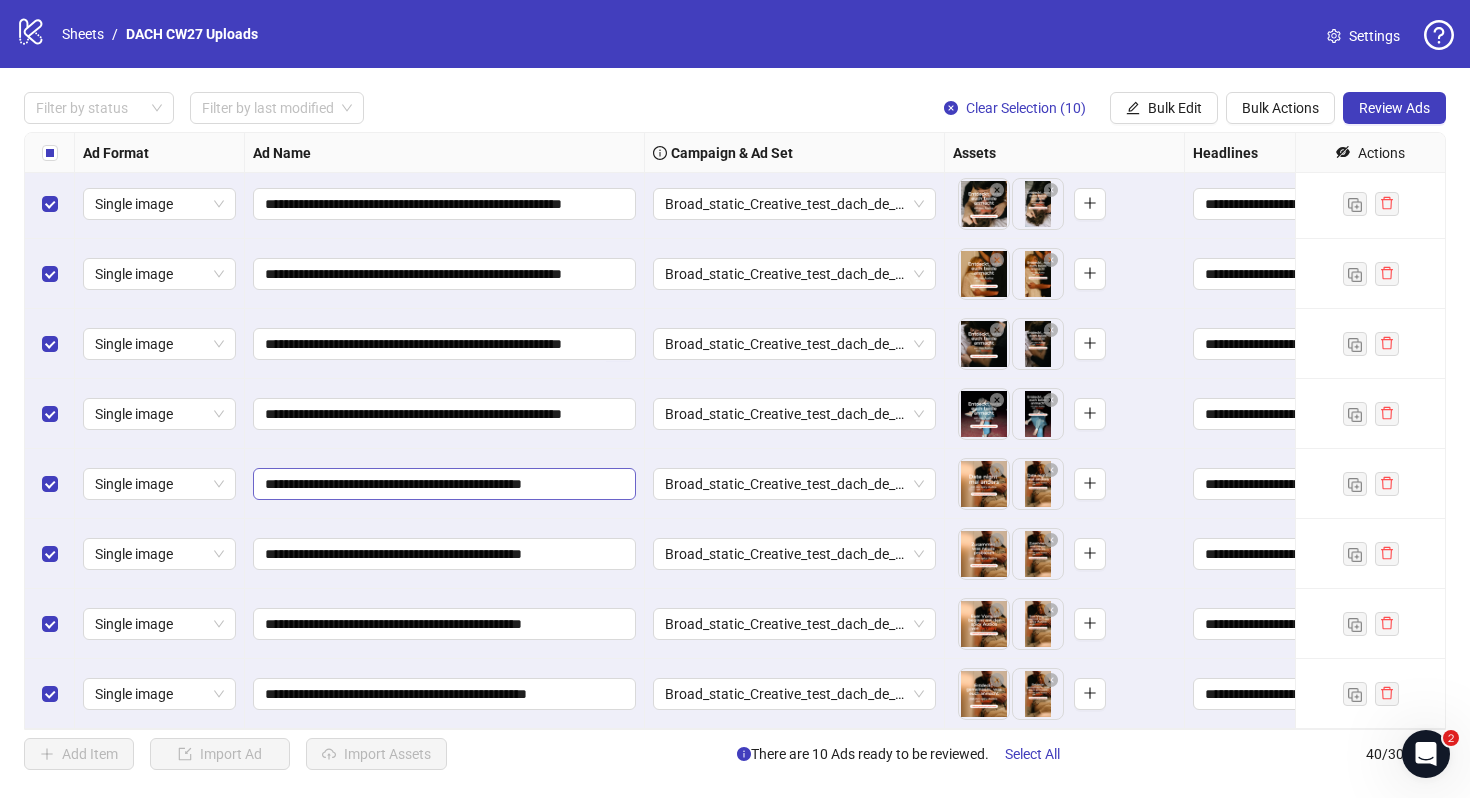 click on "**********" at bounding box center [444, 64] 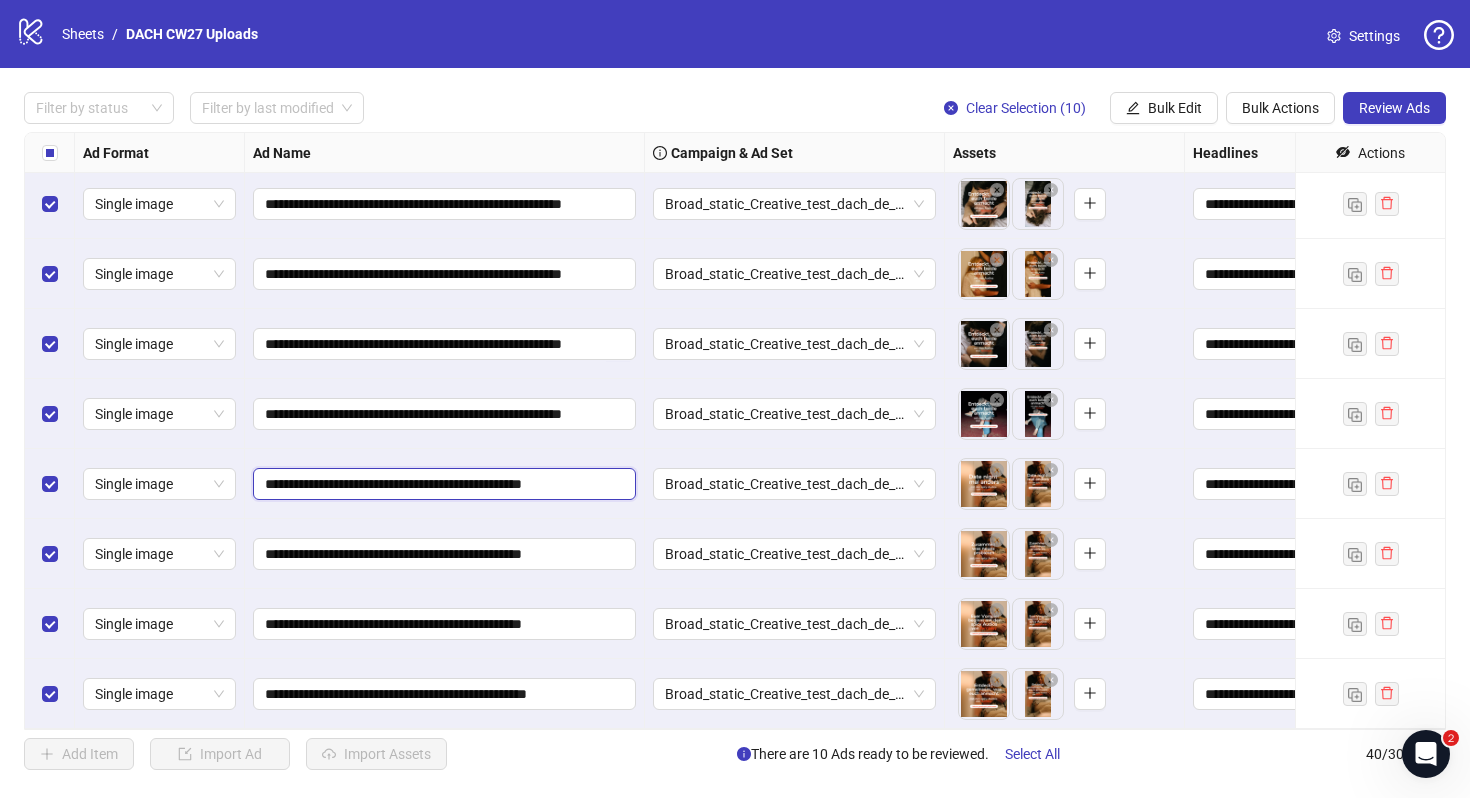 paste on "********" 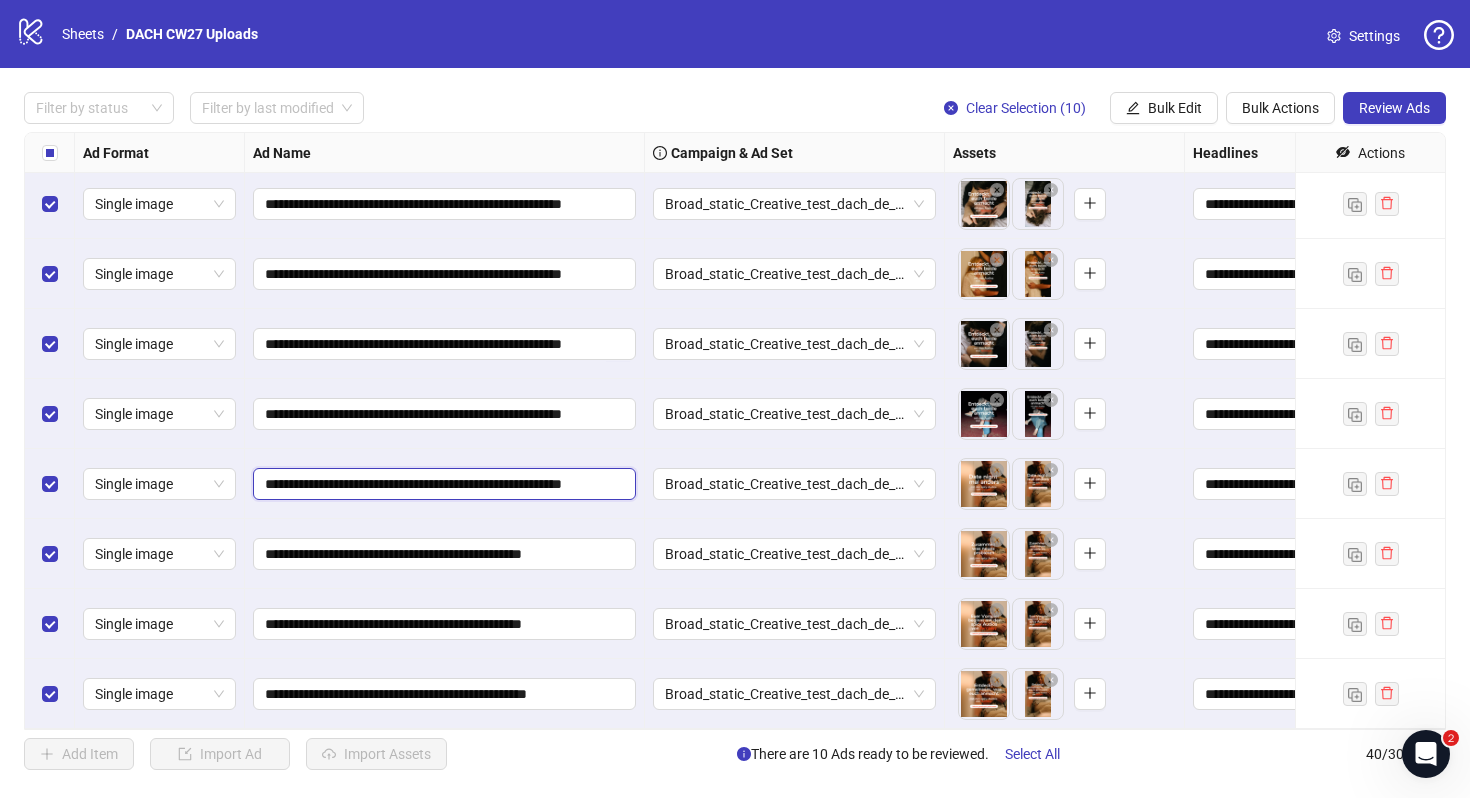 scroll, scrollTop: 0, scrollLeft: 46, axis: horizontal 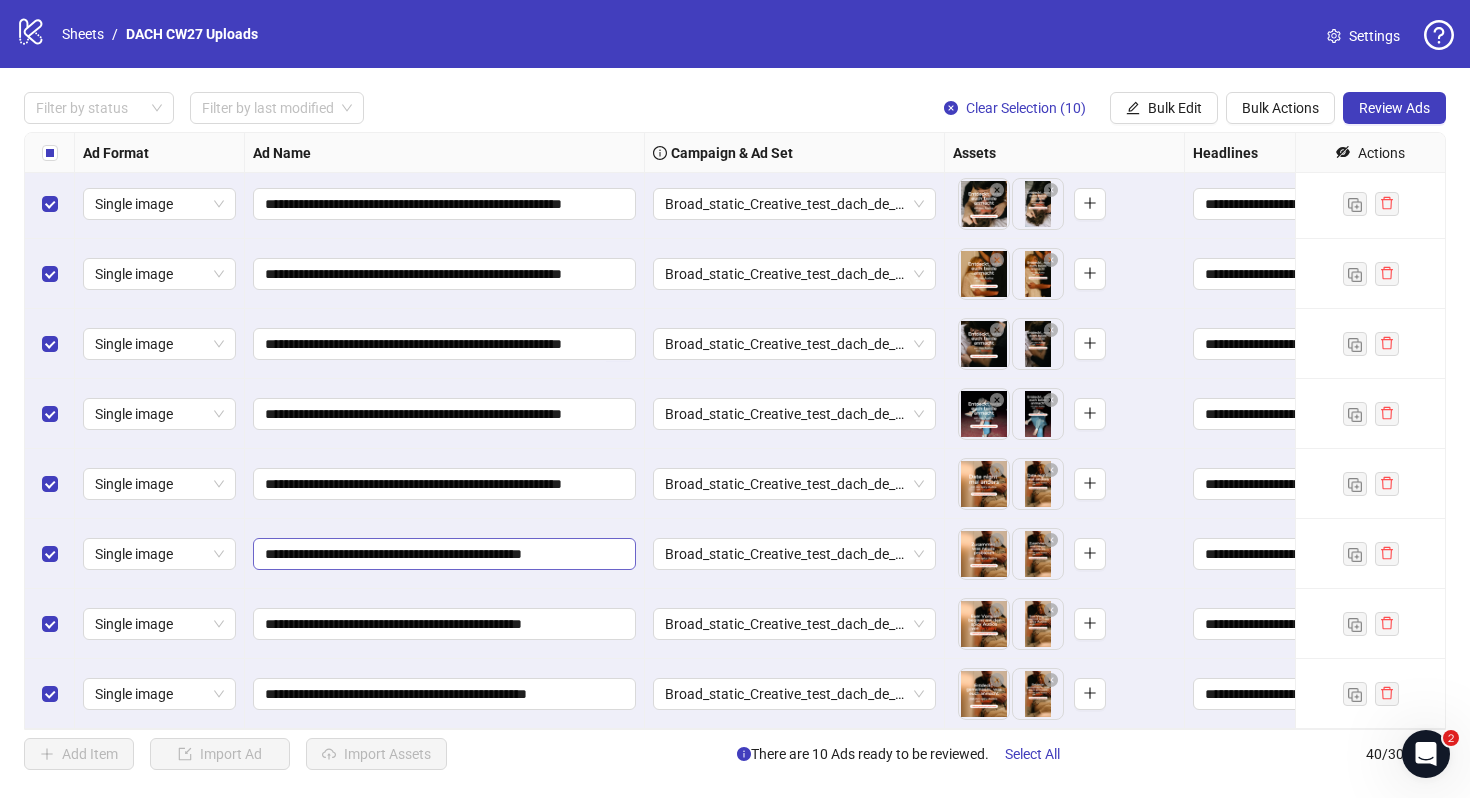 click on "**********" at bounding box center [444, 64] 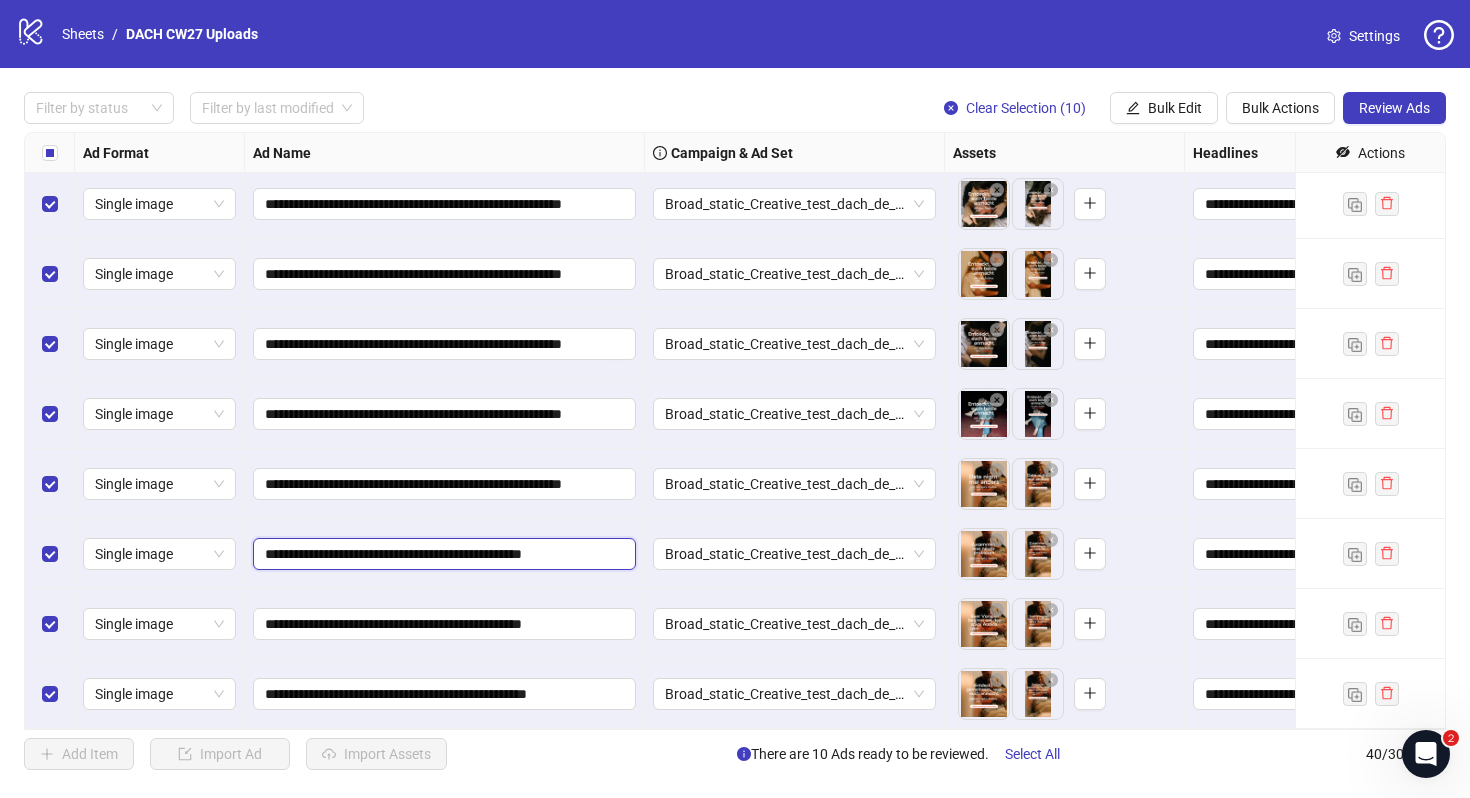 paste on "********" 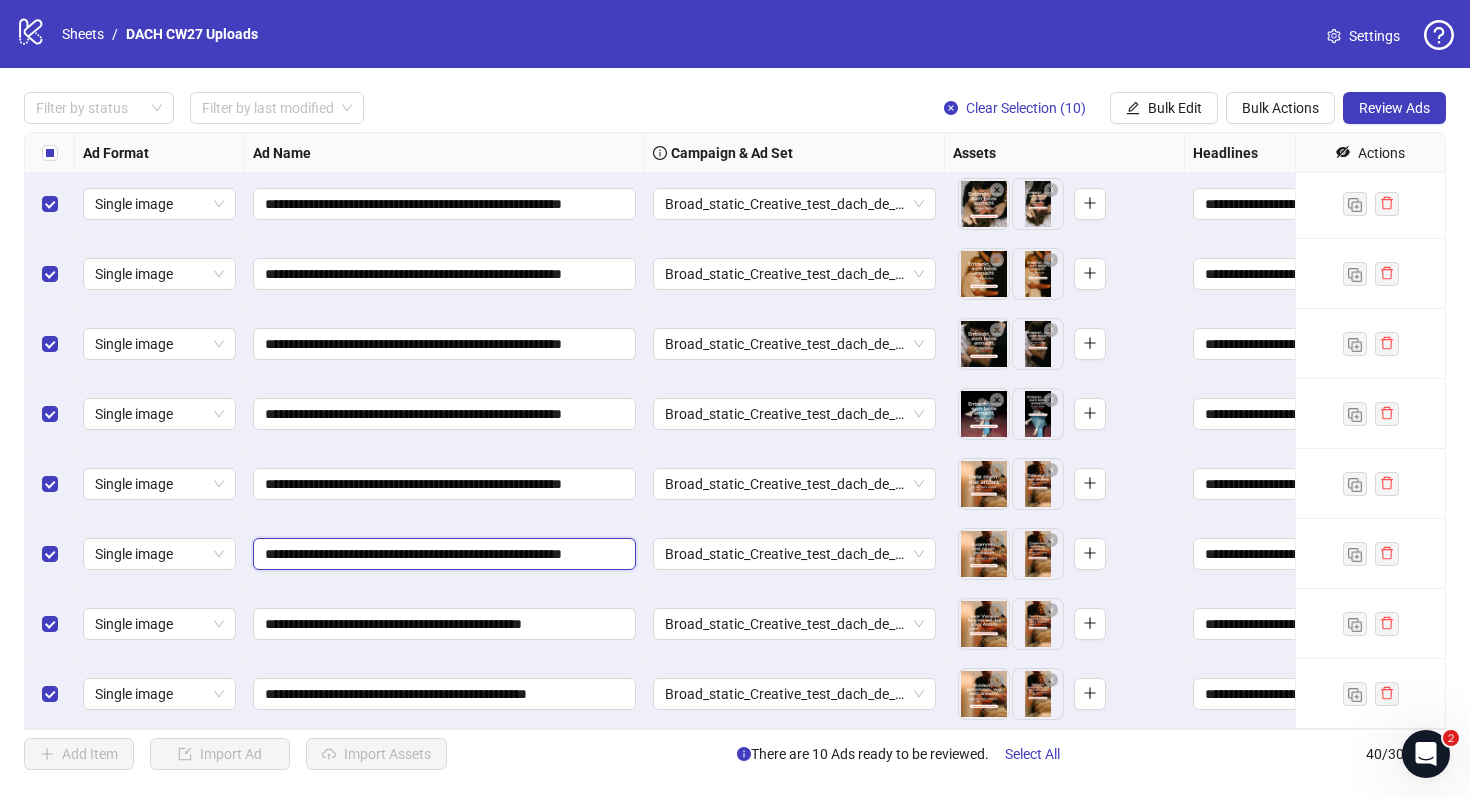 scroll, scrollTop: 0, scrollLeft: 46, axis: horizontal 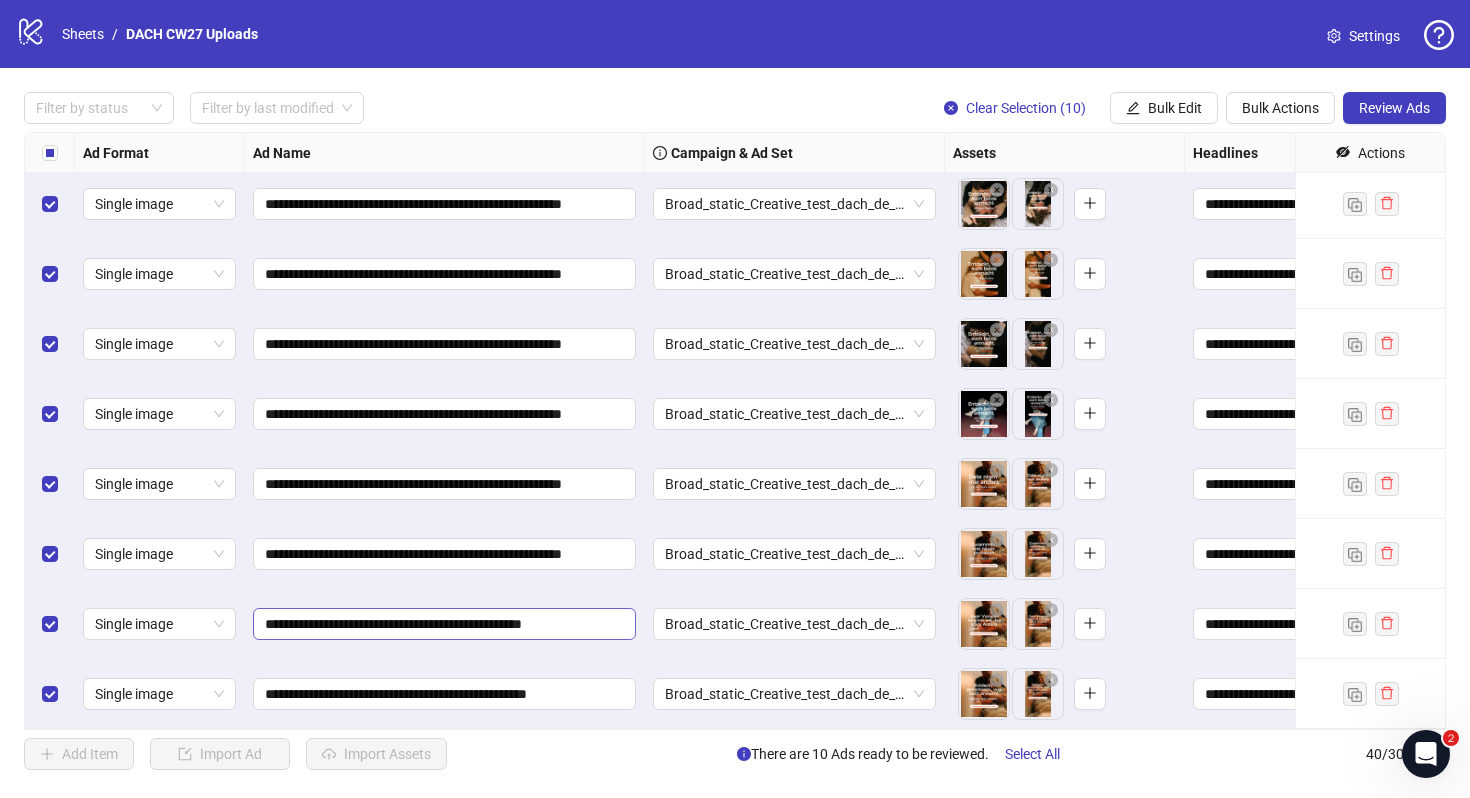click on "**********" at bounding box center (444, 64) 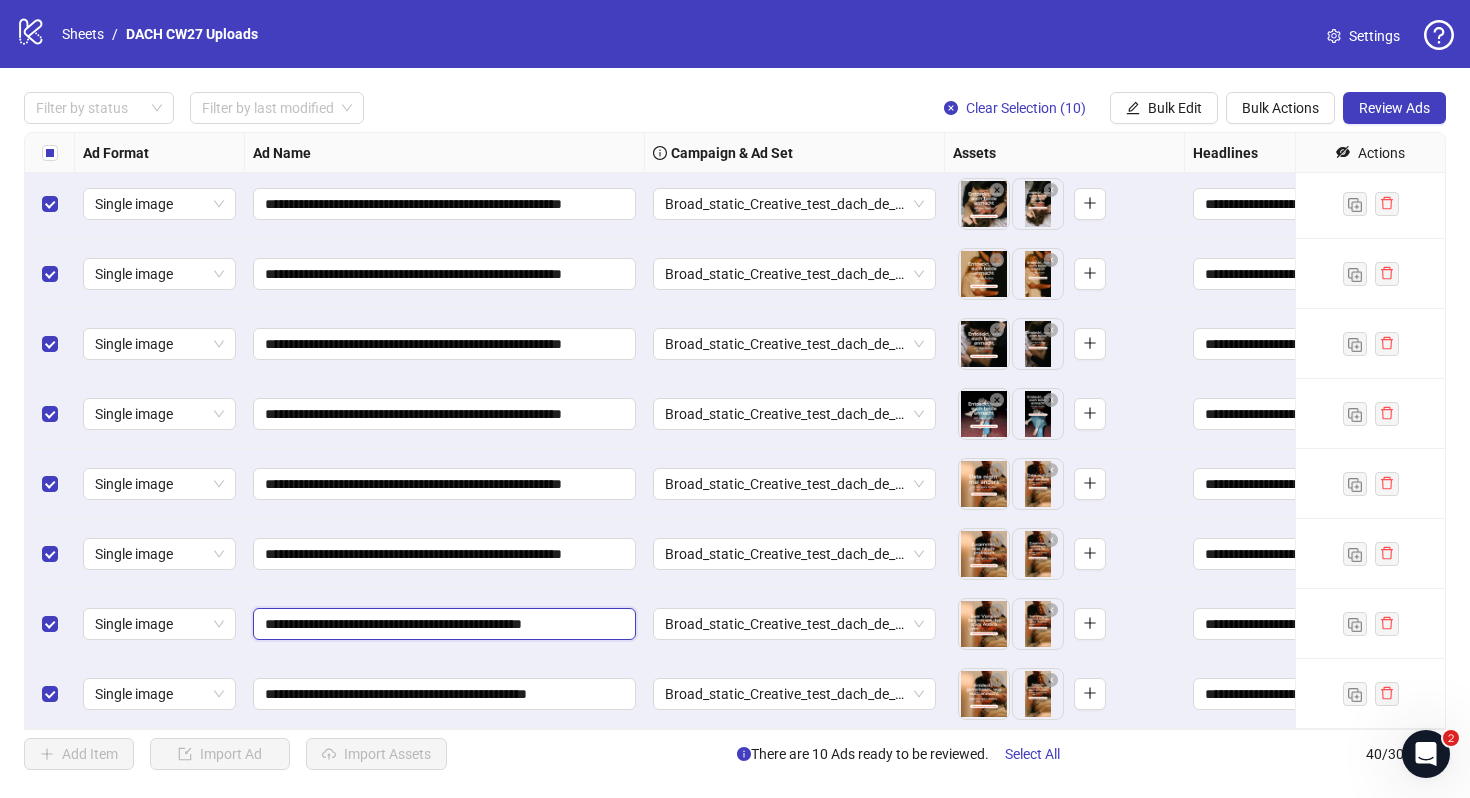 paste on "********" 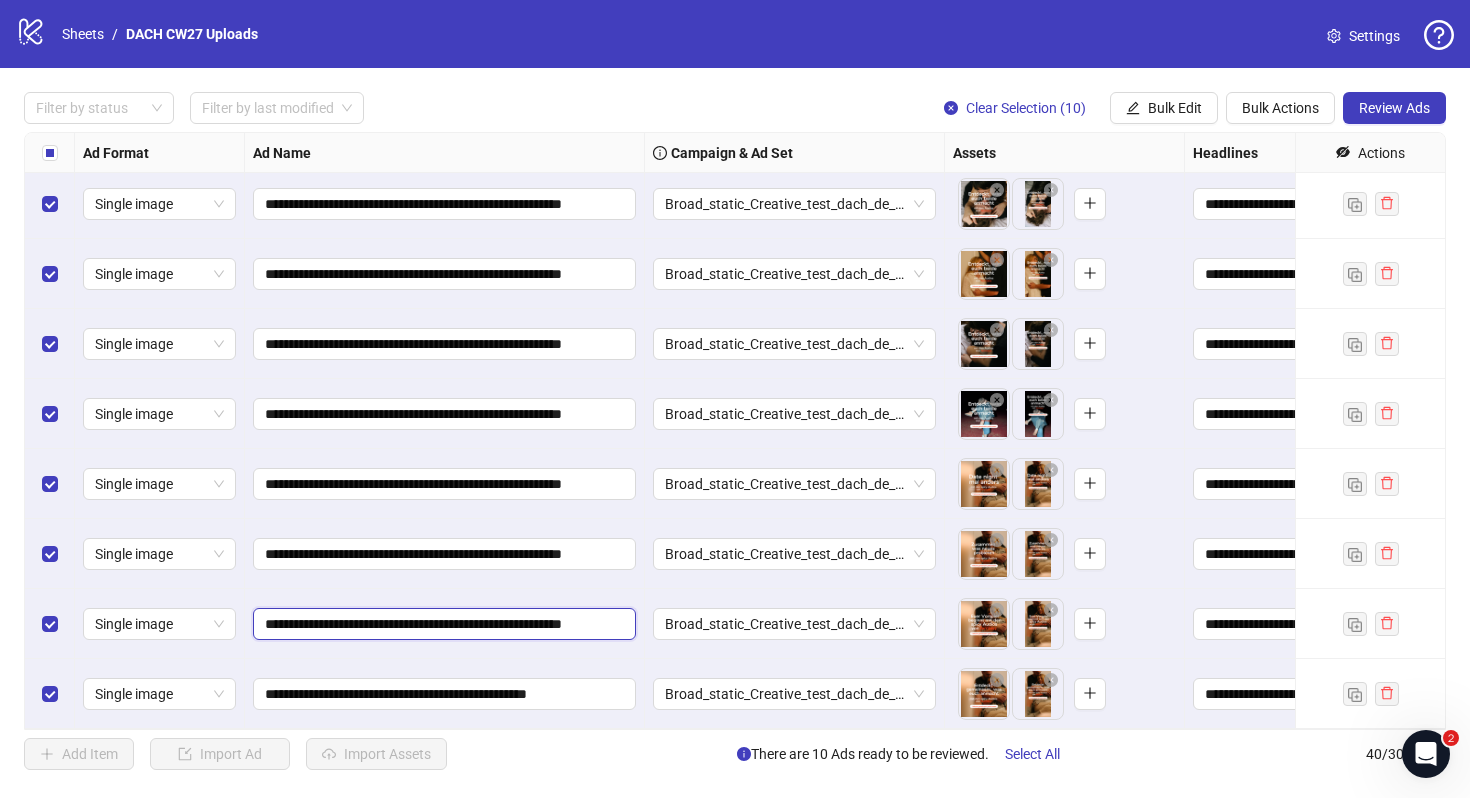 scroll, scrollTop: 0, scrollLeft: 46, axis: horizontal 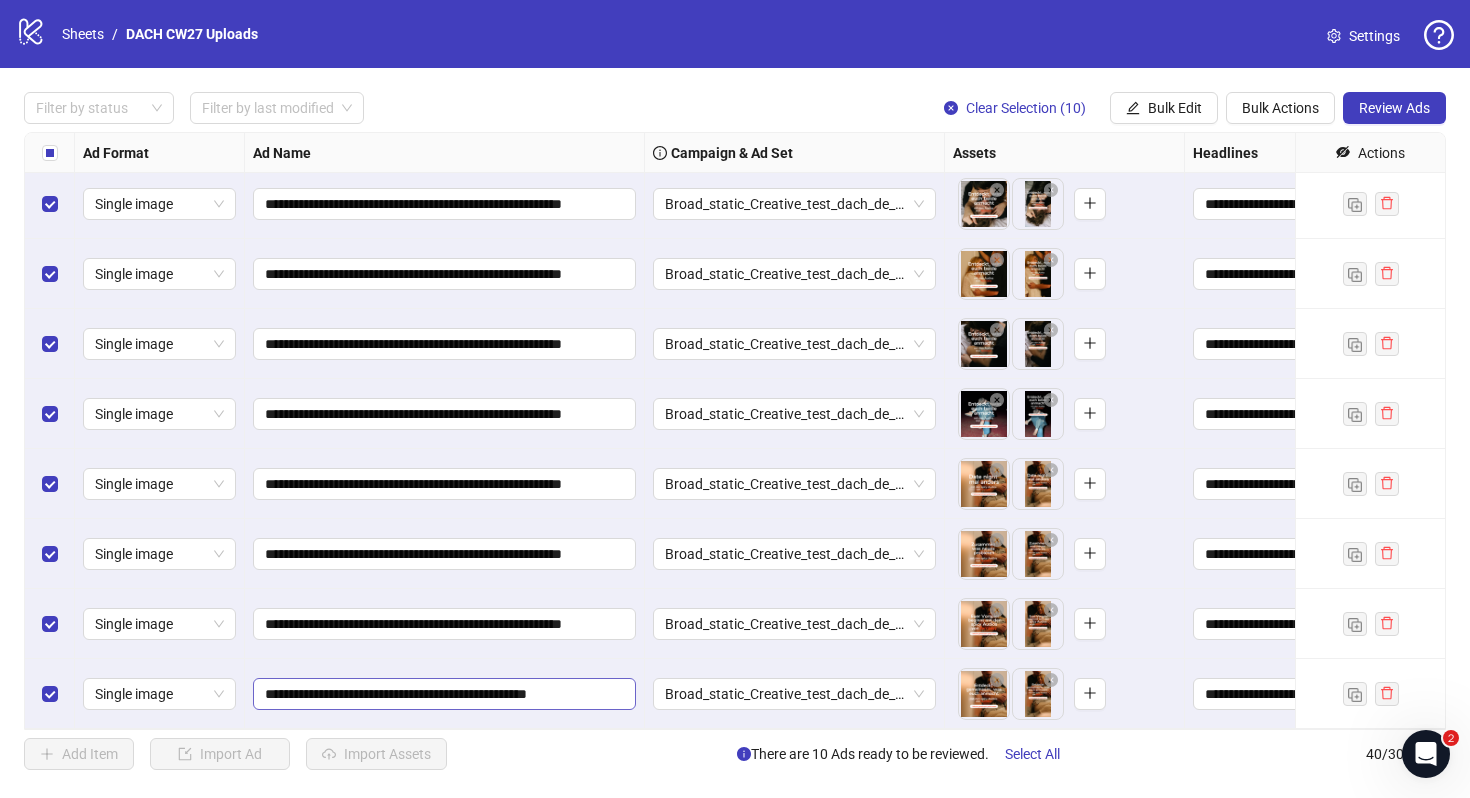 click on "**********" at bounding box center [444, 64] 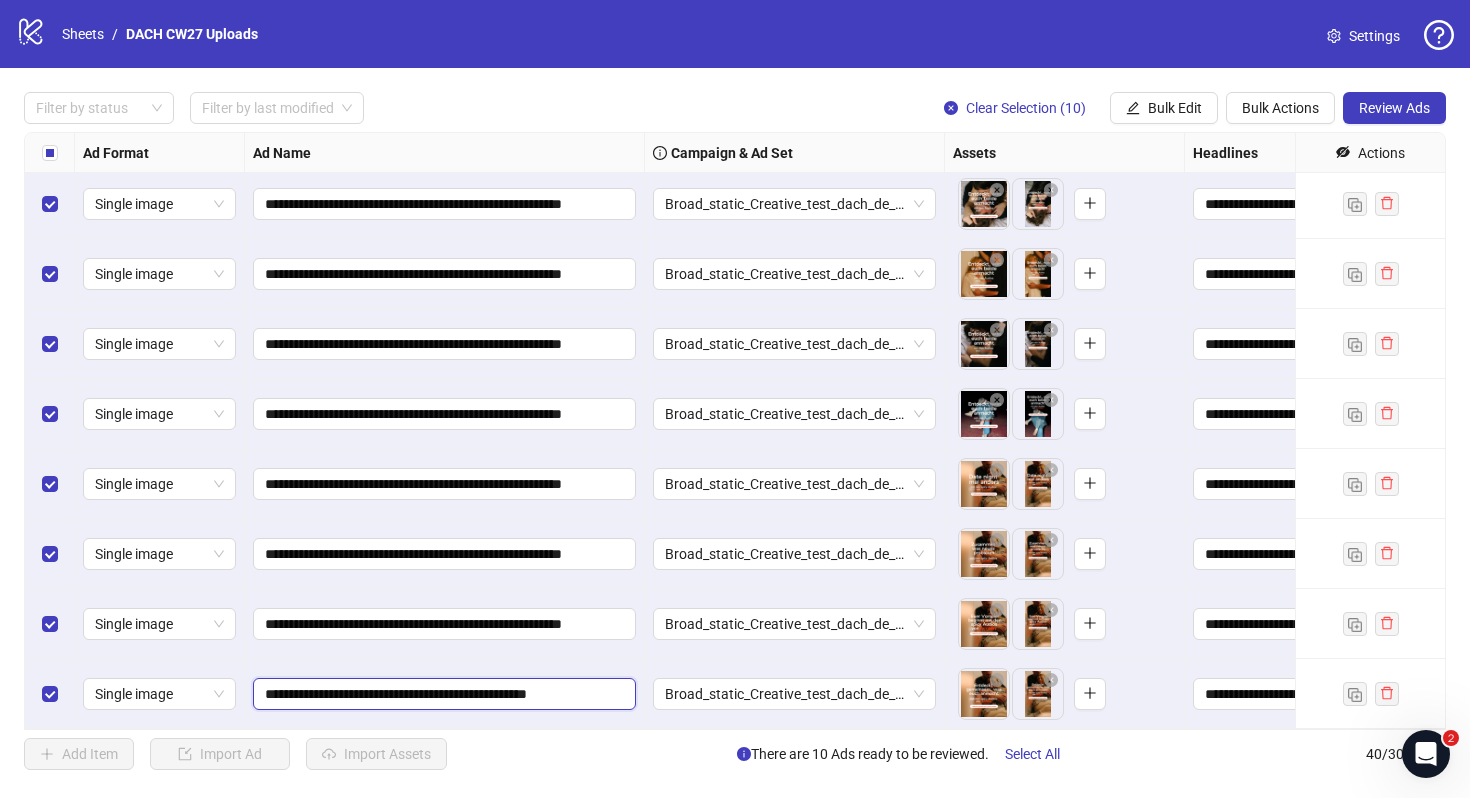 paste on "********" 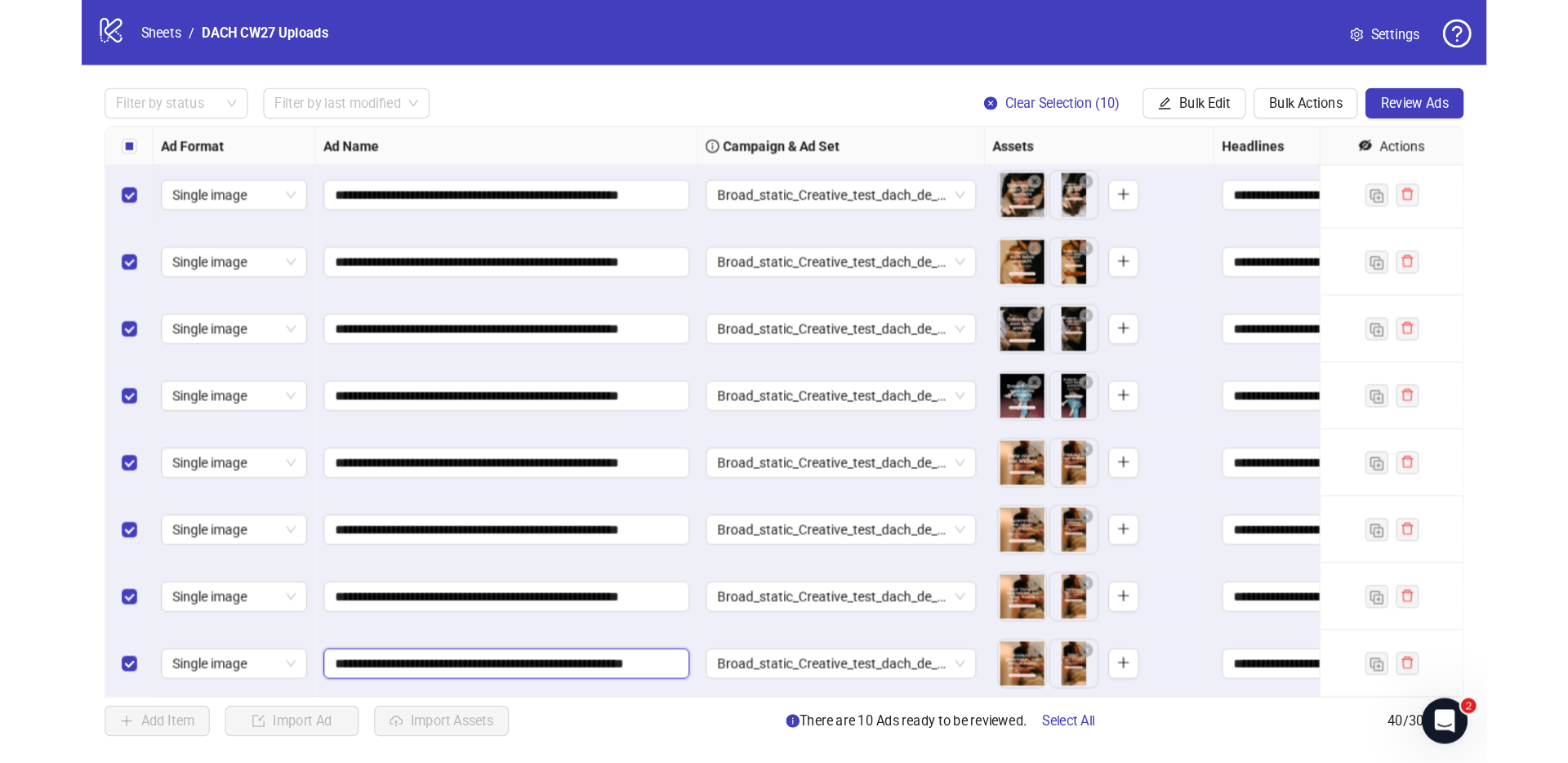 scroll, scrollTop: 0, scrollLeft: 44, axis: horizontal 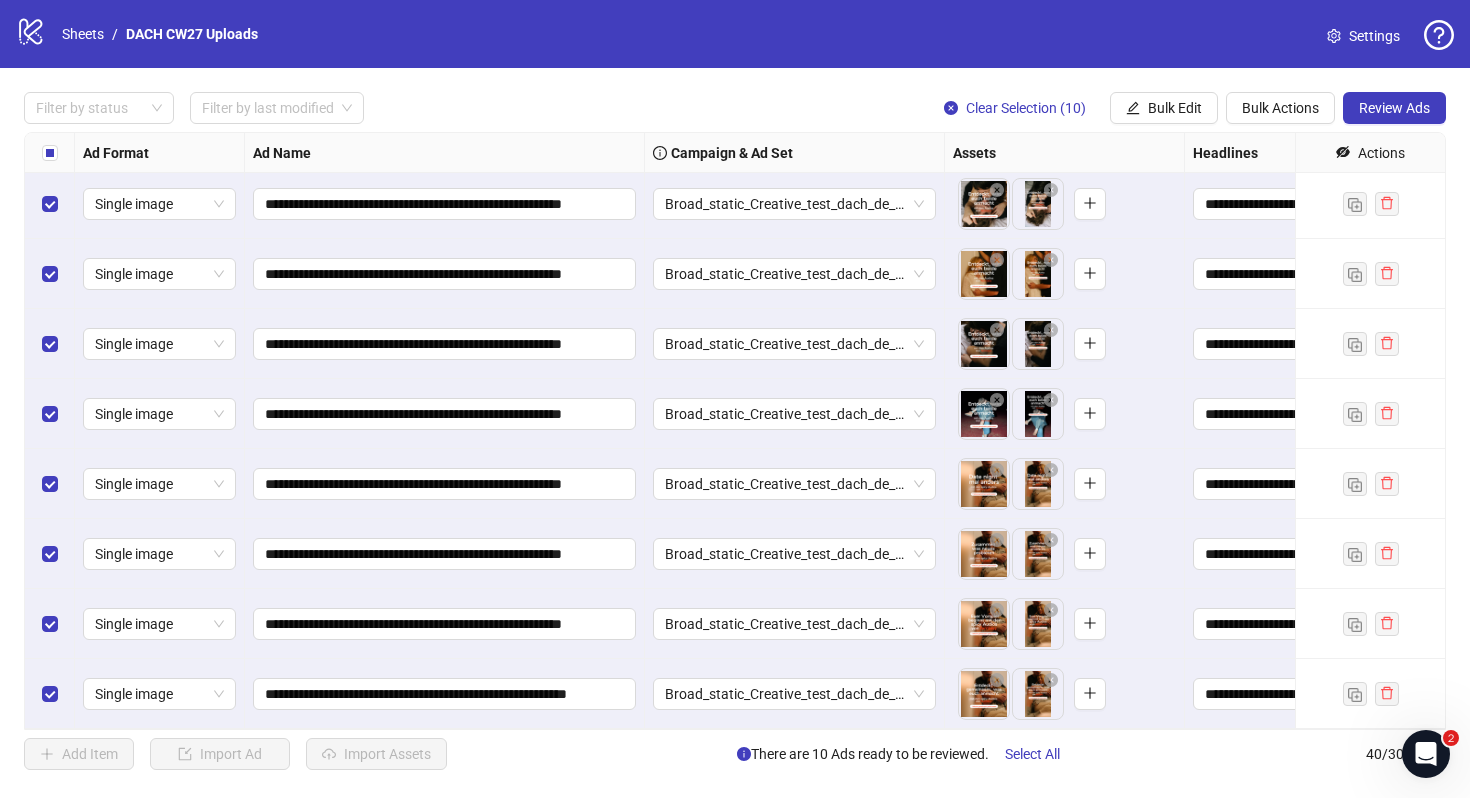 click on "Broad_static_Creative_test_dach_de_18-65=mw_trial_com=130625" at bounding box center (795, 694) 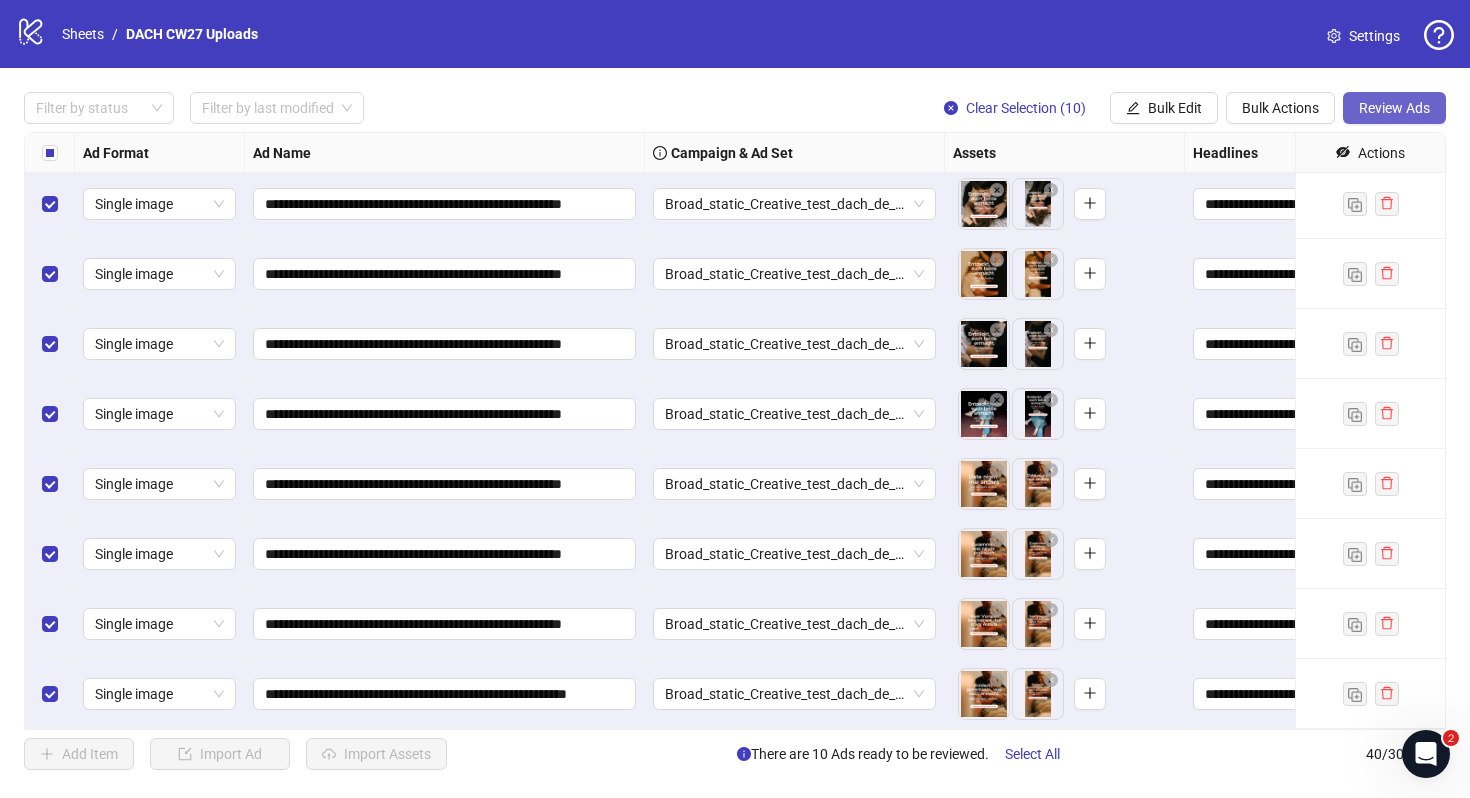 click on "Review Ads" at bounding box center [1394, 108] 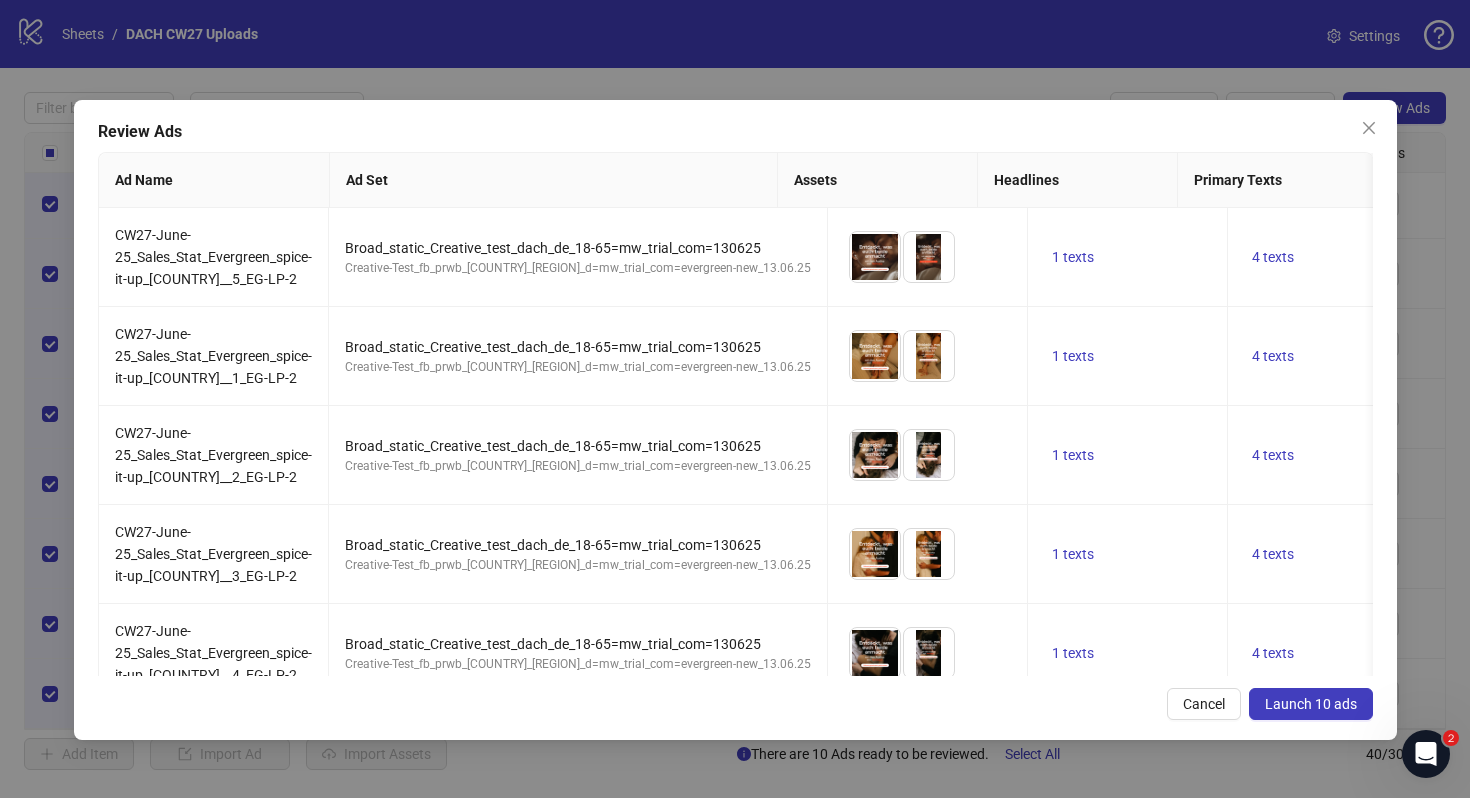 click on "Launch 10 ads" at bounding box center [1311, 704] 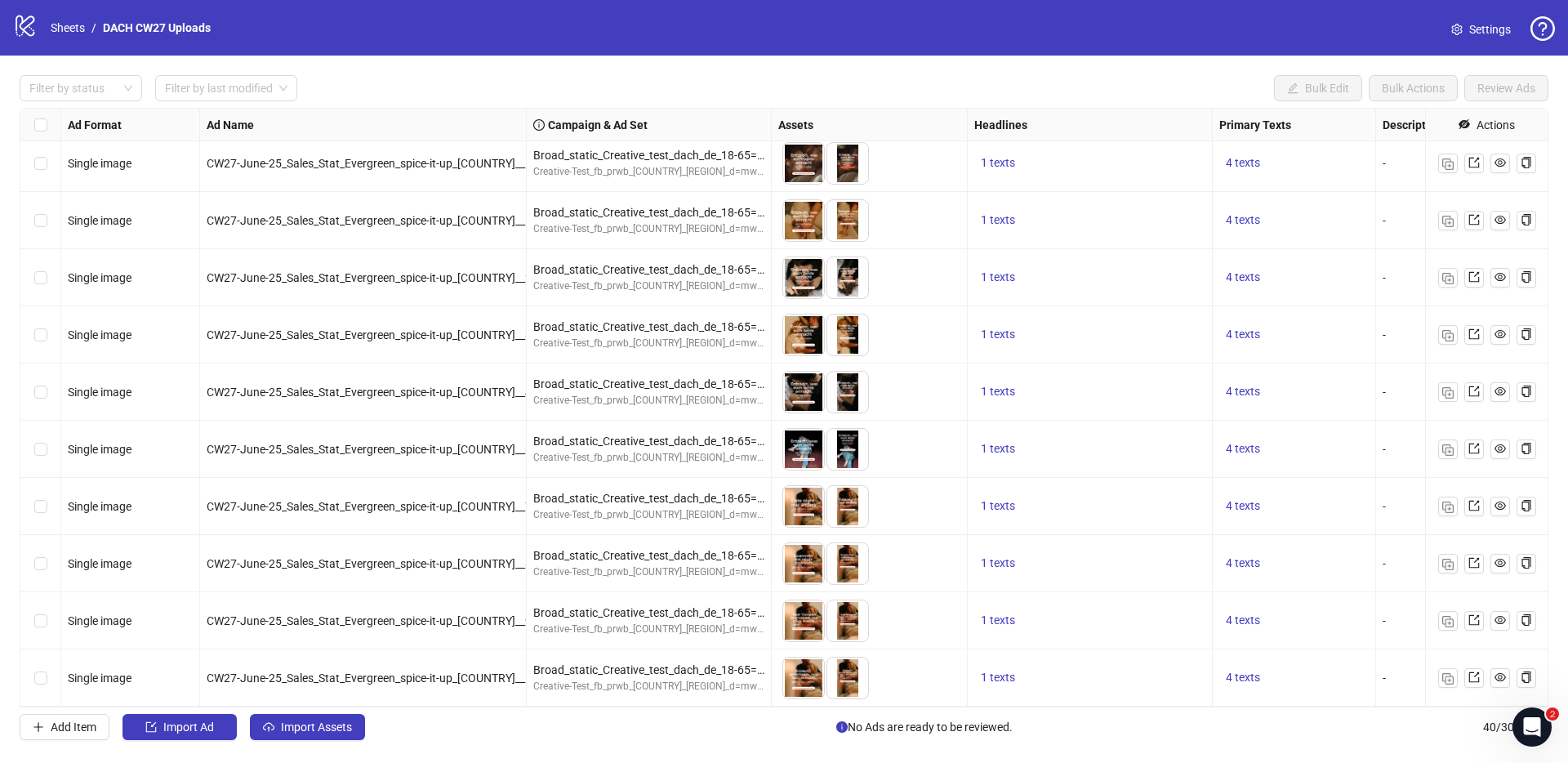 scroll, scrollTop: 1722, scrollLeft: 0, axis: vertical 